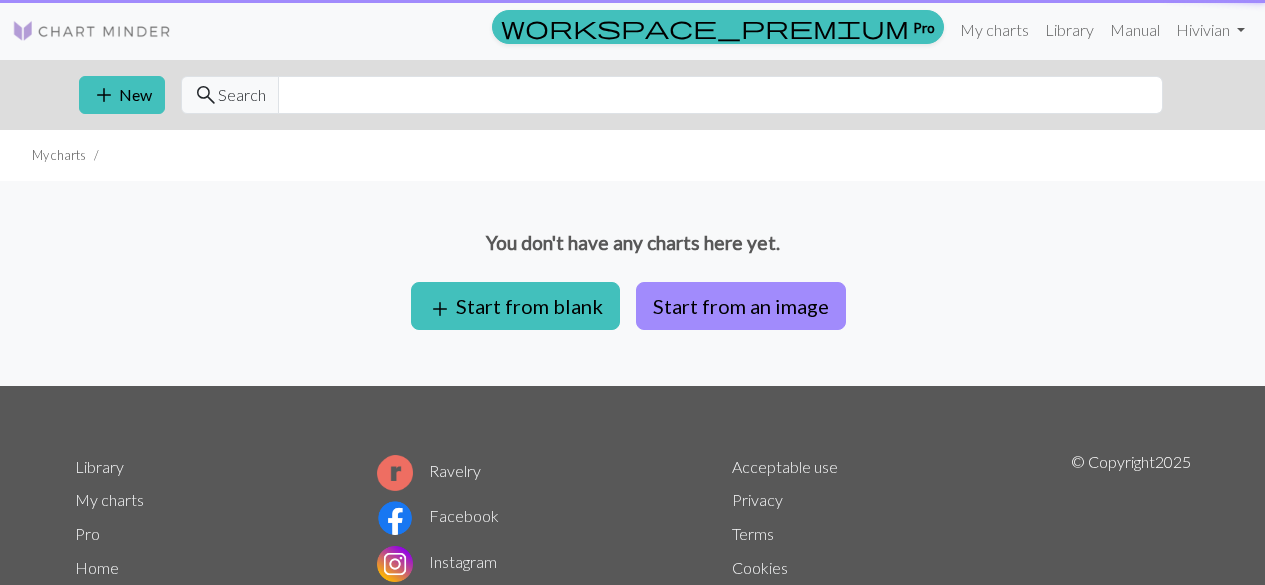 scroll, scrollTop: 0, scrollLeft: 0, axis: both 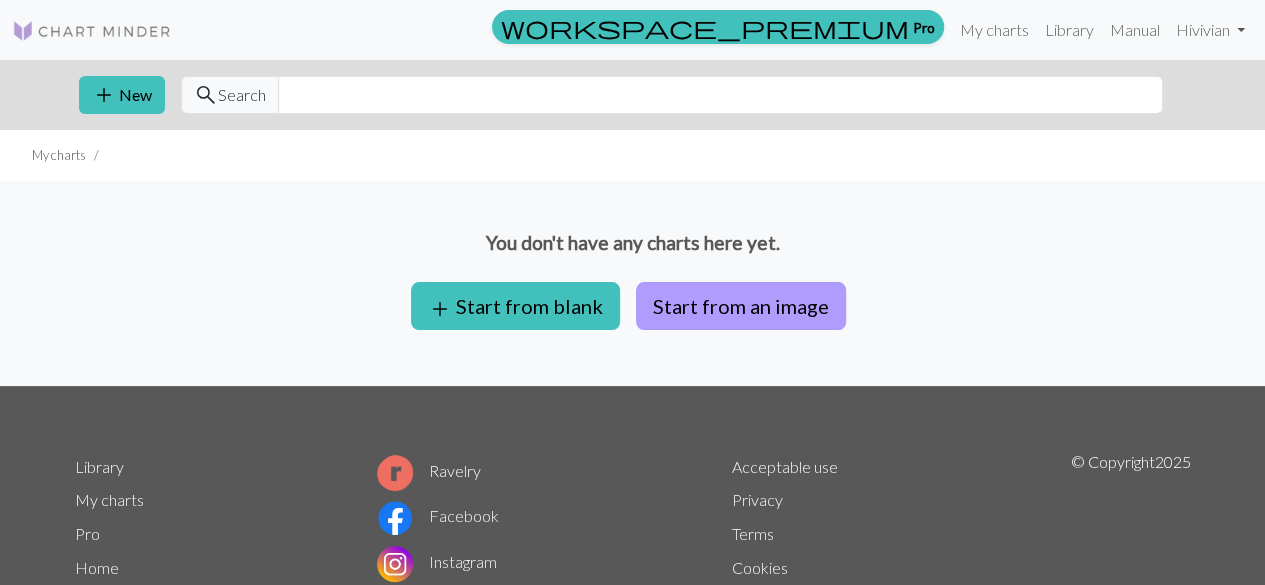 click on "Start from an image" at bounding box center [741, 306] 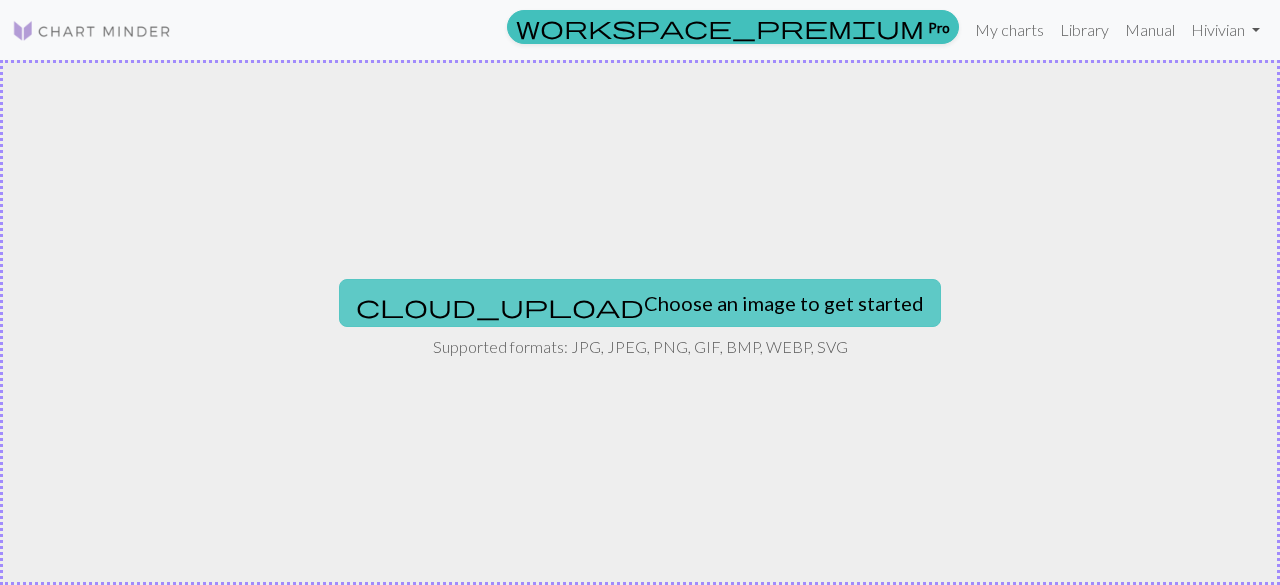 click on "cloud_upload  Choose an image to get started" at bounding box center (640, 303) 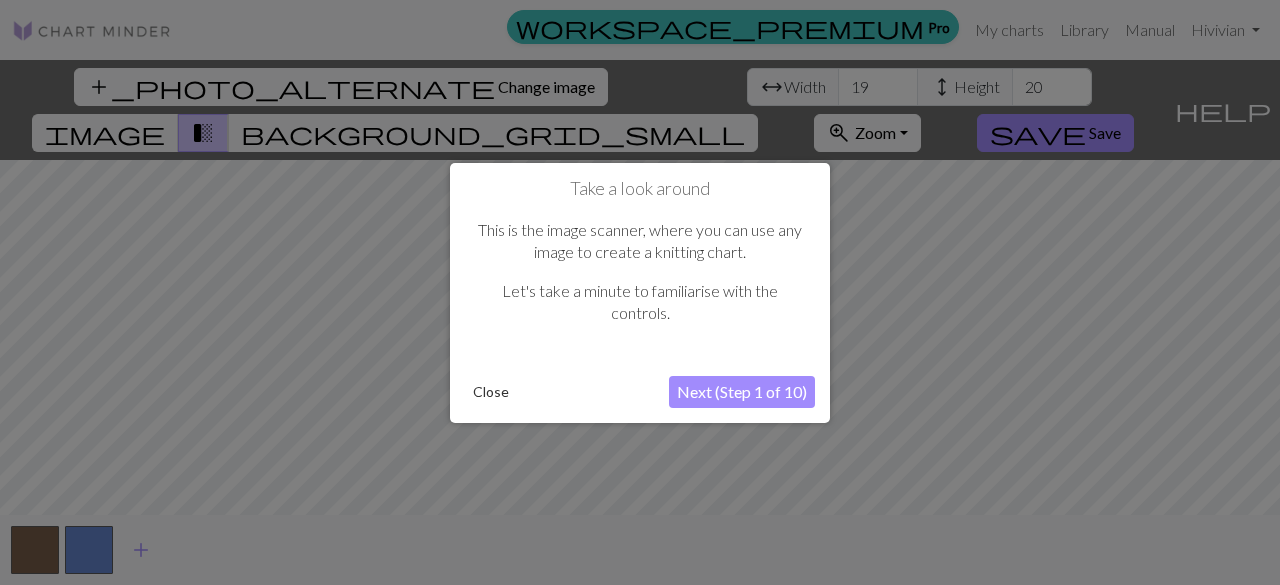 click on "Next (Step 1 of 10)" at bounding box center [742, 392] 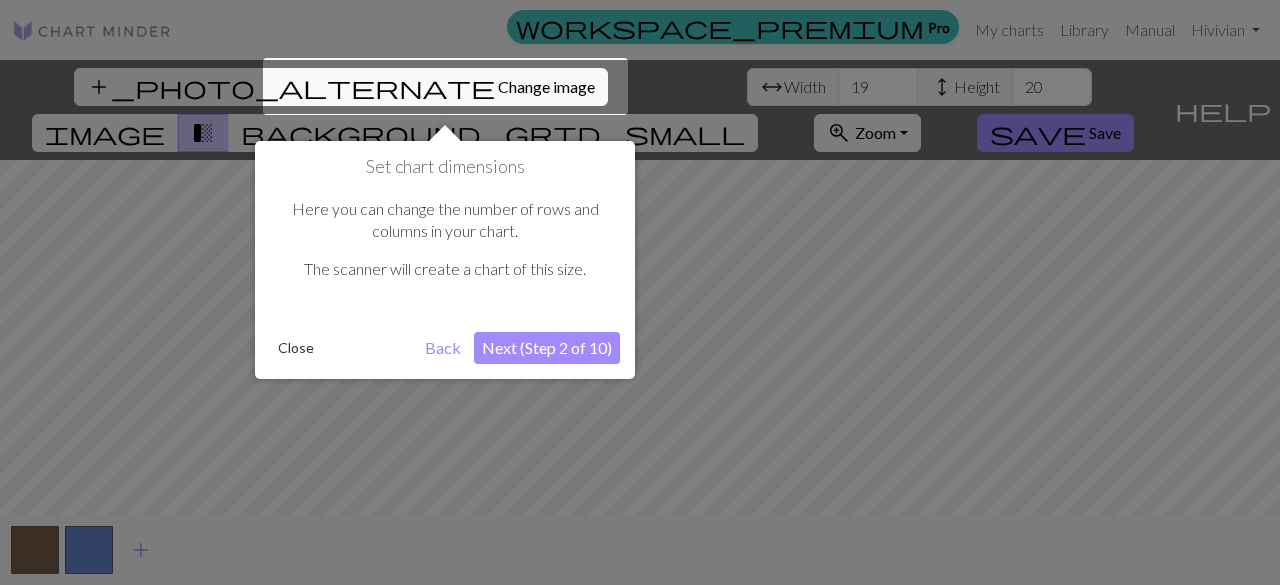 click on "Next (Step 2 of 10)" at bounding box center (547, 348) 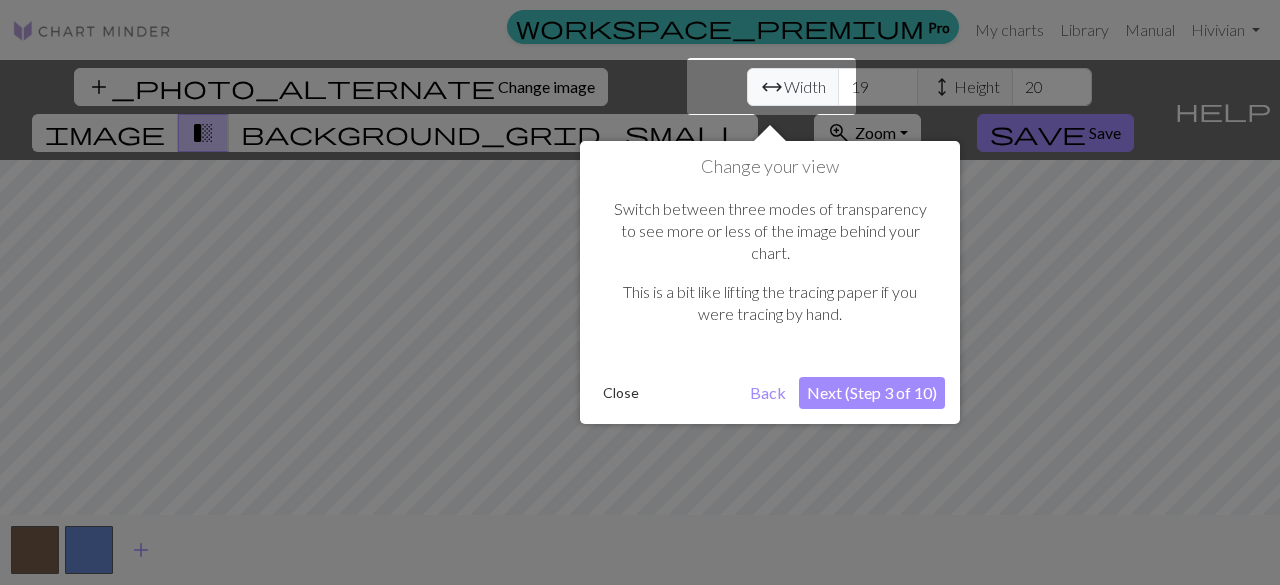 click on "Next (Step 3 of 10)" at bounding box center [872, 393] 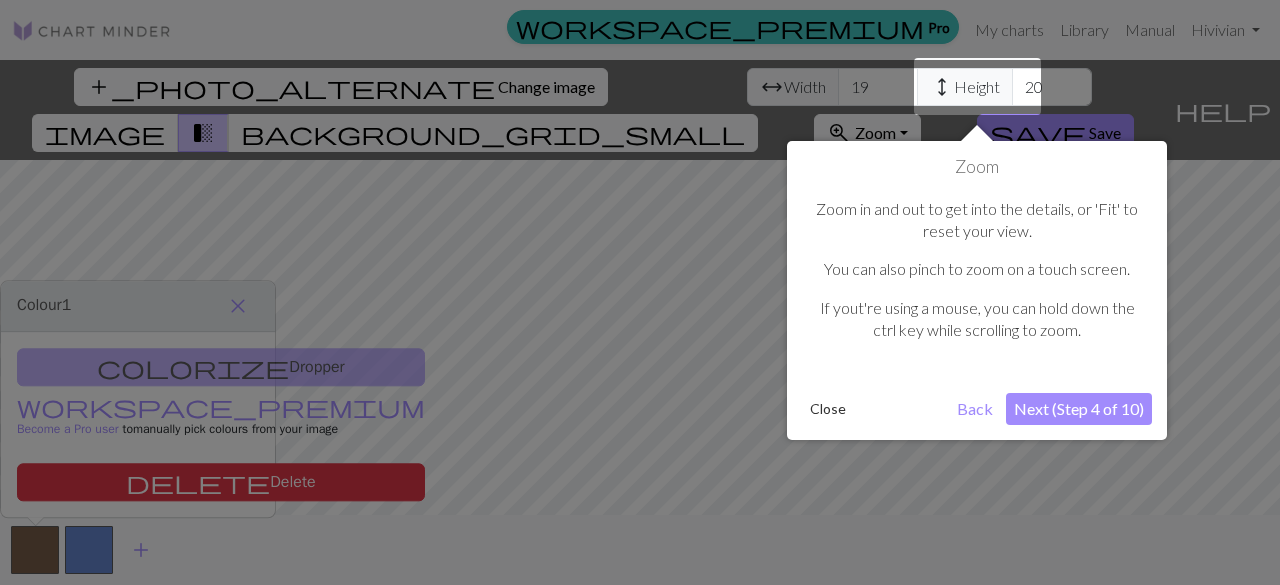 click on "Next (Step 4 of 10)" at bounding box center (1079, 409) 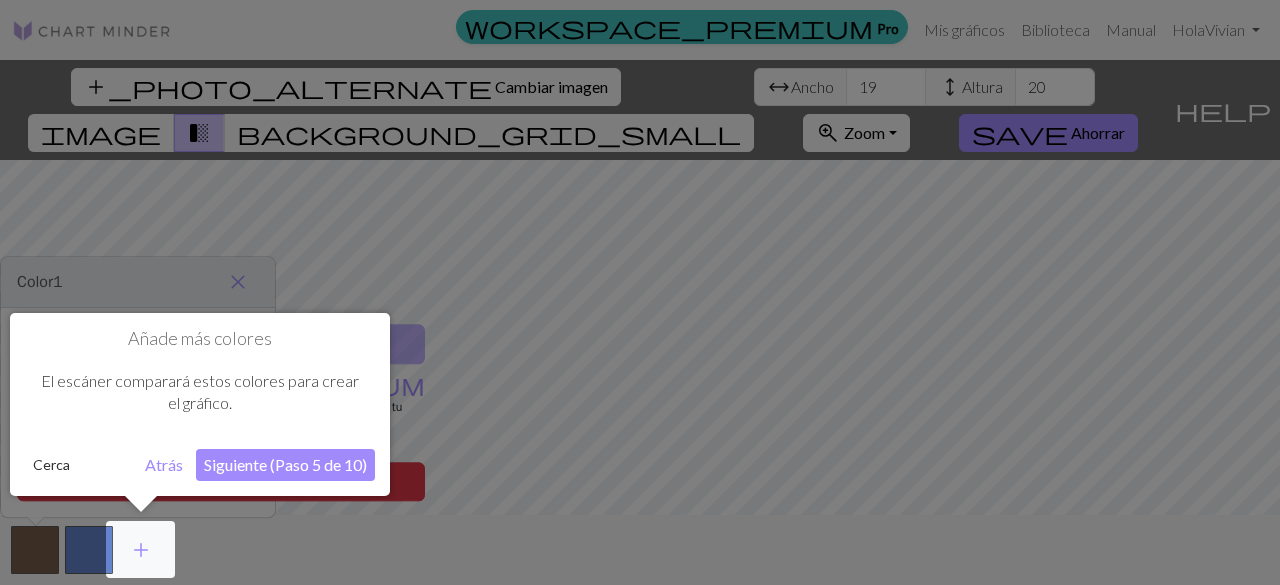 click on "Siguiente (Paso 5 de 10)" at bounding box center [285, 464] 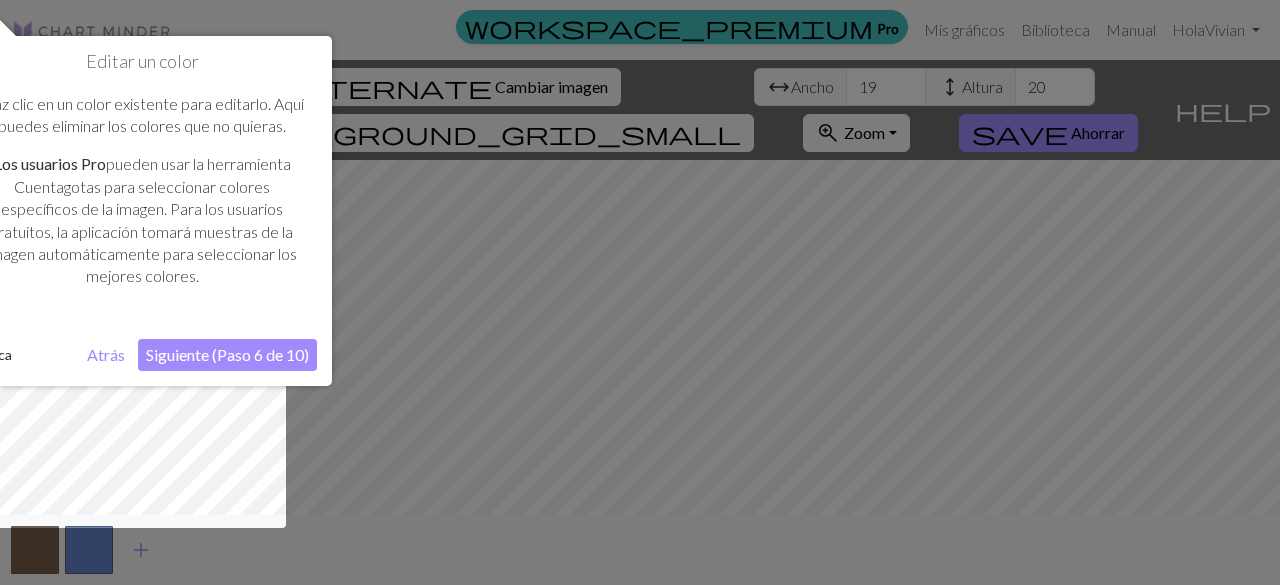 click on "Editar un color Haz clic en un color existente para editarlo. Aquí puedes eliminar los colores que no quieras. Los usuarios Pro  pueden usar la herramienta Cuentagotas para seleccionar colores específicos de la imagen. Para los usuarios gratuitos, la aplicación tomará muestras de la imagen automáticamente para seleccionar los mejores colores. Cerca Atrás Siguiente (Paso 6 de 10)" at bounding box center [142, 211] 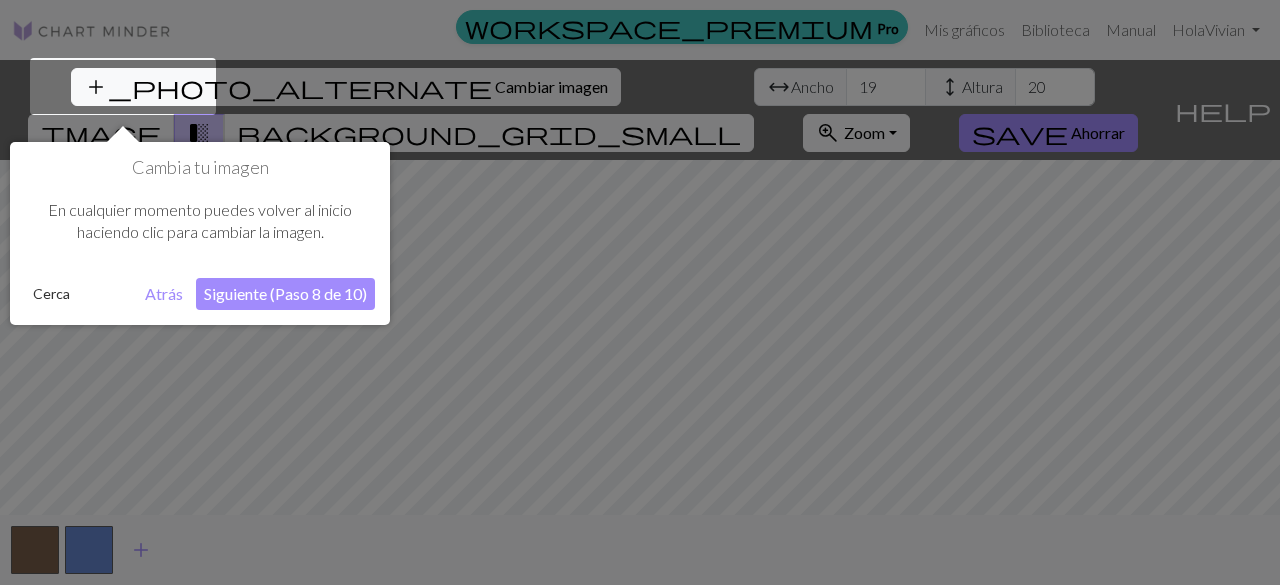 click on "Siguiente (Paso 8 de 10)" at bounding box center (285, 293) 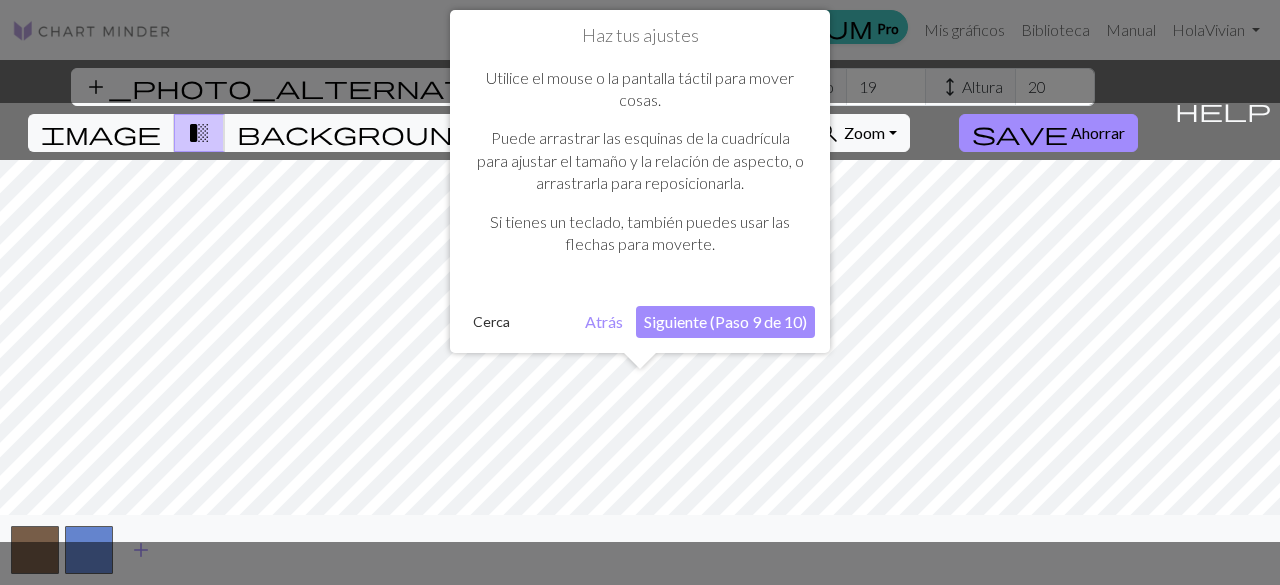 click on "Siguiente (Paso 9 de 10)" at bounding box center [725, 321] 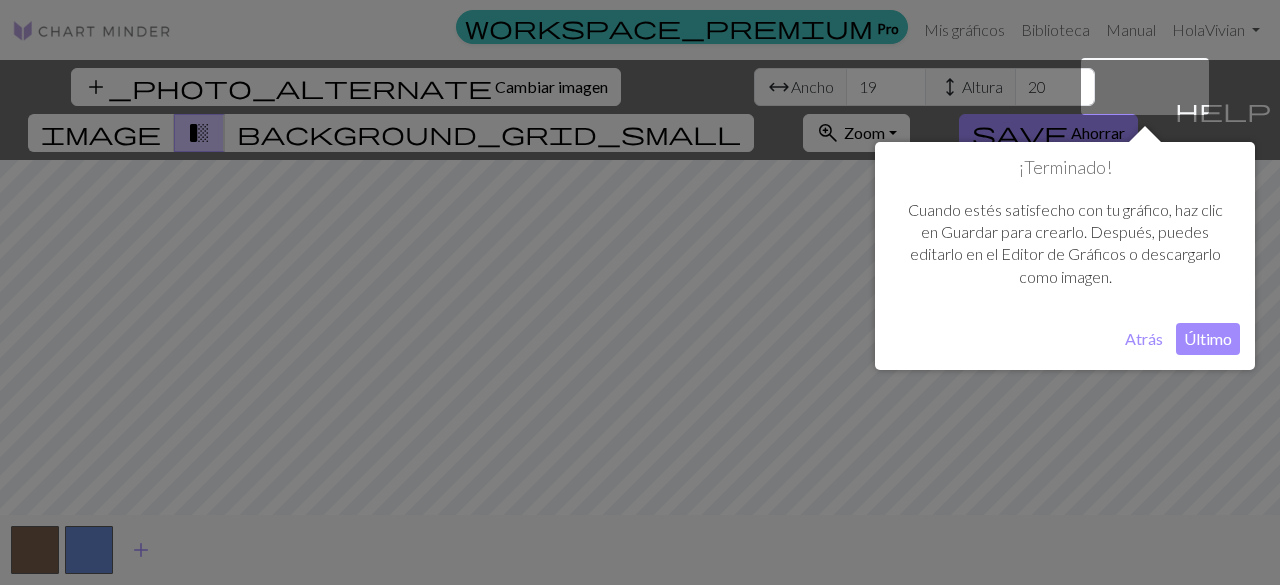 click on "Último" at bounding box center (1208, 339) 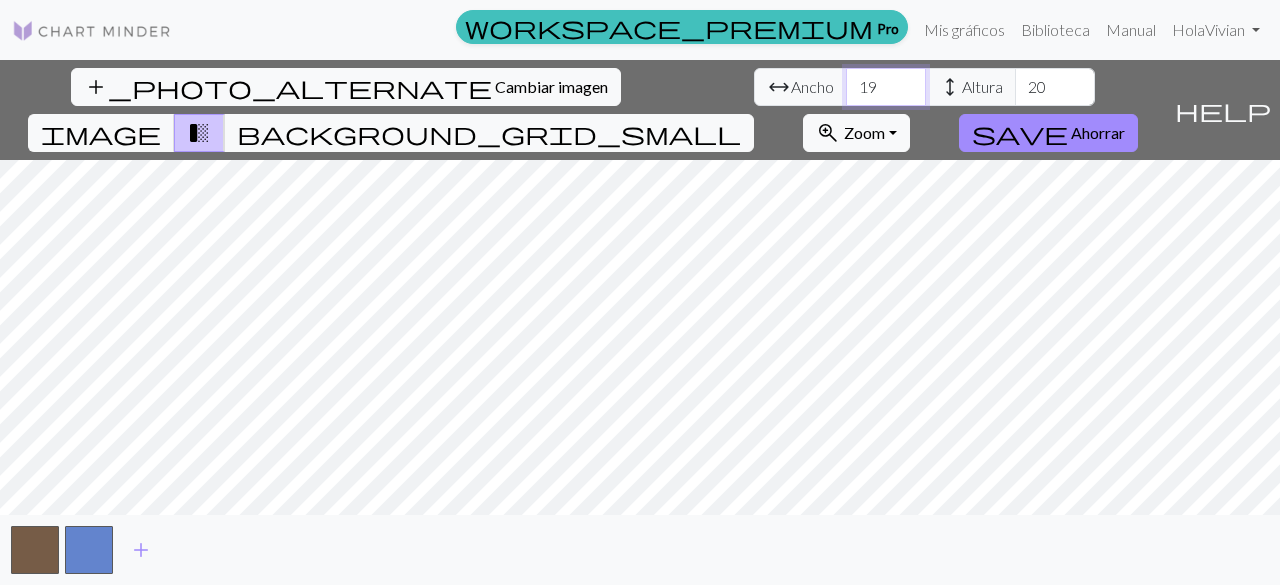 click on "19" at bounding box center (886, 87) 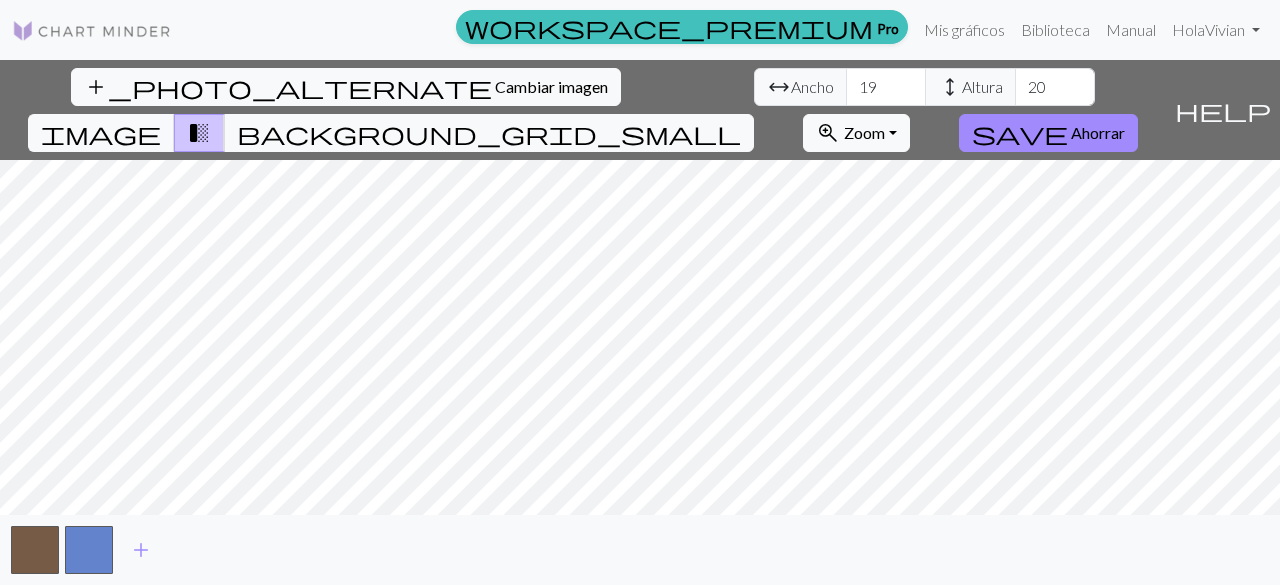 click on "Ancho" at bounding box center [812, 86] 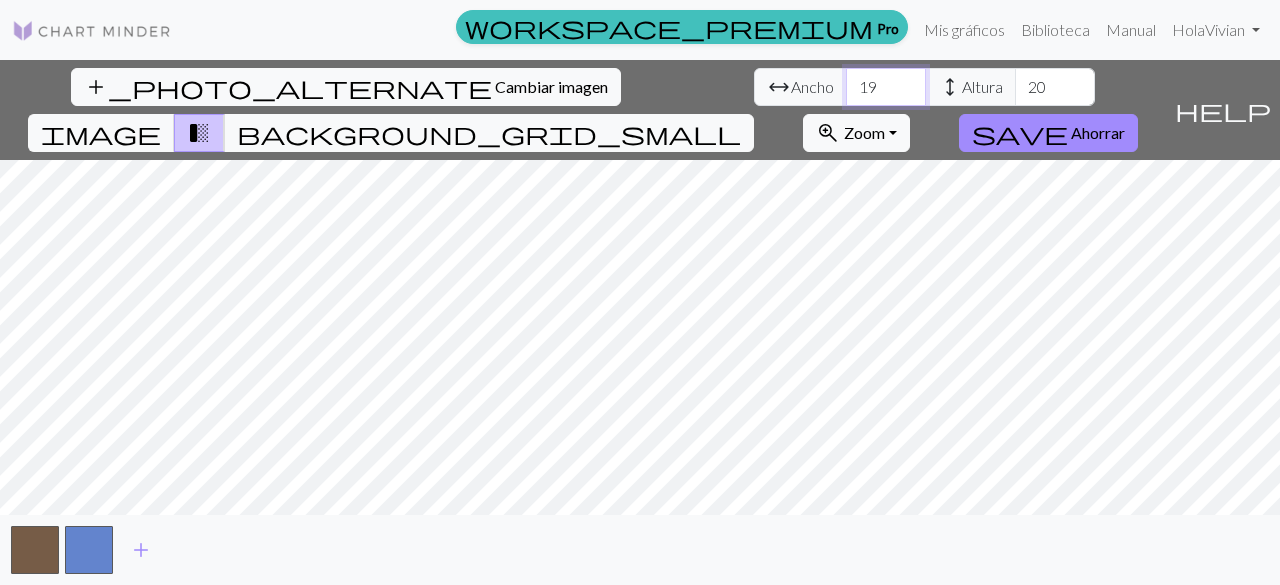 click on "19" at bounding box center (886, 87) 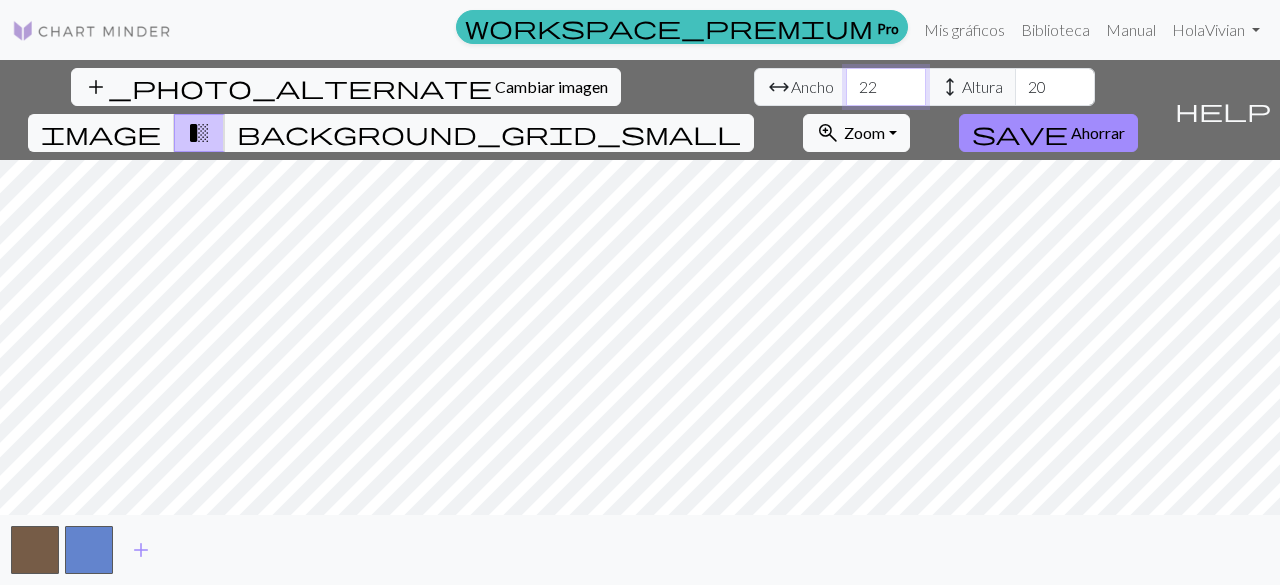 type on "22" 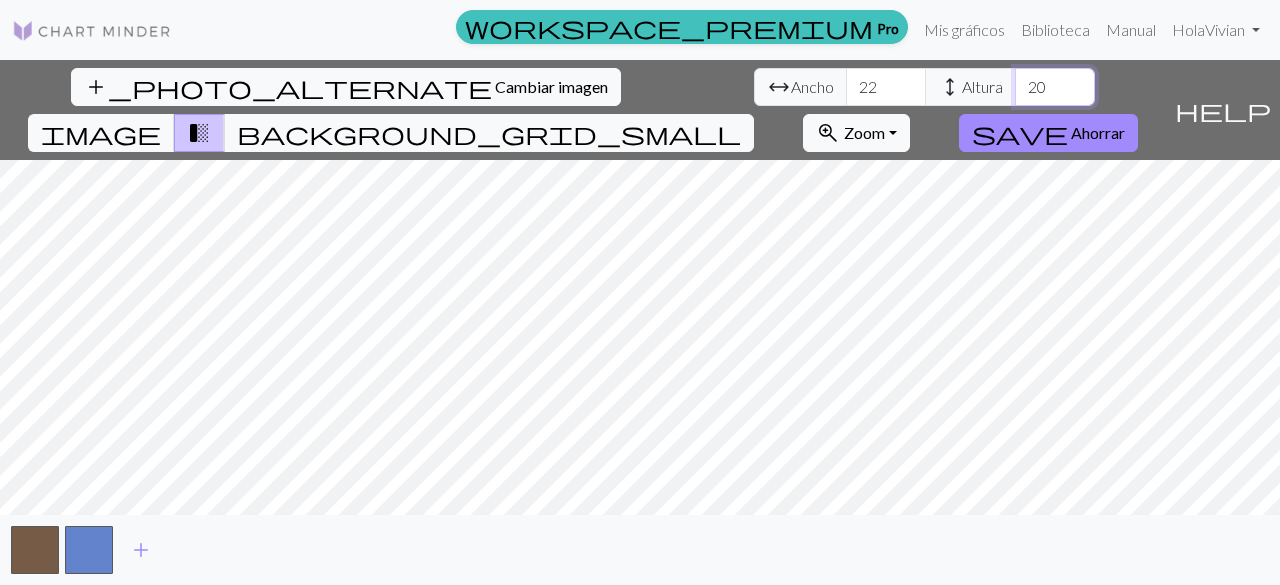 click on "20" at bounding box center (1055, 87) 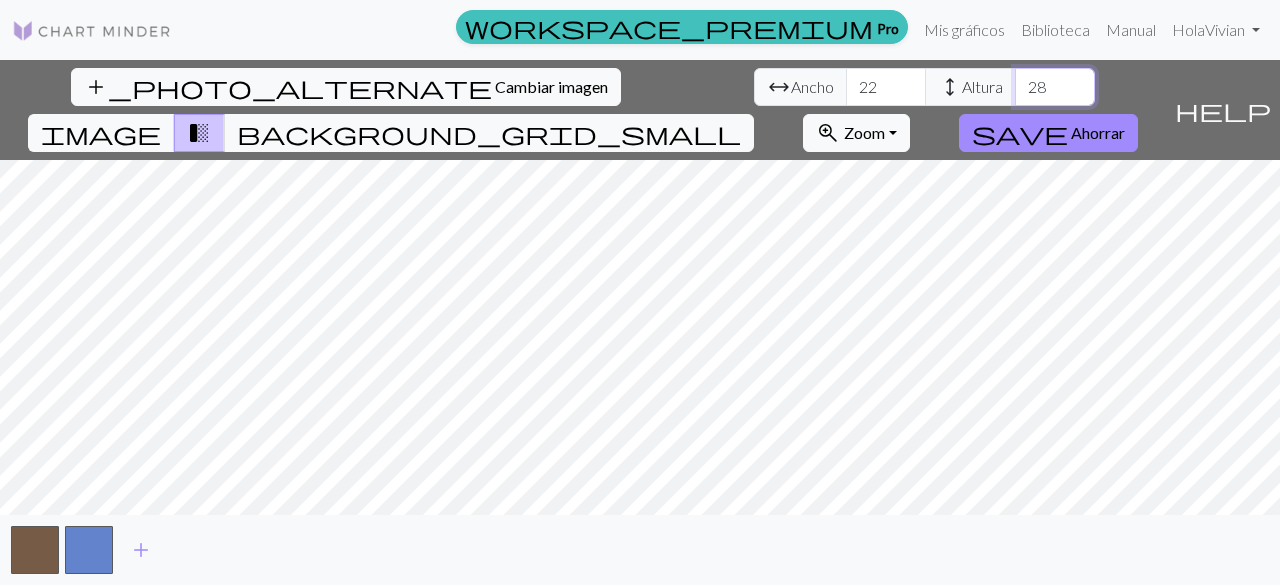 type on "28" 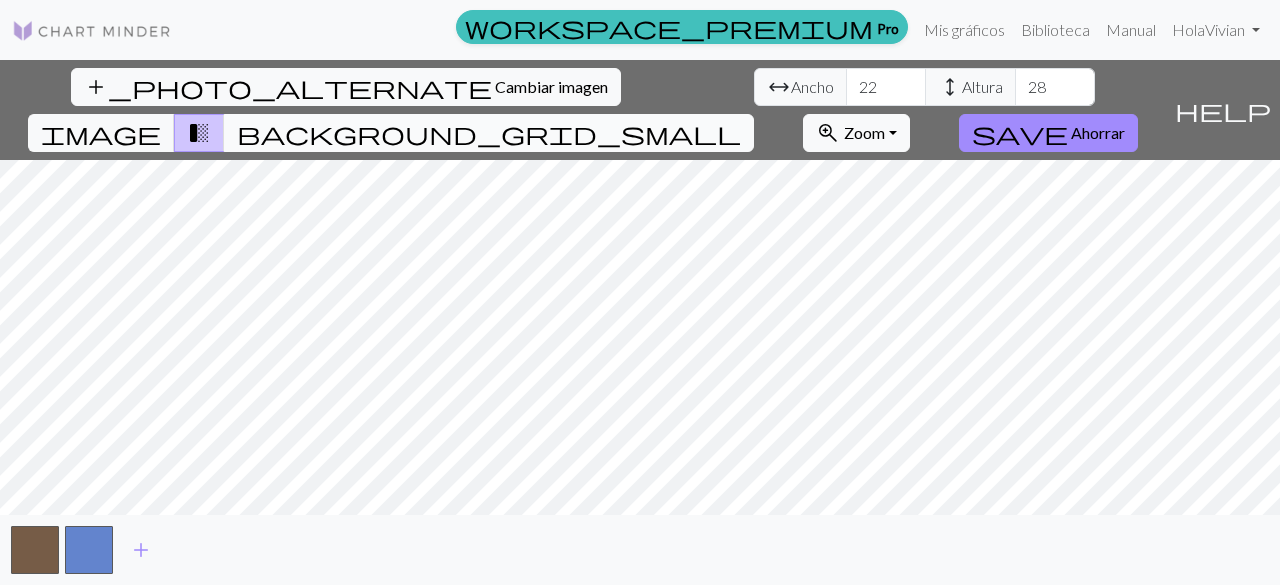 click on "background_grid_small" at bounding box center (489, 133) 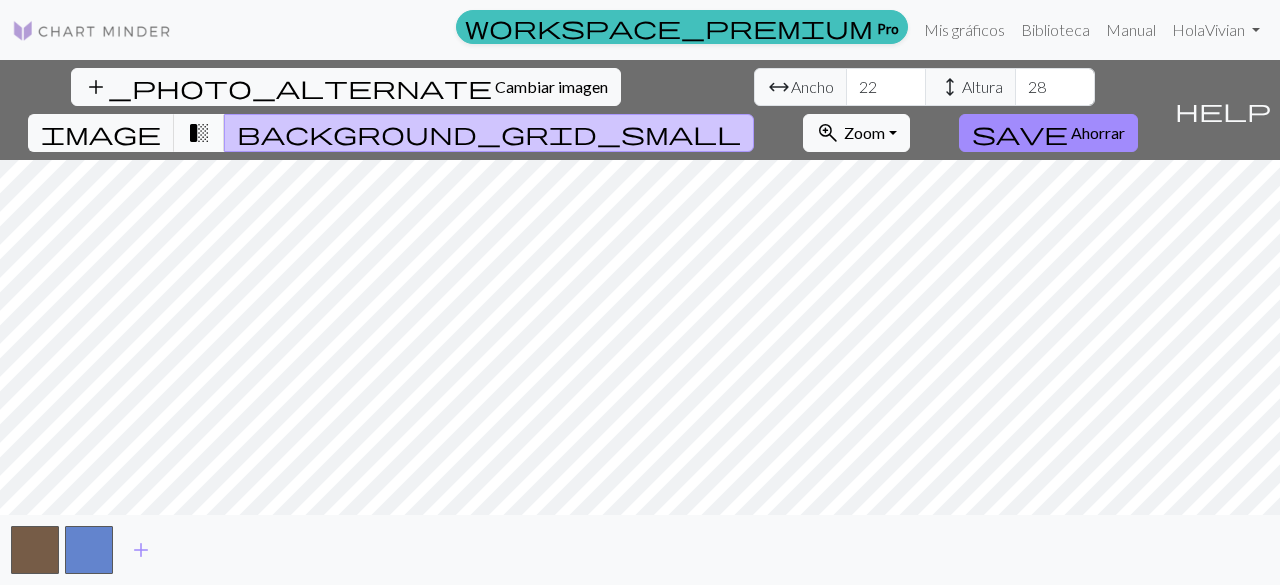 click on "transition_fade" at bounding box center (199, 133) 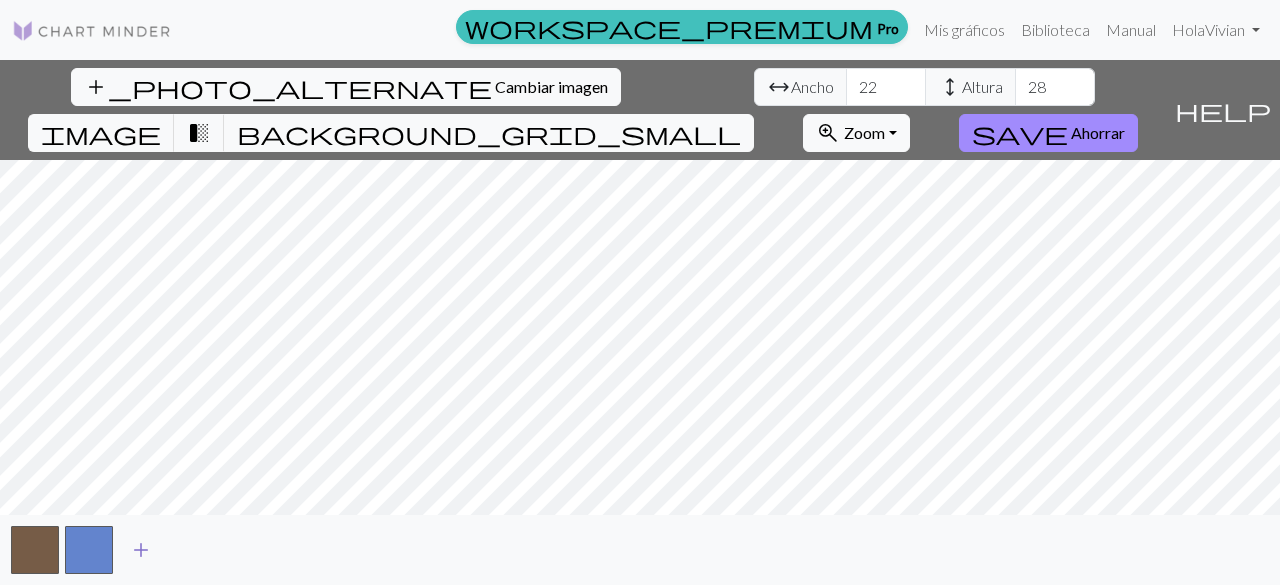 click on "add" at bounding box center (141, 550) 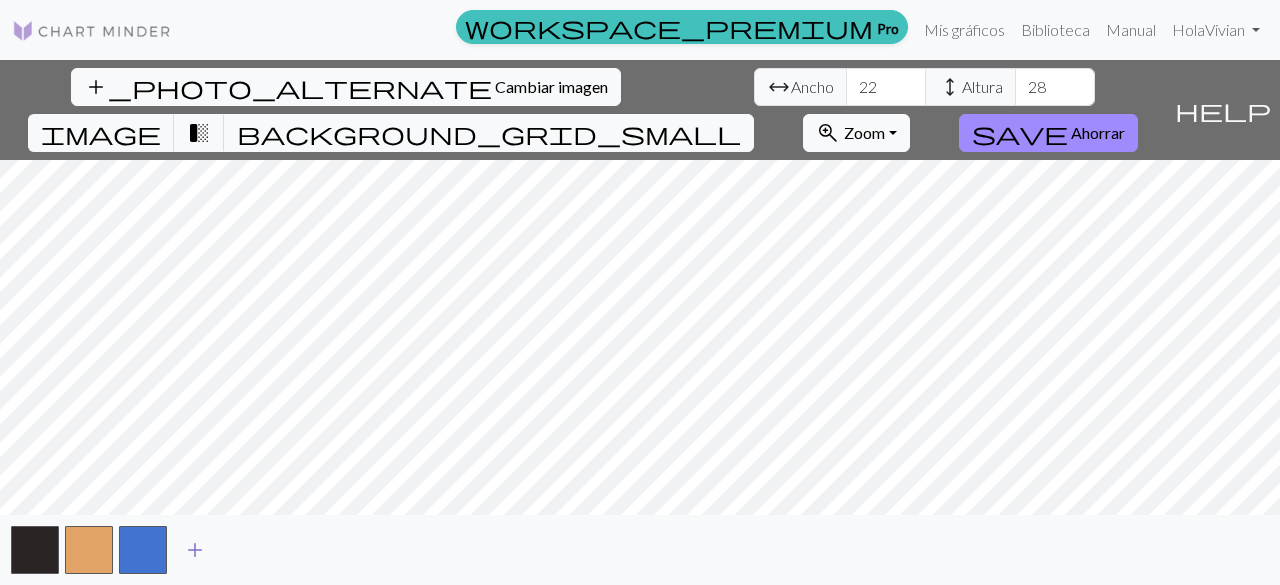click on "add" at bounding box center (195, 550) 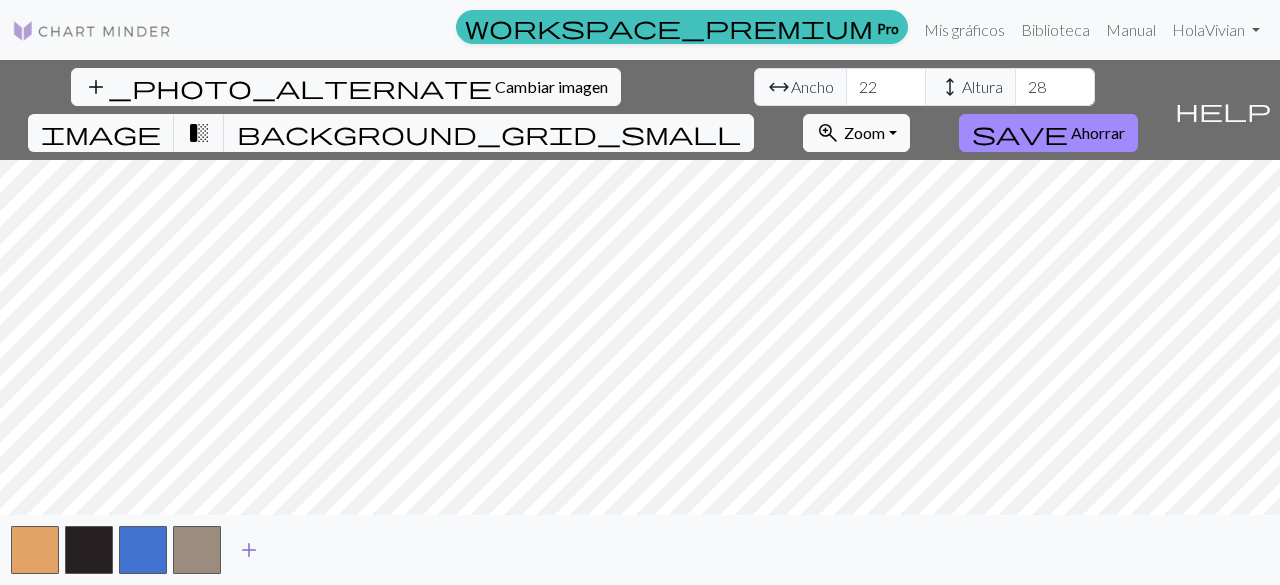 click on "add" at bounding box center (249, 550) 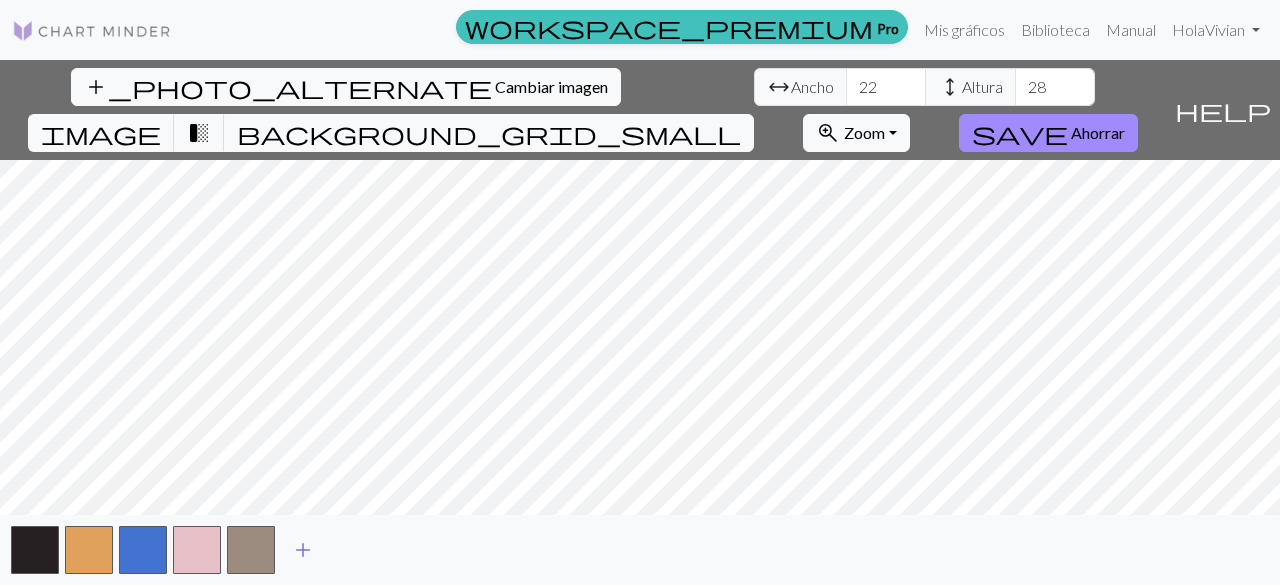 click on "add" at bounding box center (303, 550) 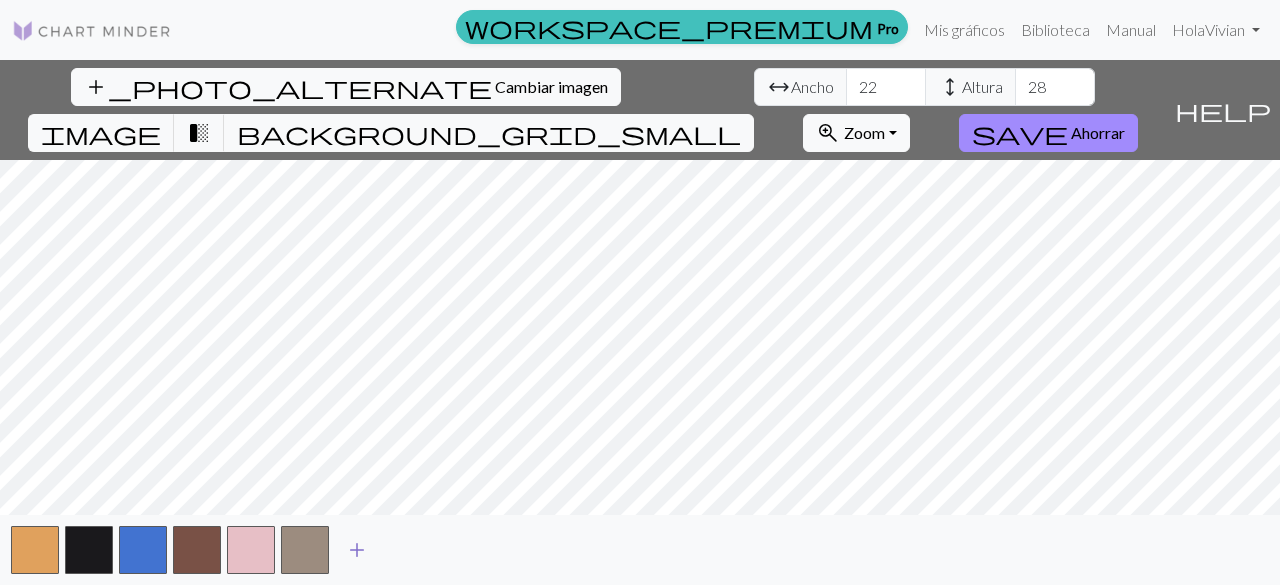 drag, startPoint x: 353, startPoint y: 520, endPoint x: 357, endPoint y: 556, distance: 36.221542 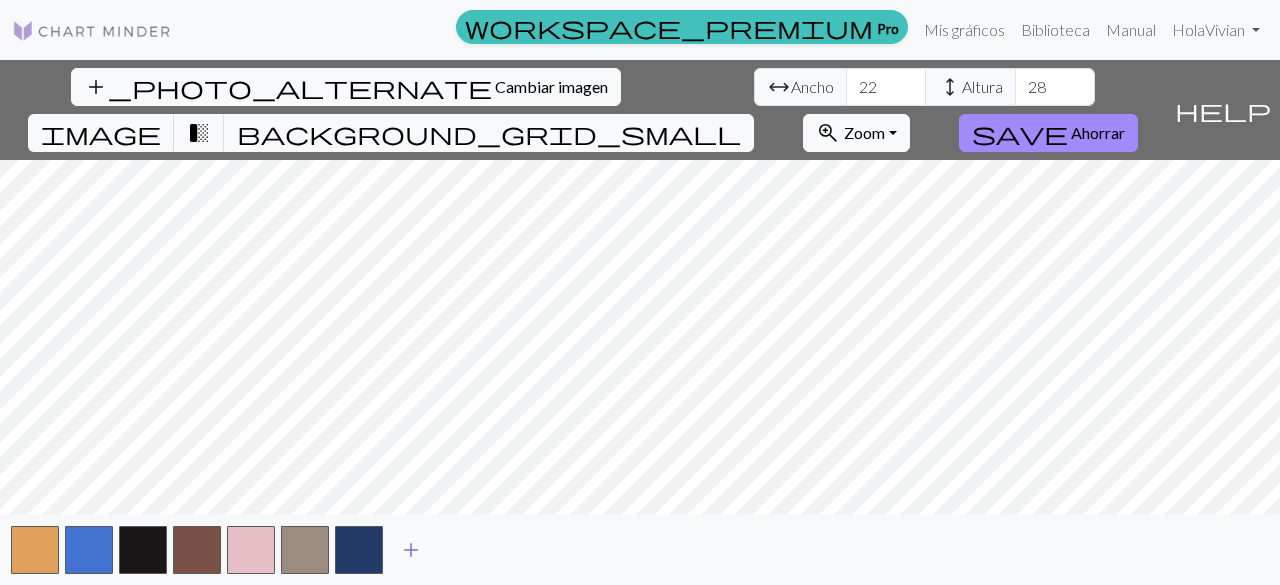 click on "add" at bounding box center [411, 550] 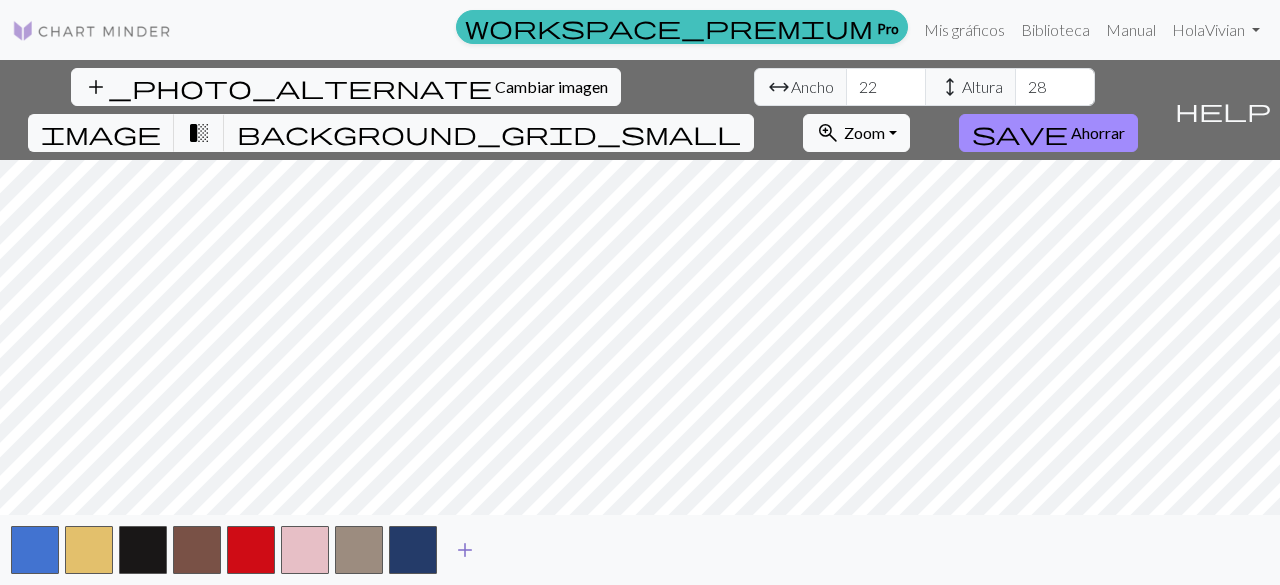 click on "add" at bounding box center (465, 550) 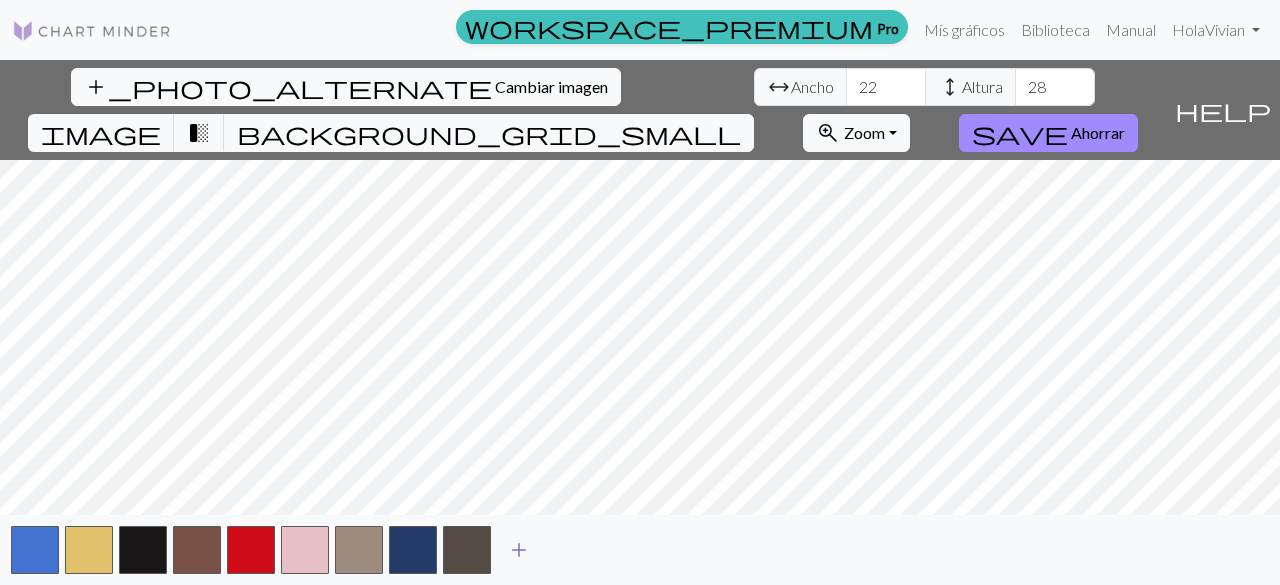 click on "add" at bounding box center [519, 550] 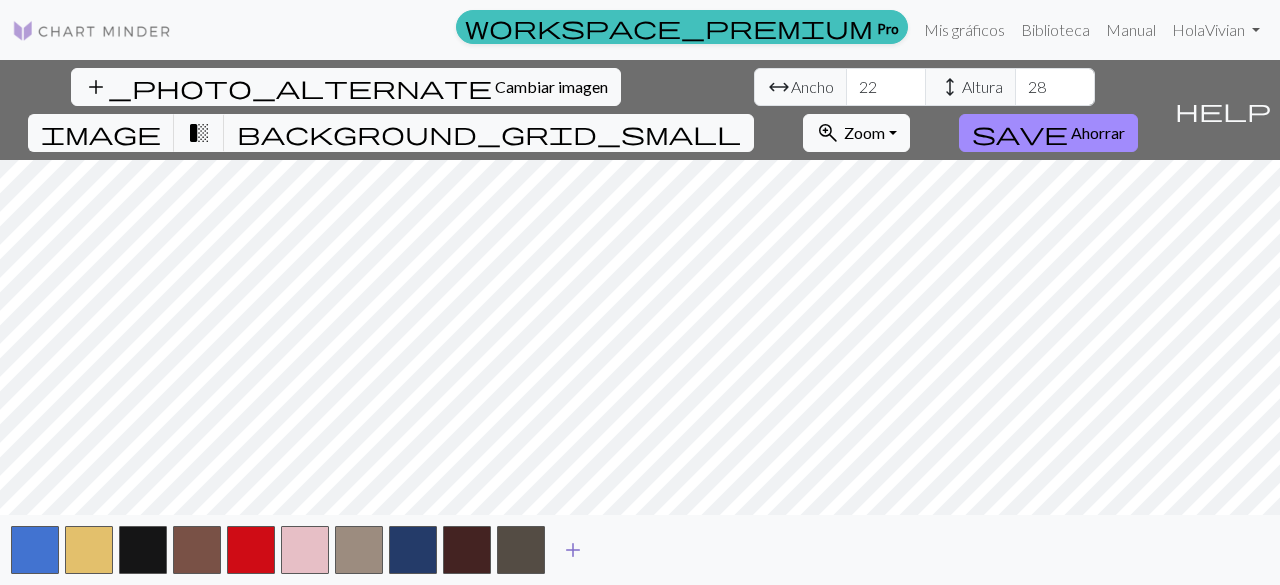 click on "add" at bounding box center (573, 550) 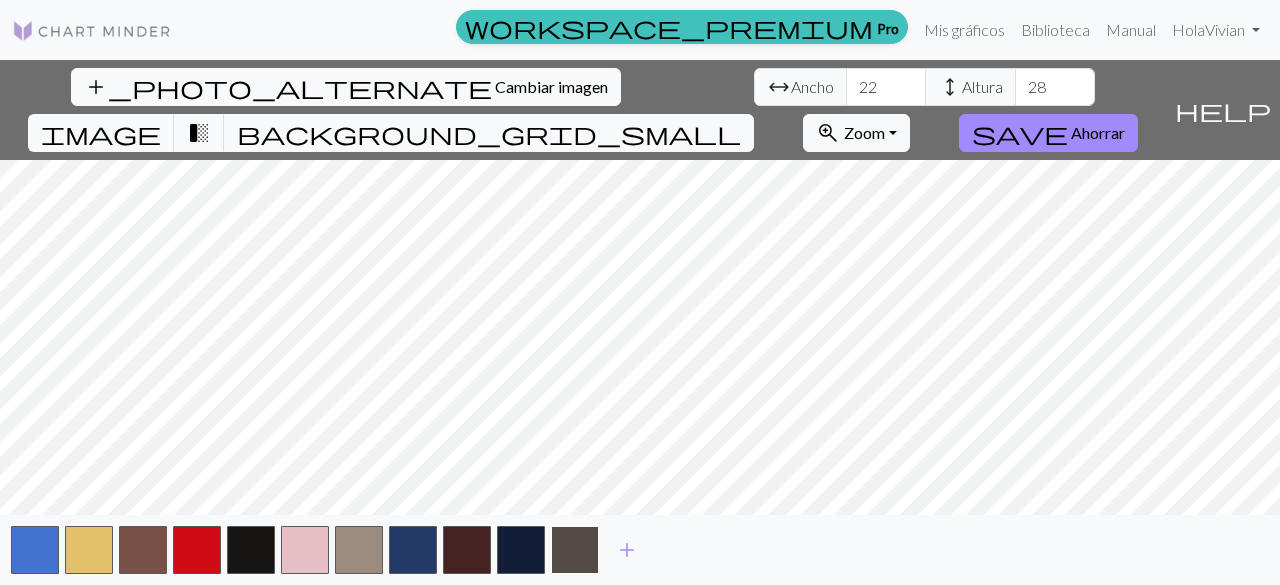 click at bounding box center (575, 550) 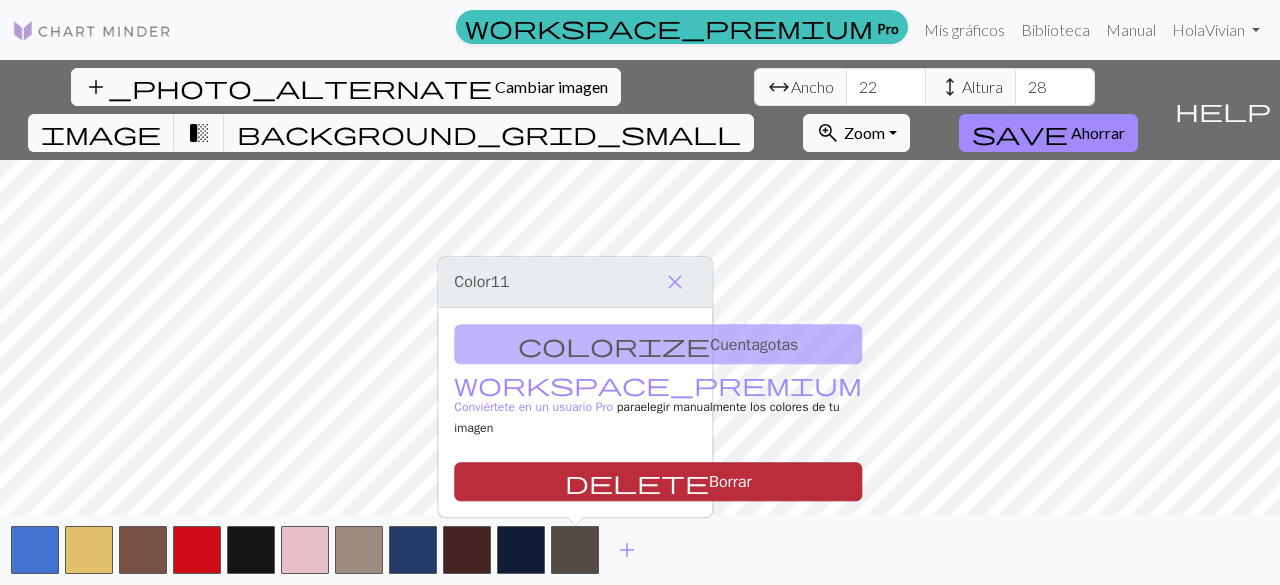 click on "delete Borrar" at bounding box center (658, 481) 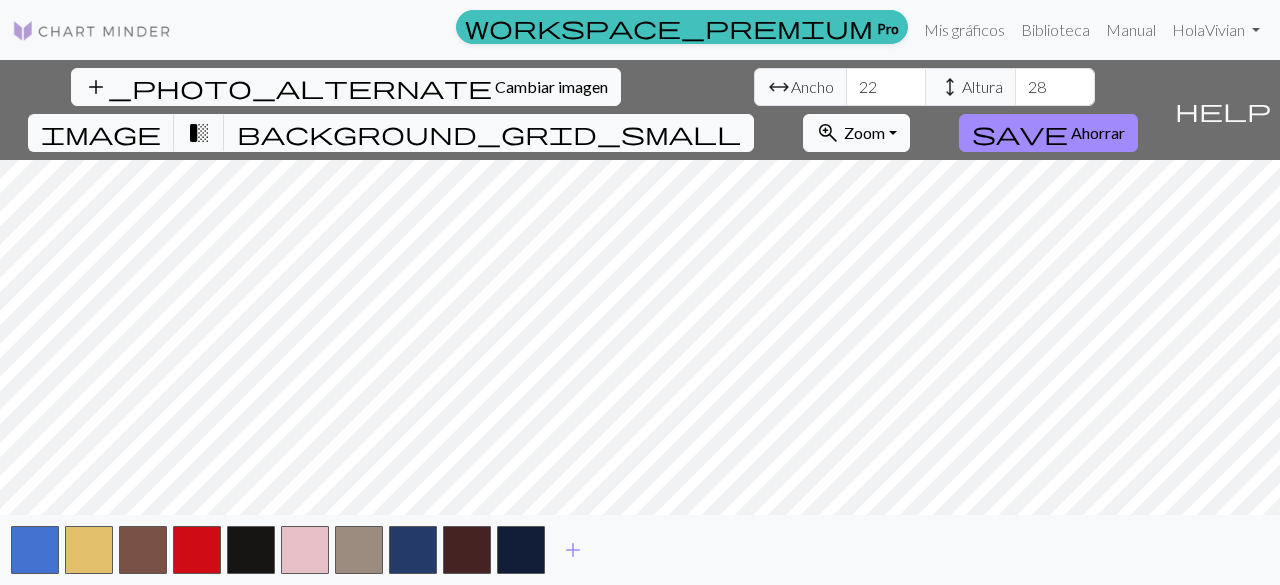 click on "background_grid_small" at bounding box center [489, 133] 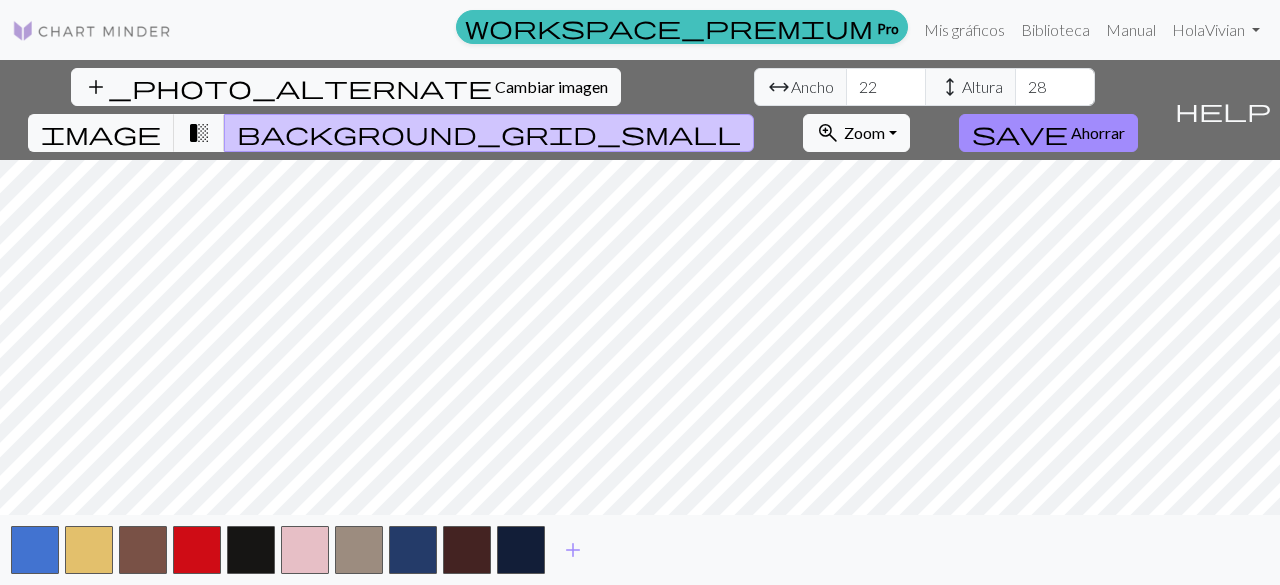 click on "background_grid_small" at bounding box center (489, 133) 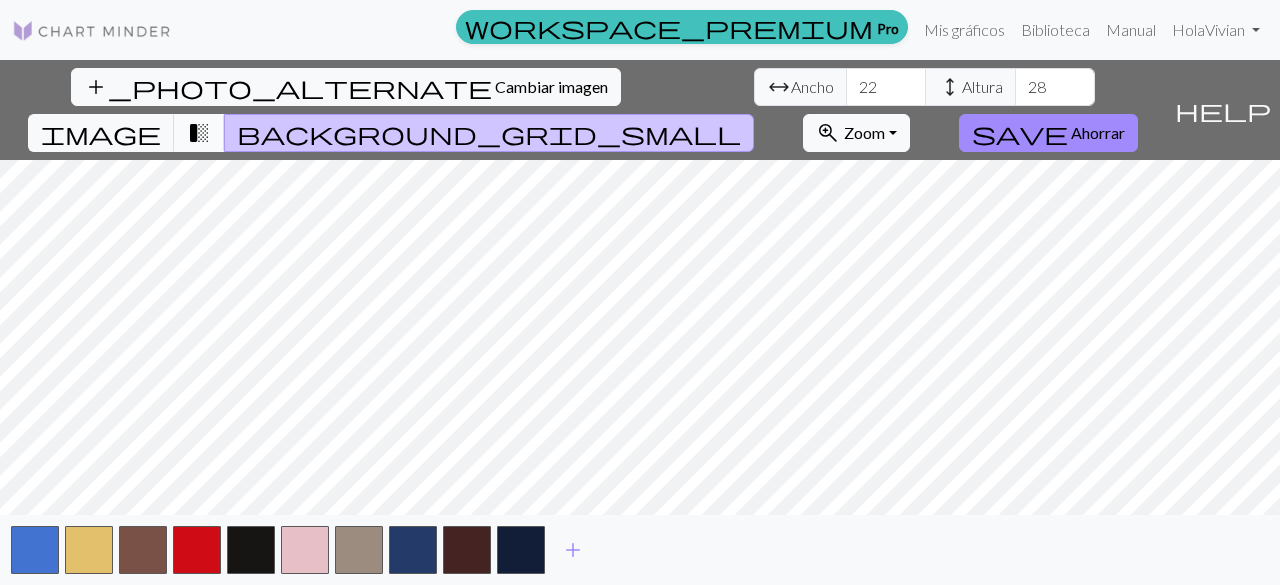 click on "transition_fade" at bounding box center (199, 133) 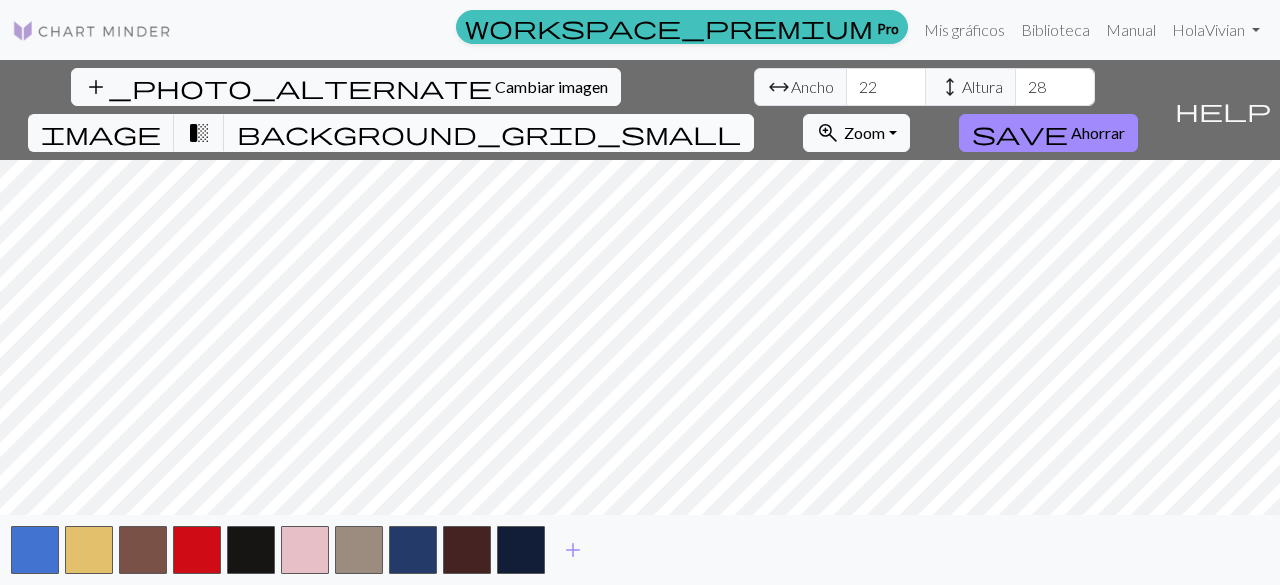 click on "background_grid_small" at bounding box center (489, 133) 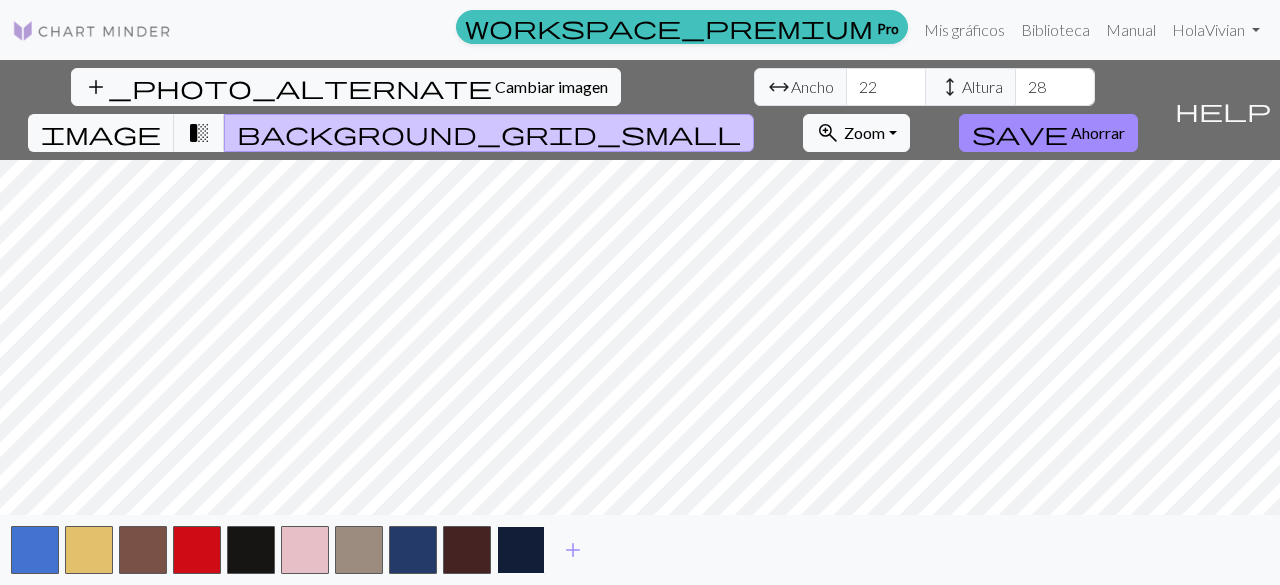 drag, startPoint x: 521, startPoint y: 541, endPoint x: 512, endPoint y: 535, distance: 10.816654 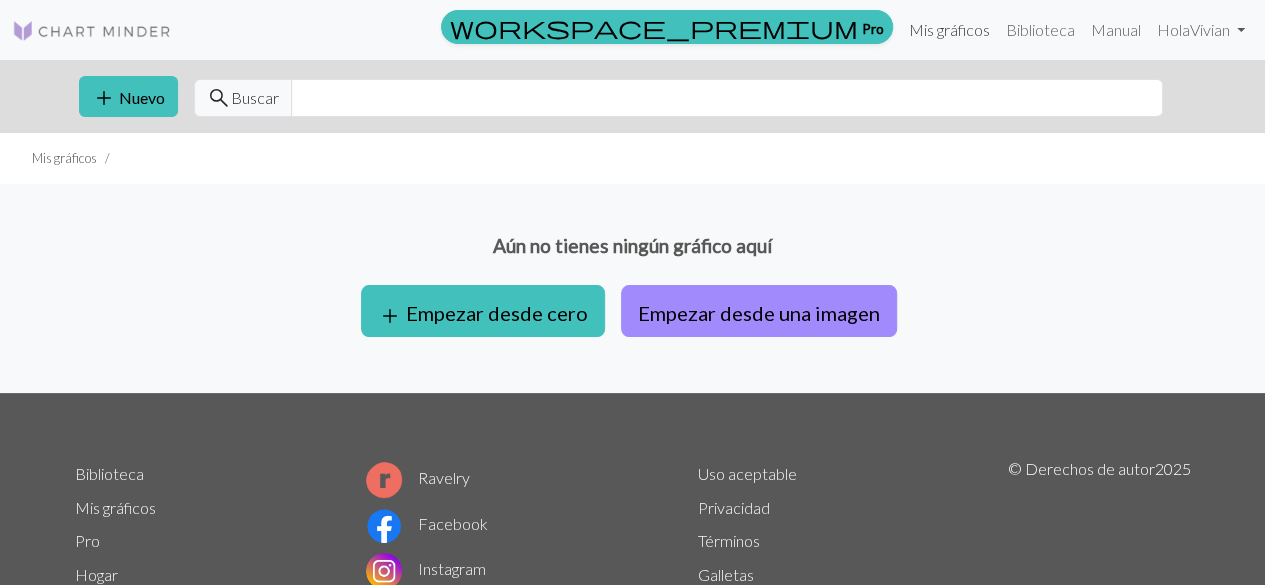 click on "Mis gráficos" at bounding box center (949, 29) 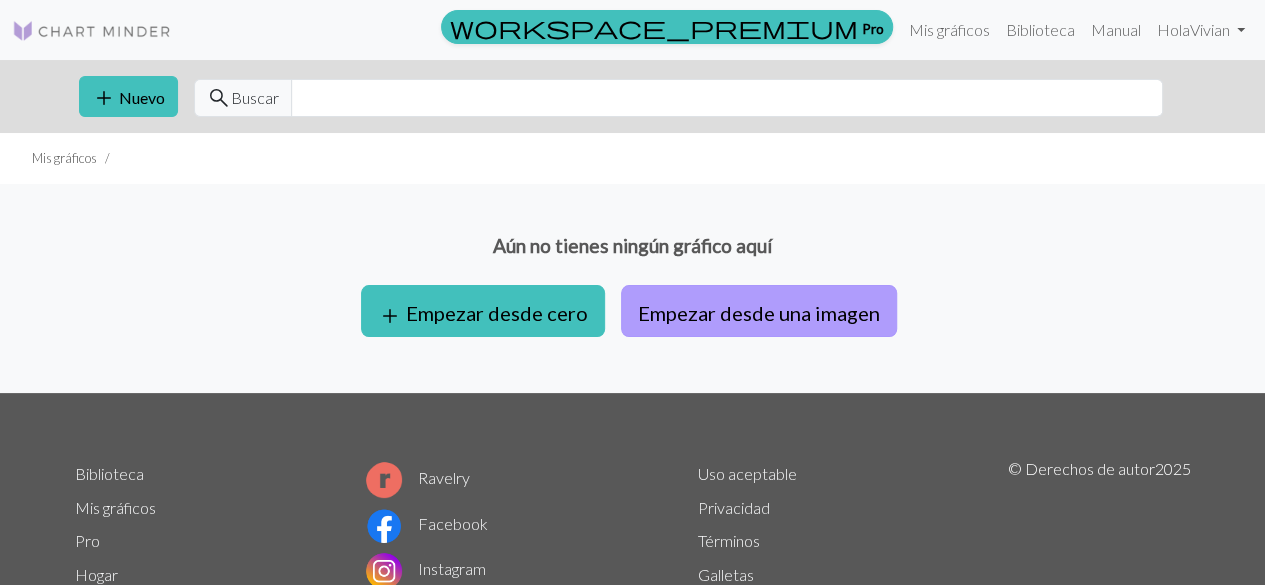 click on "Empezar desde una imagen" at bounding box center (759, 313) 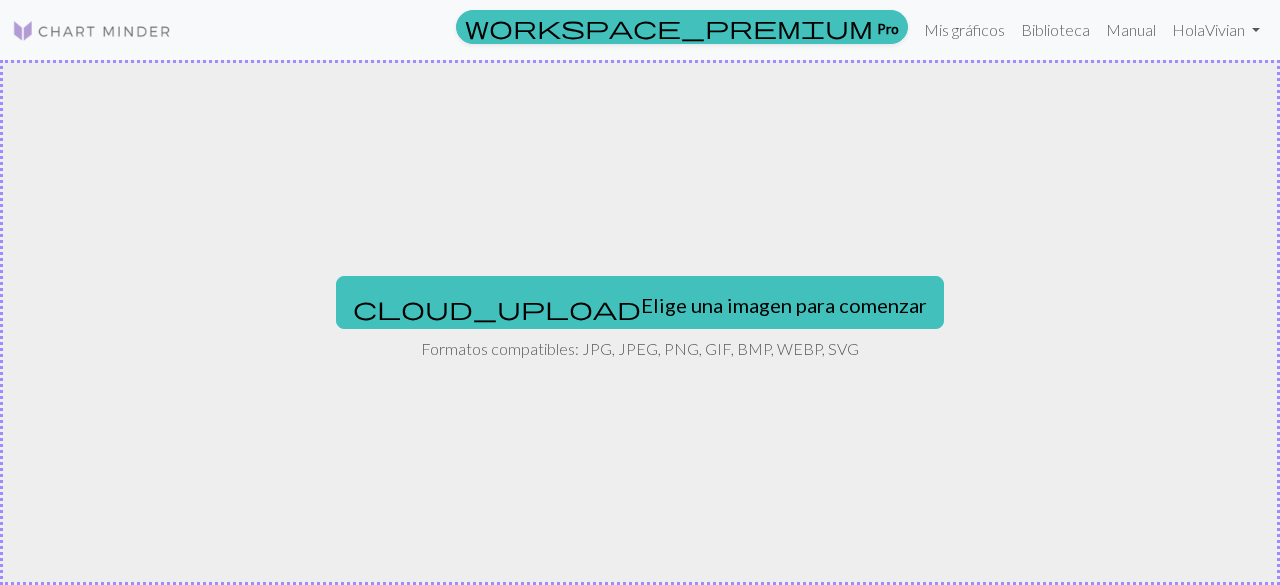 click on "Elige una imagen para comenzar" at bounding box center (784, 305) 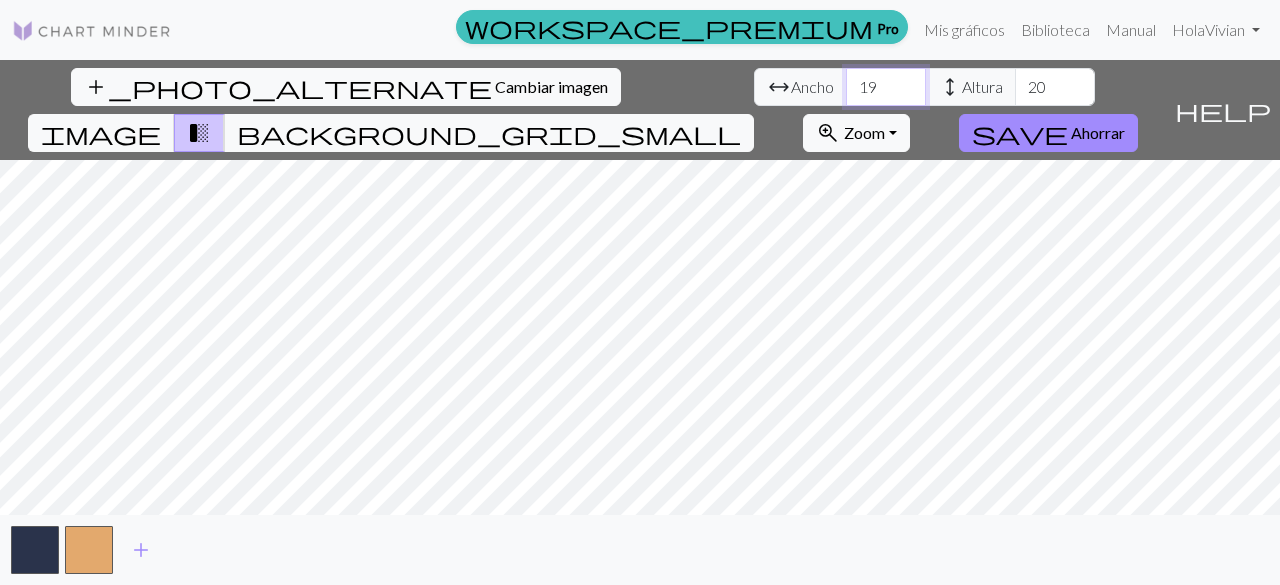 click on "19" at bounding box center [886, 87] 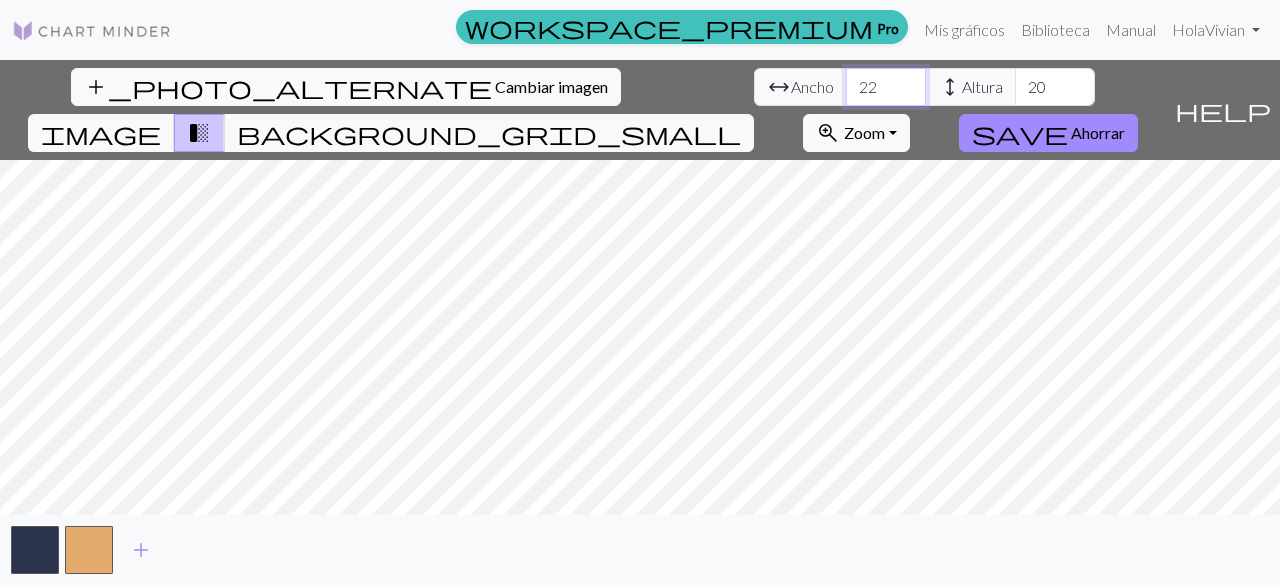 type on "22" 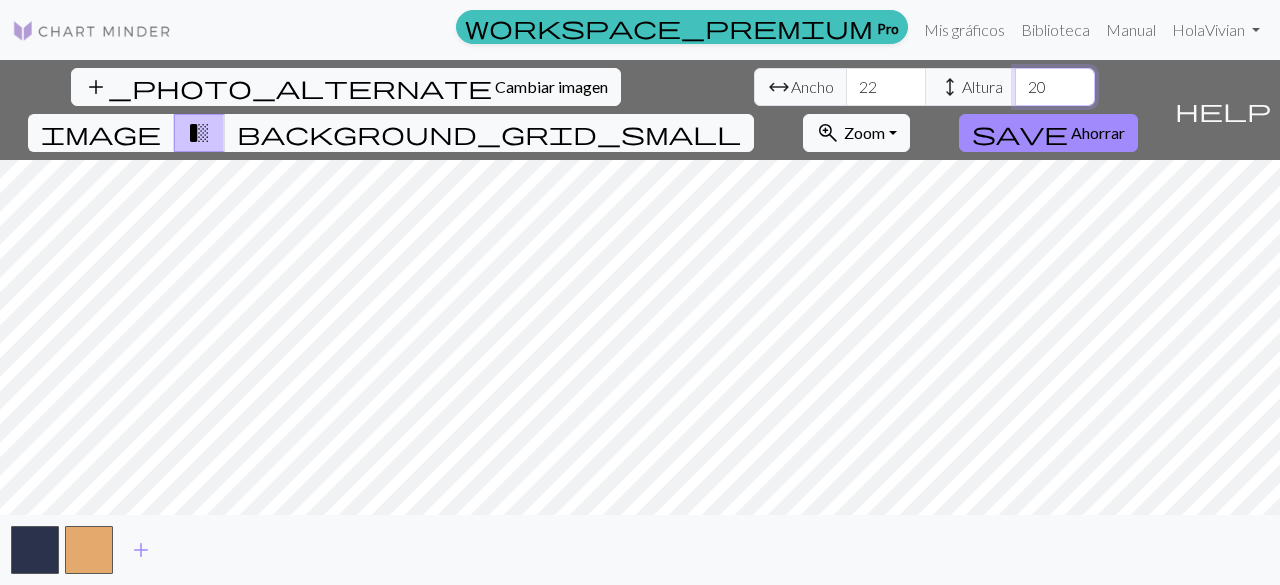 click on "20" at bounding box center [1055, 87] 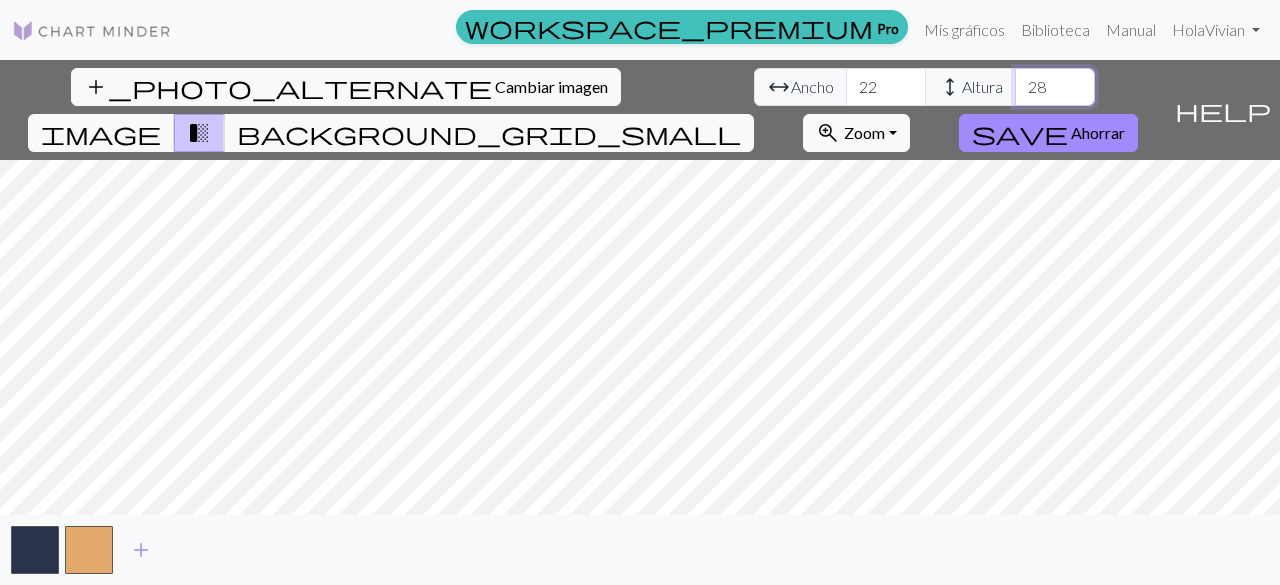 type on "28" 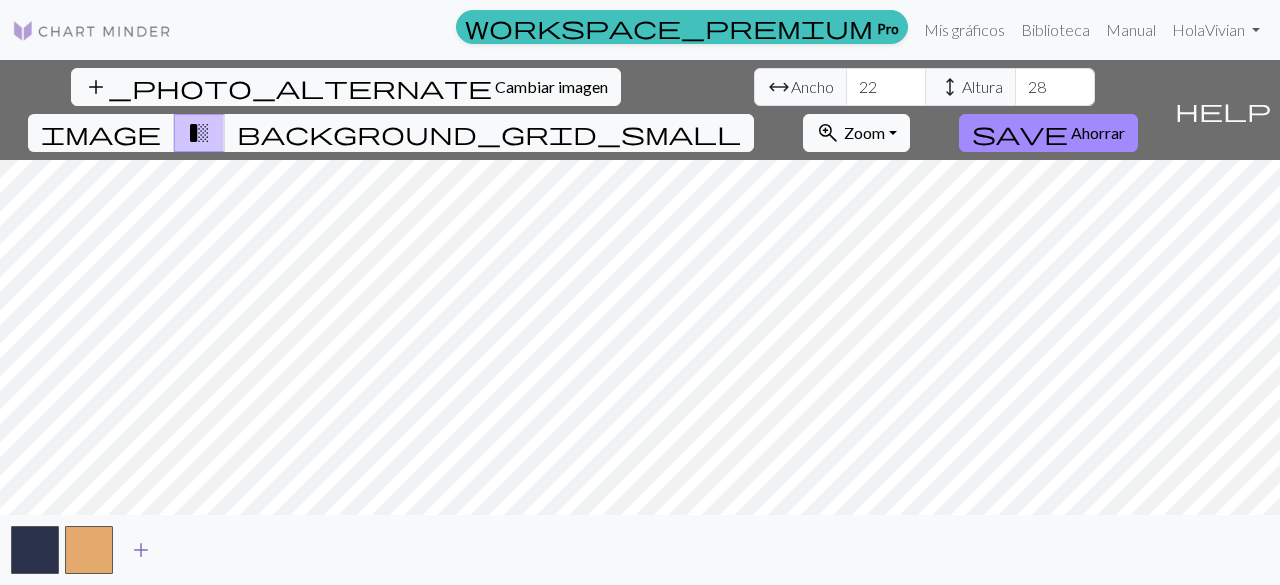 click on "add" at bounding box center [141, 550] 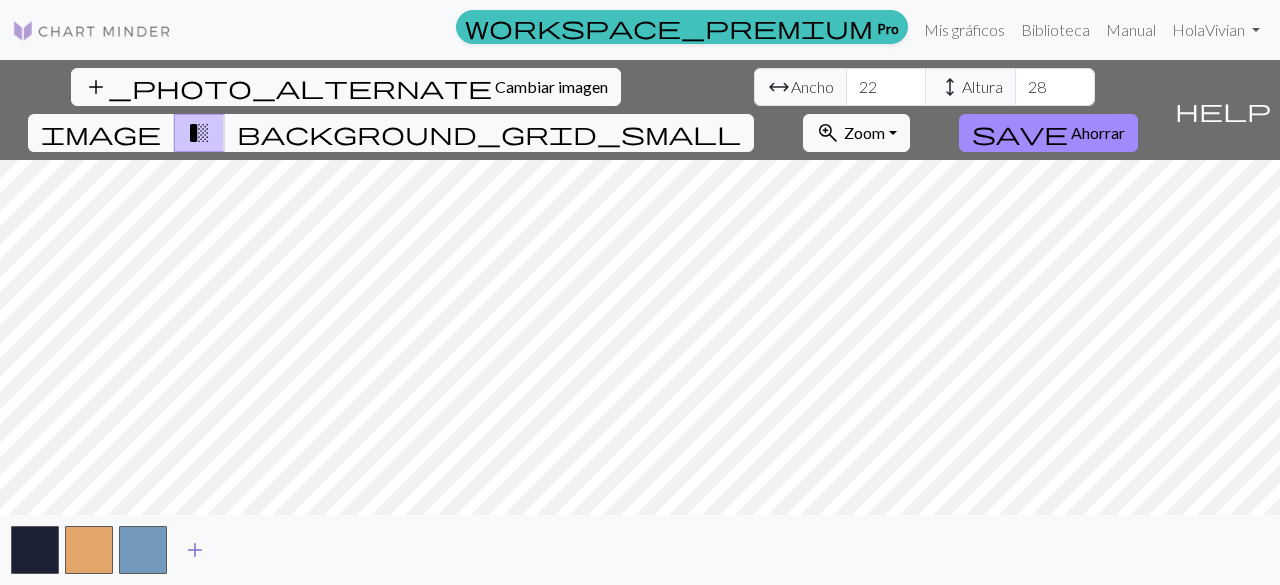 click on "add" at bounding box center (195, 550) 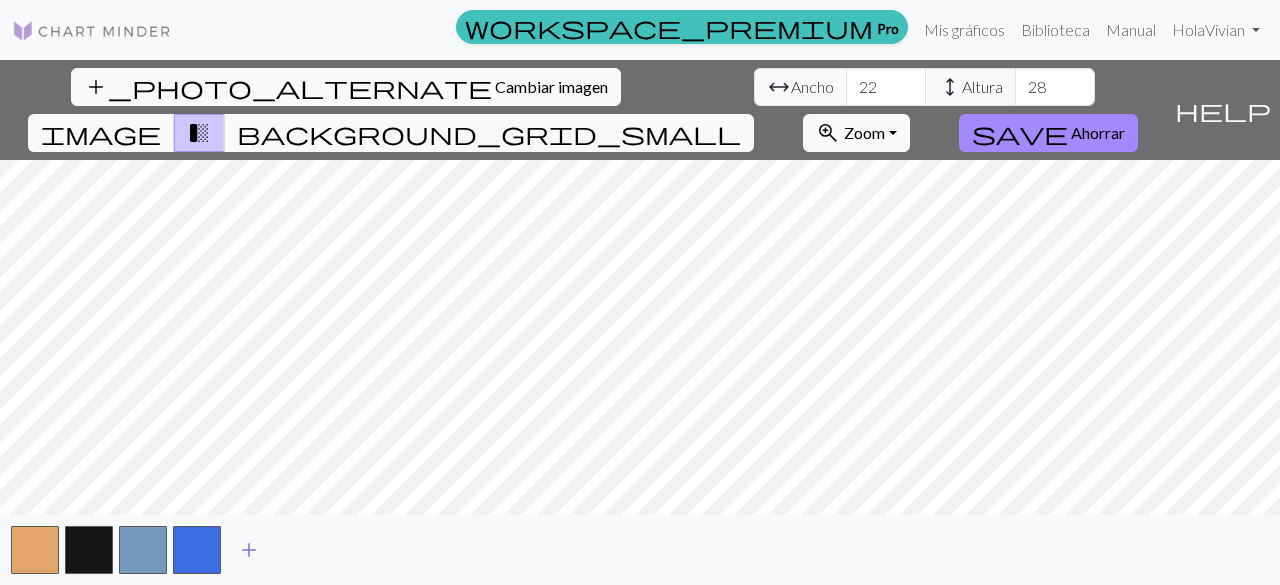 click at bounding box center (197, 550) 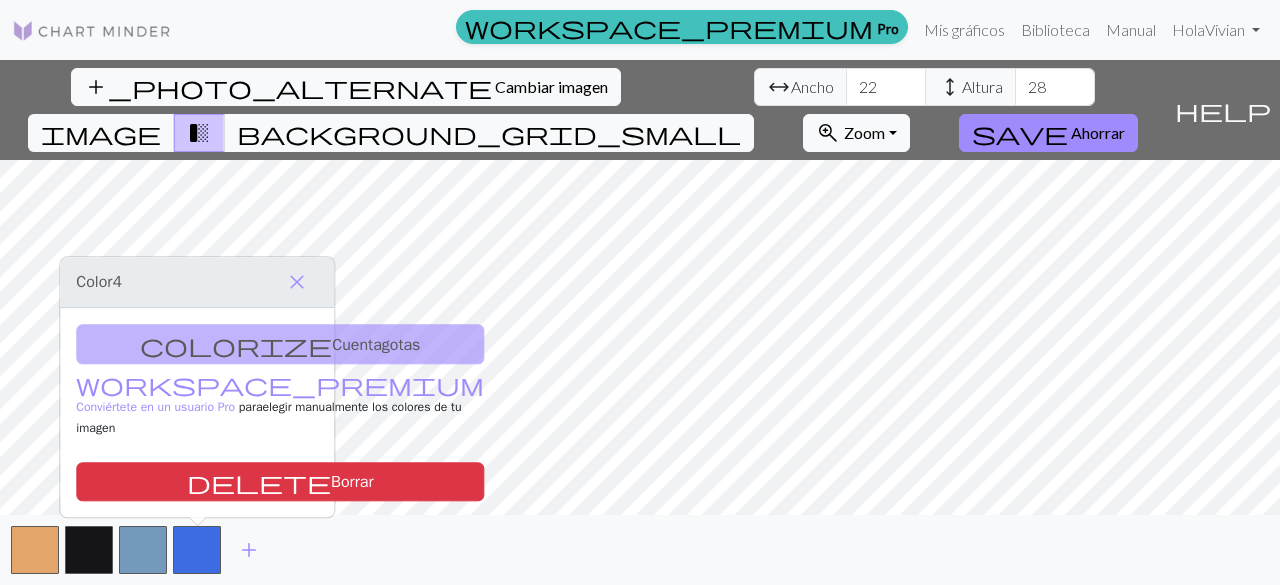 click on "add" at bounding box center [640, 550] 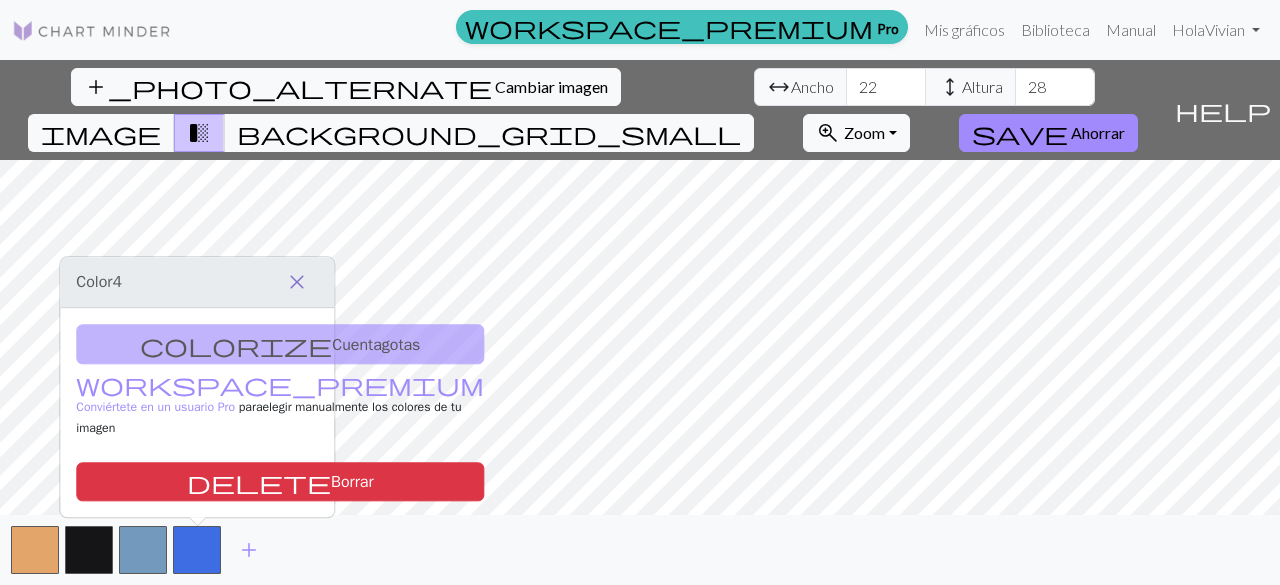 click on "close" at bounding box center [297, 283] 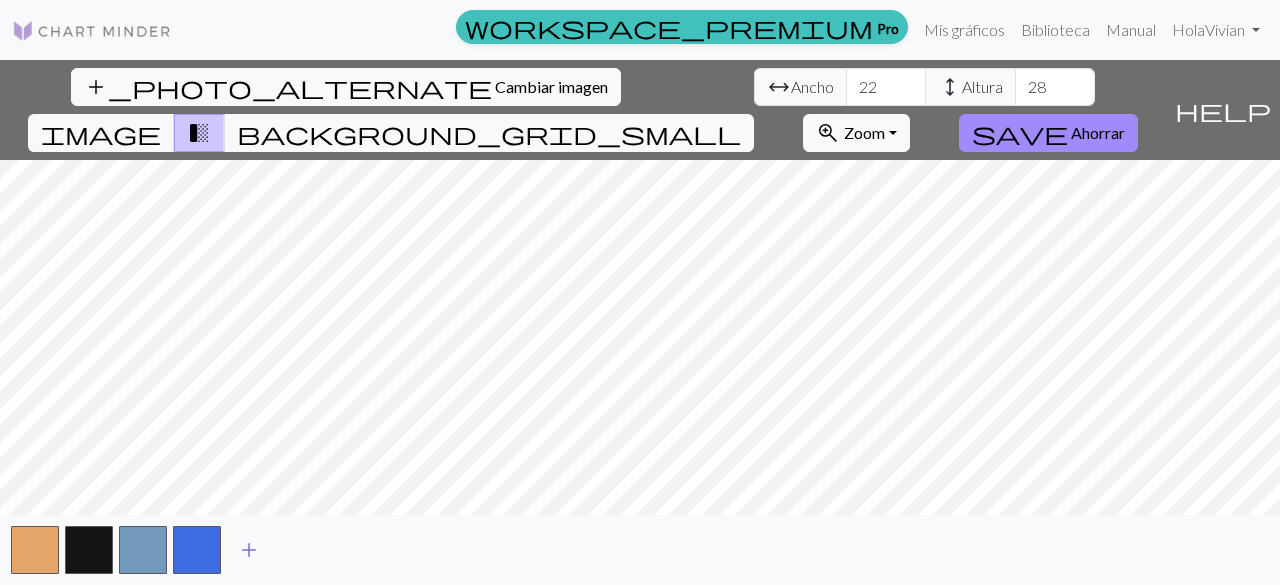 click on "add" at bounding box center (249, 550) 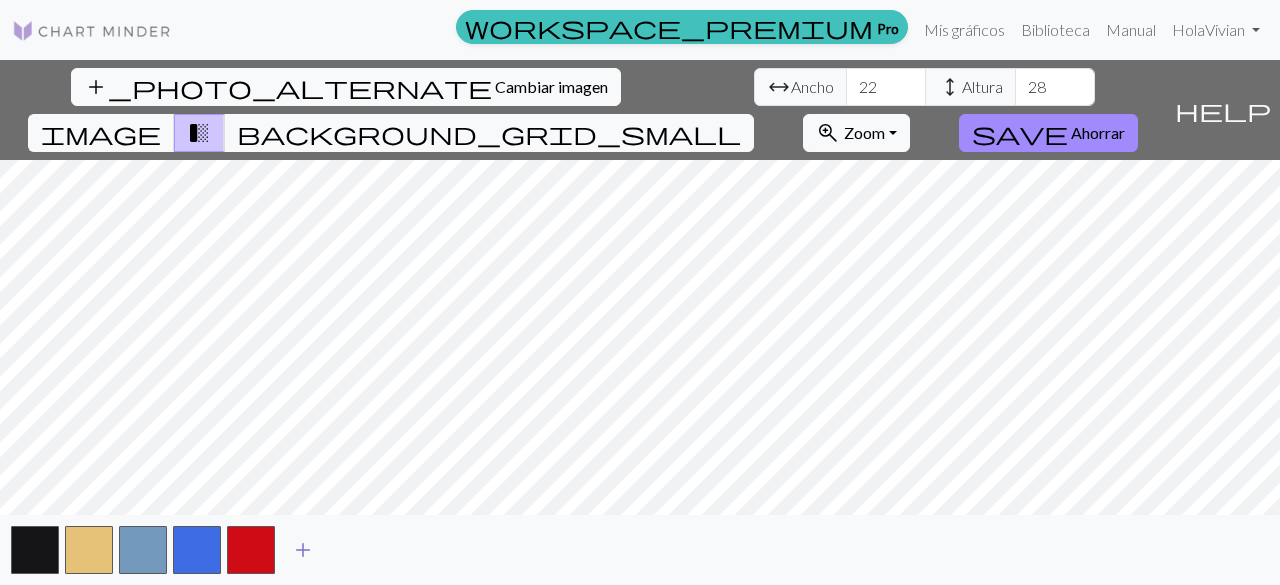 click on "add" at bounding box center [303, 550] 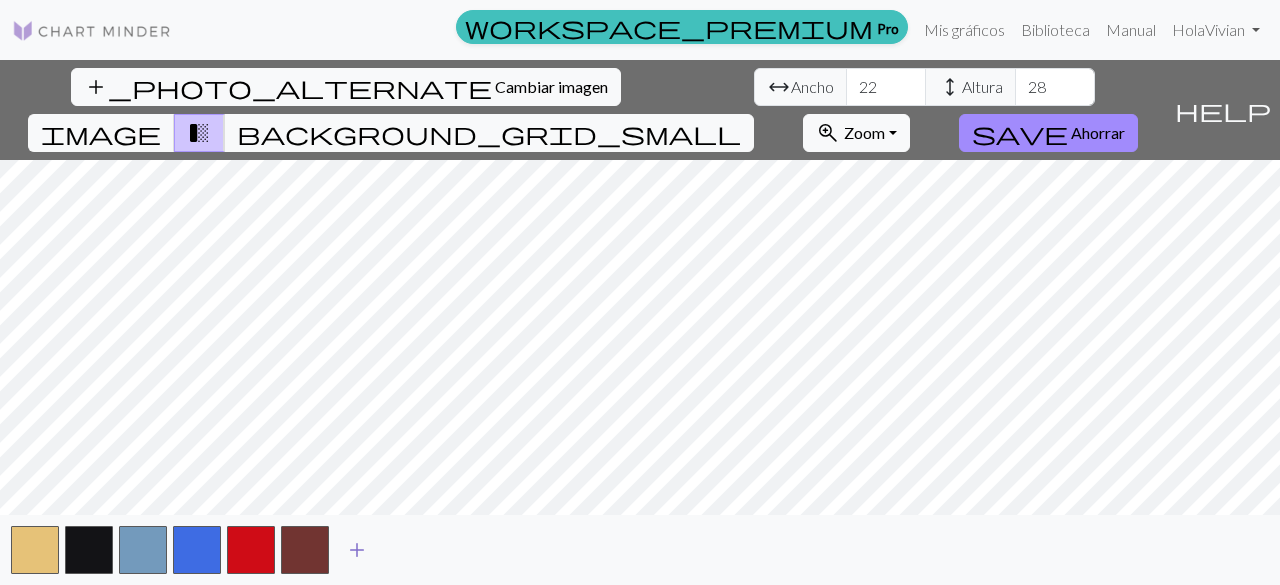 click on "add" at bounding box center [357, 550] 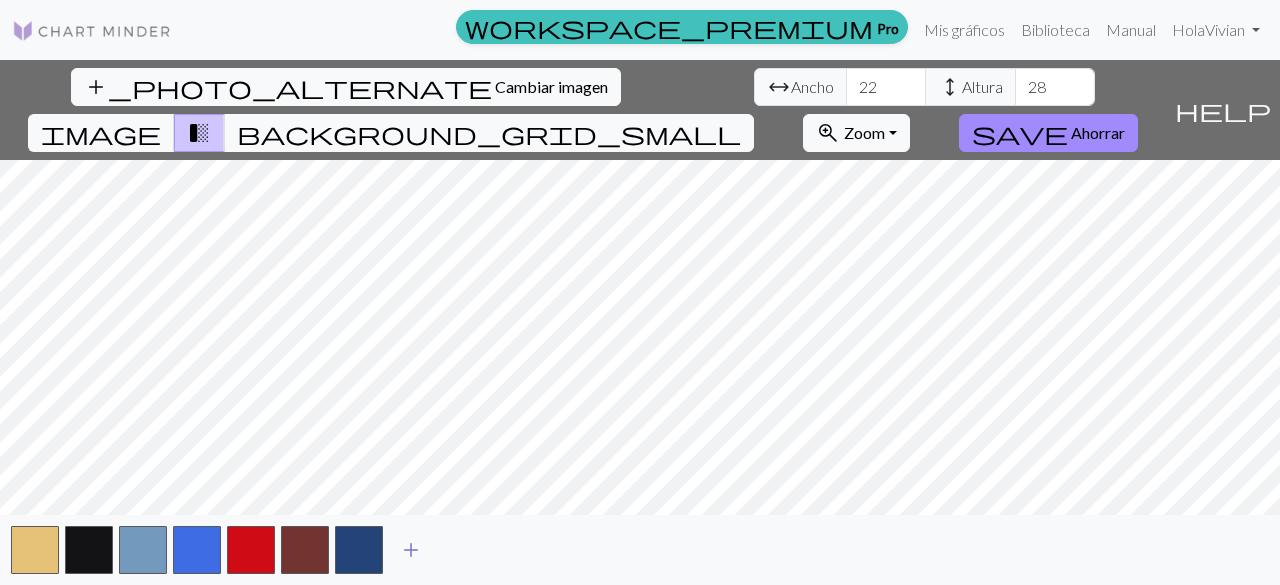 click on "add" at bounding box center (411, 550) 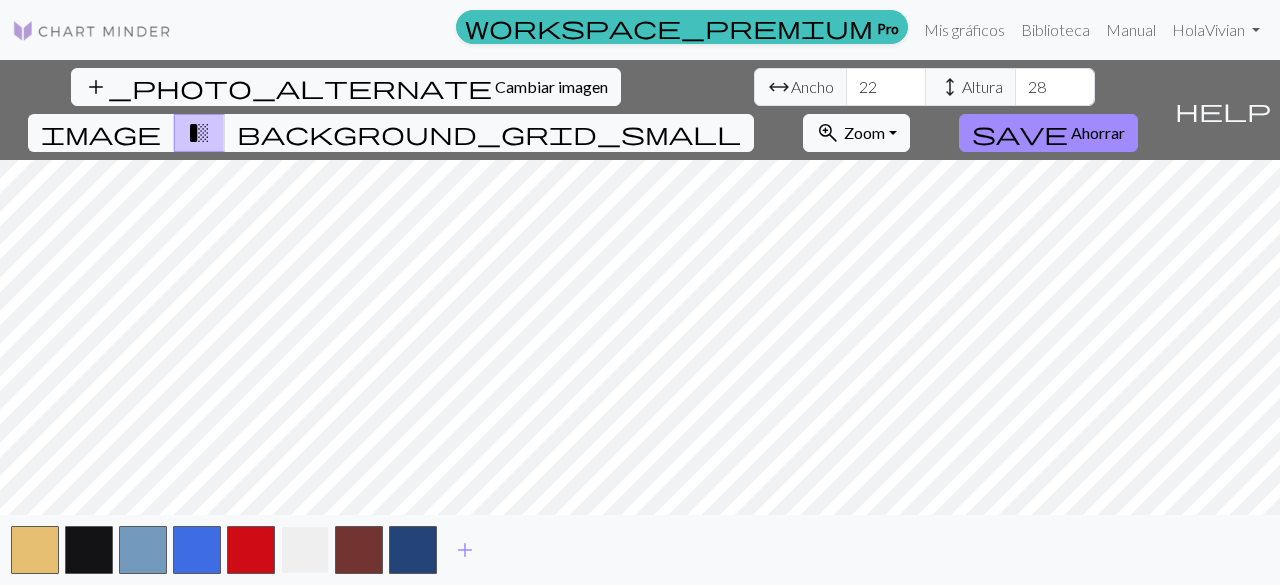 click at bounding box center [305, 550] 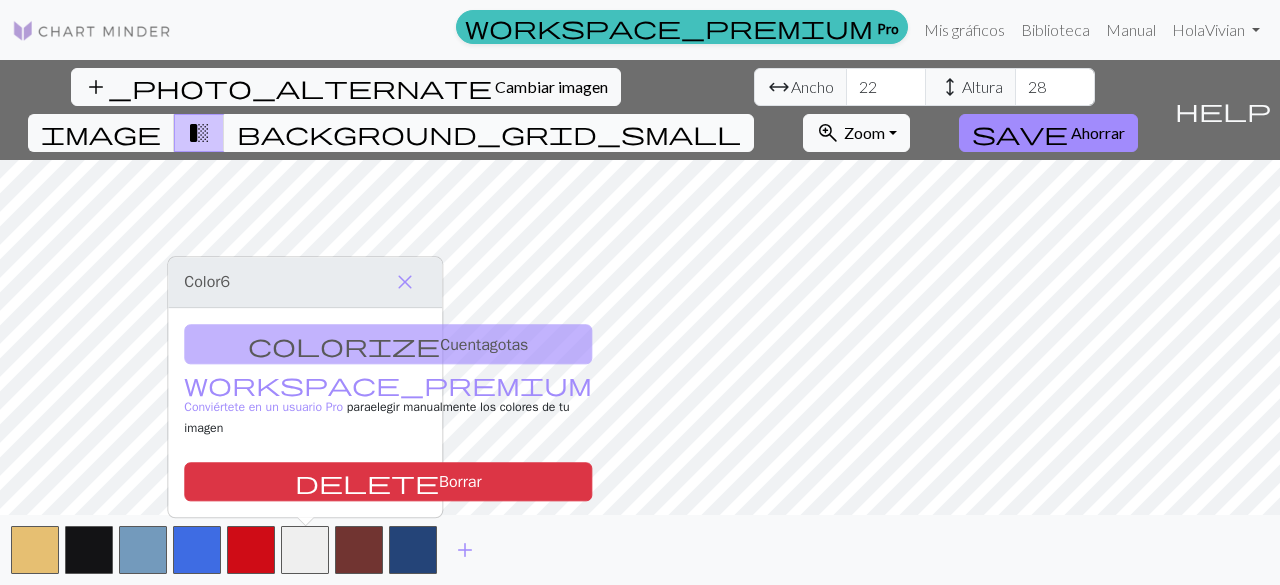 click on "background_grid_small" at bounding box center [489, 133] 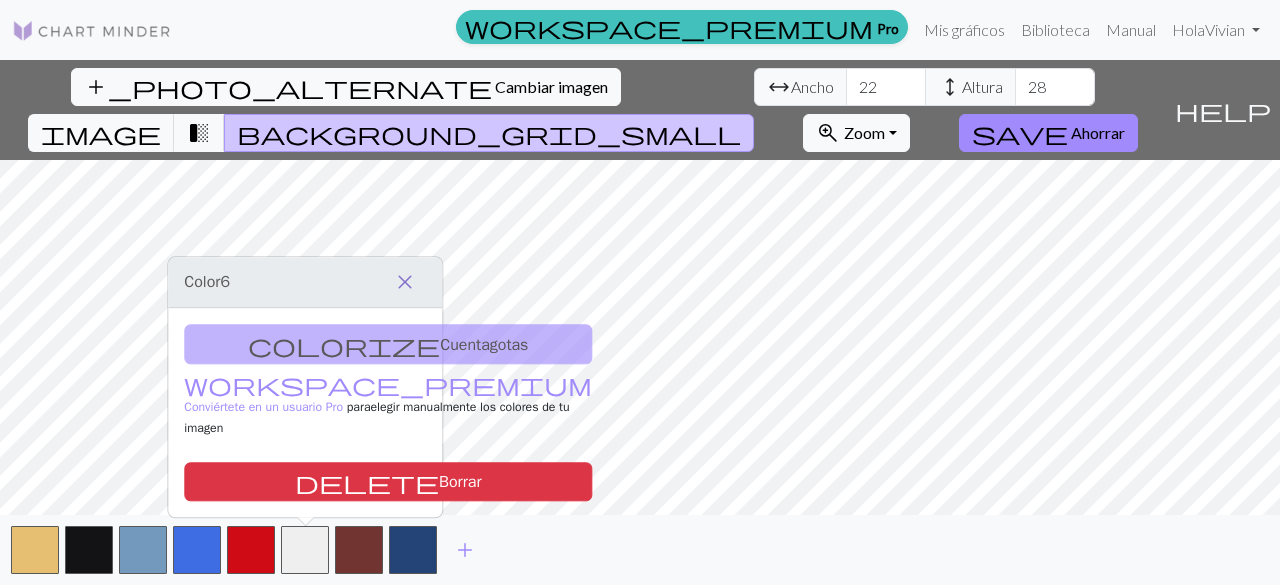 click on "close" at bounding box center [405, 283] 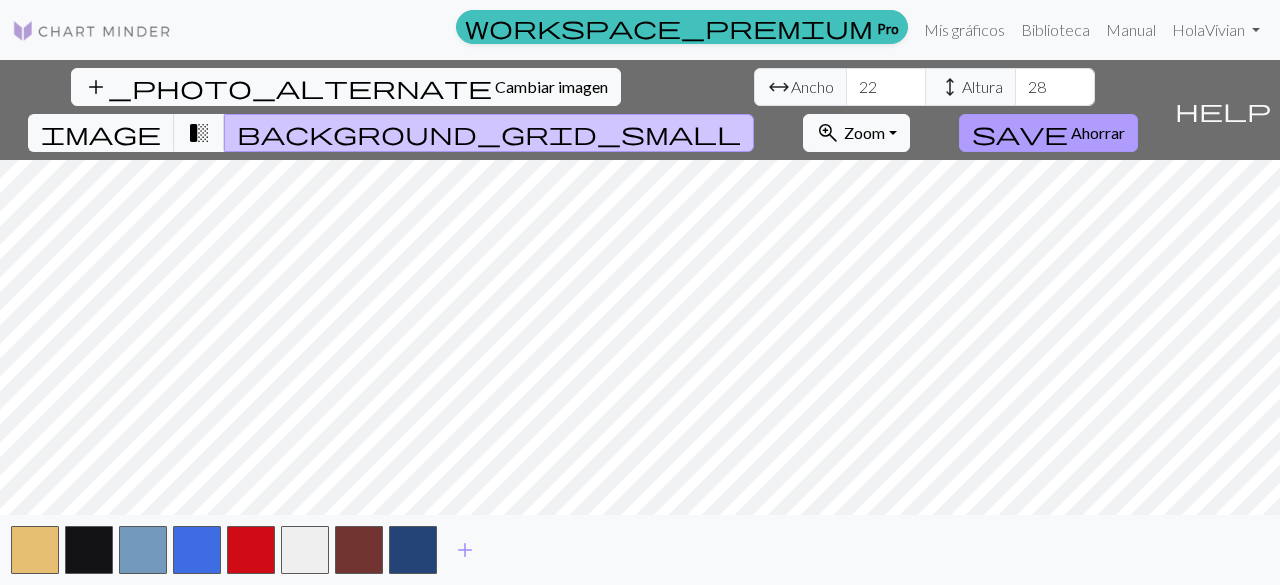 click on "Ahorrar" at bounding box center (1098, 132) 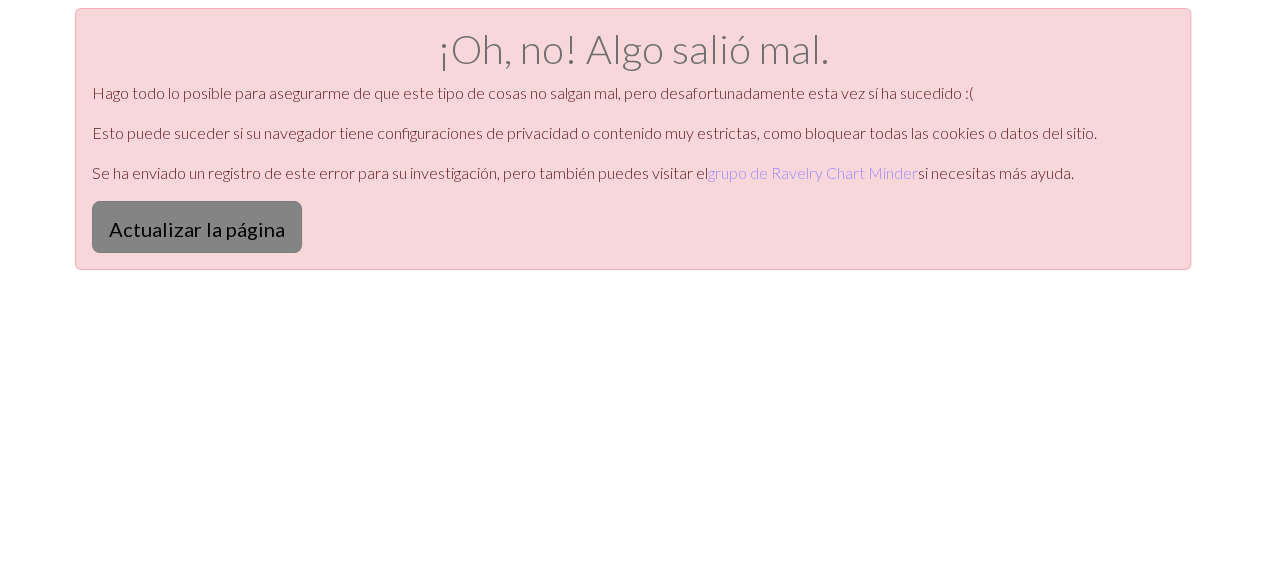 click on "Actualizar la página" at bounding box center (197, 229) 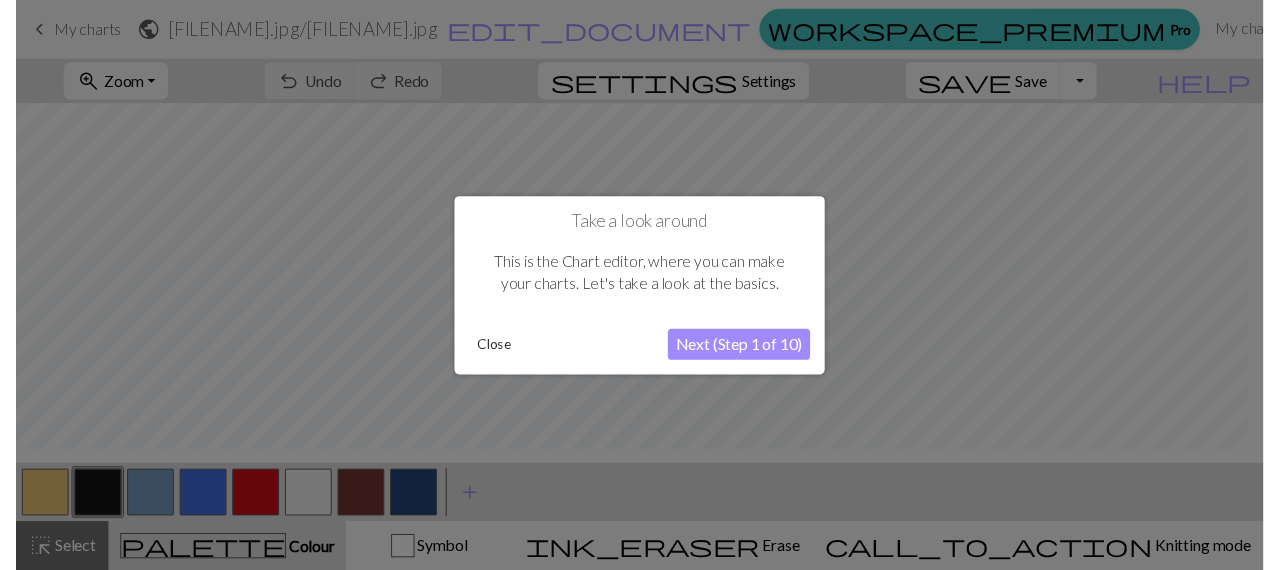 scroll, scrollTop: 0, scrollLeft: 0, axis: both 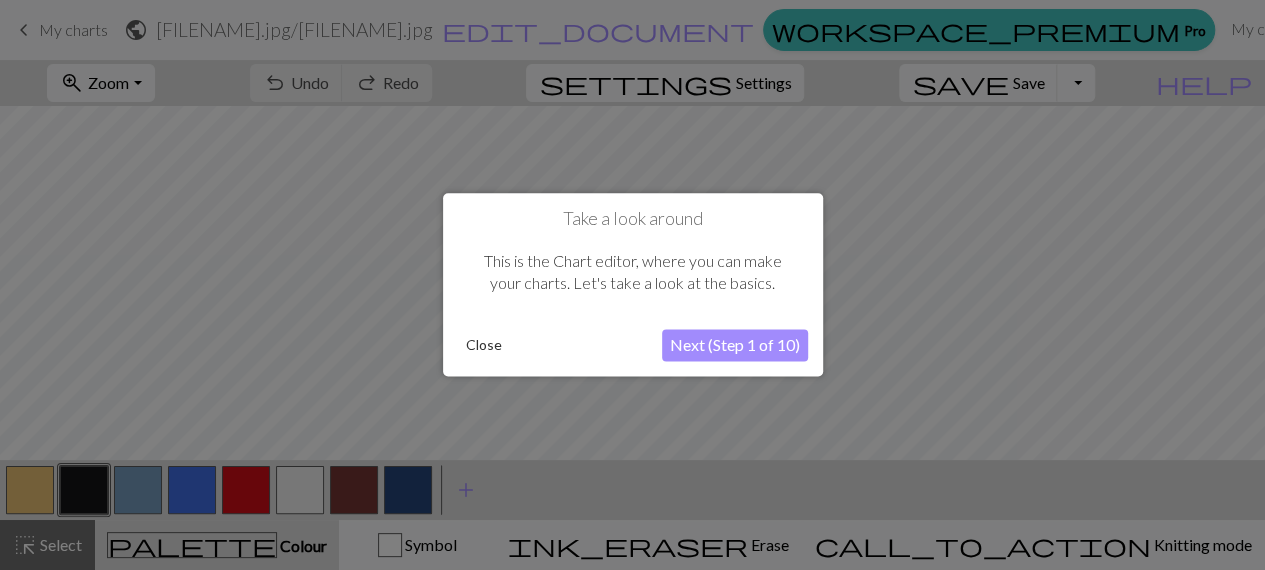 click on "Next (Step 1 of 10)" at bounding box center [735, 346] 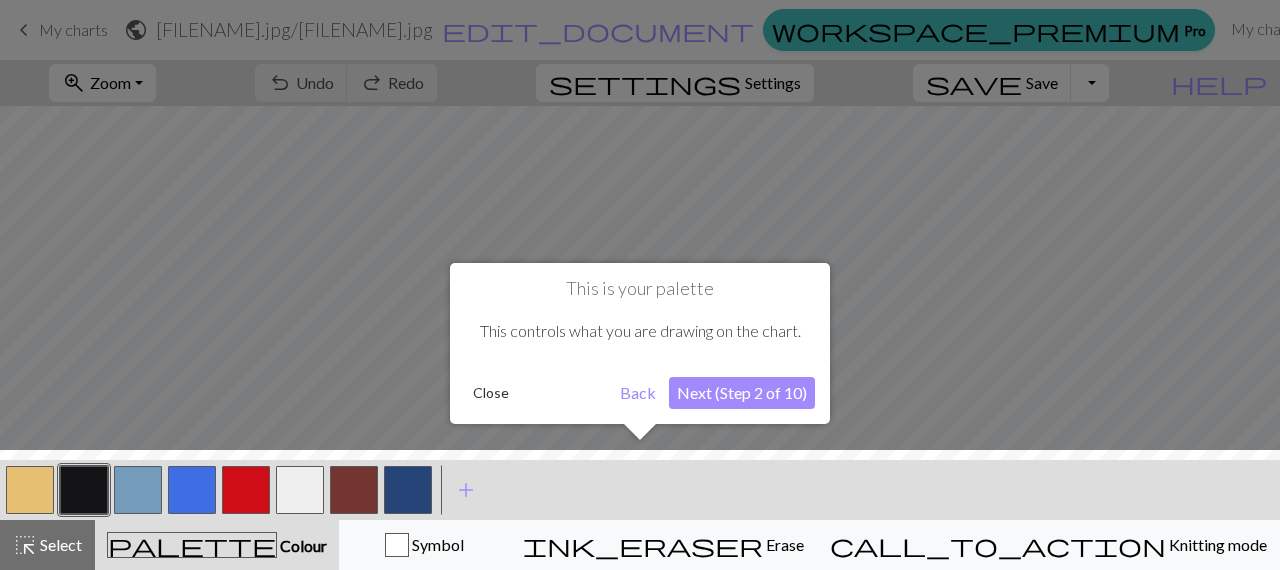 click on "Next (Step 2 of 10)" at bounding box center [742, 393] 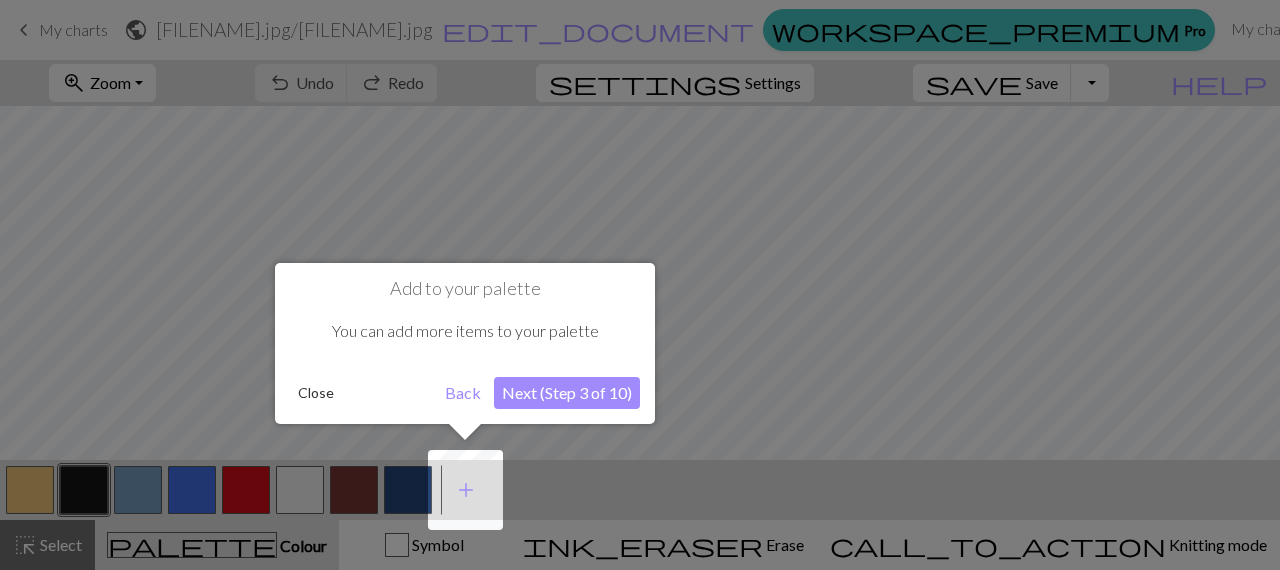 click on "Next (Step 3 of 10)" at bounding box center (567, 393) 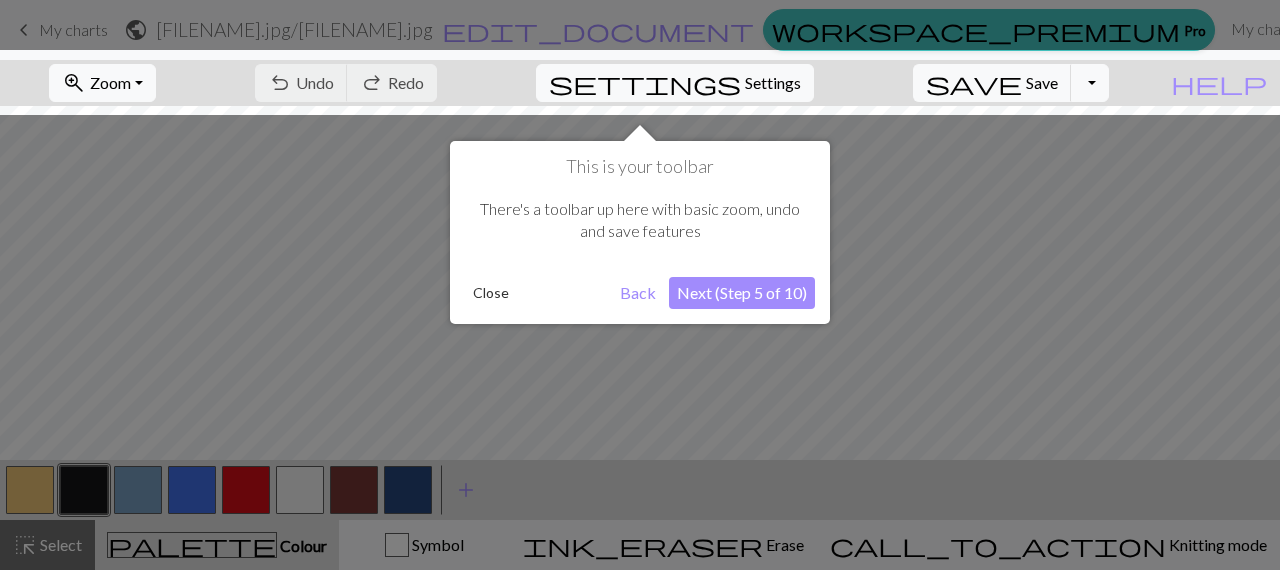 click on "Next (Step 5 of 10)" at bounding box center [742, 293] 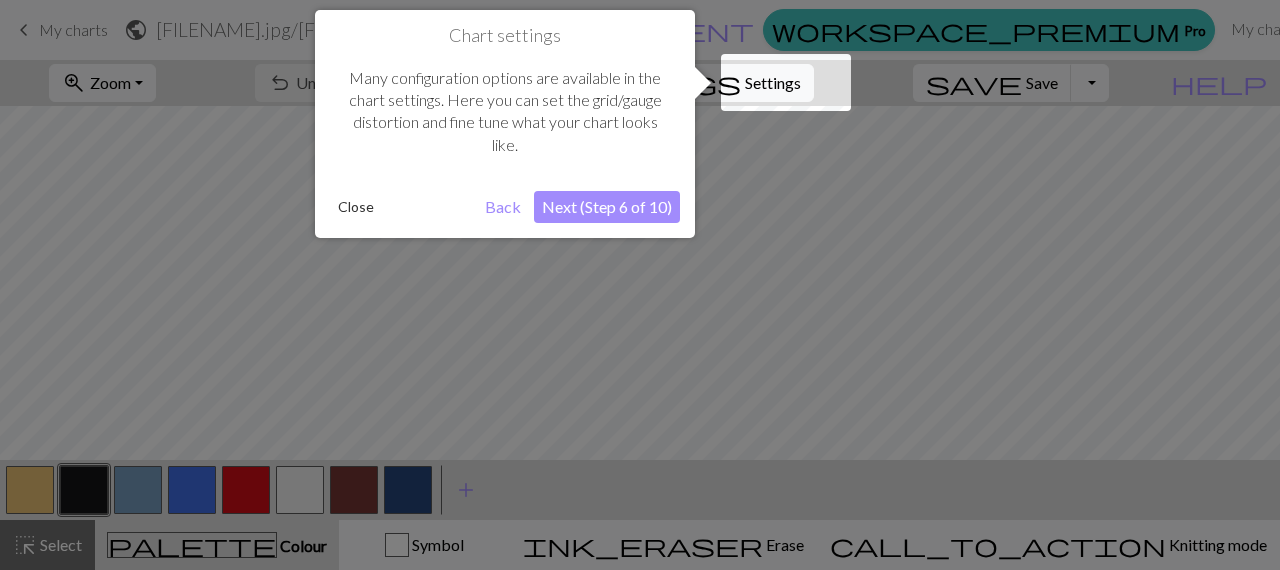 click on "Next (Step 6 of 10)" at bounding box center [607, 207] 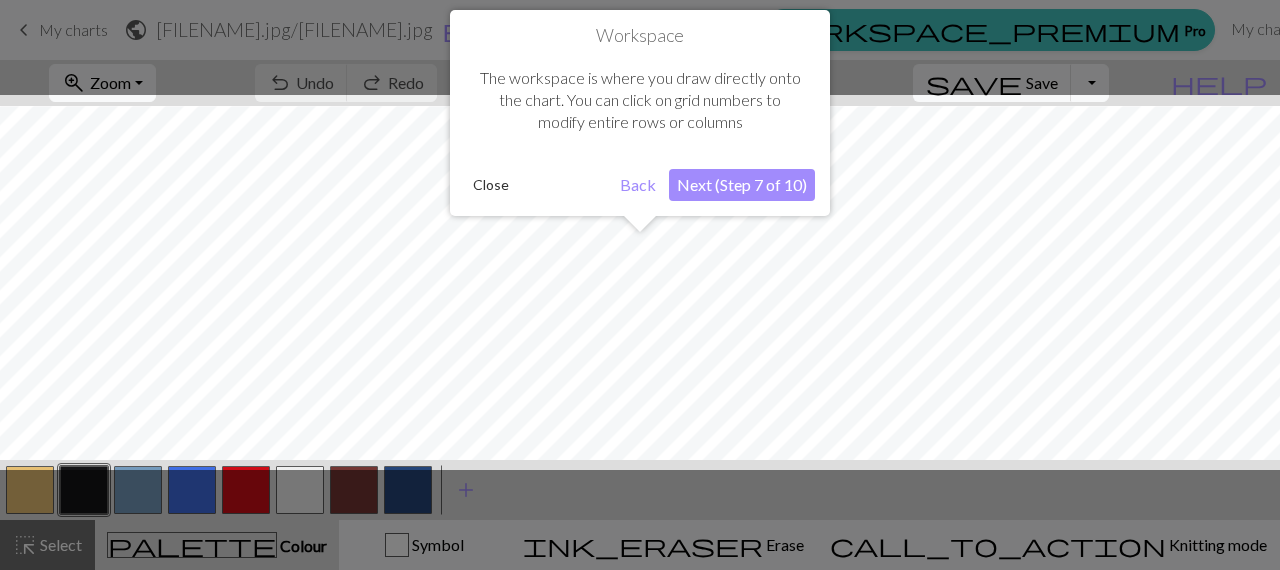 click on "Next (Step 7 of 10)" at bounding box center (742, 185) 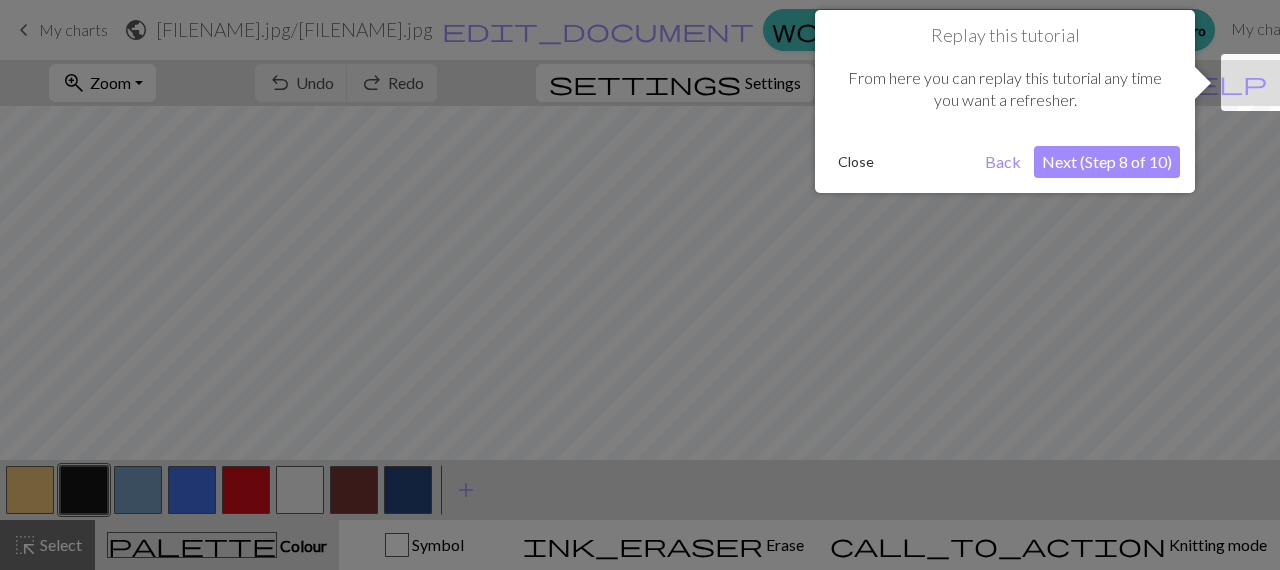 click on "Next (Step 8 of 10)" at bounding box center [1107, 162] 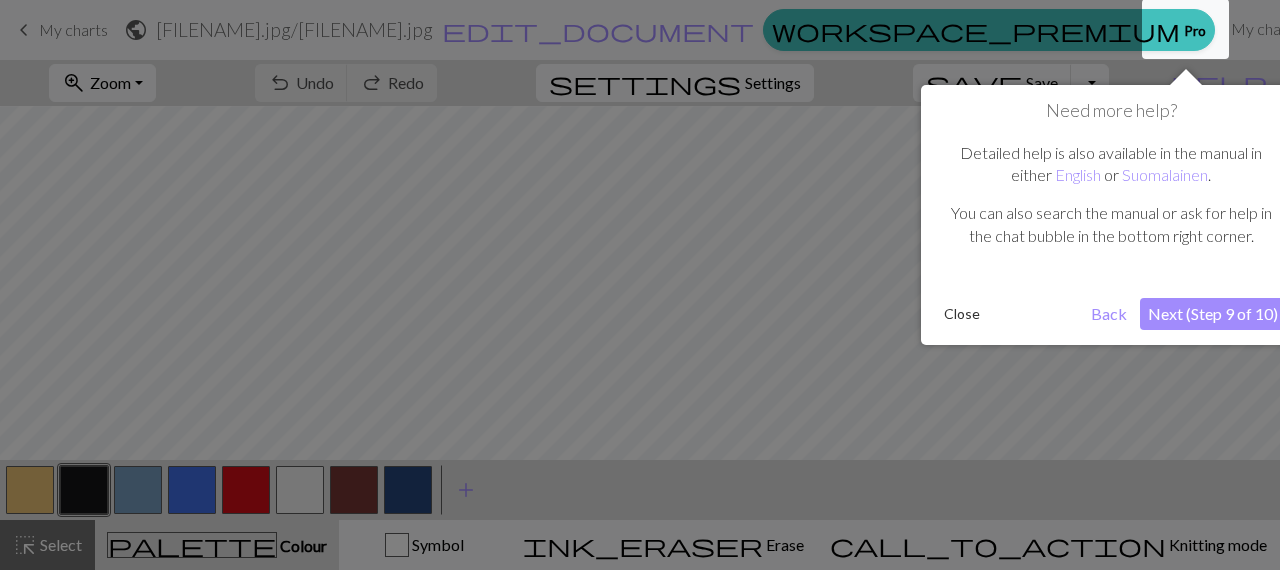 click on "Next (Step 9 of 10)" at bounding box center [1213, 314] 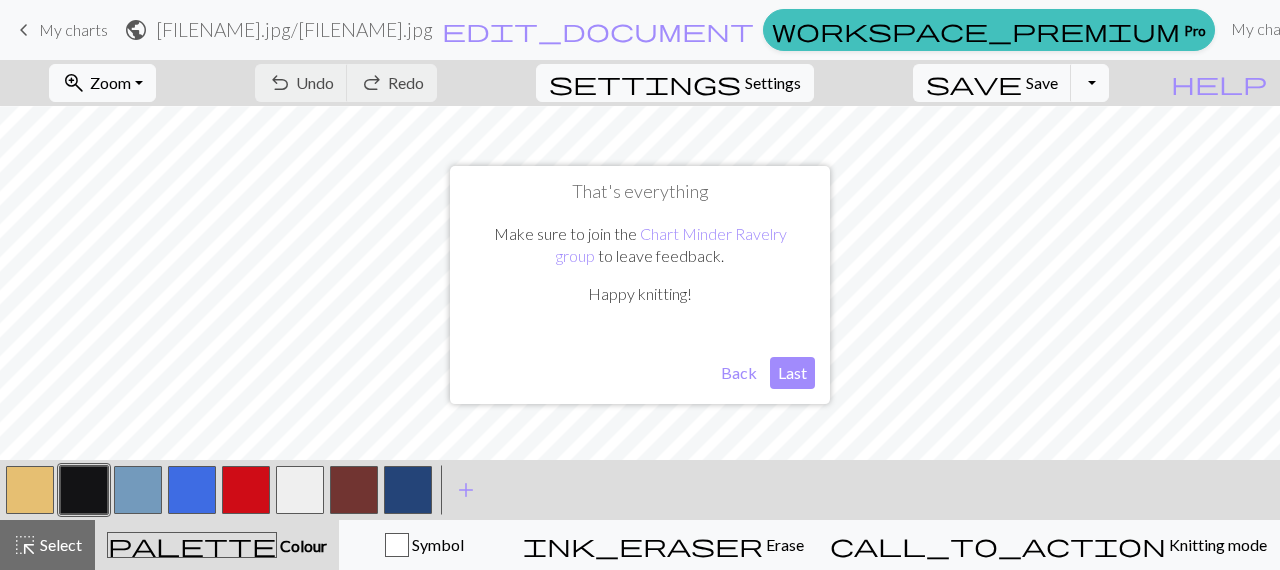click on "Last" at bounding box center (792, 373) 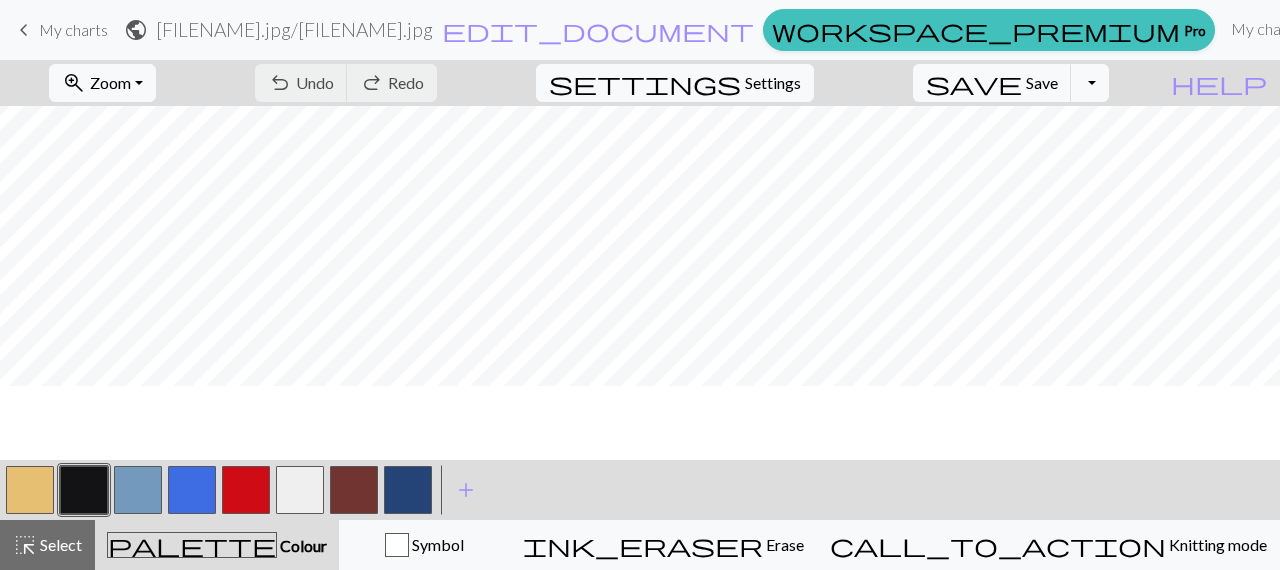 scroll, scrollTop: 0, scrollLeft: 0, axis: both 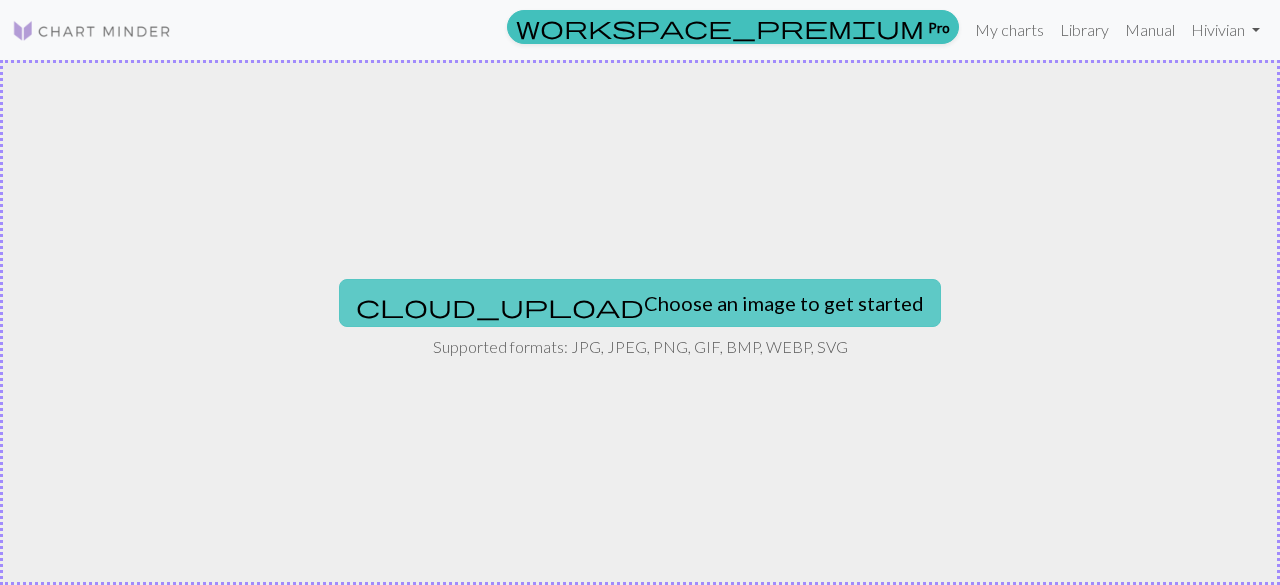 click on "cloud_upload  Choose an image to get started" at bounding box center (640, 303) 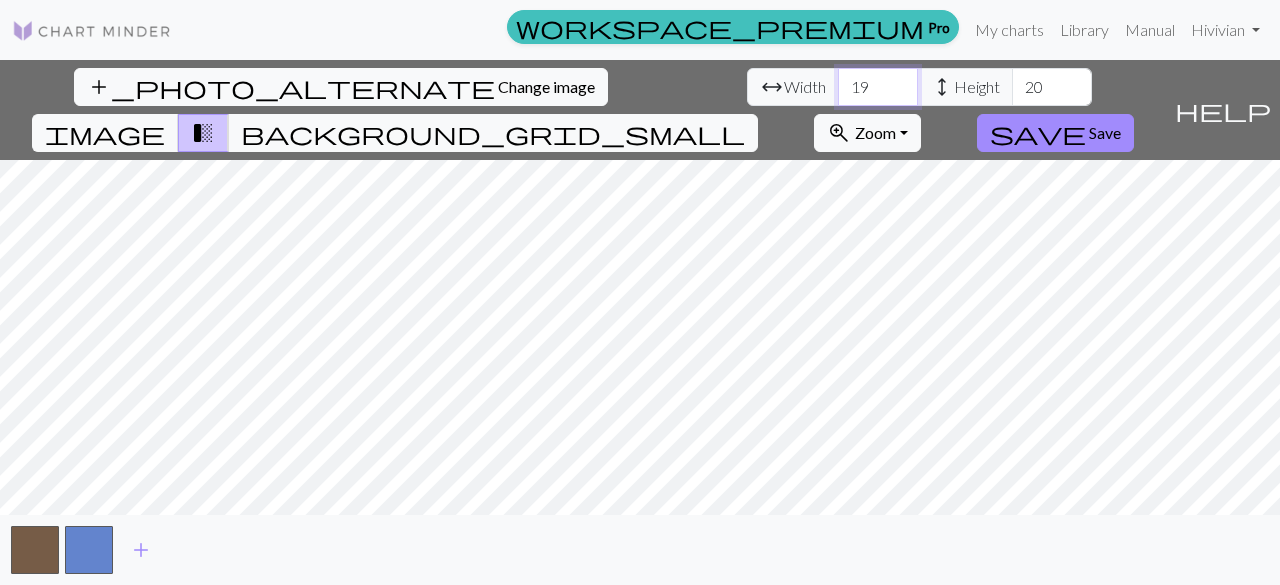 click on "19" at bounding box center [878, 87] 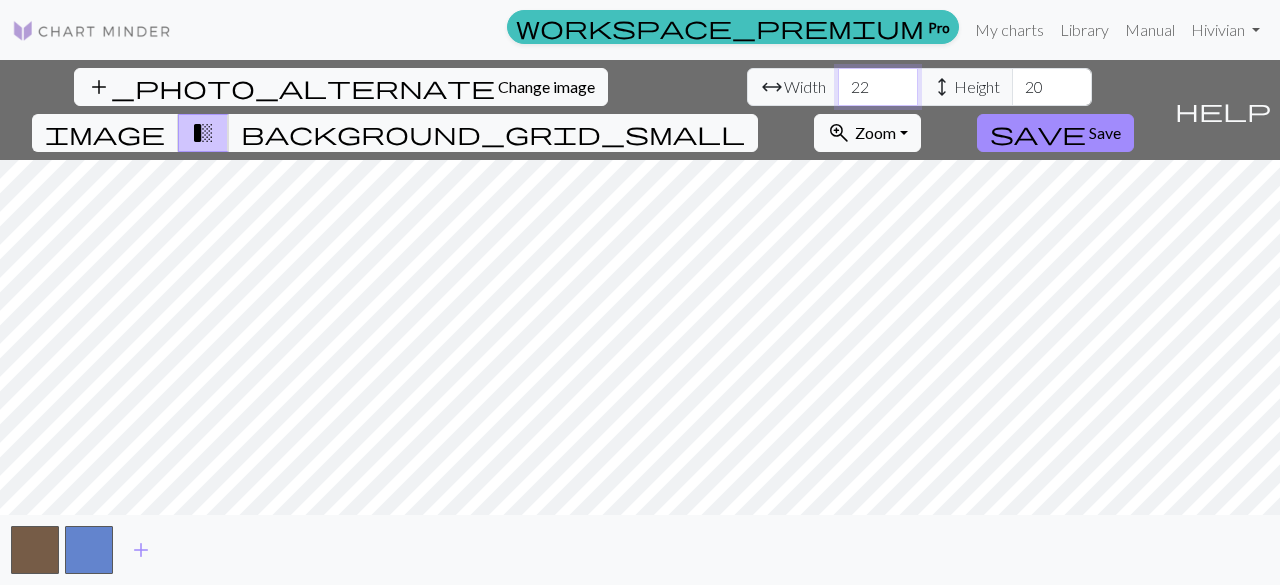 type on "22" 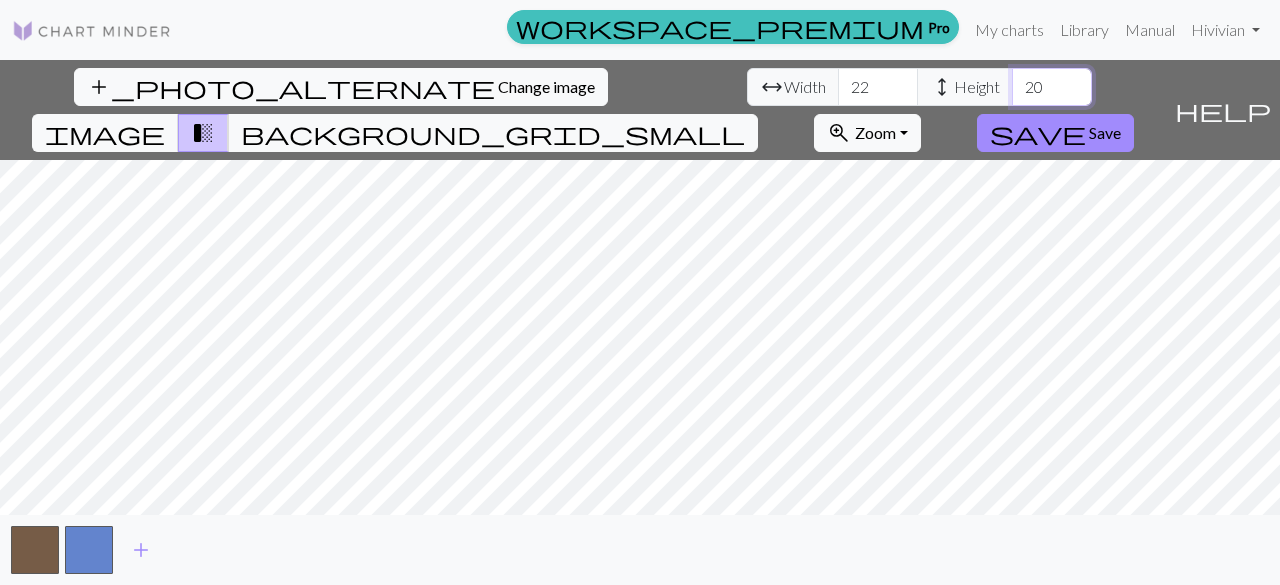 click on "20" at bounding box center (1052, 87) 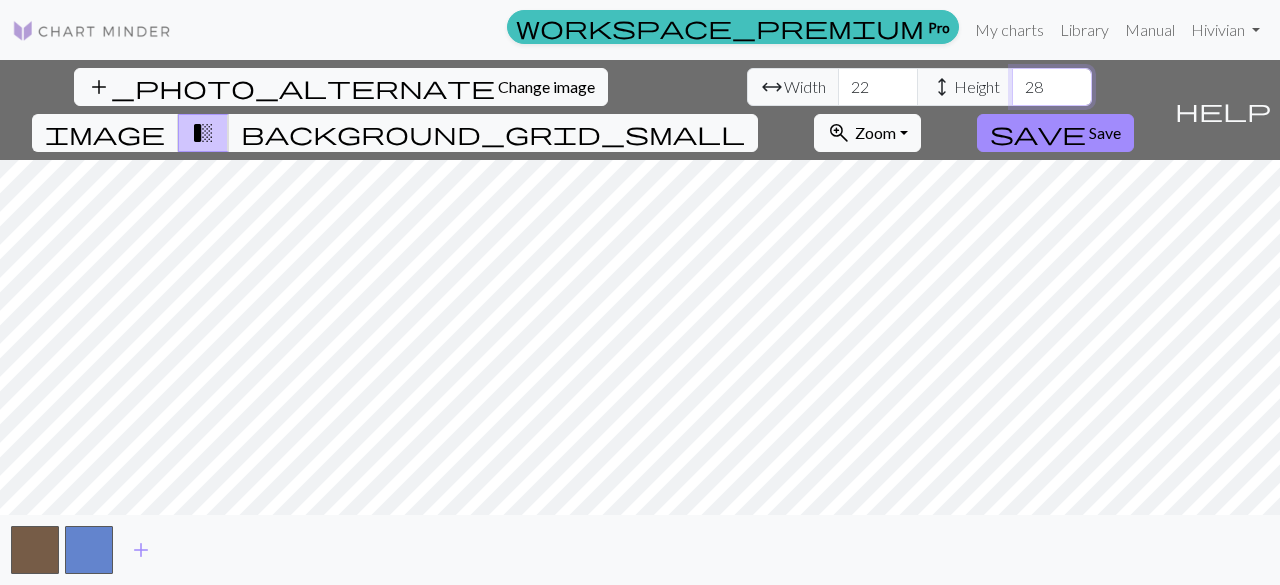 type on "28" 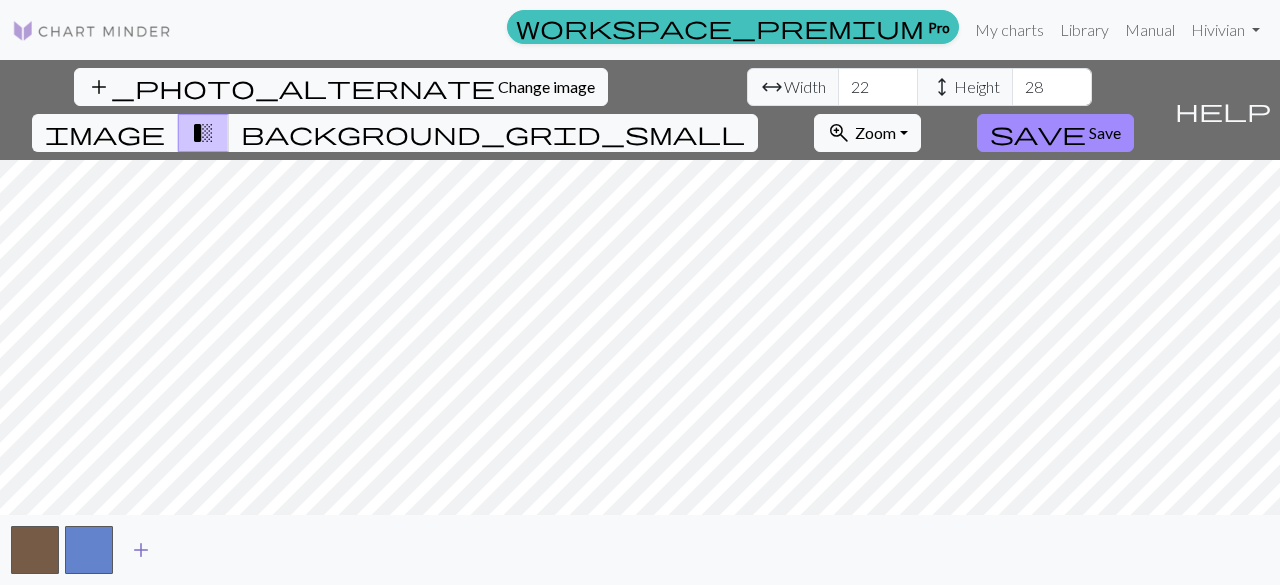 click on "add" at bounding box center [141, 550] 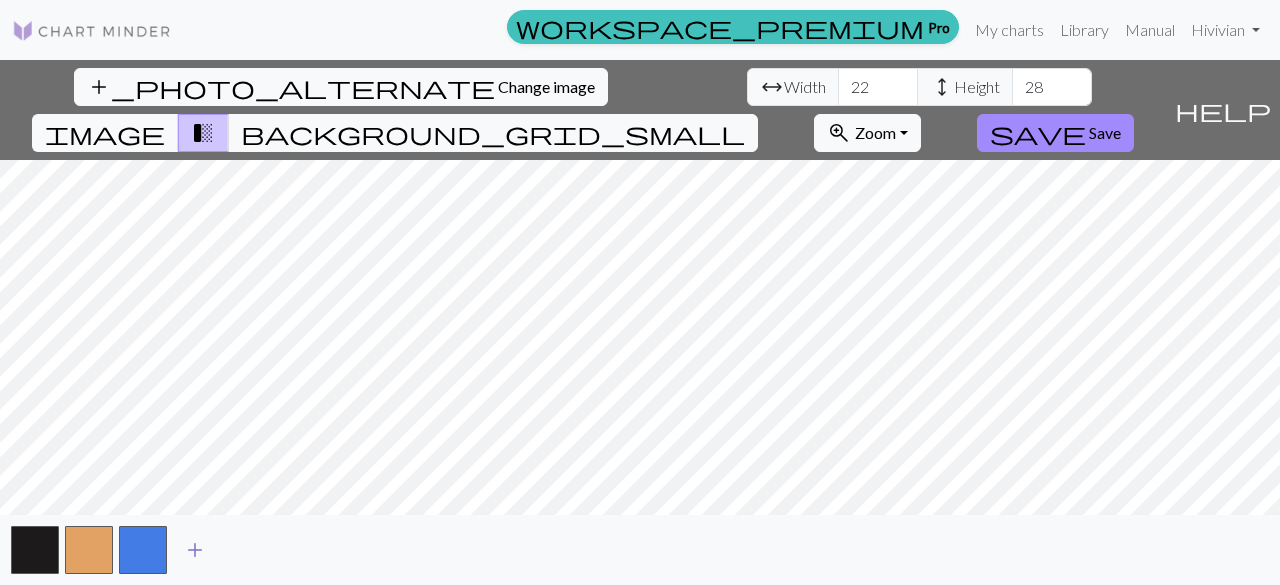 click at bounding box center [143, 550] 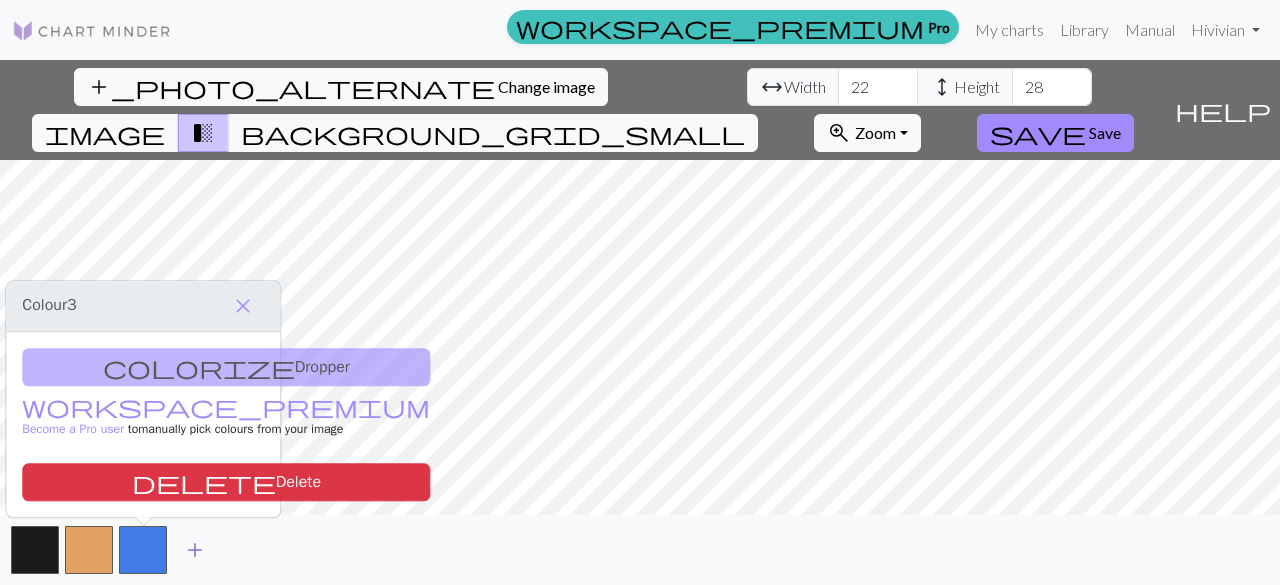 click on "add" at bounding box center [195, 550] 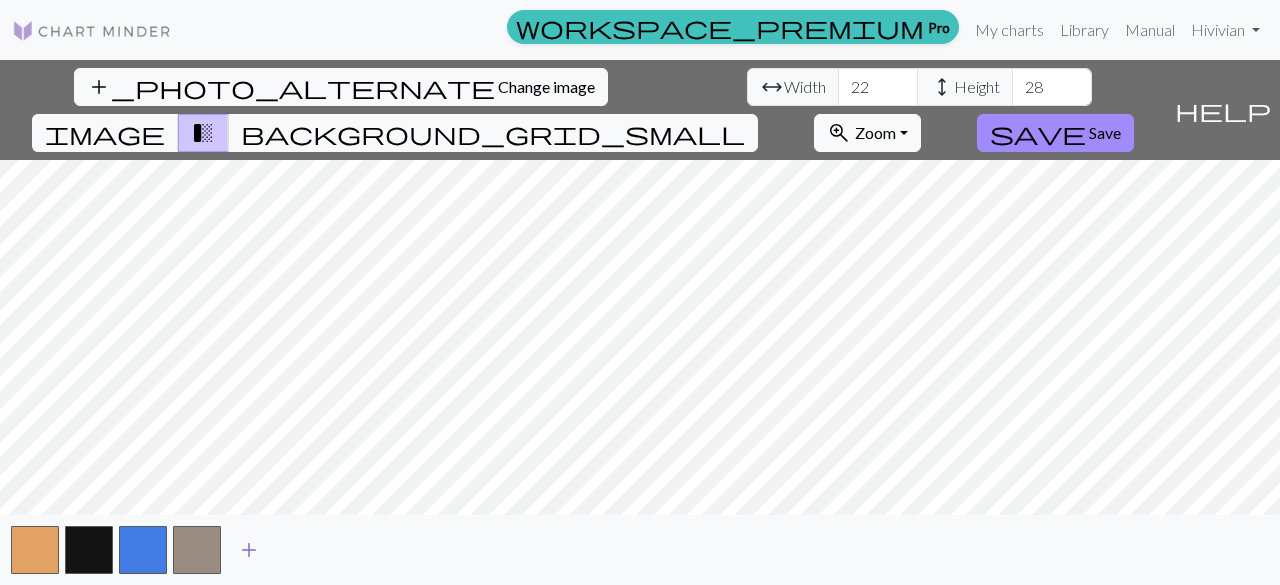 click on "add" at bounding box center [249, 550] 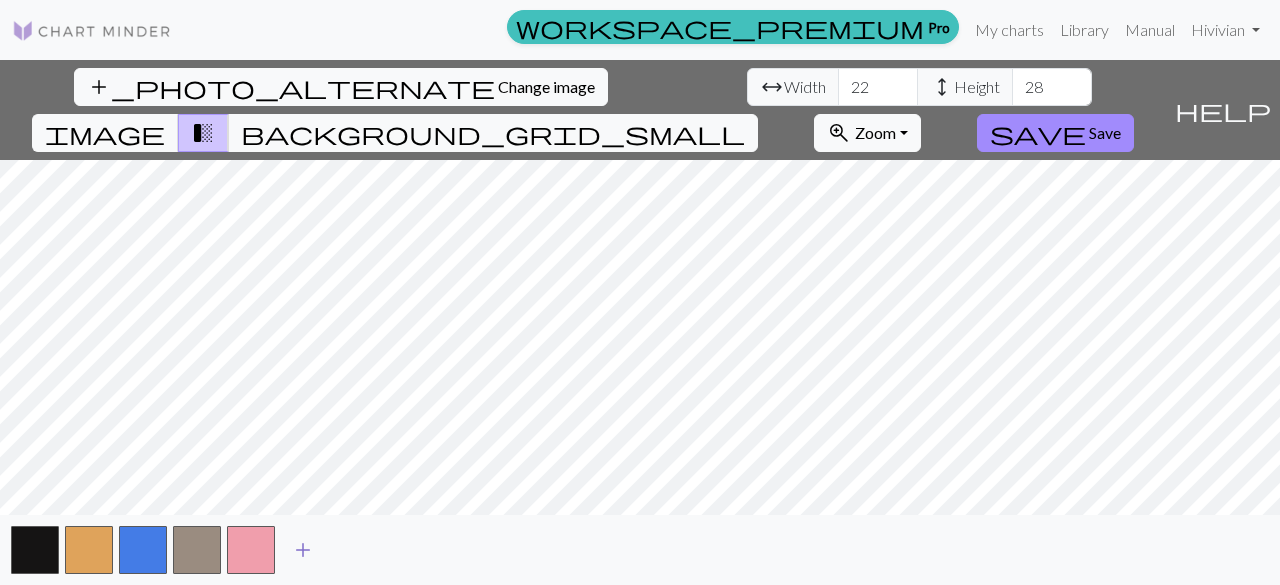 click on "add" at bounding box center (303, 550) 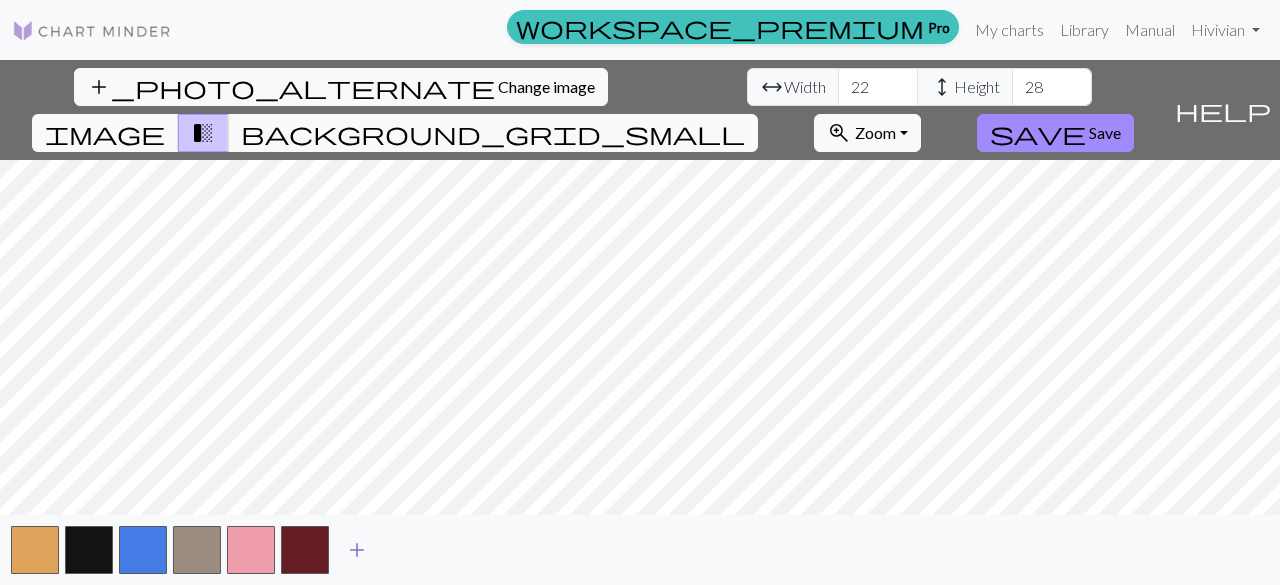 click on "add" at bounding box center [357, 550] 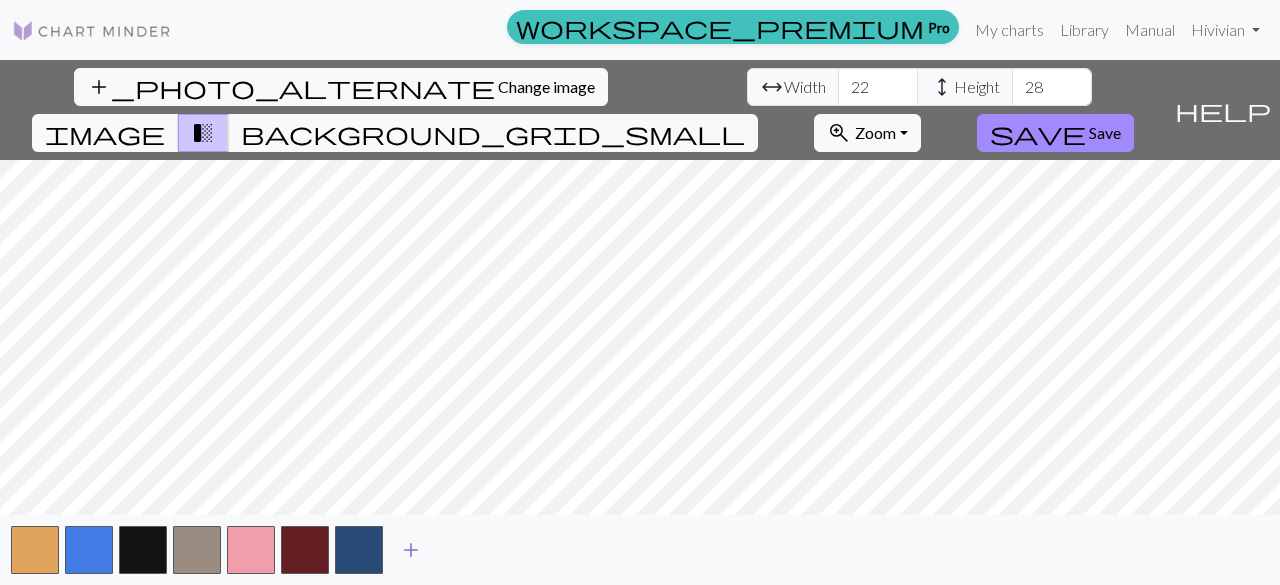 click on "add" at bounding box center (411, 550) 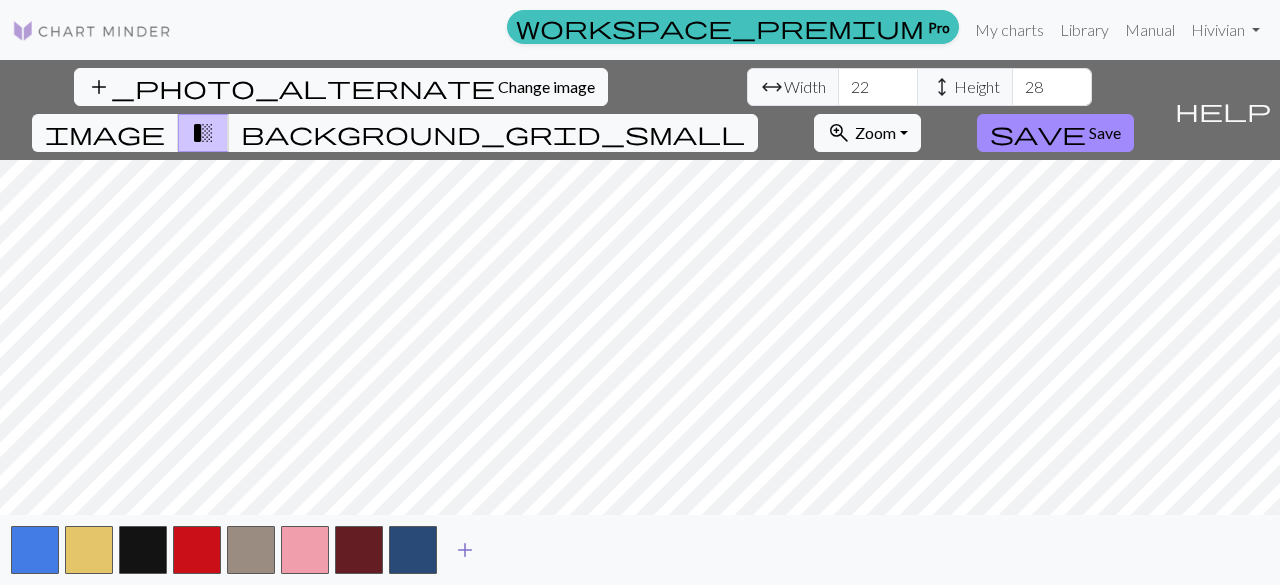click on "add" at bounding box center [465, 550] 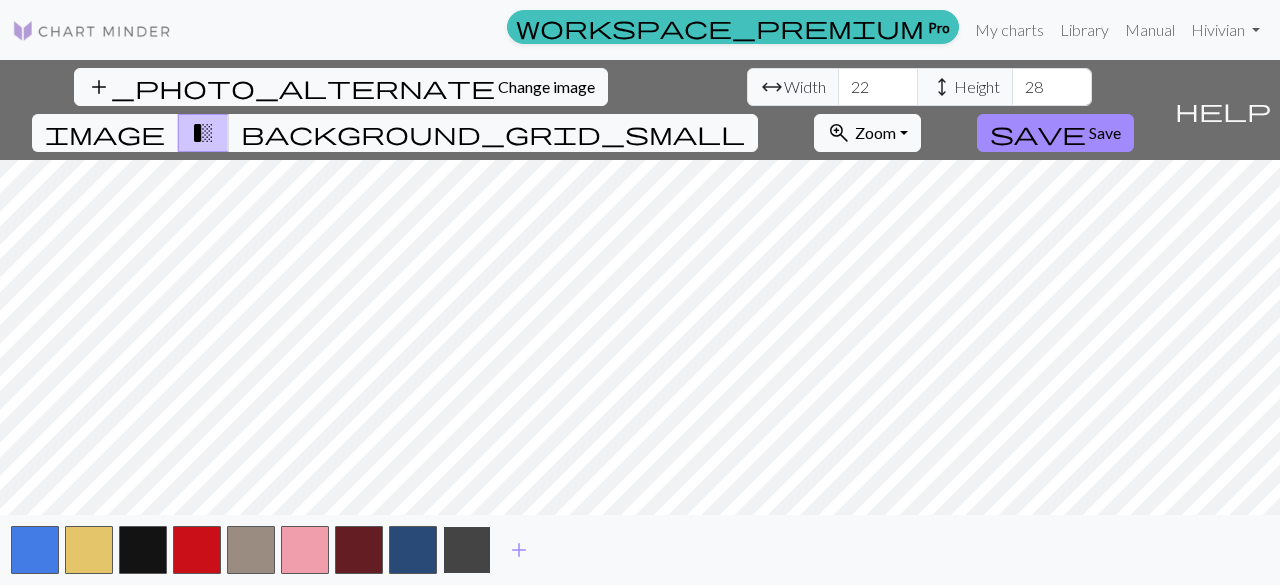 click at bounding box center [467, 550] 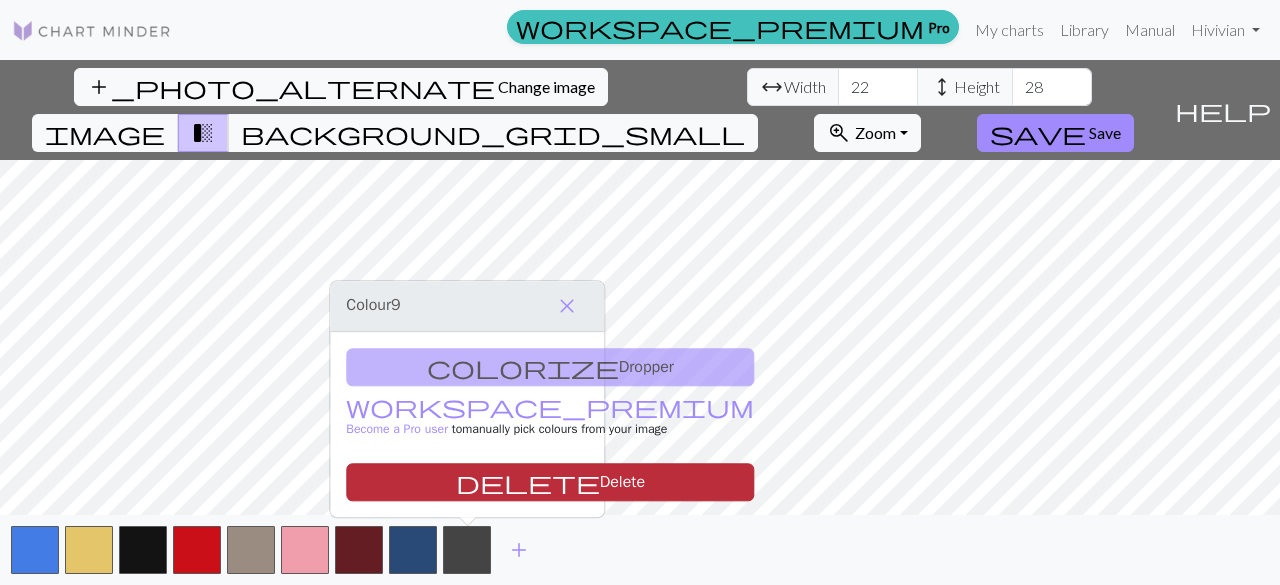 click on "delete Delete" at bounding box center (550, 482) 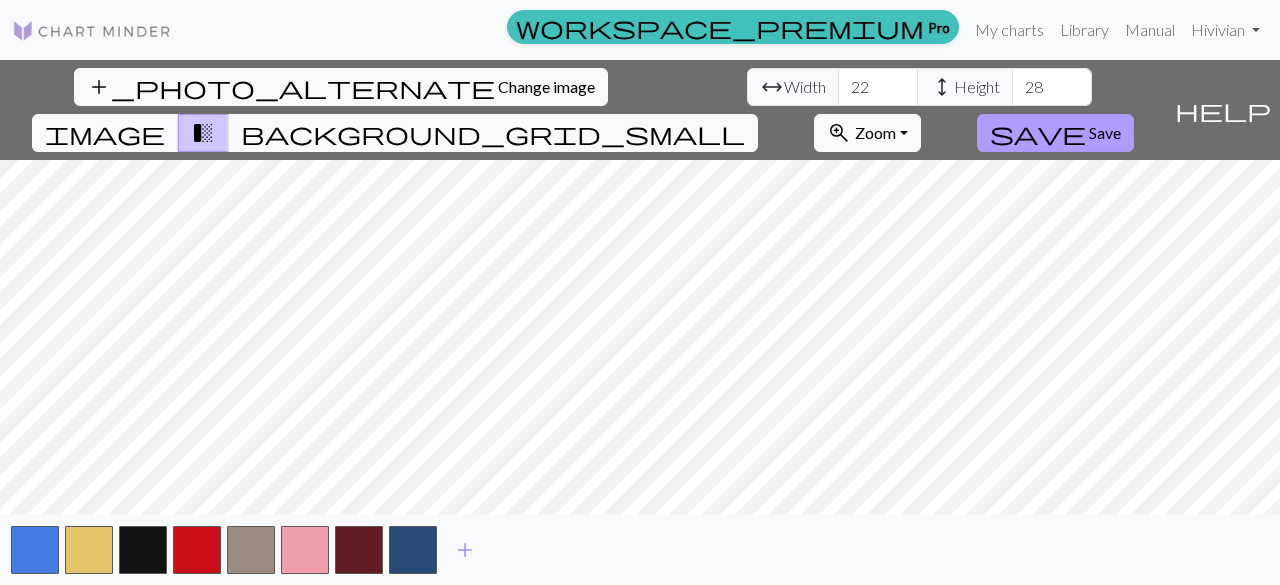 click on "Save" at bounding box center (1105, 132) 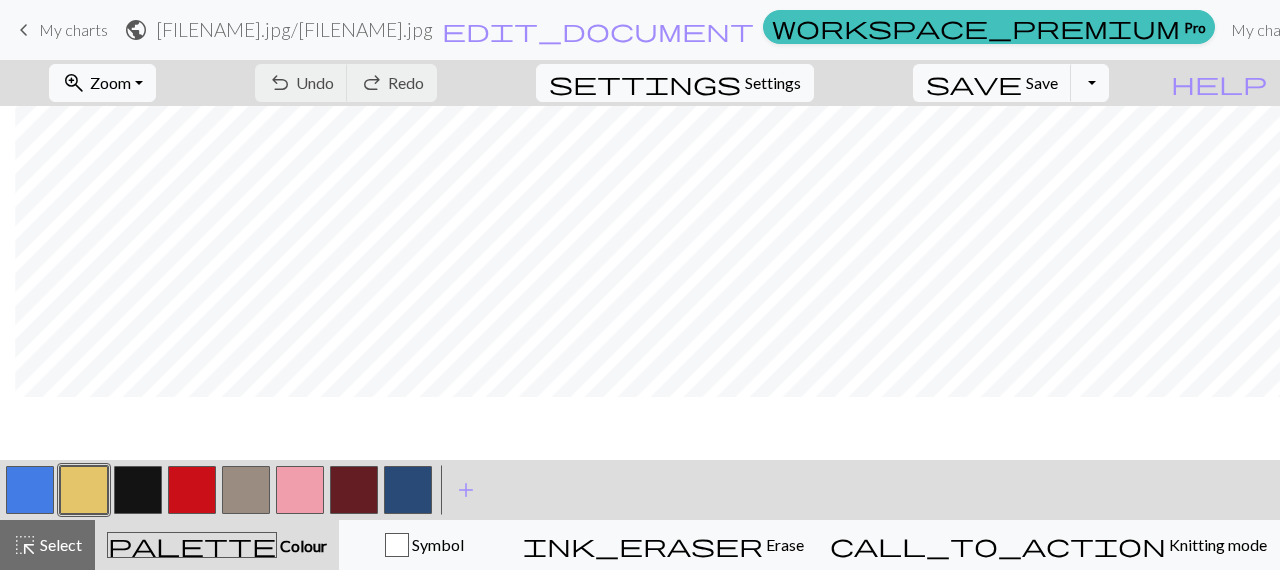 scroll, scrollTop: 0, scrollLeft: 15, axis: horizontal 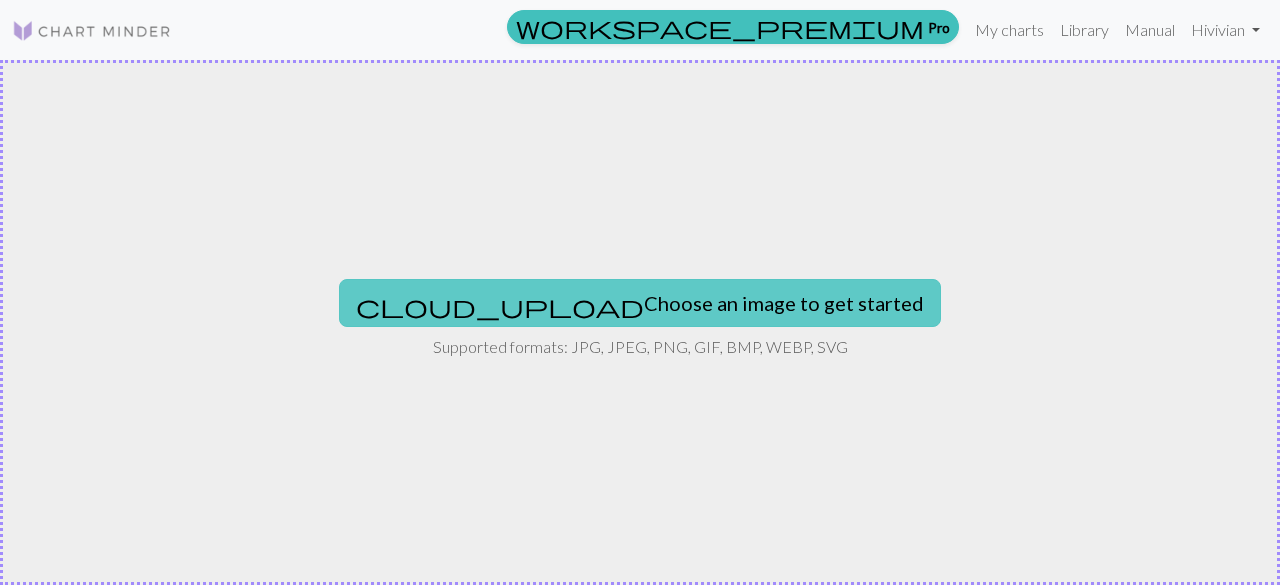 click on "cloud_upload  Choose an image to get started" at bounding box center (640, 303) 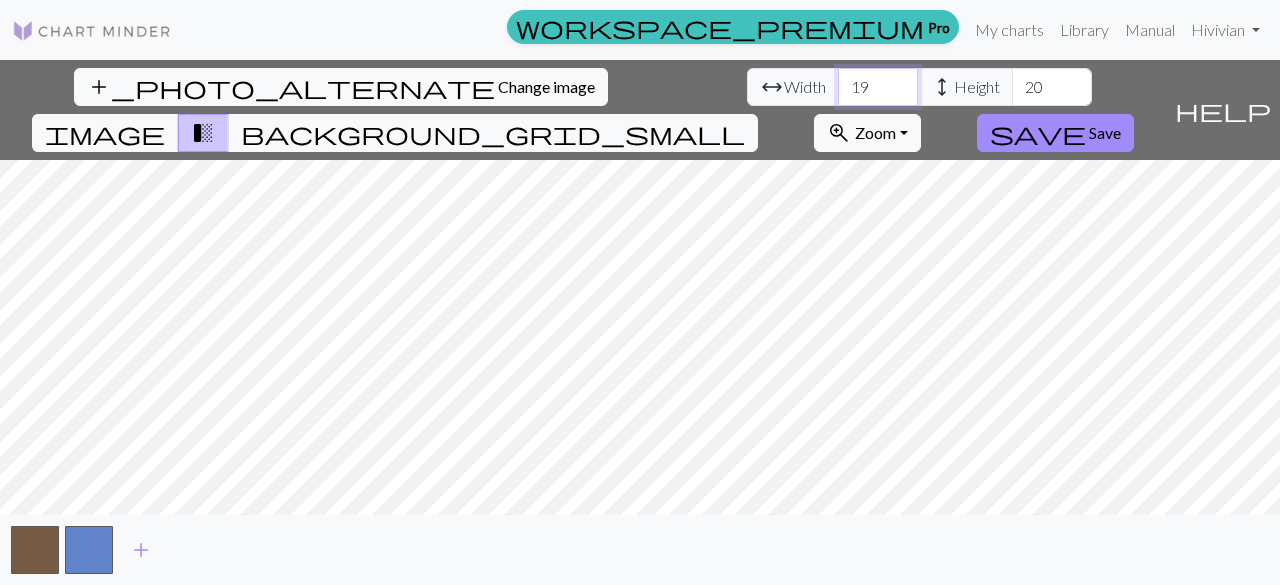 click on "19" at bounding box center (878, 87) 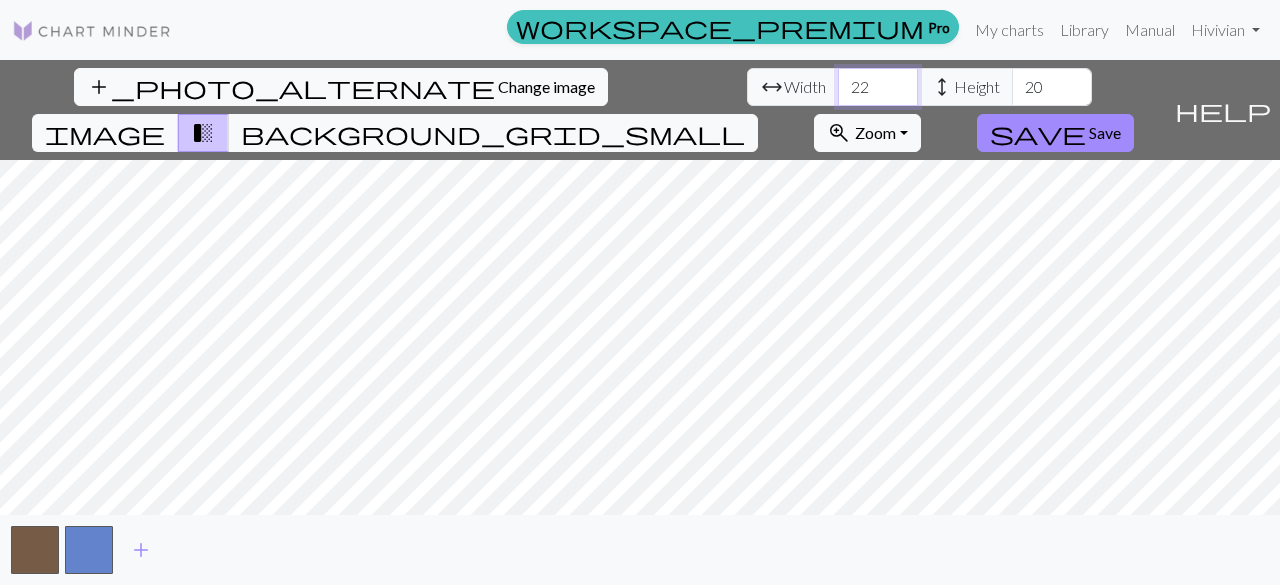 type on "22" 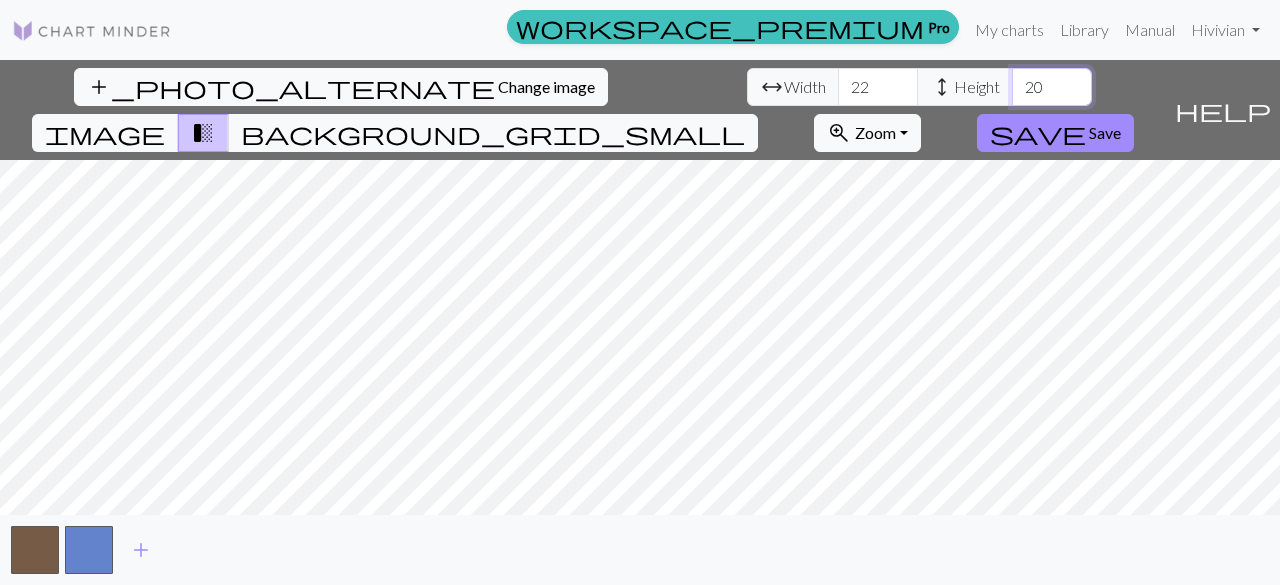 click on "20" at bounding box center (1052, 87) 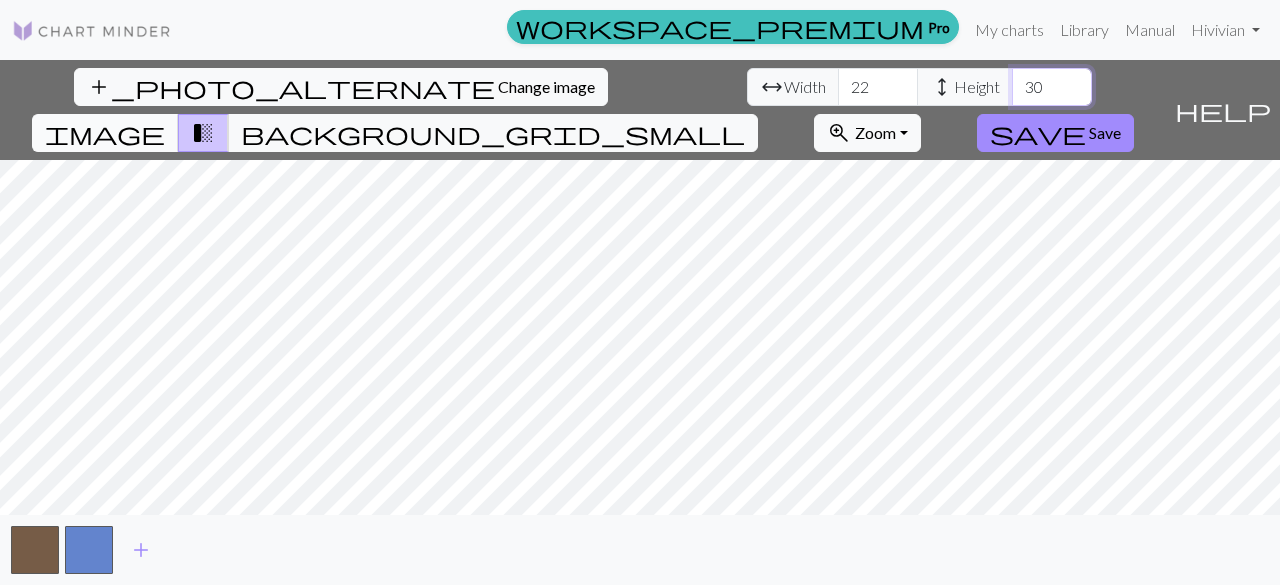 type on "30" 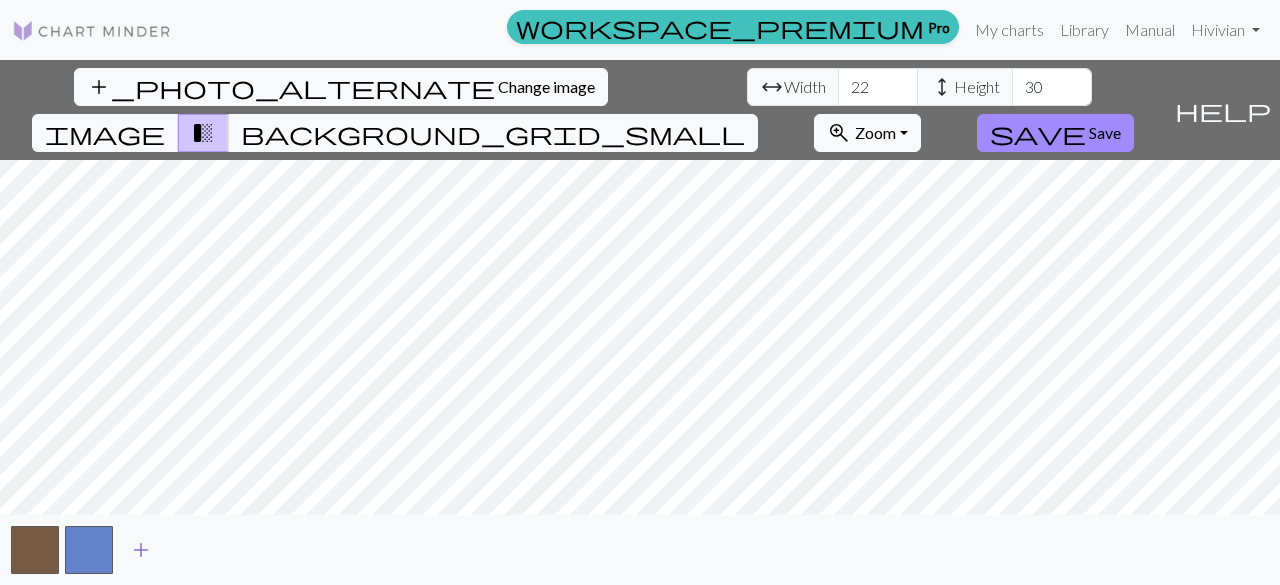 click on "add" at bounding box center [141, 550] 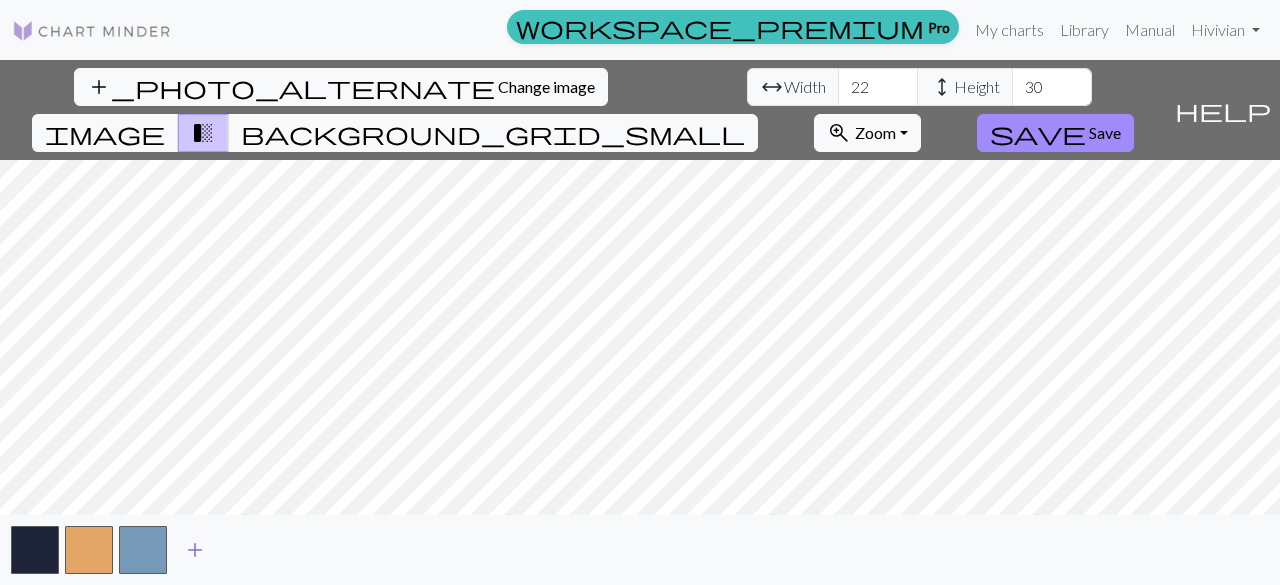 click at bounding box center [143, 550] 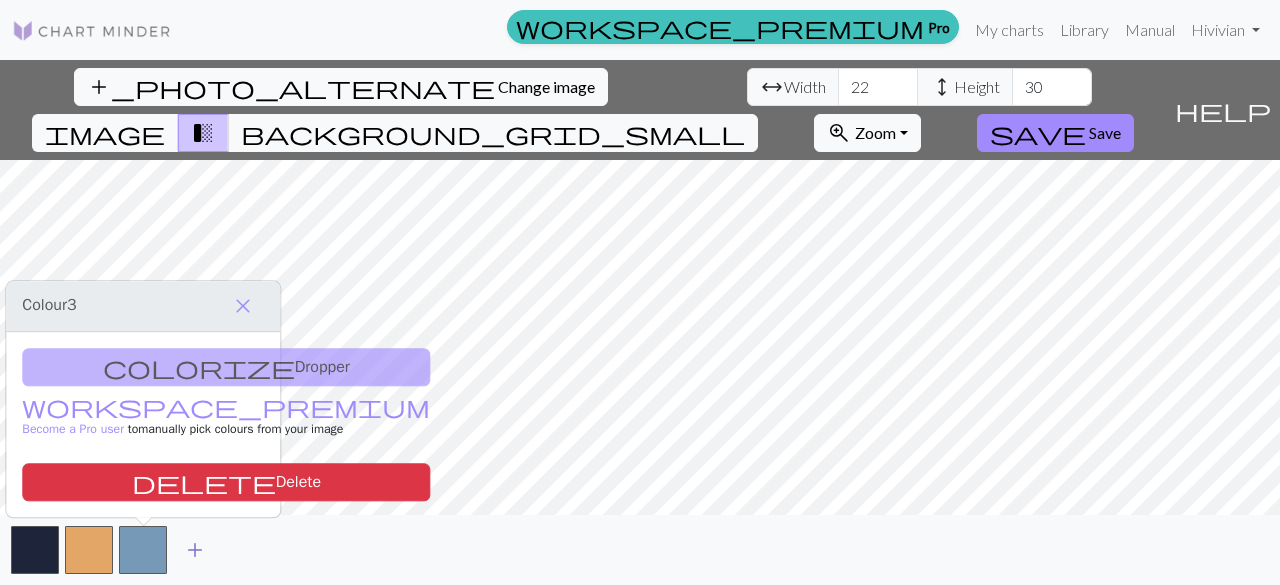 click on "add" at bounding box center [195, 550] 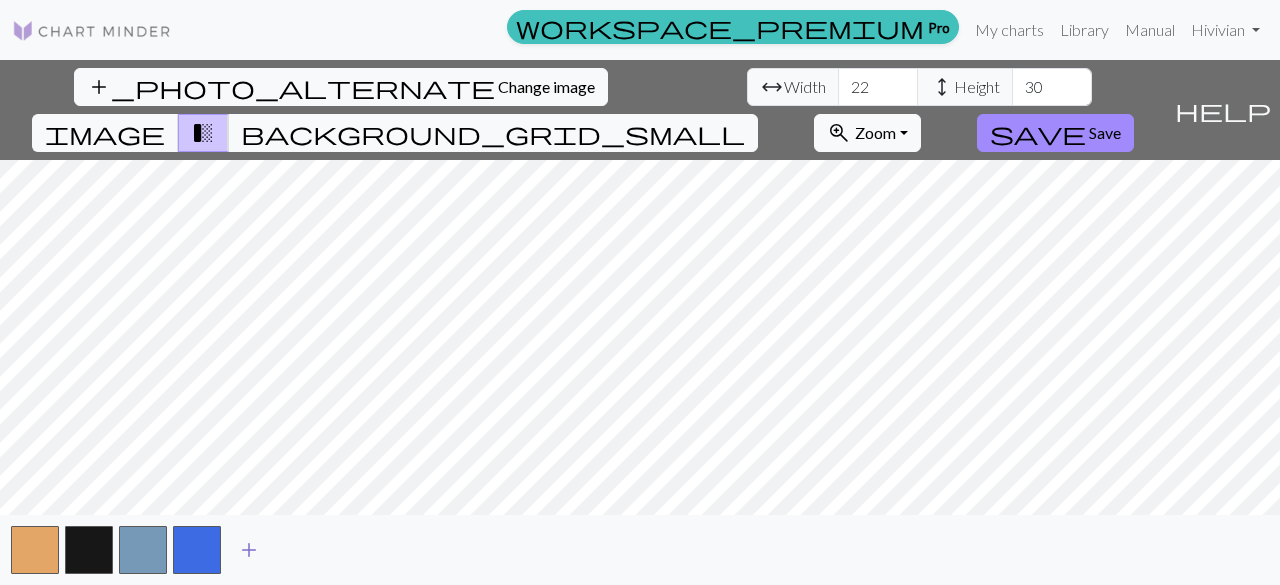 click on "add" at bounding box center (249, 550) 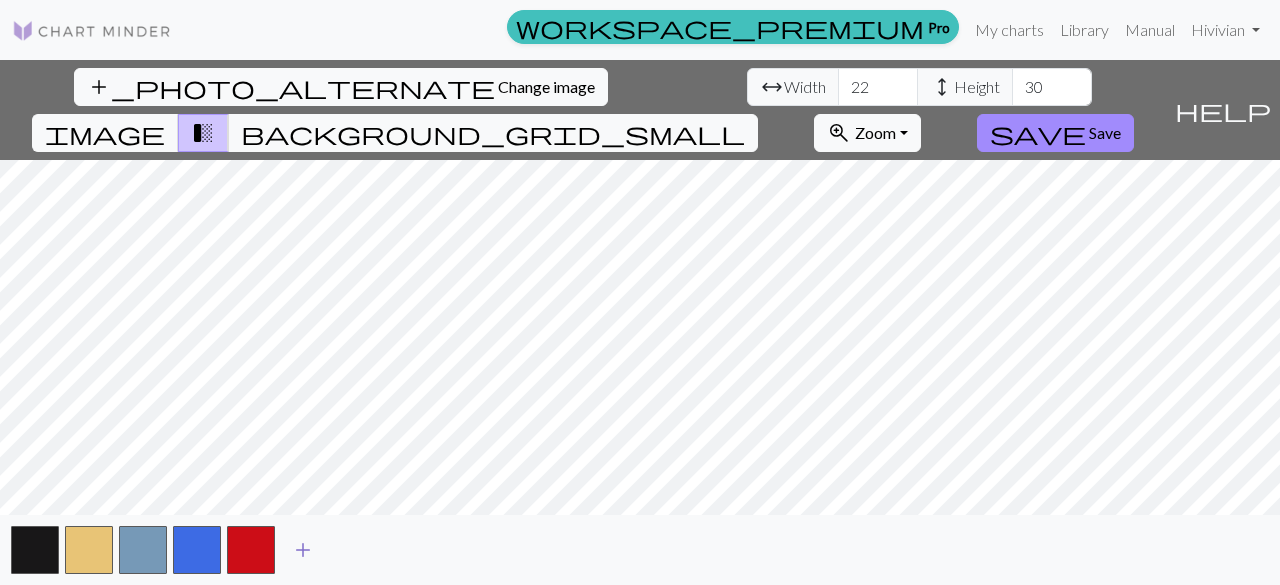 click on "add" at bounding box center (303, 550) 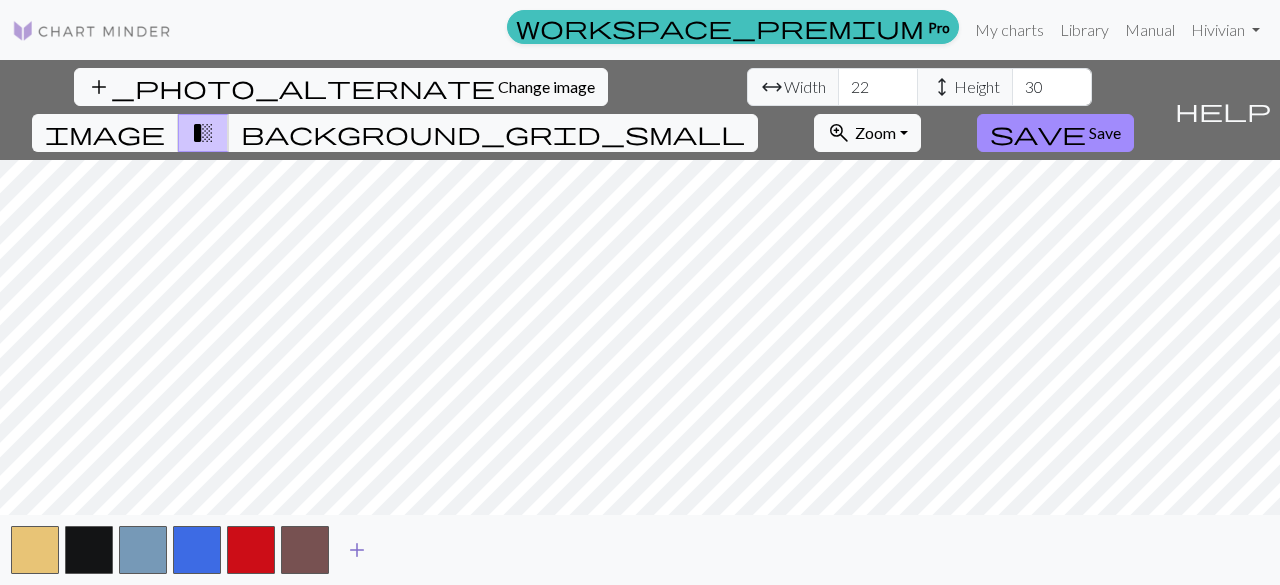 click on "add" at bounding box center (357, 550) 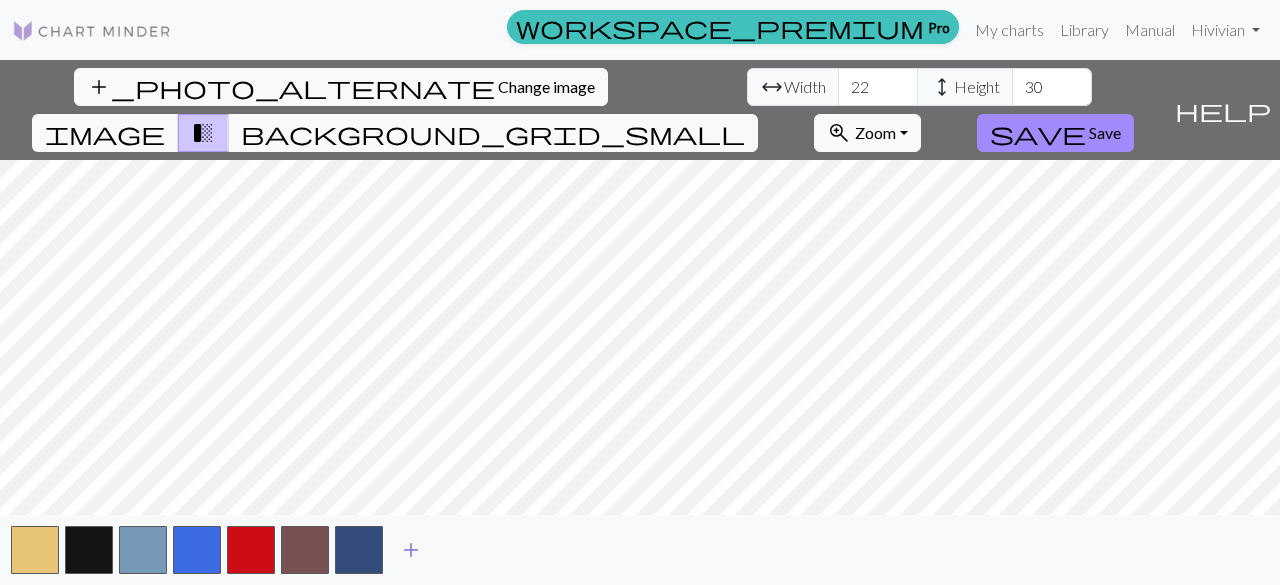 click on "add" at bounding box center [411, 550] 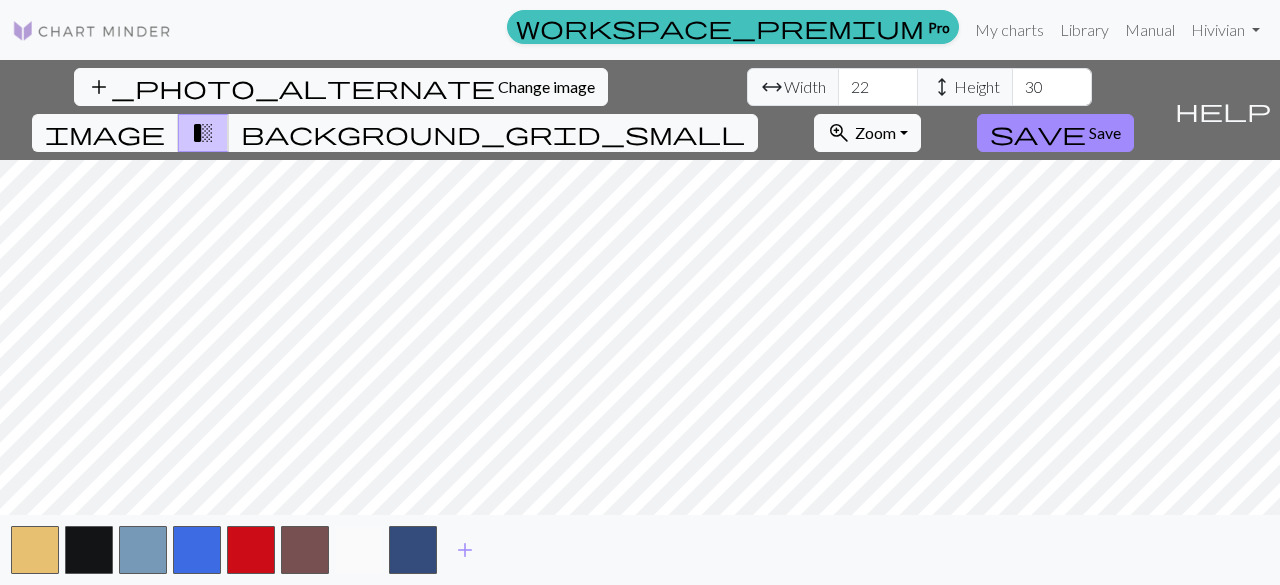 click at bounding box center (359, 550) 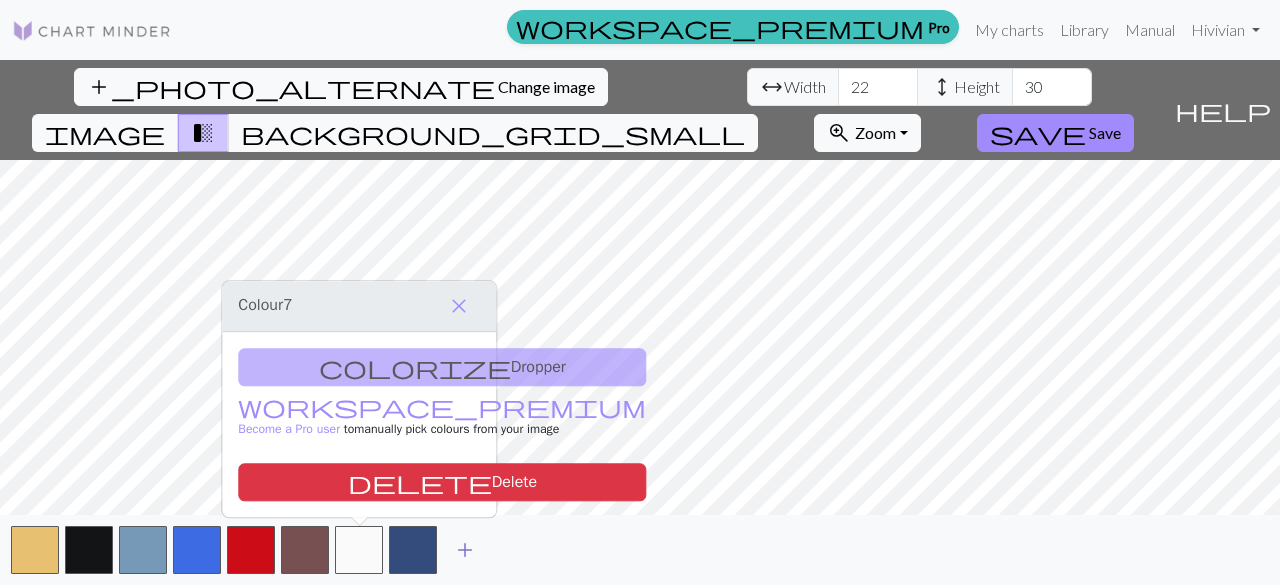 click on "add" at bounding box center (465, 550) 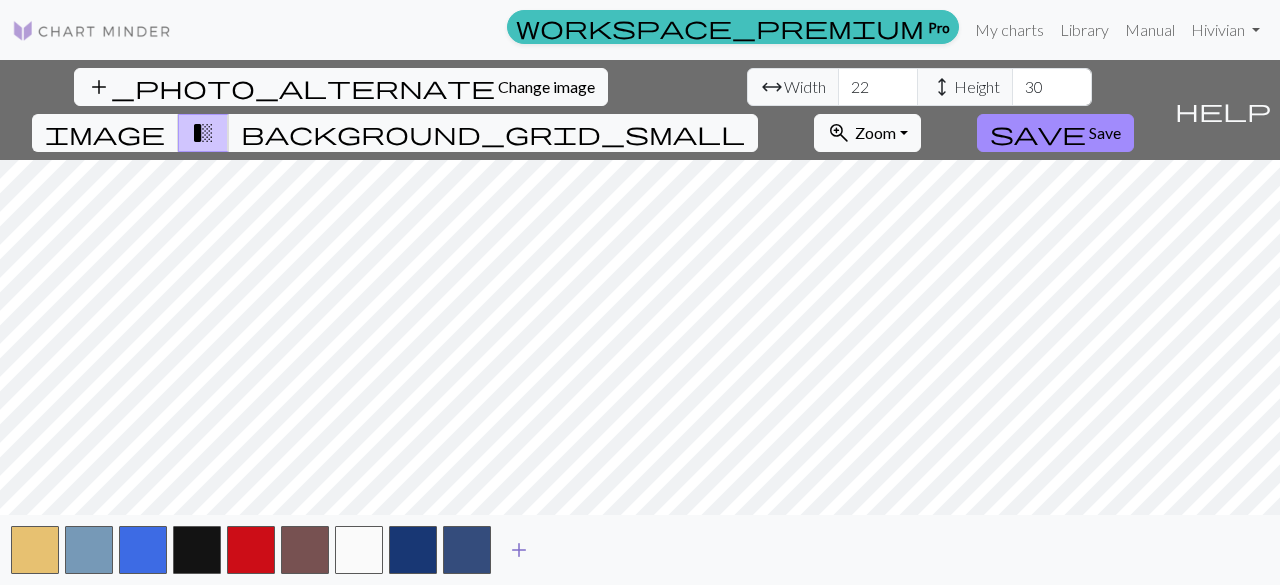click on "add" at bounding box center [519, 550] 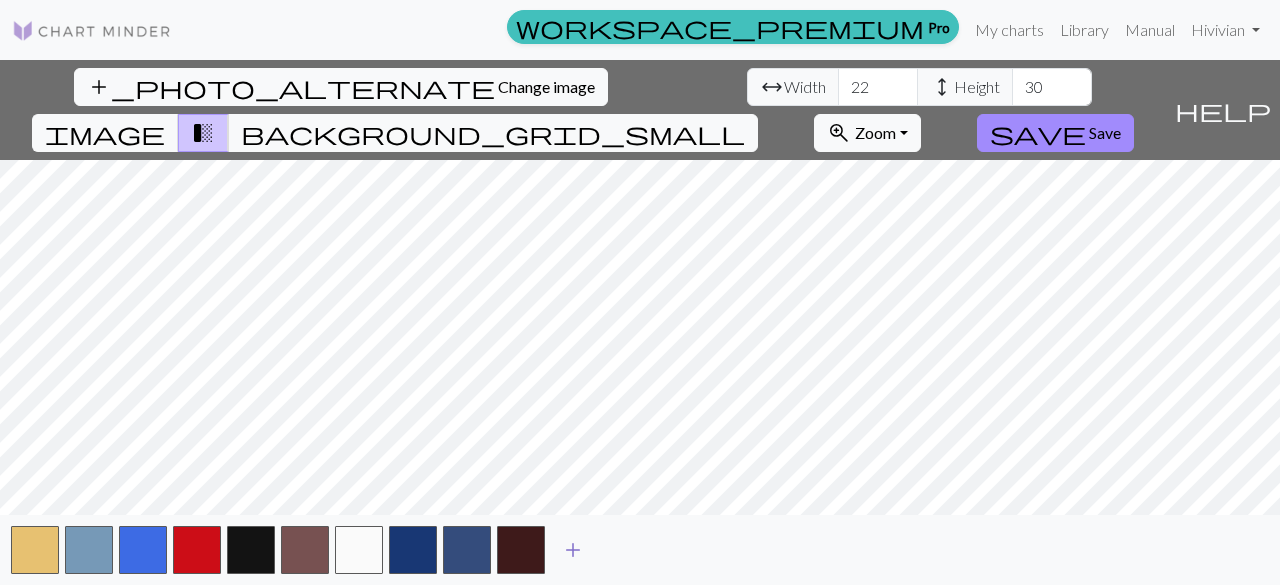 click on "add" at bounding box center [573, 550] 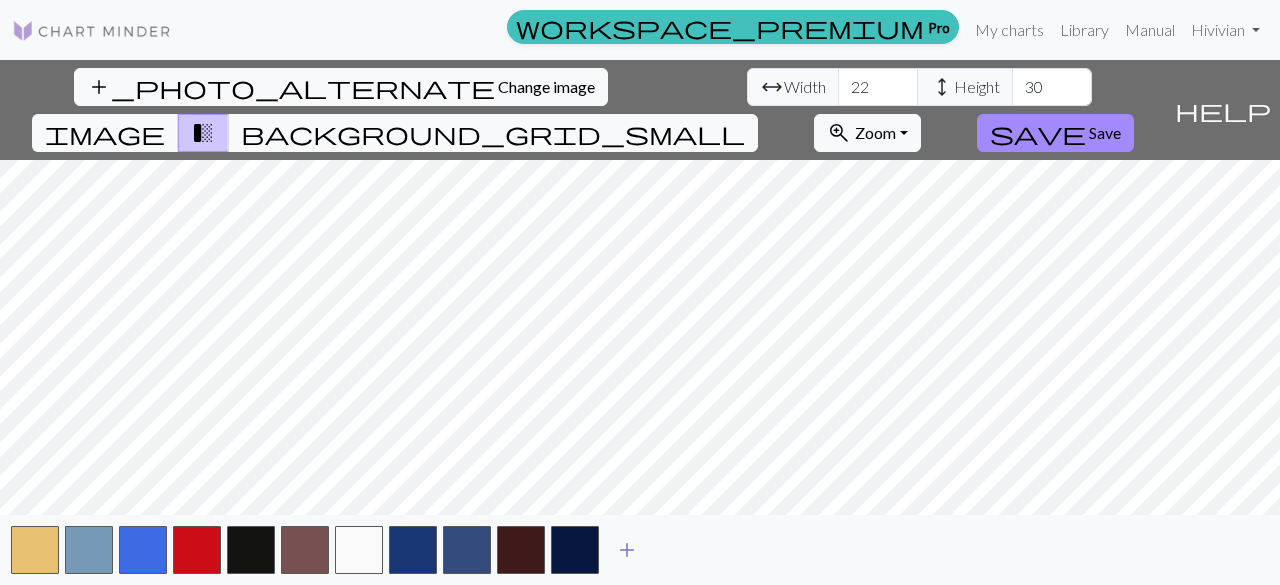 click on "add" at bounding box center (627, 550) 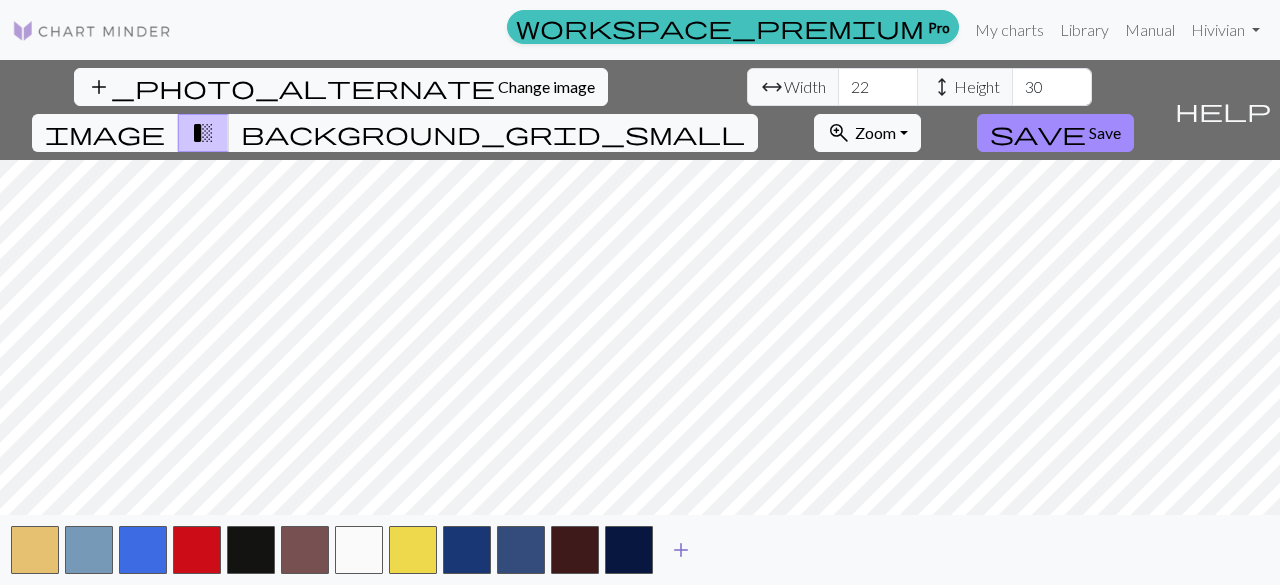 click on "add" at bounding box center [681, 550] 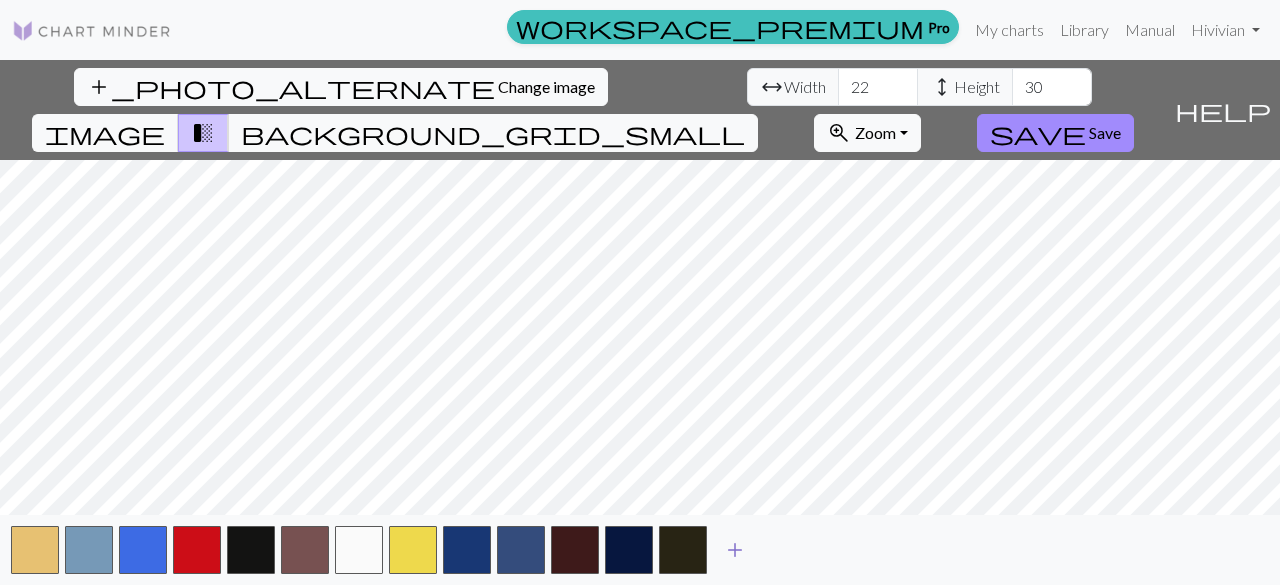 click on "add" at bounding box center [735, 550] 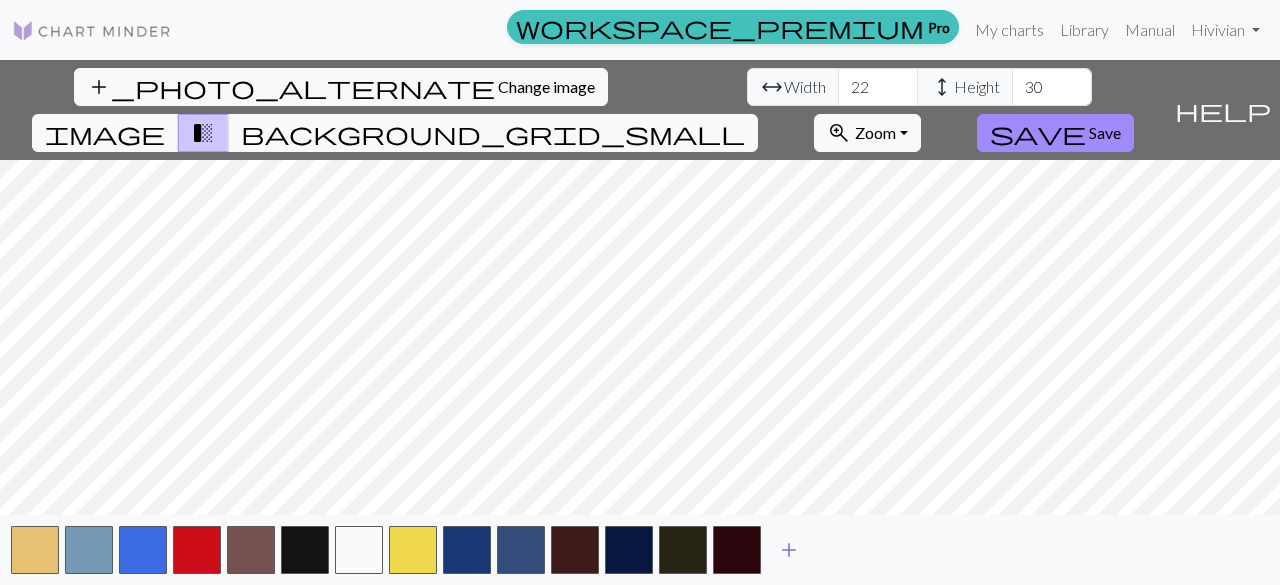 click on "add" at bounding box center (789, 550) 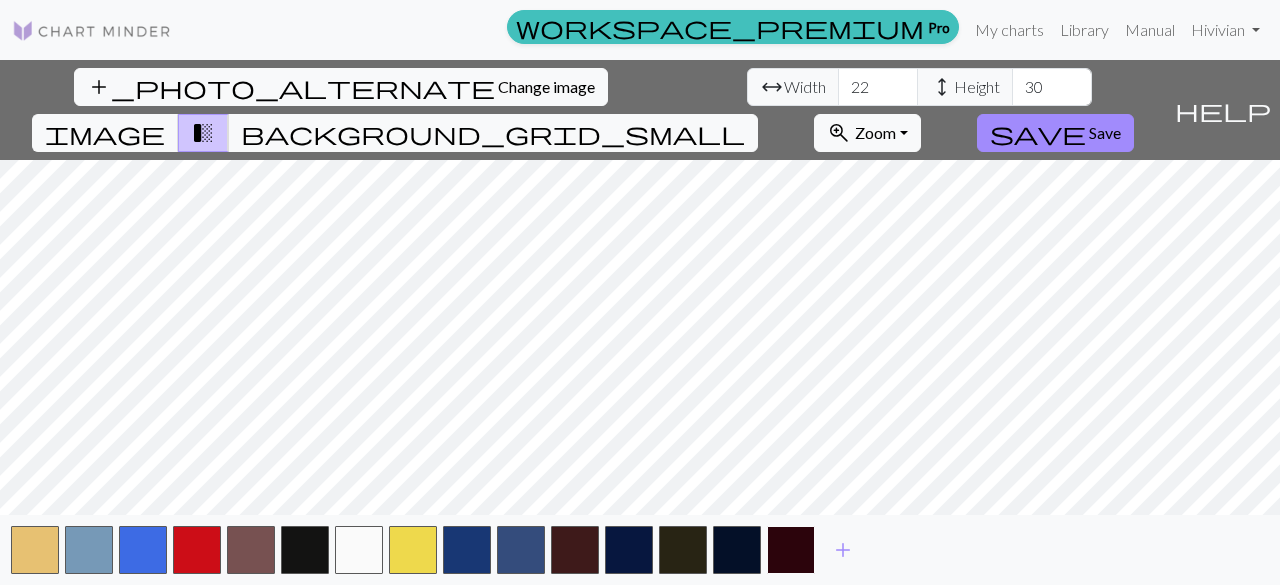 drag, startPoint x: 786, startPoint y: 565, endPoint x: 776, endPoint y: 554, distance: 14.866069 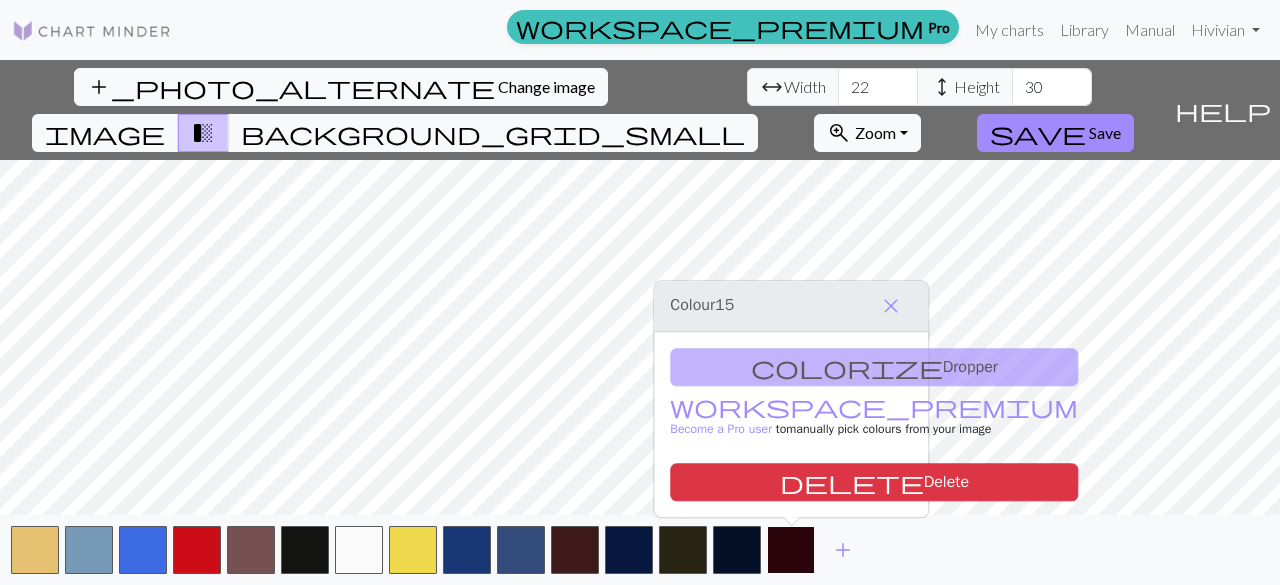click at bounding box center (791, 550) 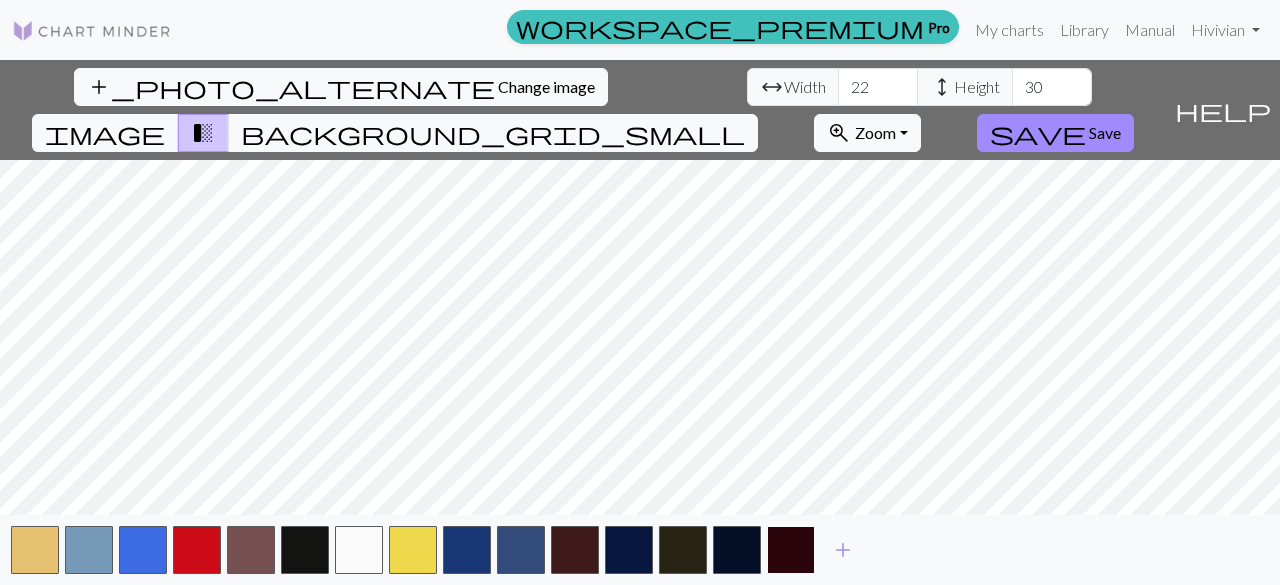 click at bounding box center [791, 550] 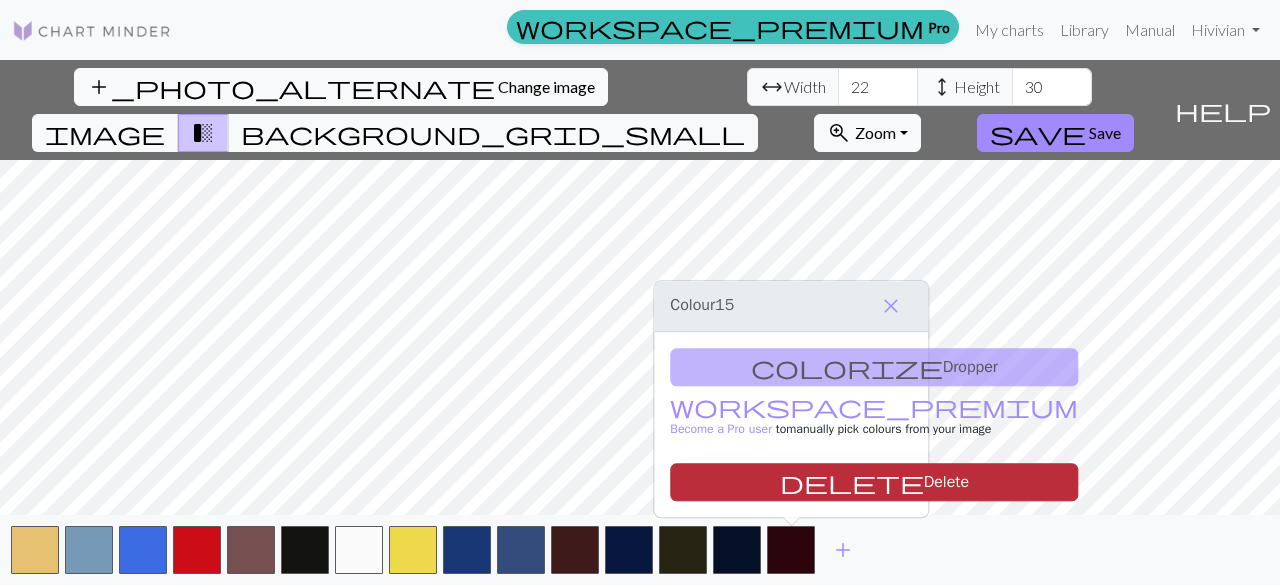 click on "delete Delete" at bounding box center (874, 482) 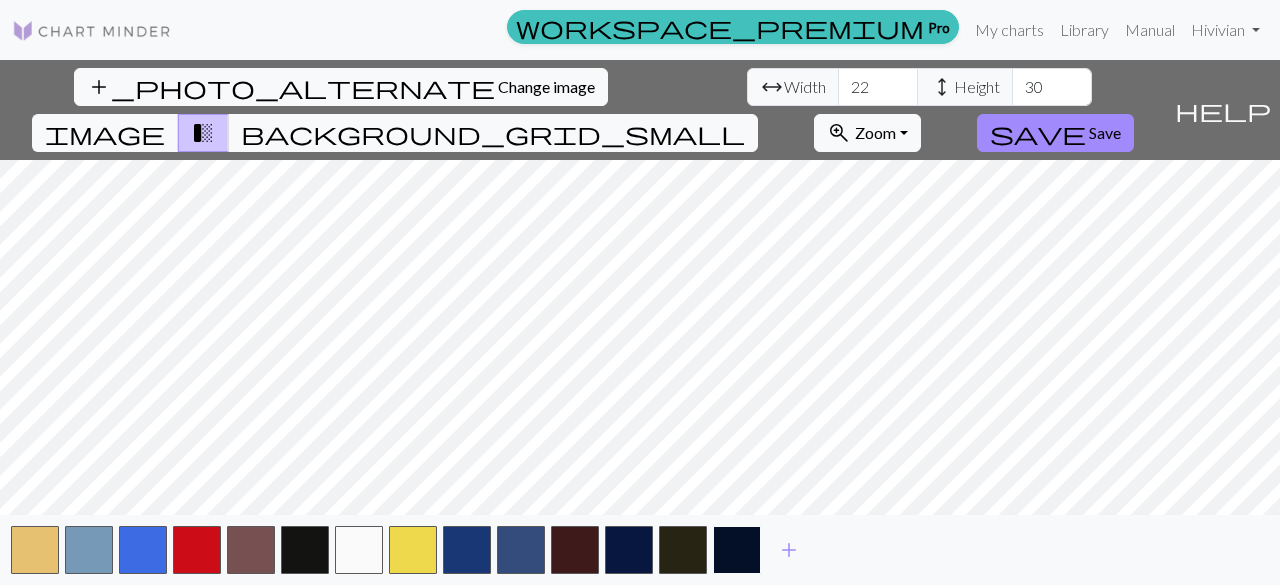 click at bounding box center (737, 550) 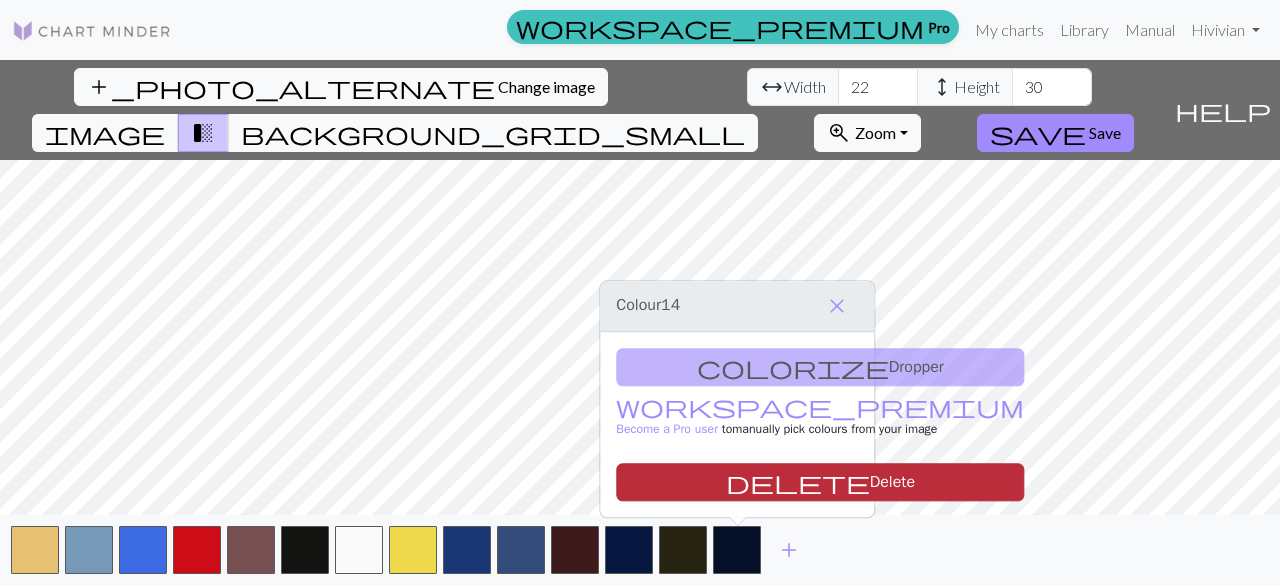 click on "delete Delete" at bounding box center [820, 482] 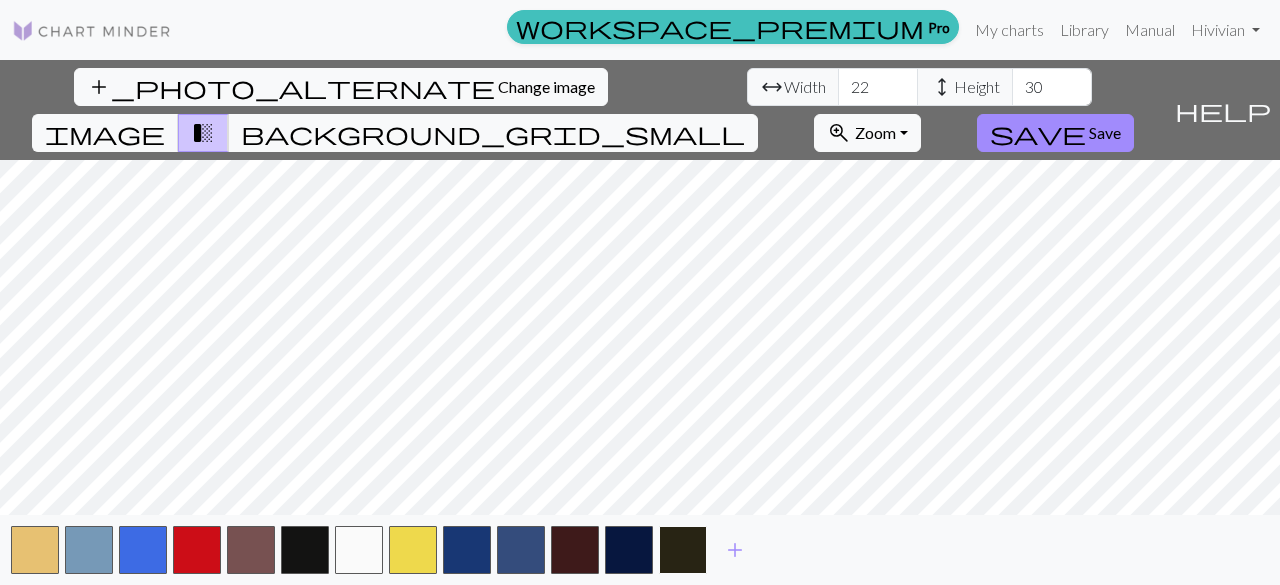 click at bounding box center (683, 550) 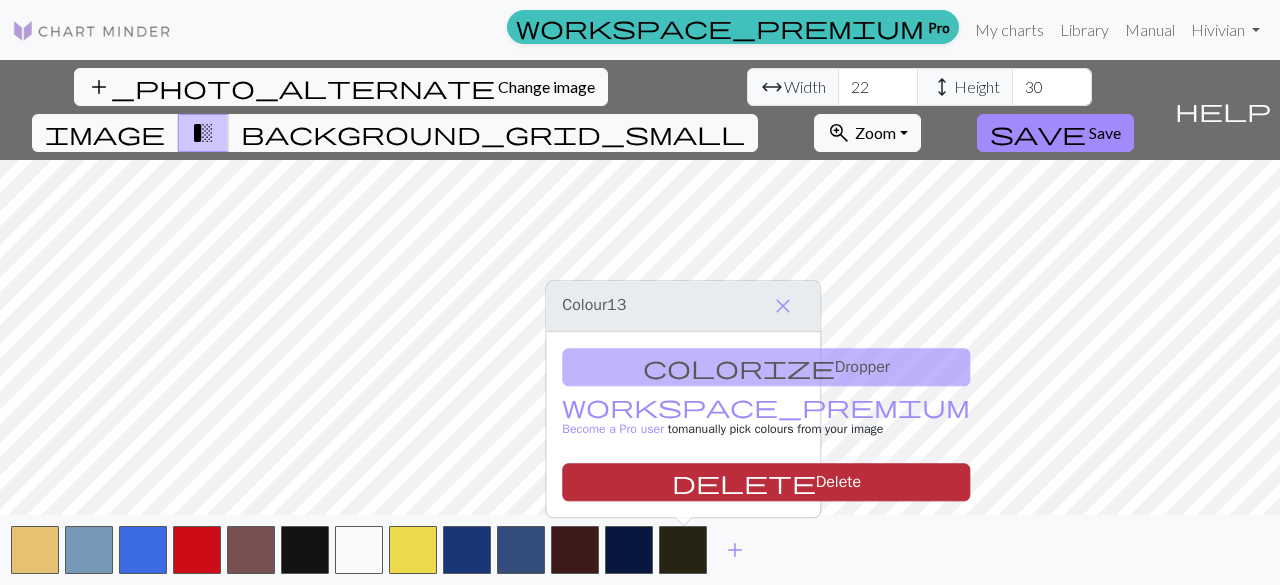 click on "delete Delete" at bounding box center (766, 482) 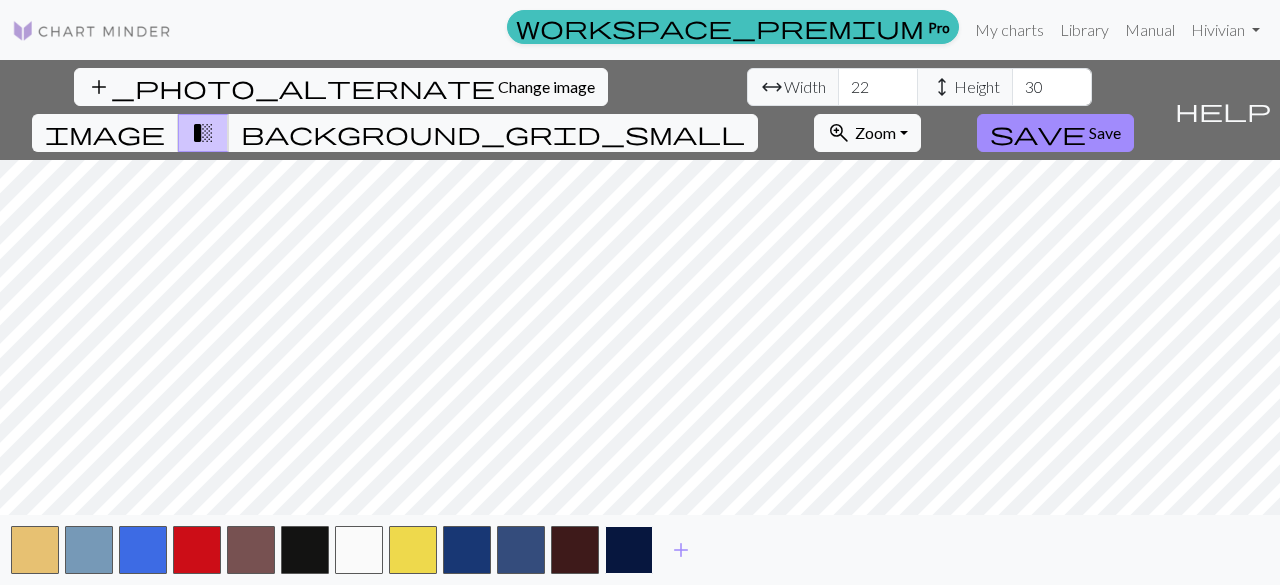 click at bounding box center [629, 550] 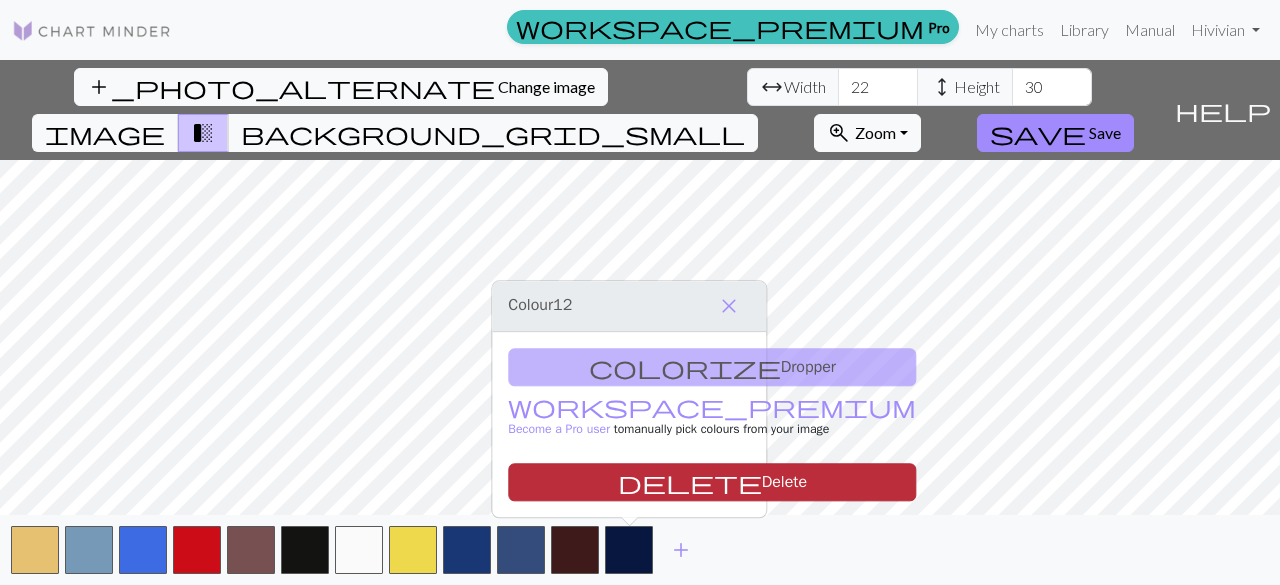 click on "delete Delete" at bounding box center (712, 482) 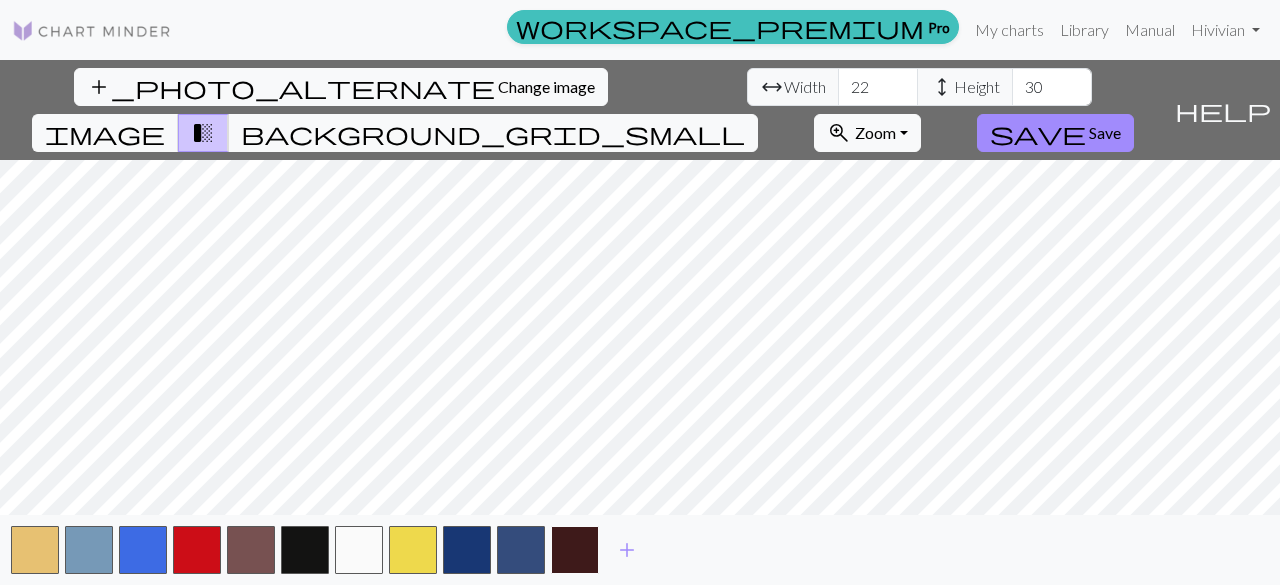 click at bounding box center [575, 550] 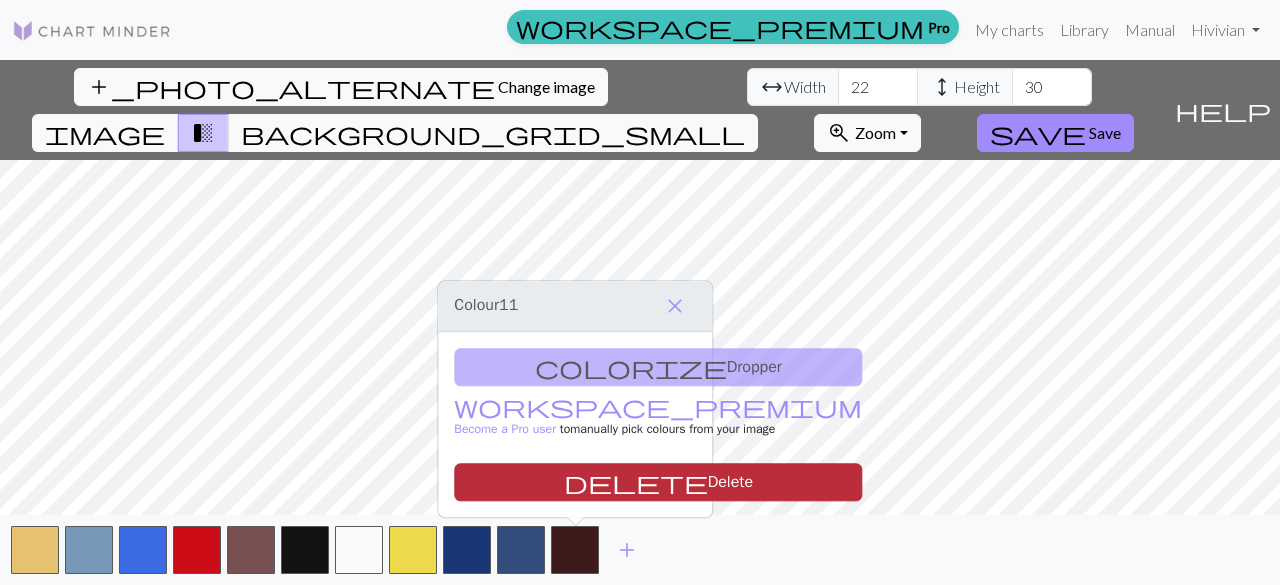 click on "delete Delete" at bounding box center [658, 482] 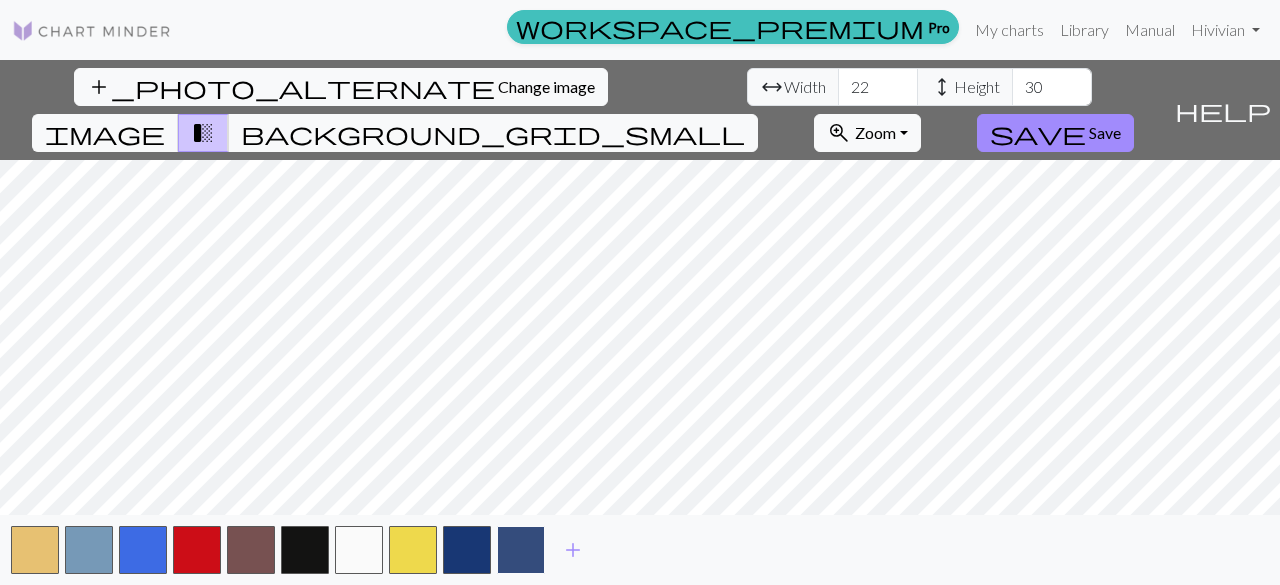 click at bounding box center [521, 550] 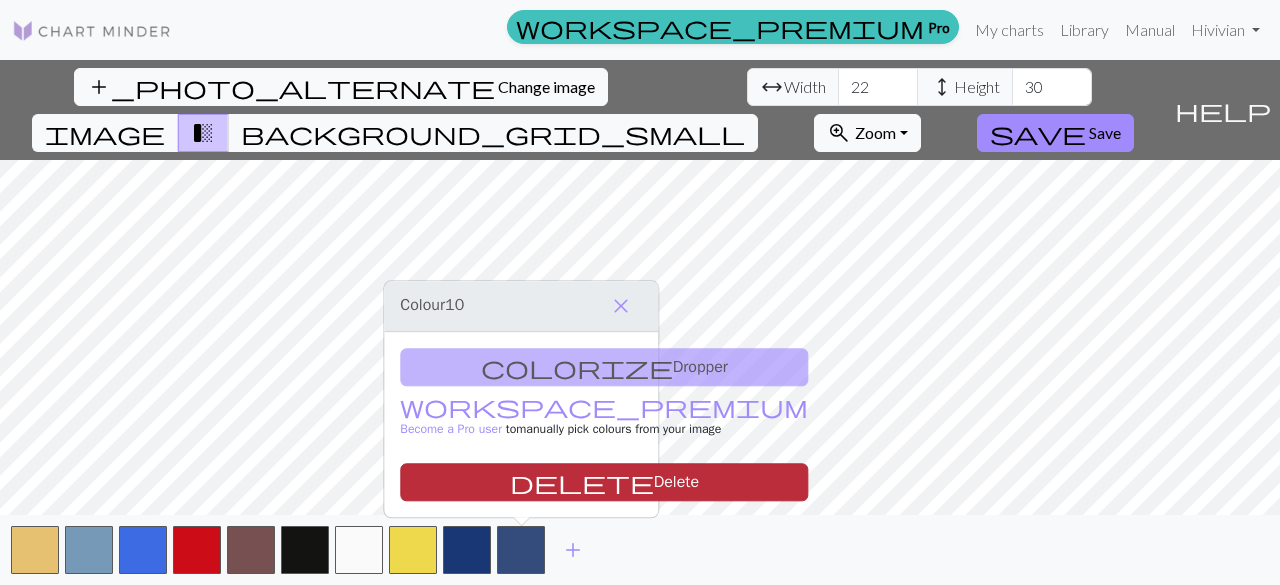 click on "delete Delete" at bounding box center [604, 482] 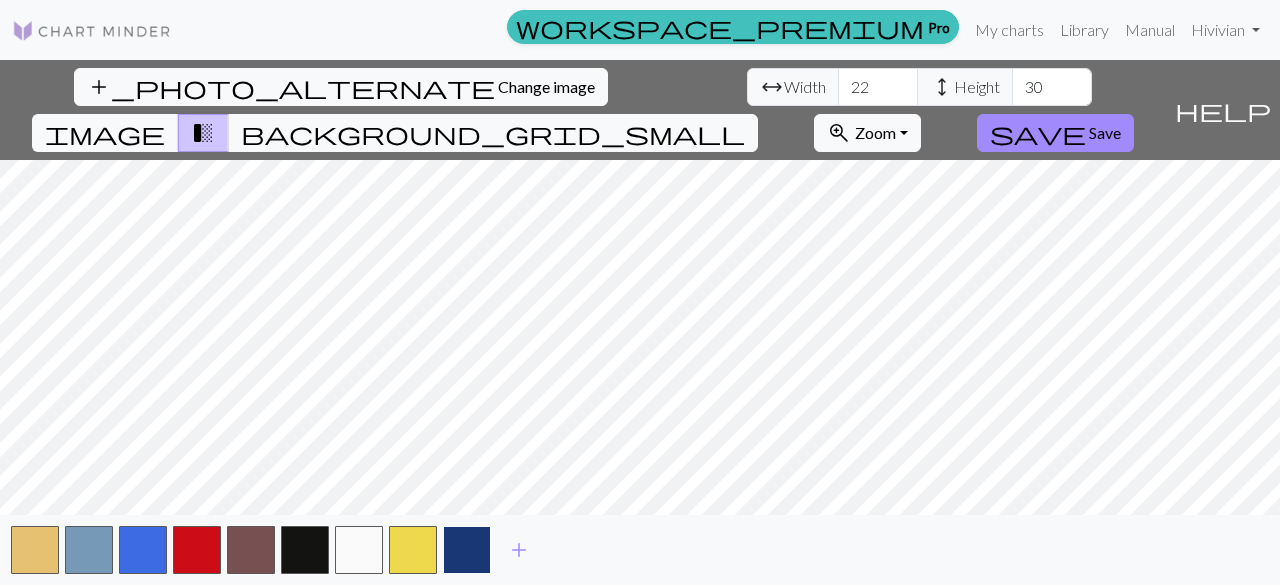 click at bounding box center (467, 550) 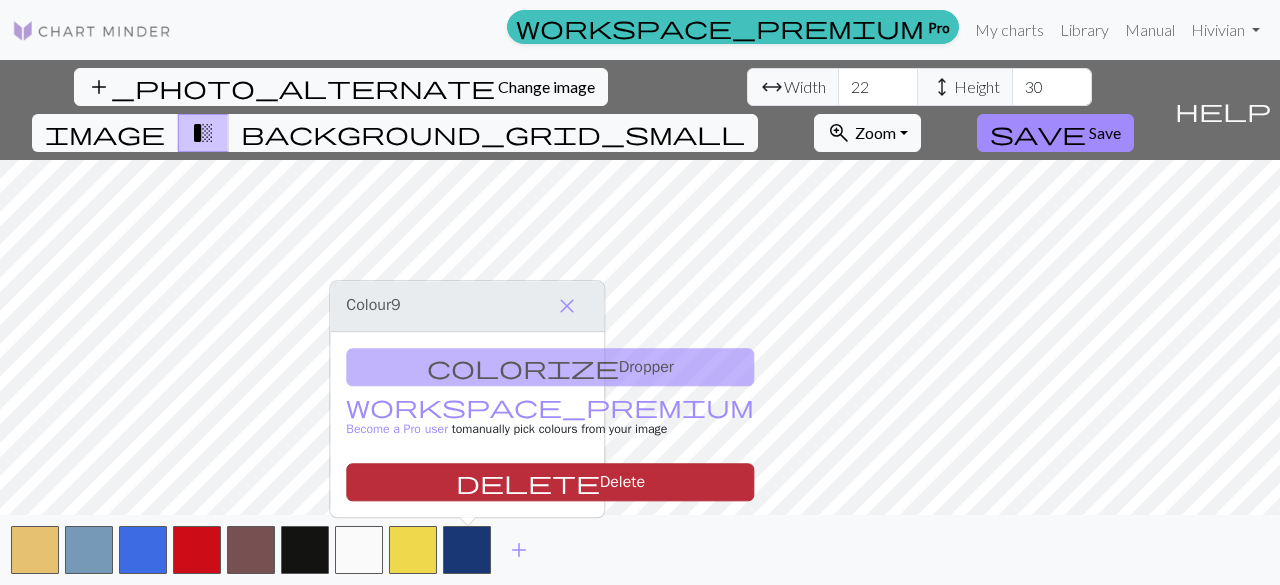 click on "delete Delete" at bounding box center (550, 482) 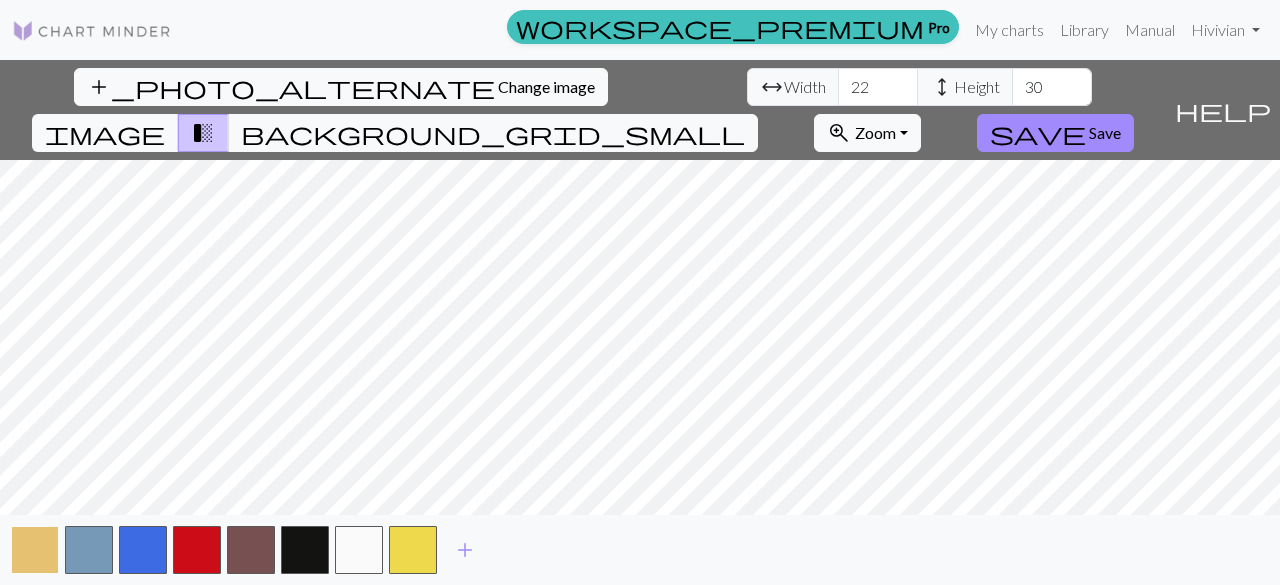 click at bounding box center (35, 550) 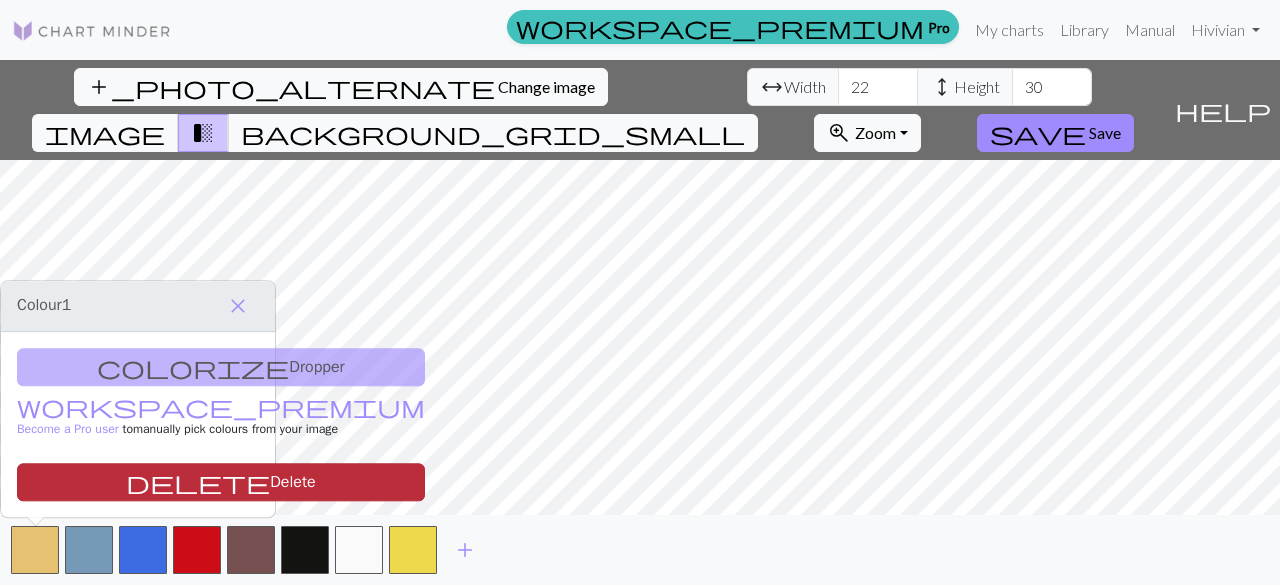 click on "delete Delete" at bounding box center [221, 482] 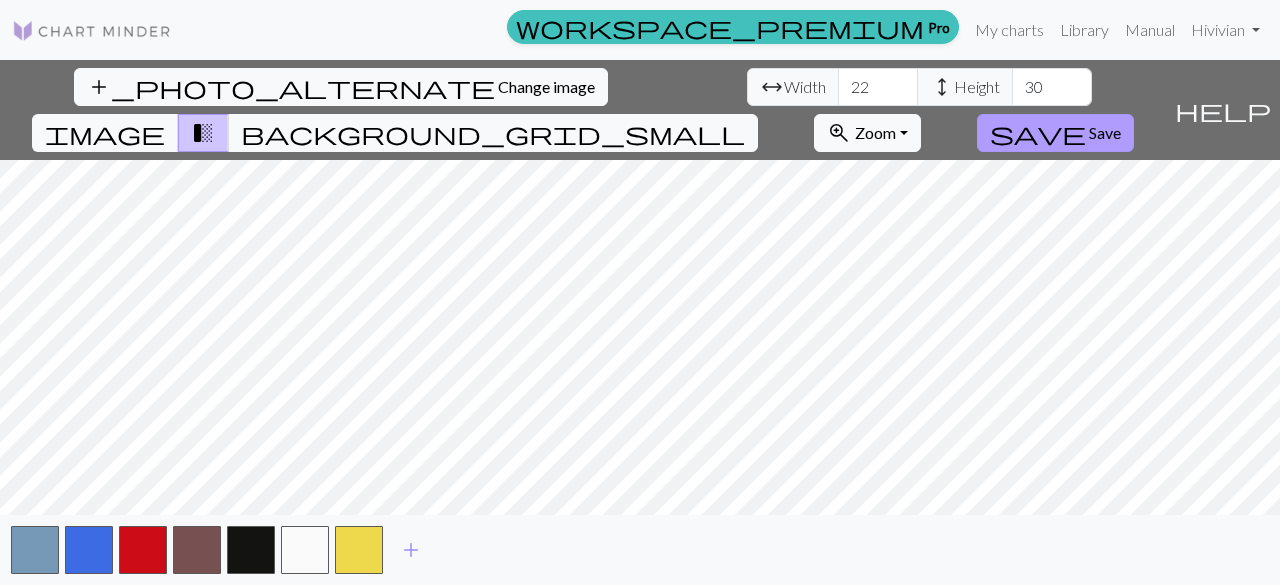 click on "Save" at bounding box center (1105, 132) 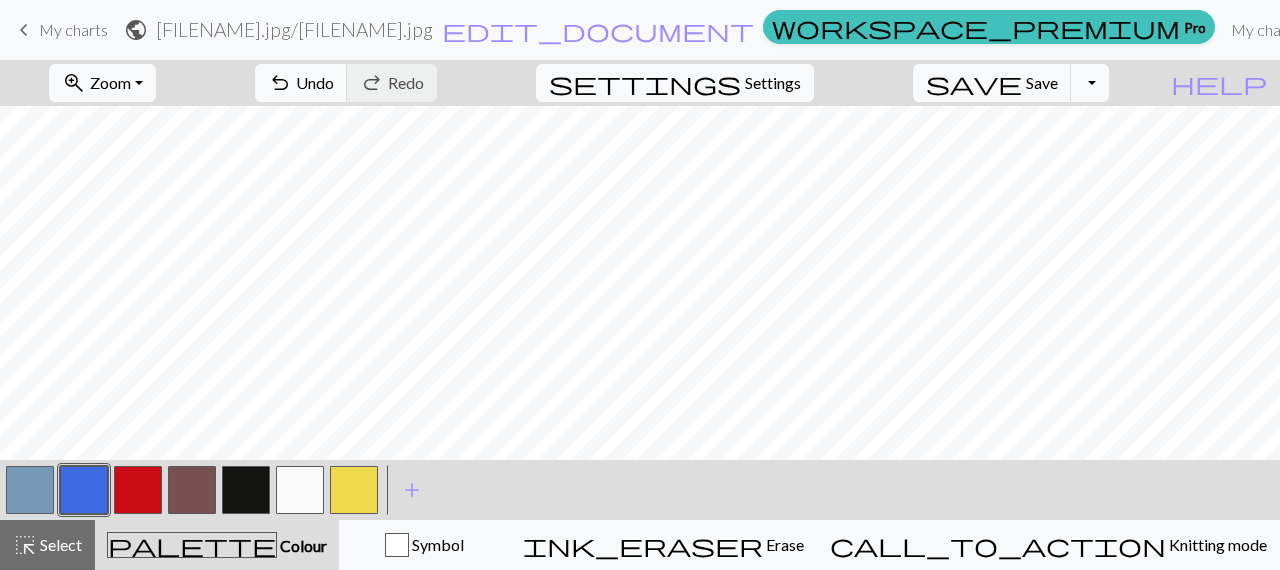 click at bounding box center [246, 490] 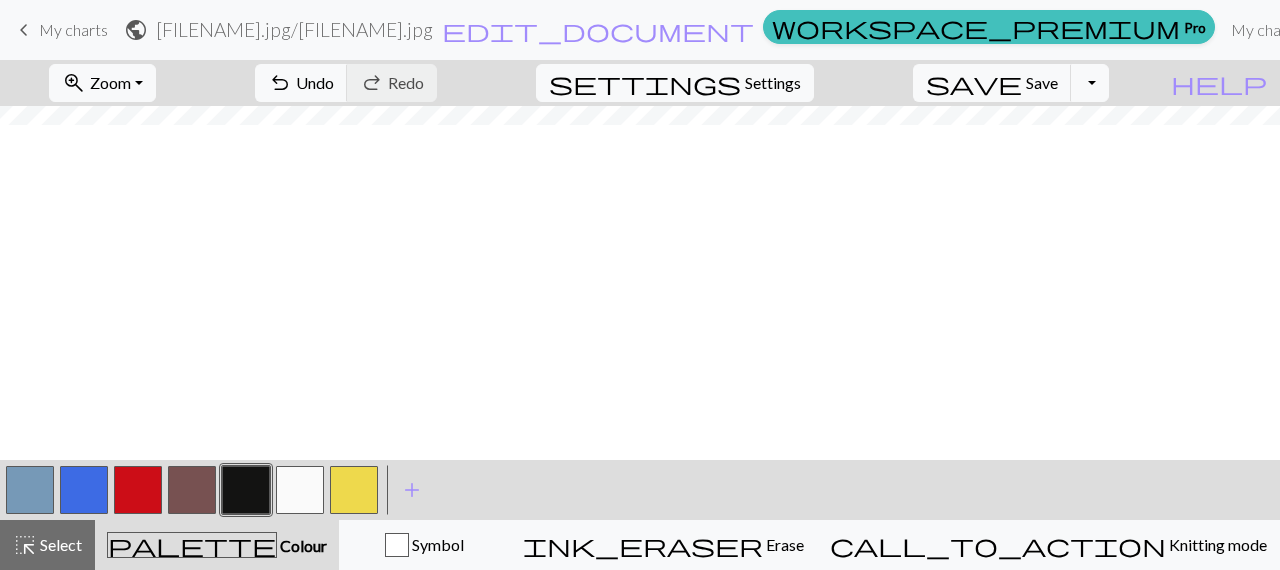 scroll, scrollTop: 0, scrollLeft: 0, axis: both 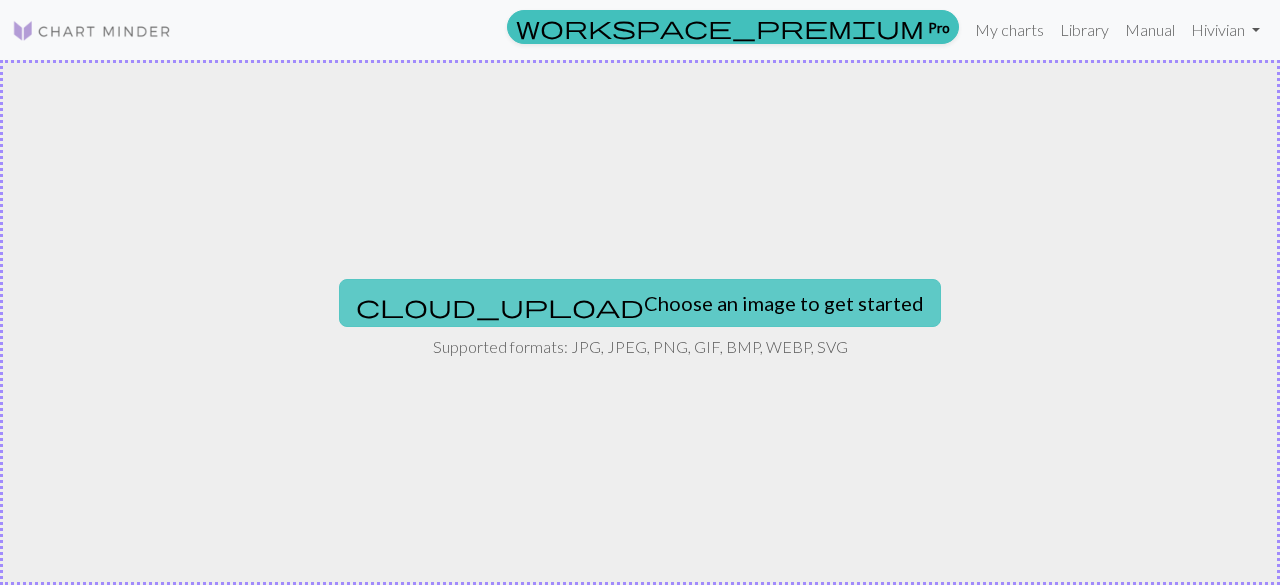 click on "cloud_upload  Choose an image to get started" at bounding box center [640, 303] 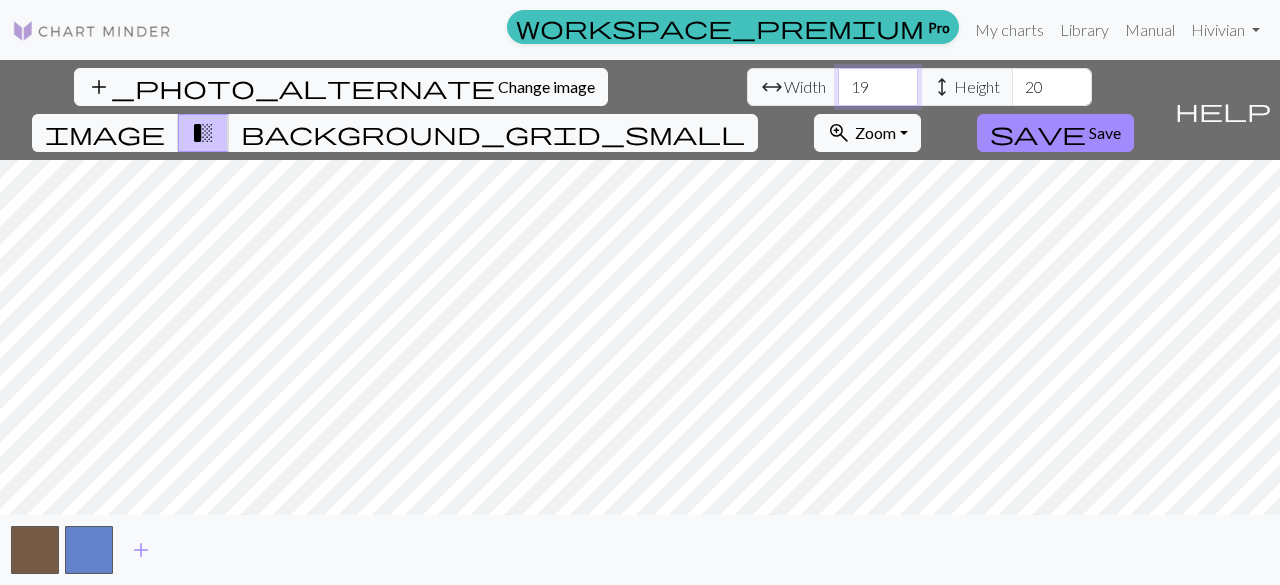 click on "19" at bounding box center (878, 87) 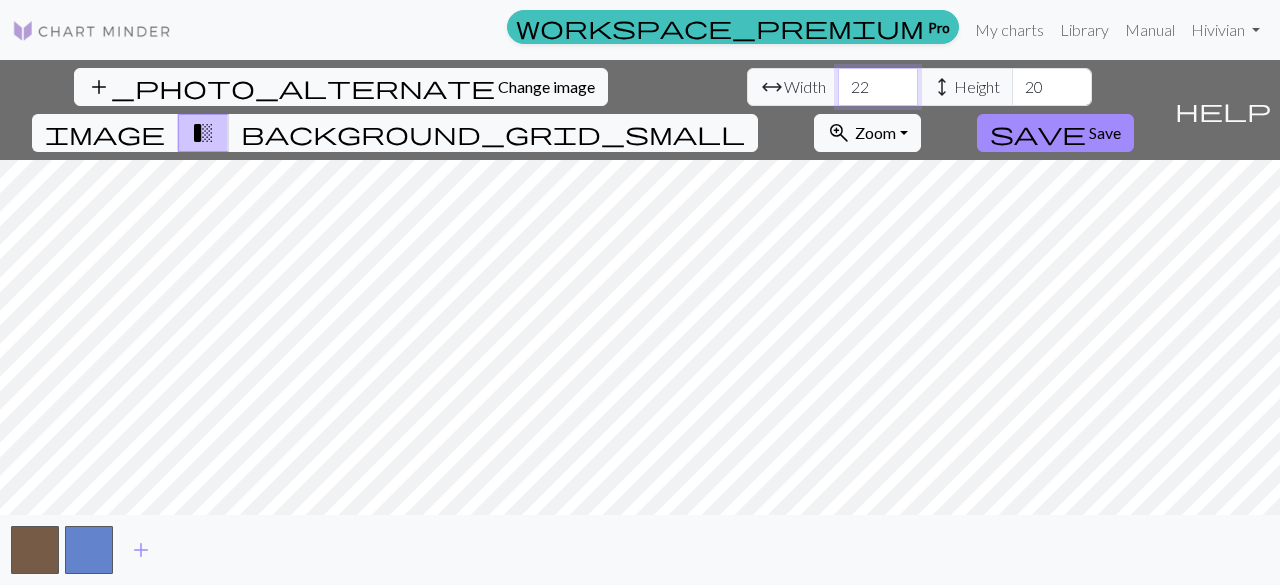 type on "22" 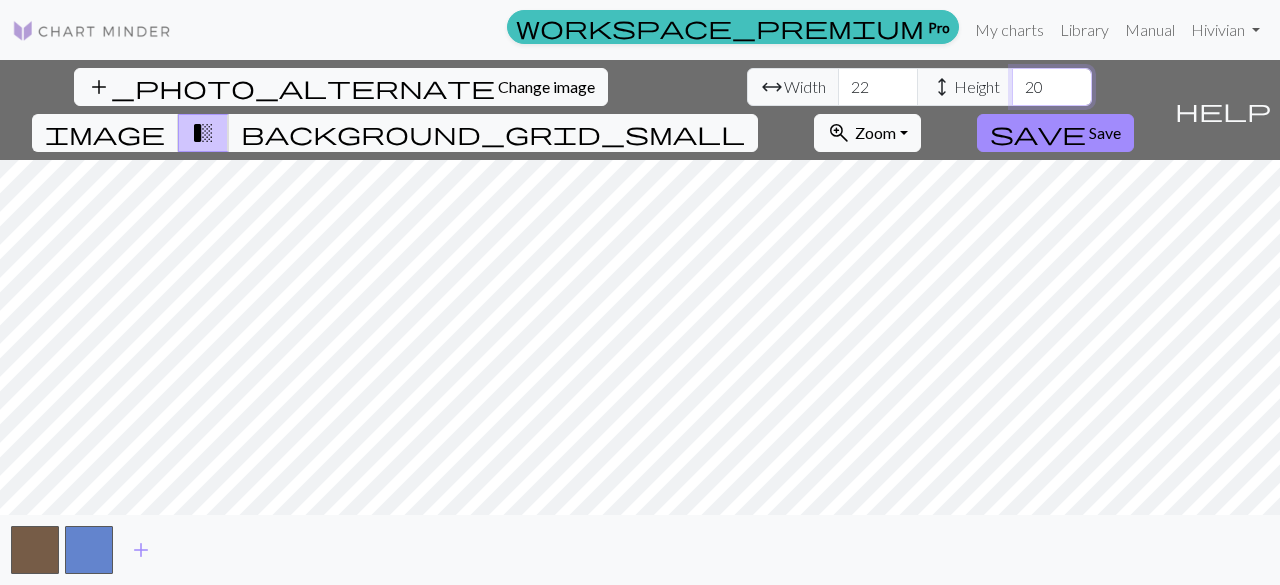 click on "20" at bounding box center [1052, 87] 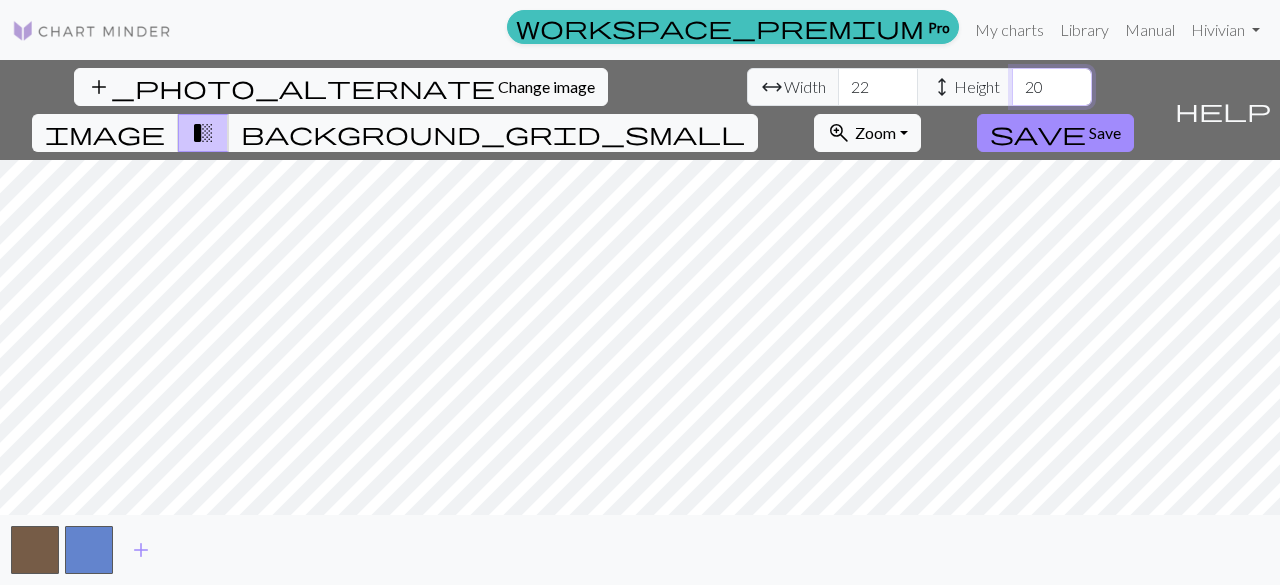 type on "2" 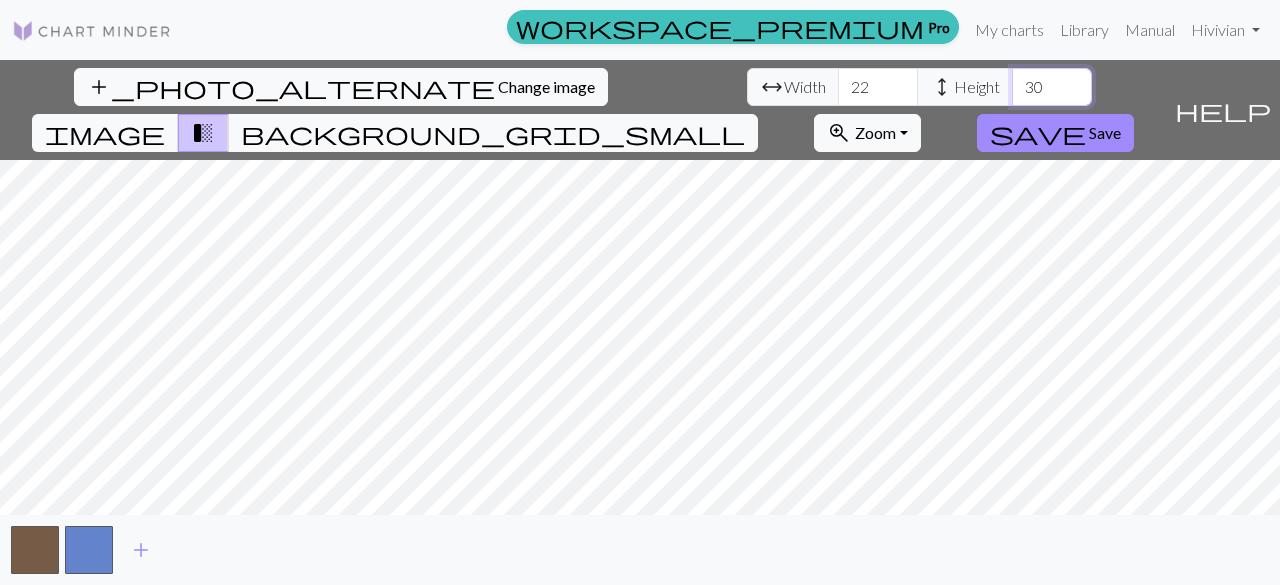 click on "30" at bounding box center [1052, 87] 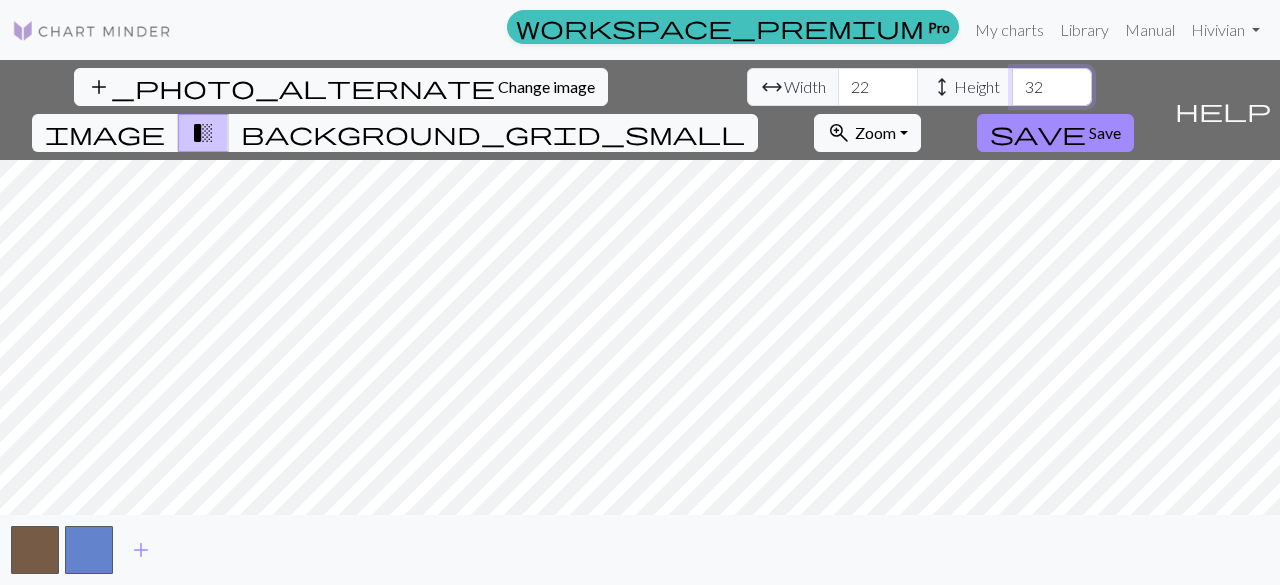 type on "32" 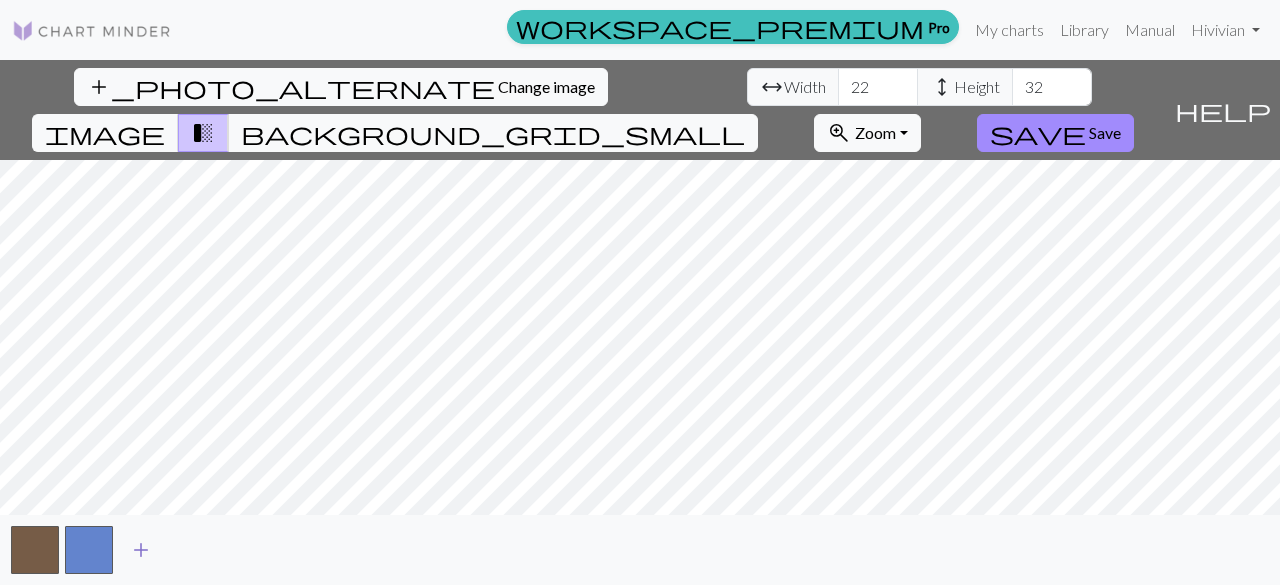 click on "add" at bounding box center [141, 550] 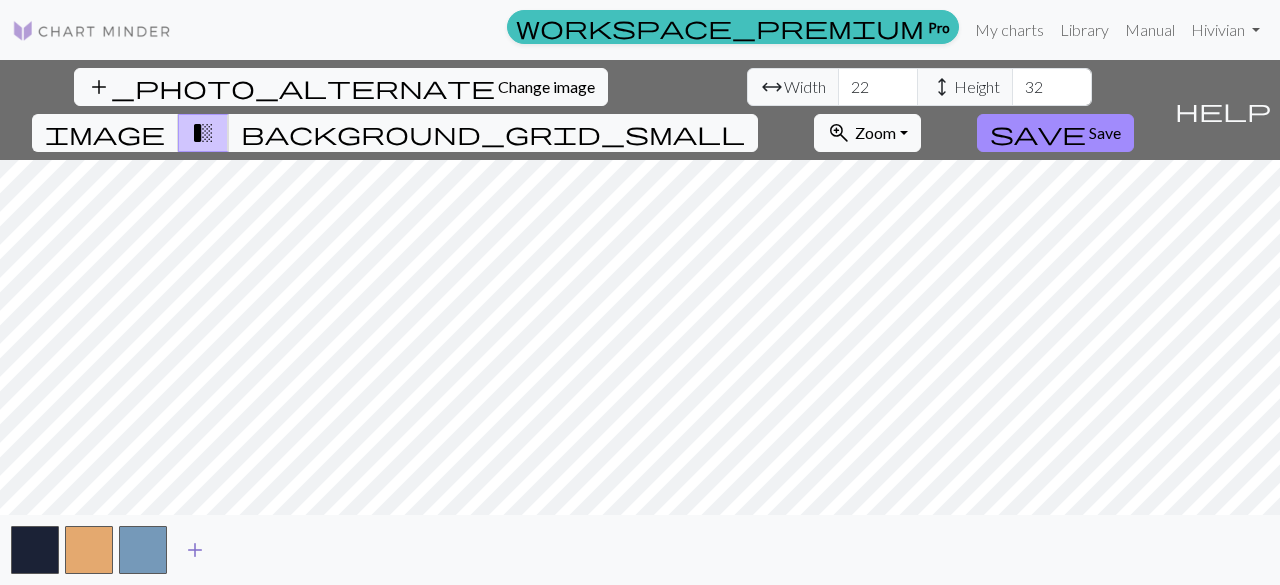 click at bounding box center (143, 550) 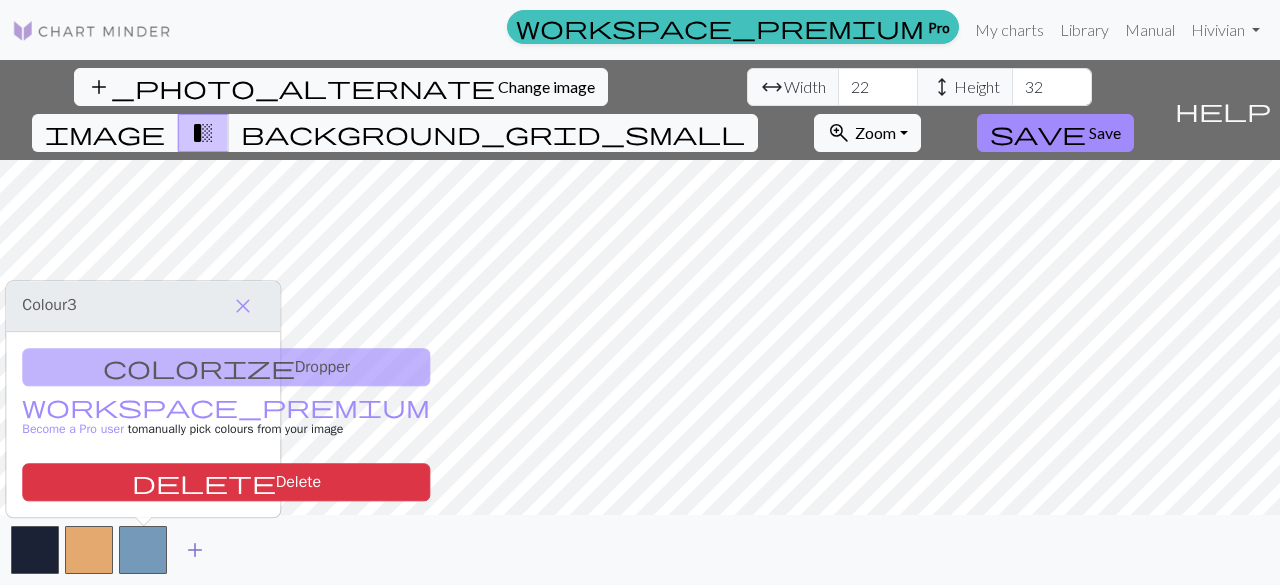 click on "add" at bounding box center (195, 550) 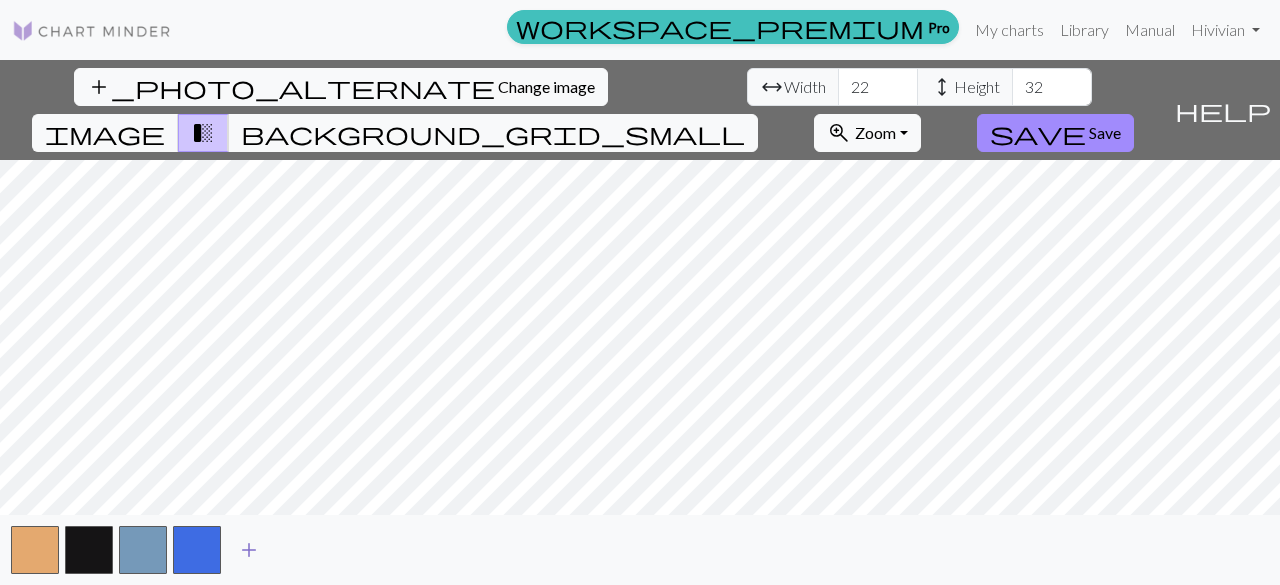 click on "add" at bounding box center [249, 550] 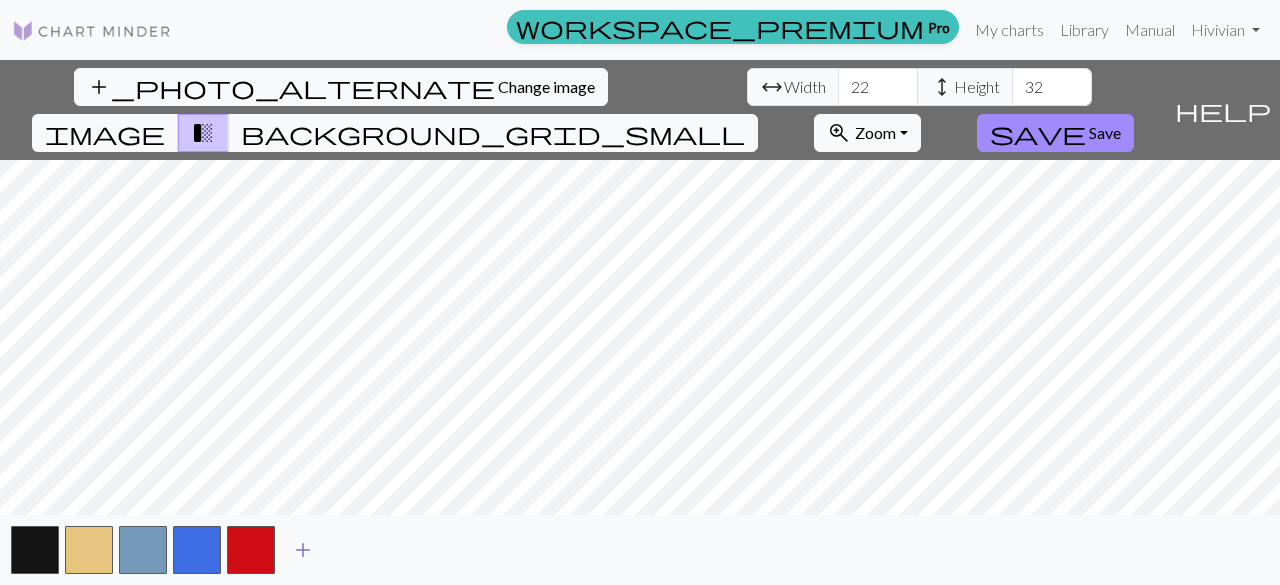 click on "add" at bounding box center [303, 550] 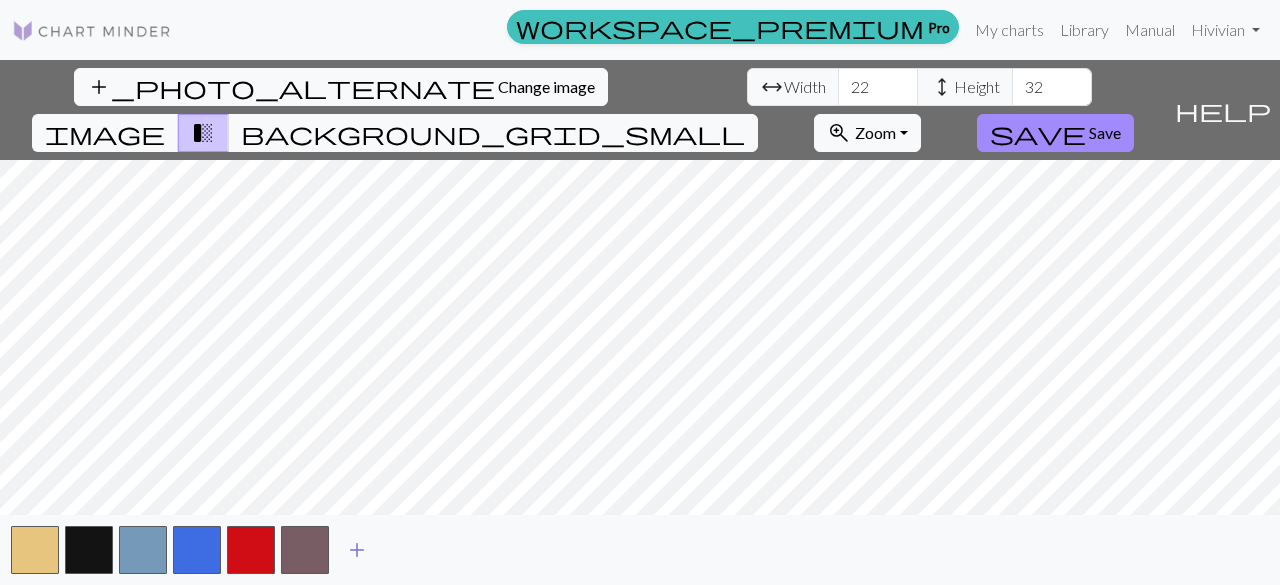 click on "add" at bounding box center (357, 550) 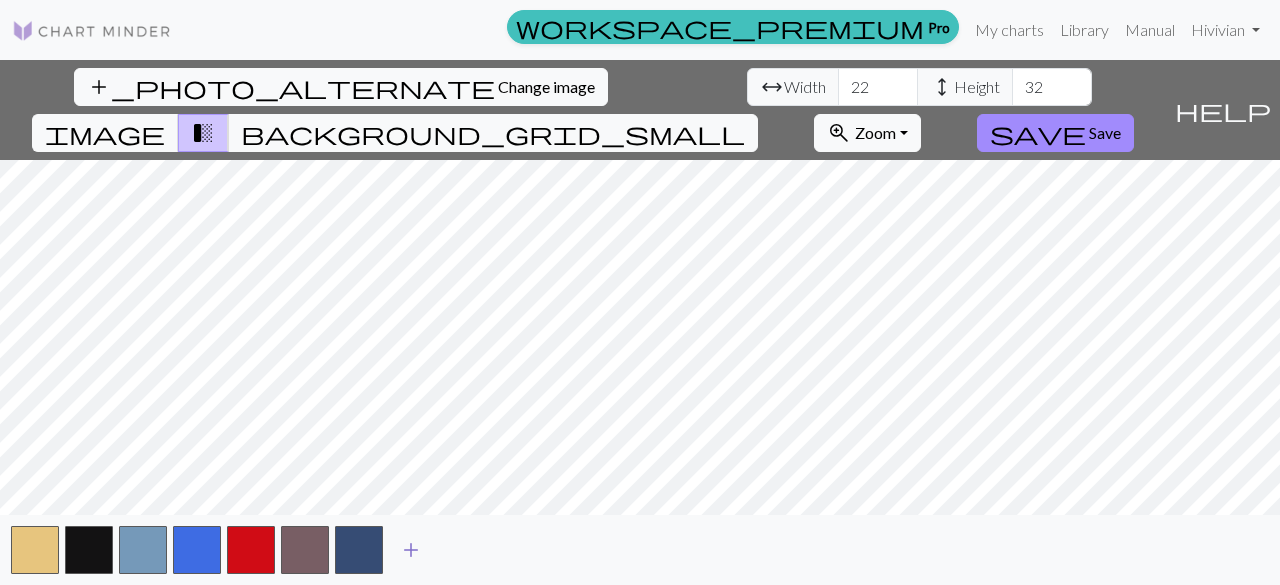 click on "add" at bounding box center (411, 550) 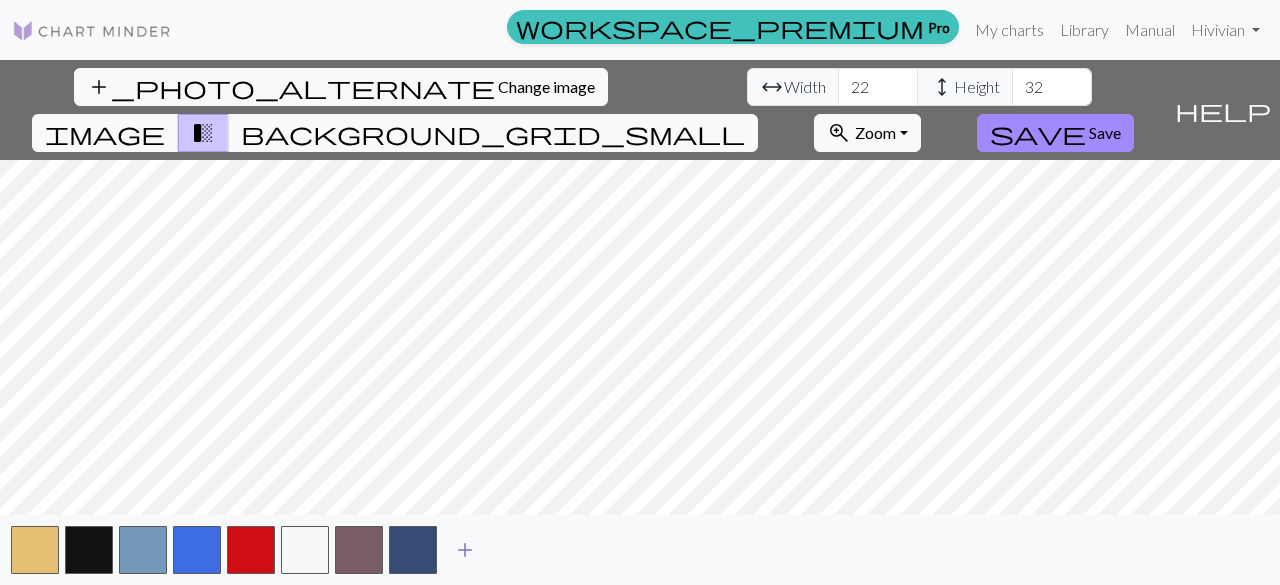 click on "add" at bounding box center (465, 550) 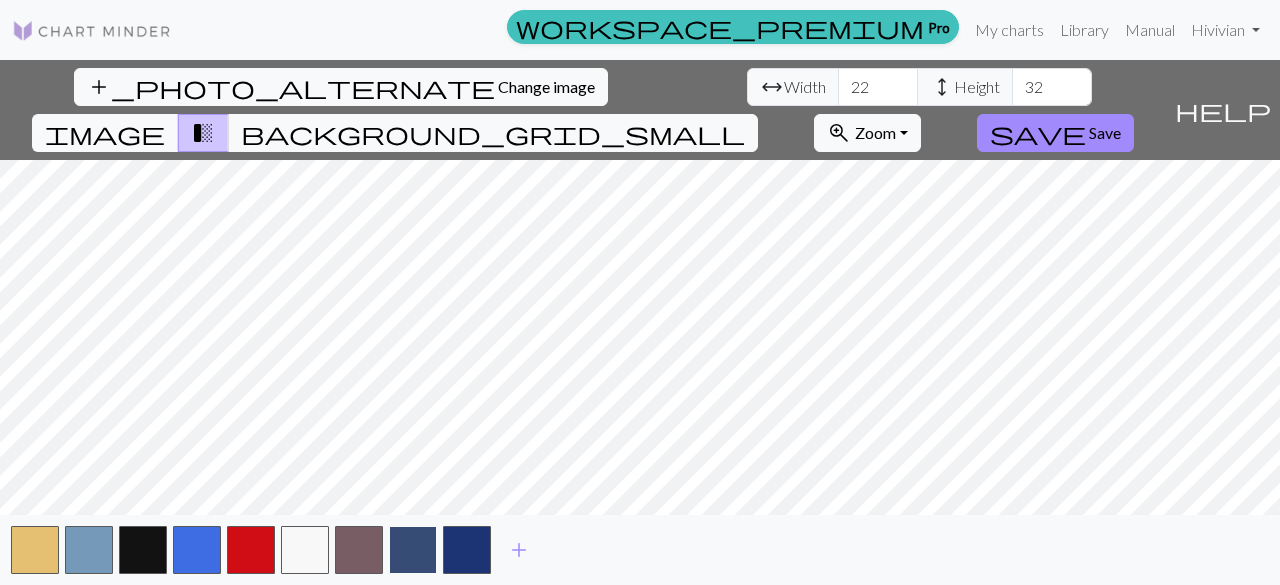 click at bounding box center [413, 550] 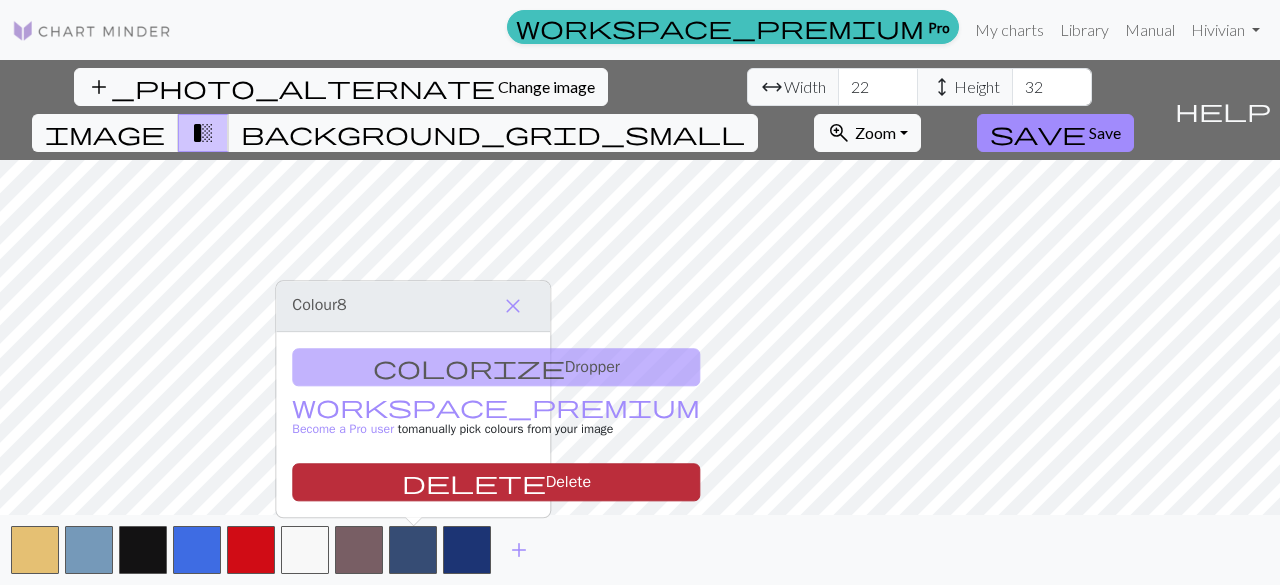 click on "delete" at bounding box center (474, 482) 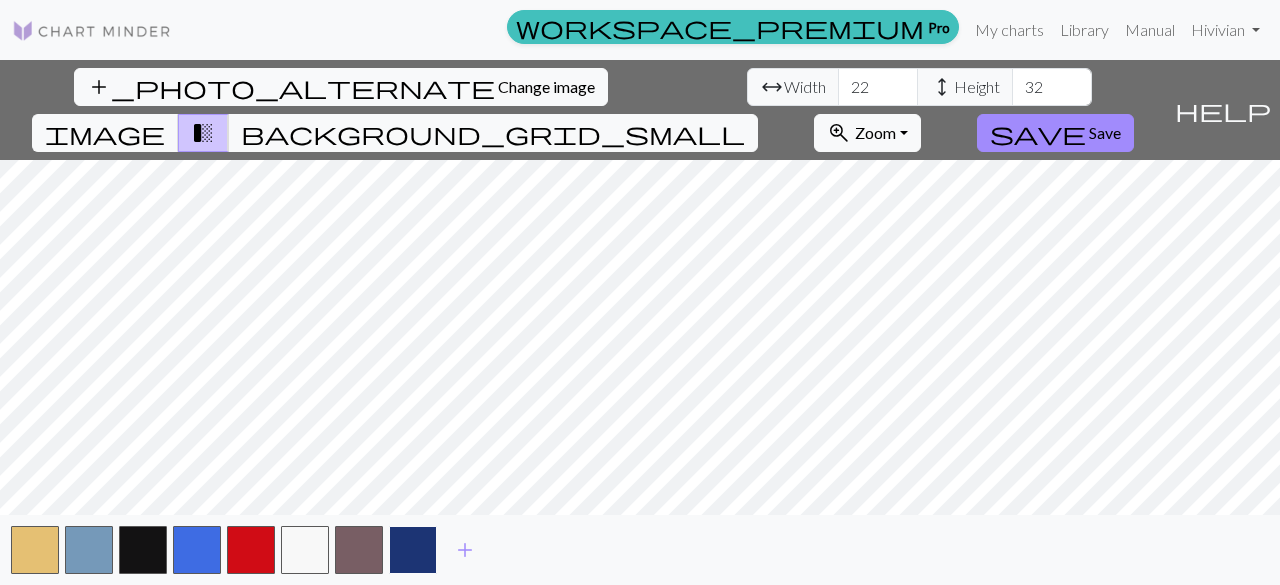 click at bounding box center (413, 550) 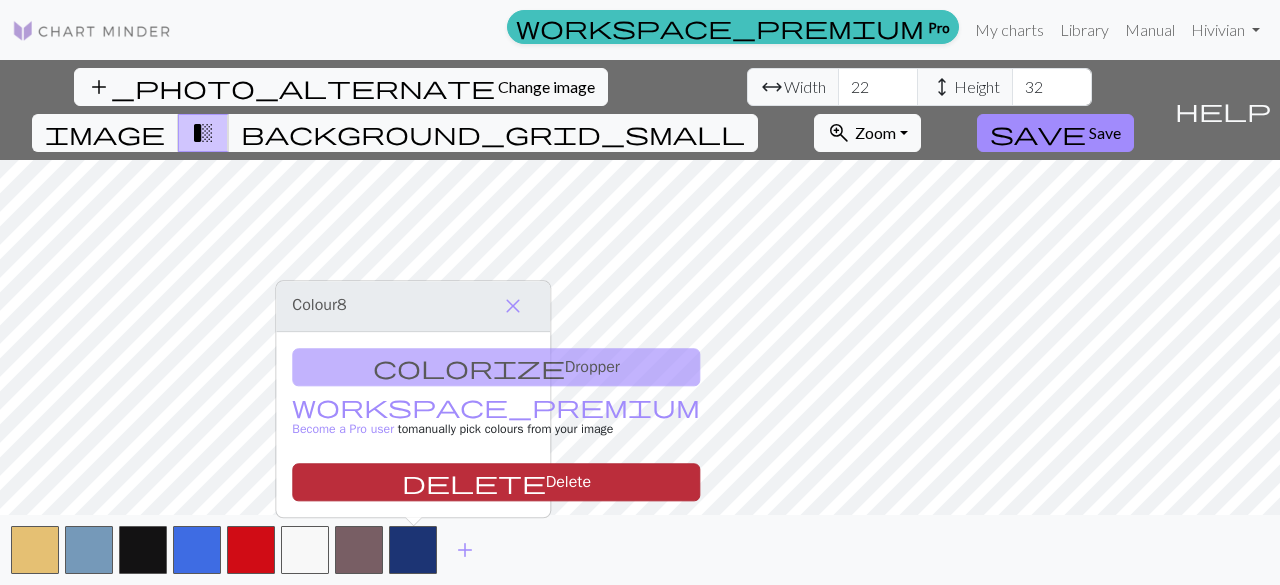 click on "delete" at bounding box center [474, 482] 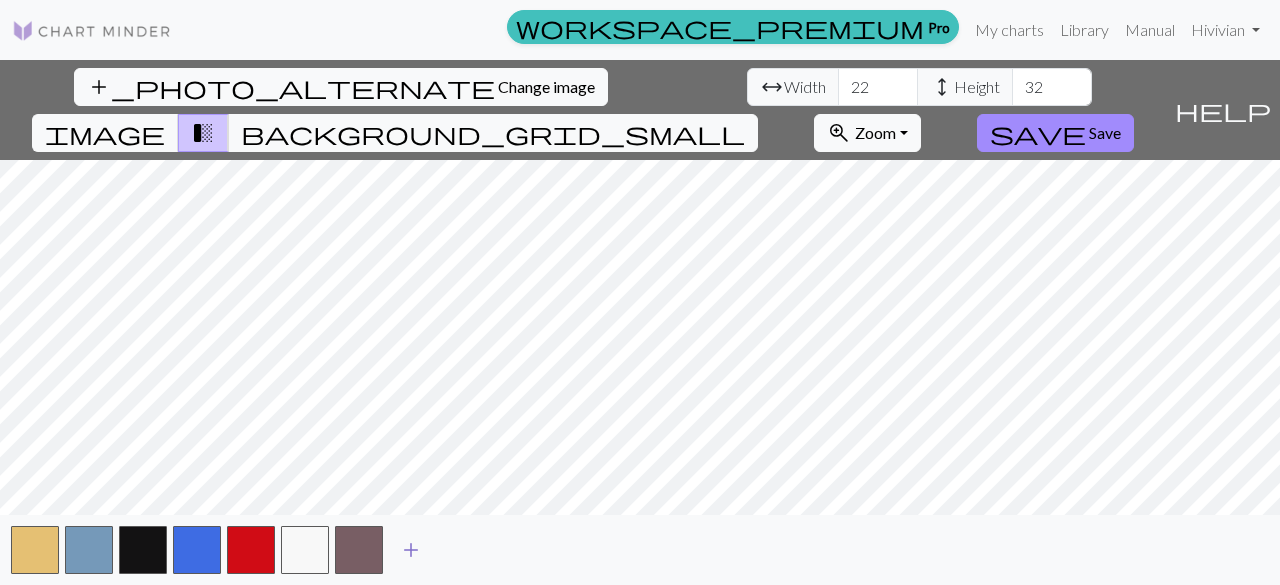 click on "add" at bounding box center [411, 550] 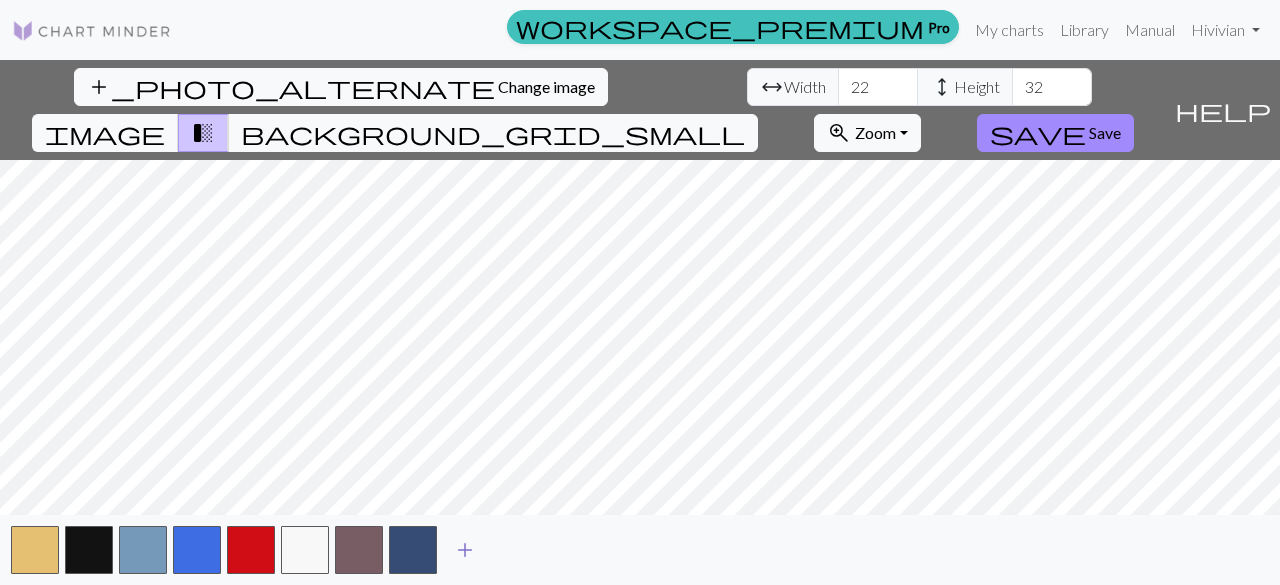 click on "add" at bounding box center (465, 550) 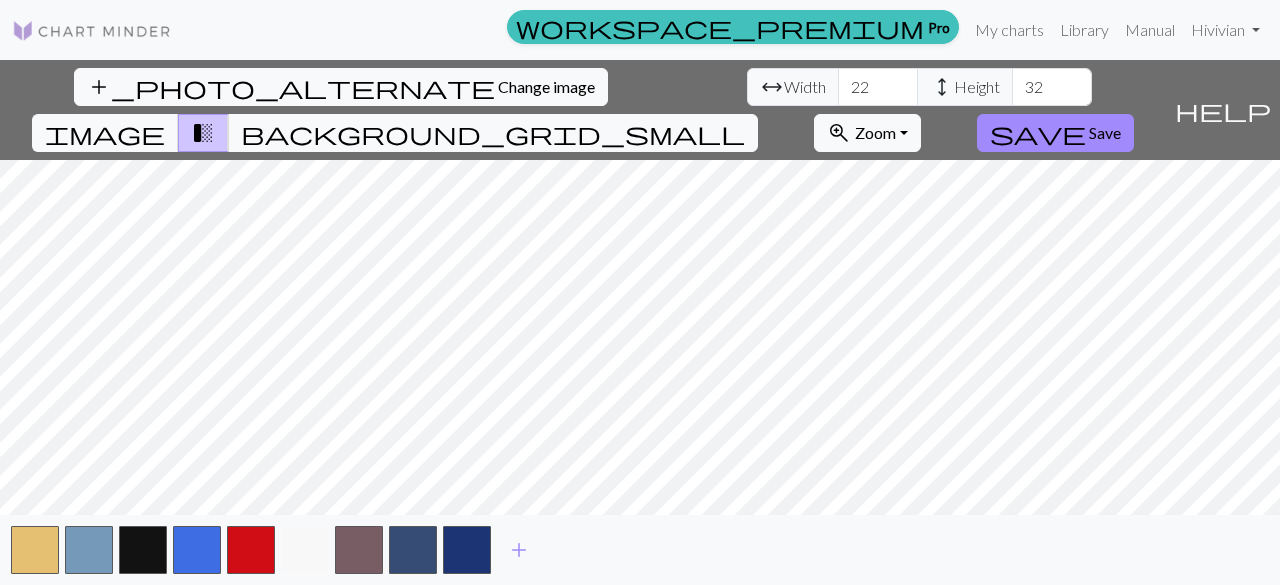 click at bounding box center (305, 550) 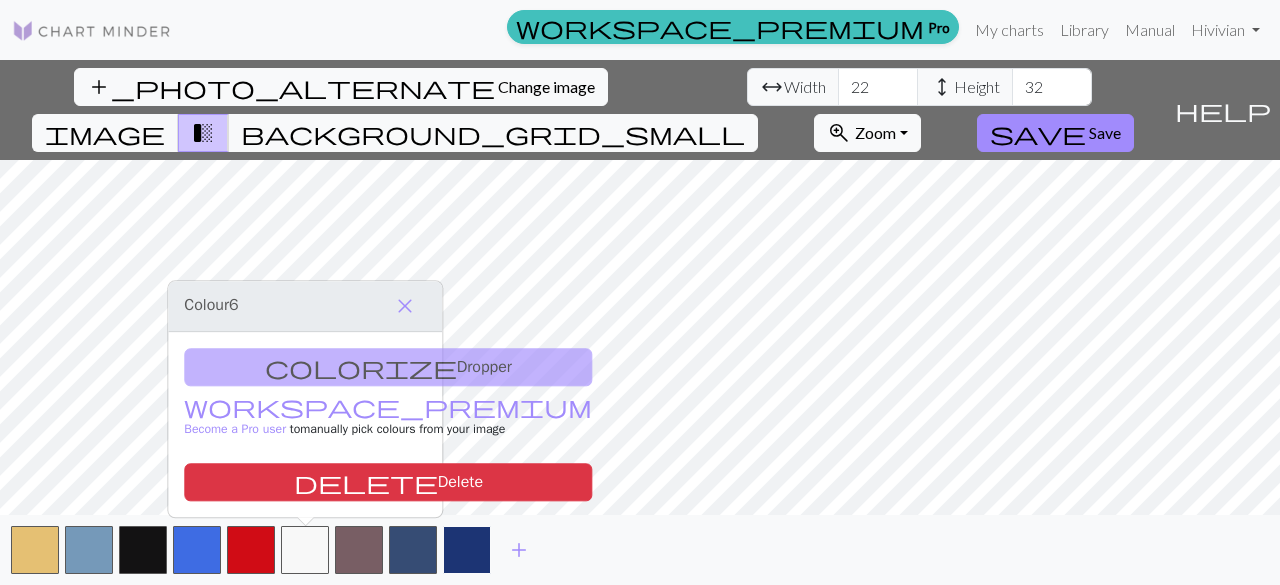 click at bounding box center [467, 550] 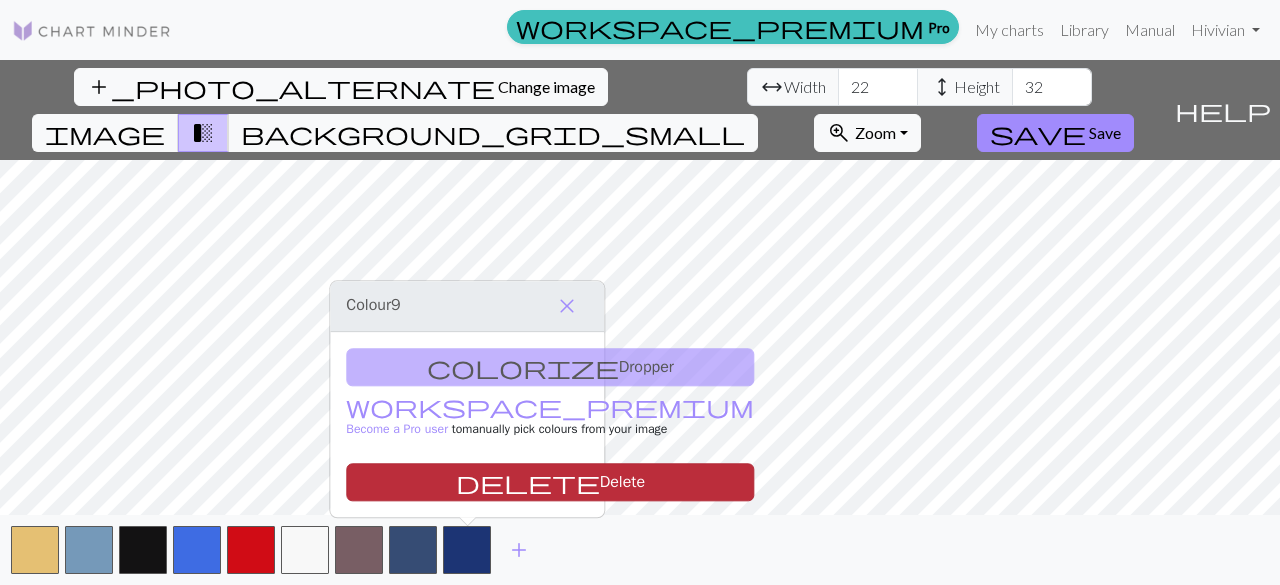 click on "delete Delete" at bounding box center [550, 482] 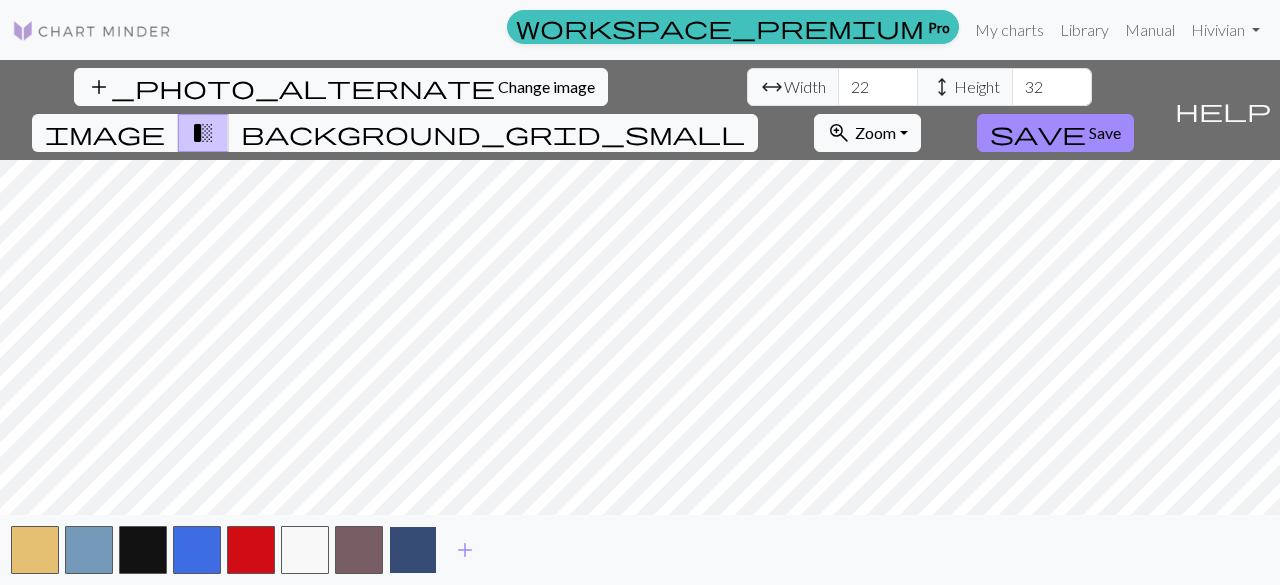 click at bounding box center [413, 550] 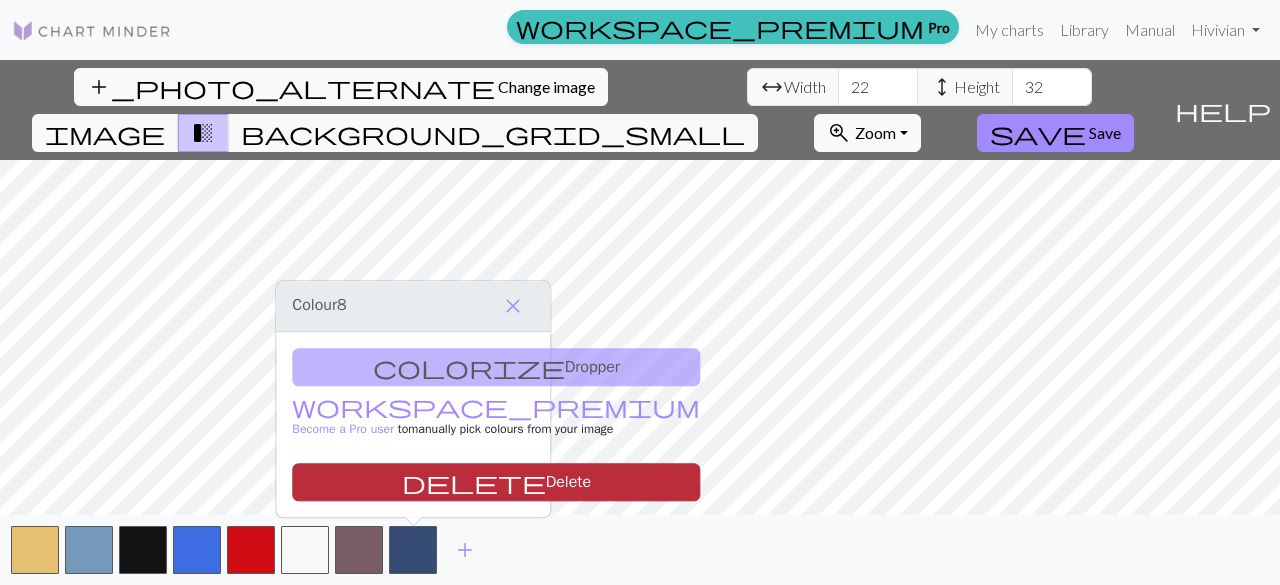 click on "delete Delete" at bounding box center (496, 482) 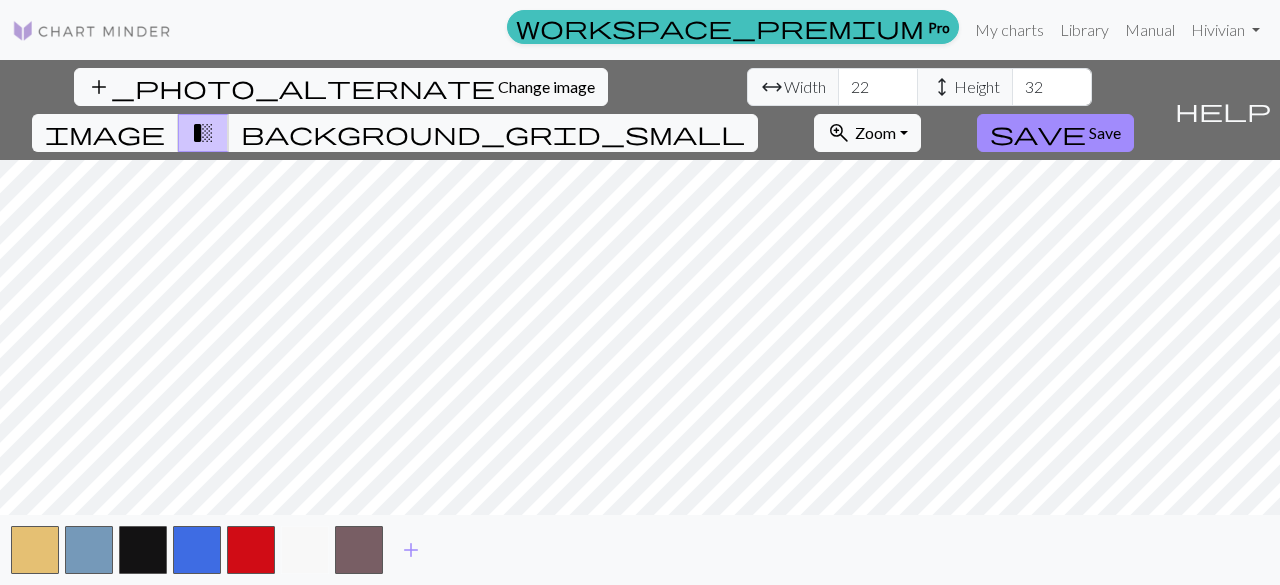 click at bounding box center (305, 550) 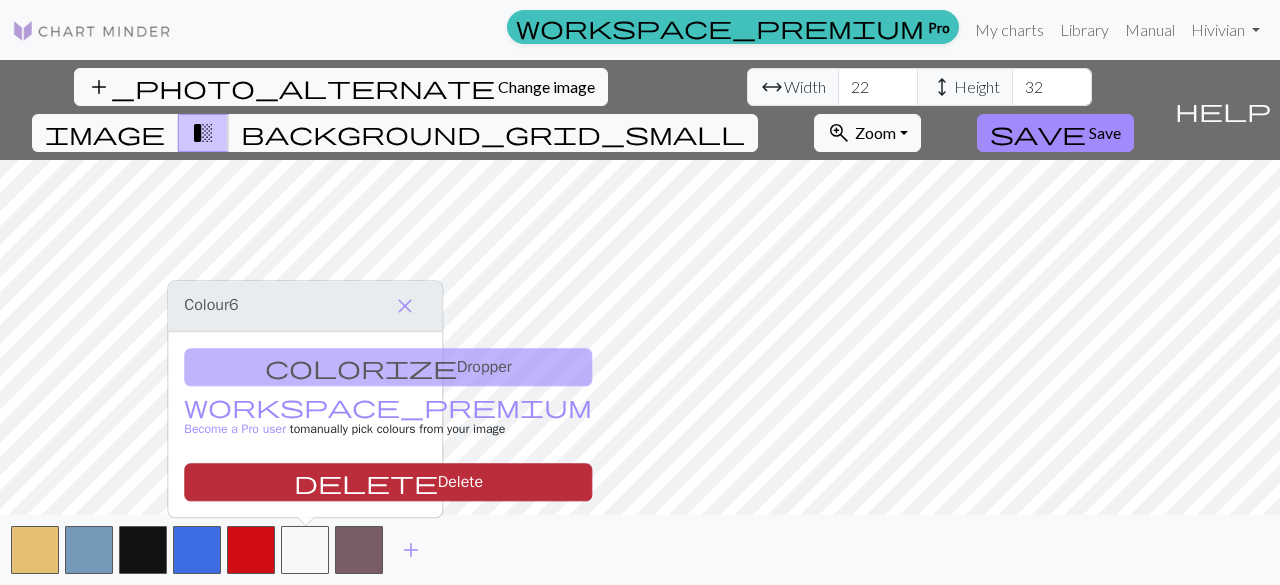 click on "delete Delete" at bounding box center (388, 482) 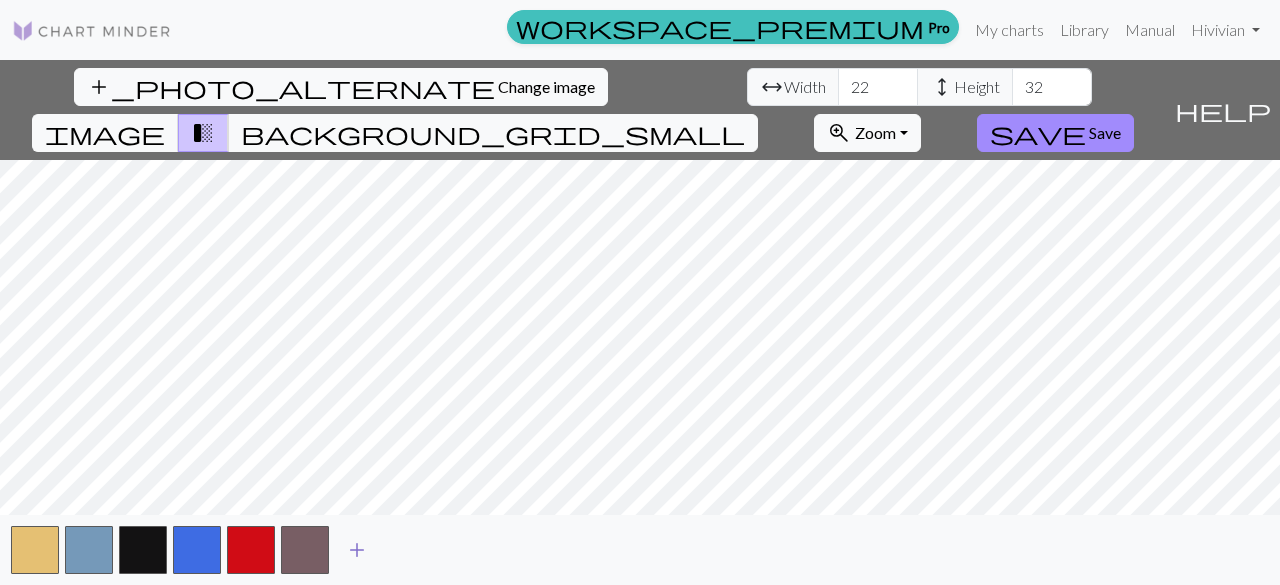 click on "add" at bounding box center [357, 550] 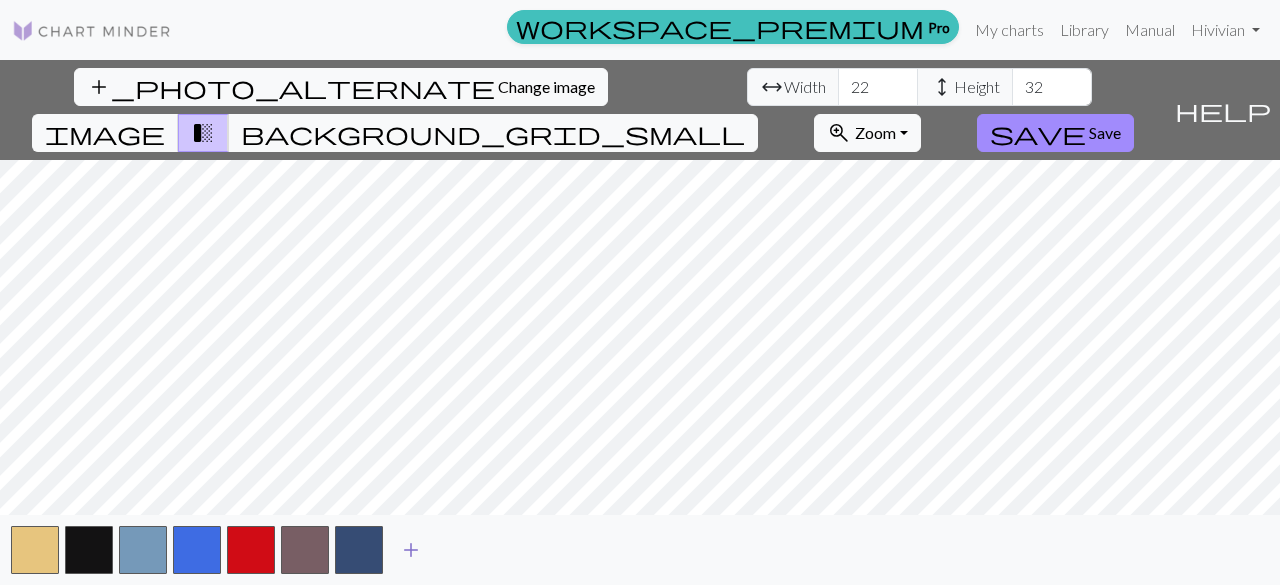 click on "add" at bounding box center [411, 550] 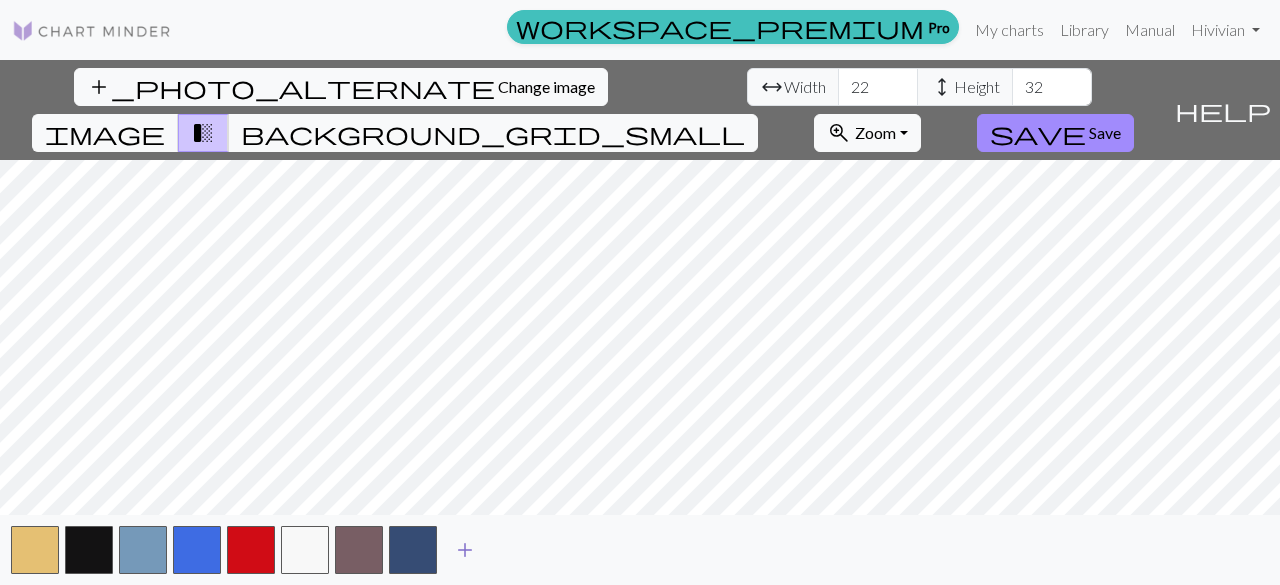 click on "add" at bounding box center (465, 550) 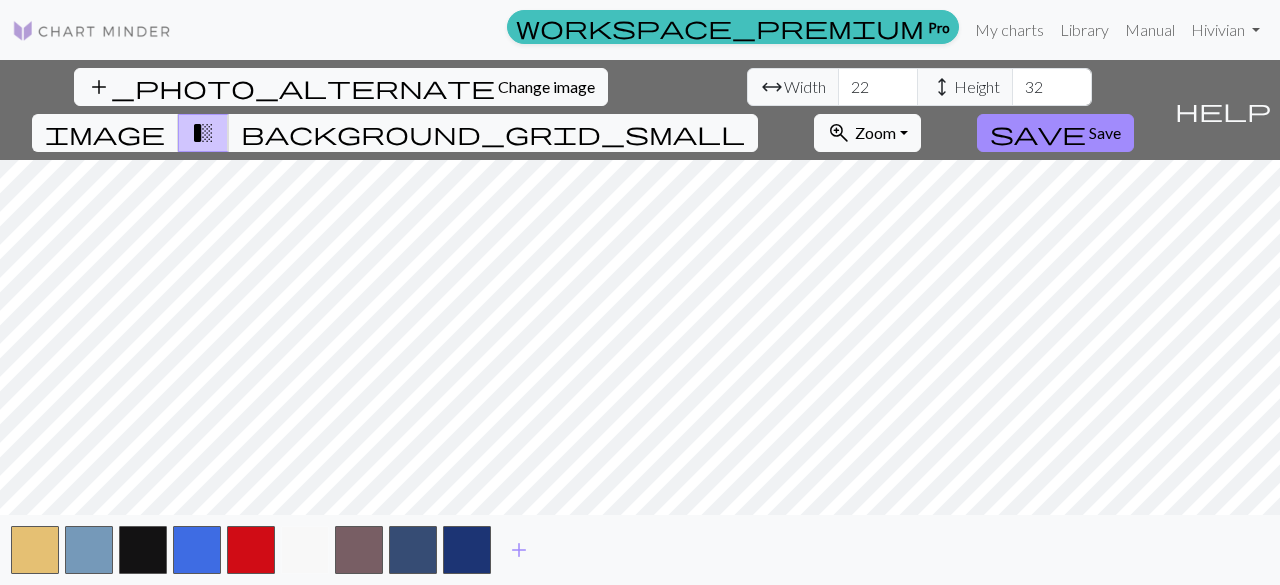 click at bounding box center [305, 550] 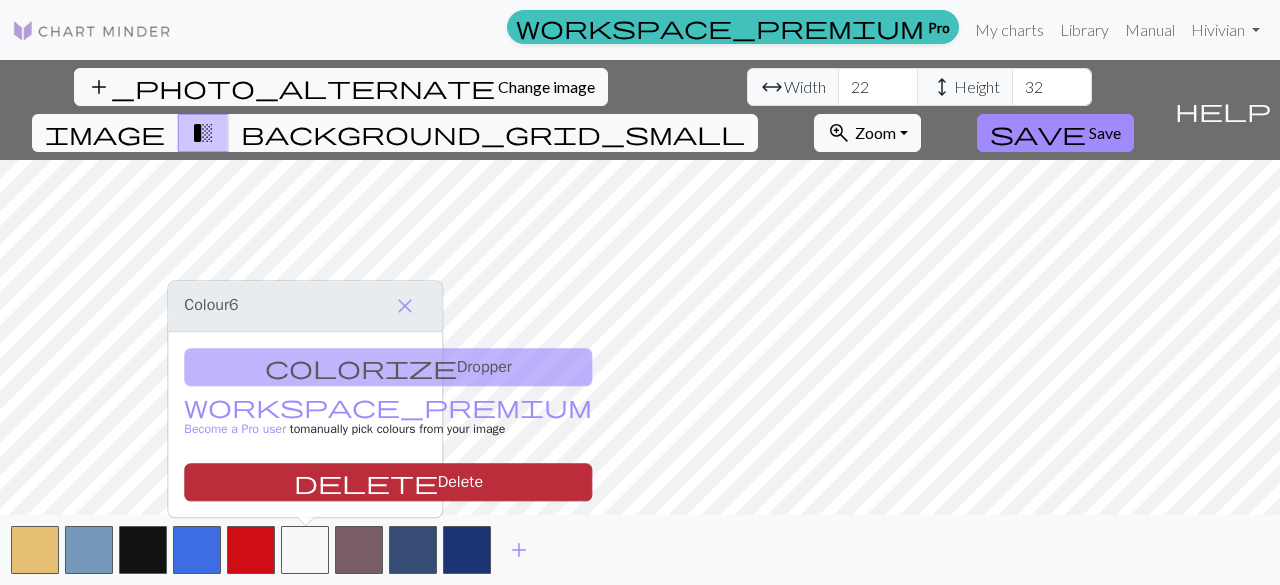 click on "delete Delete" at bounding box center [388, 482] 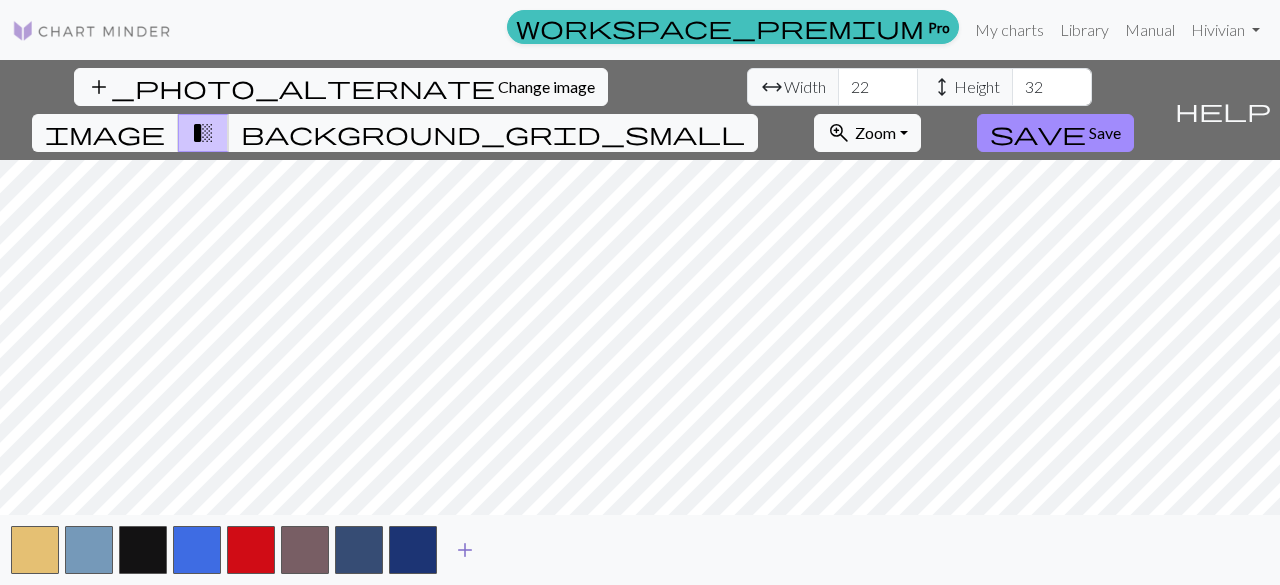 click on "add" at bounding box center [465, 550] 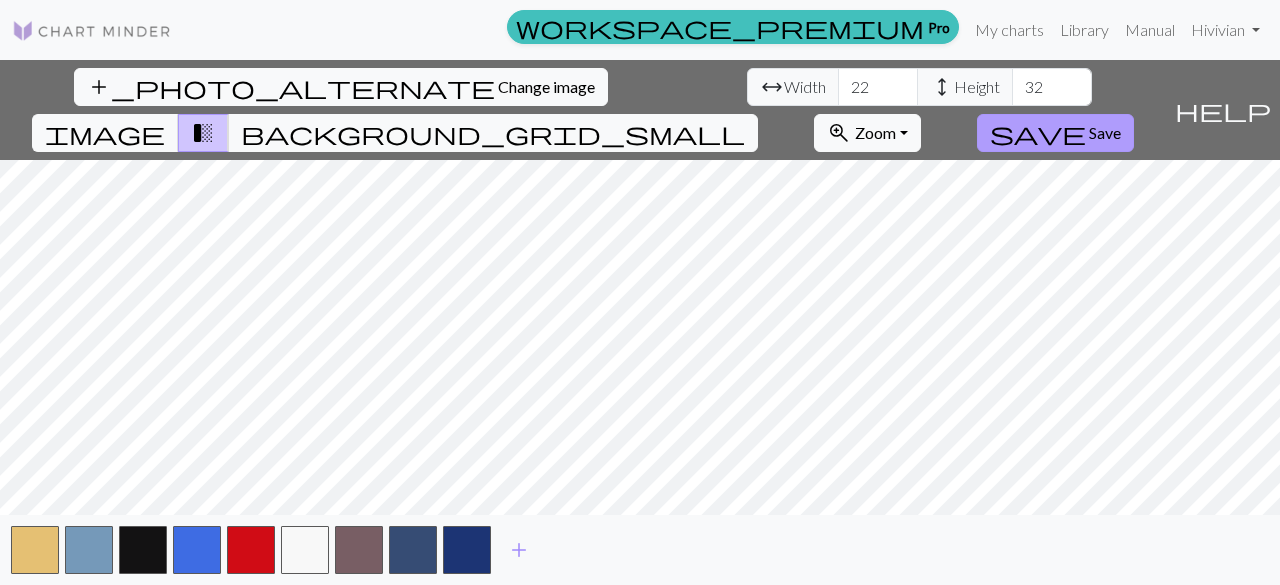 click on "save" at bounding box center (1038, 133) 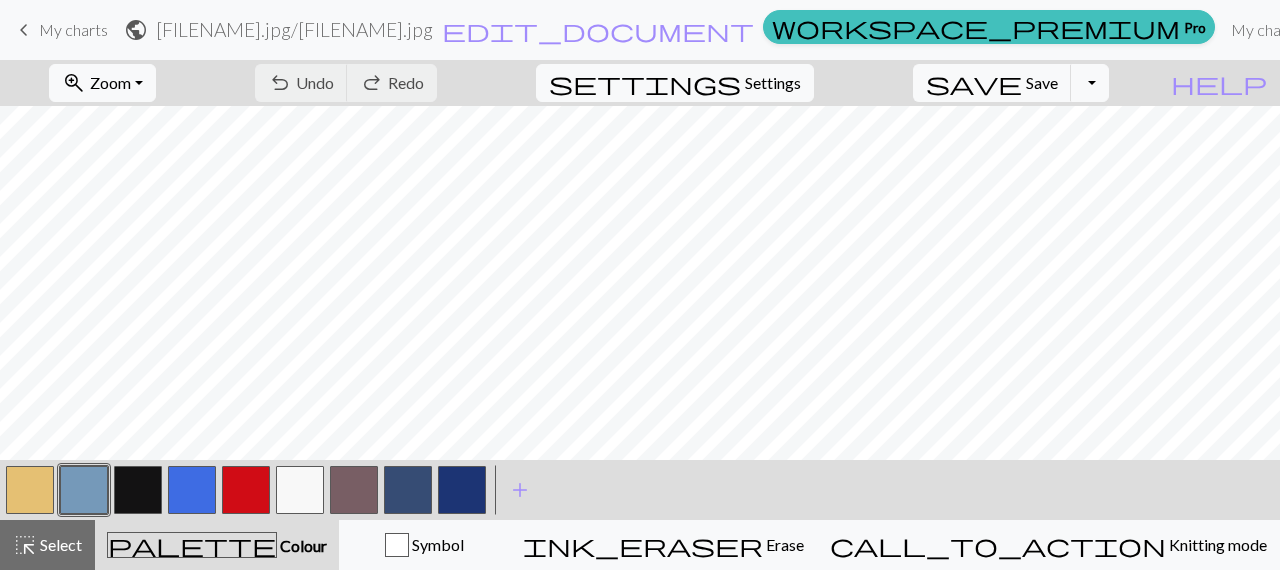 click at bounding box center [138, 490] 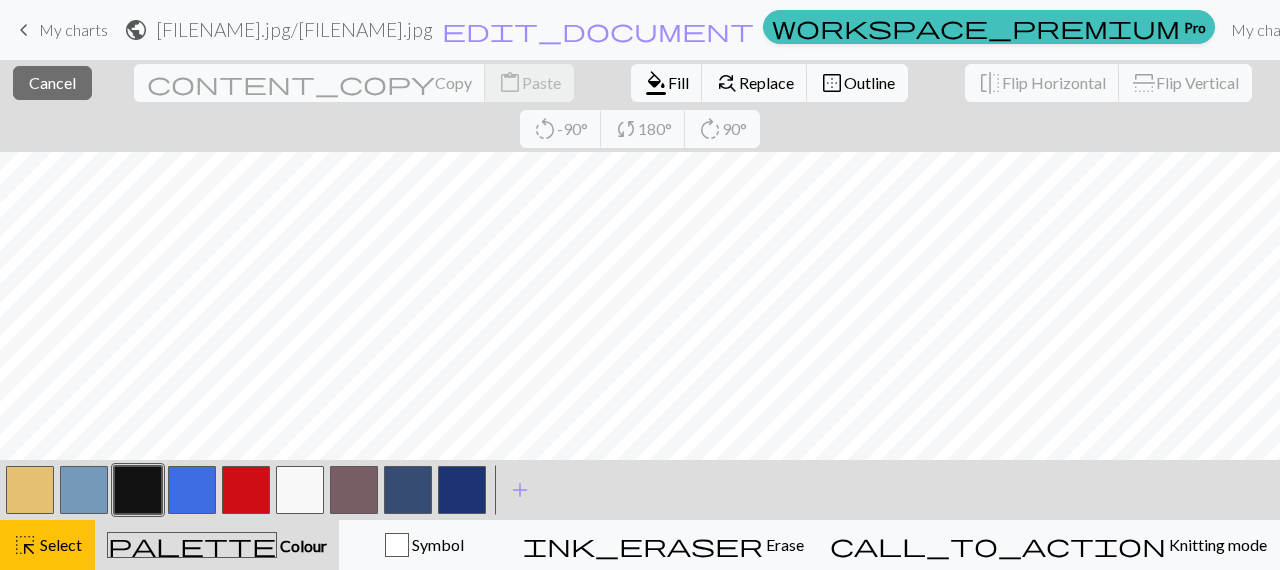 click at bounding box center (138, 490) 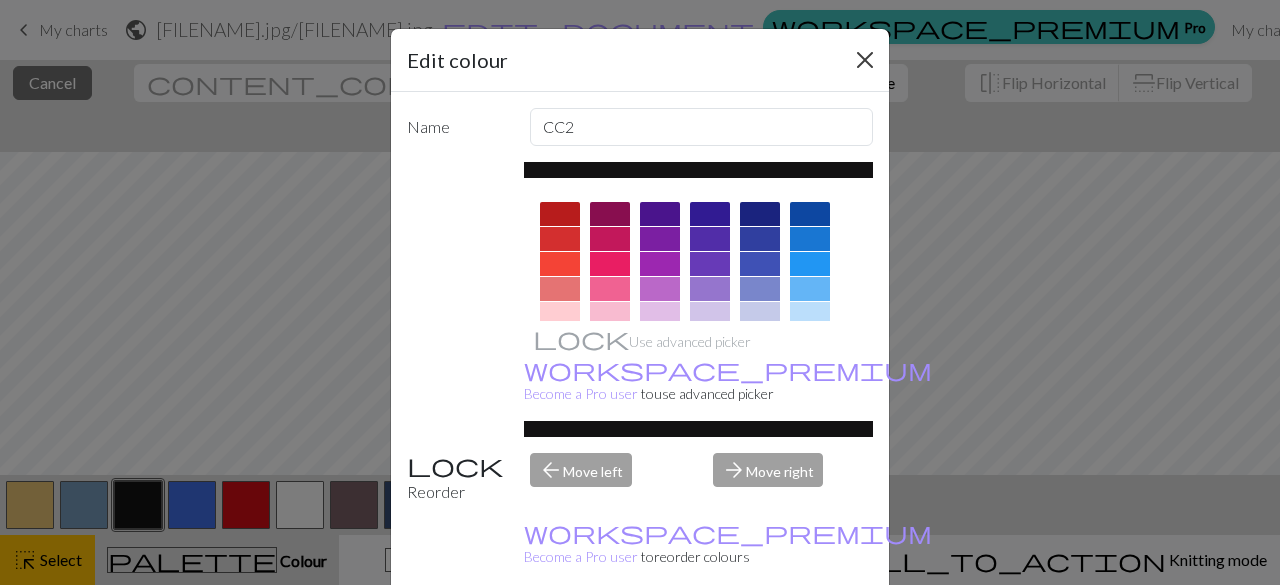 click on "Edit colour" at bounding box center (640, 60) 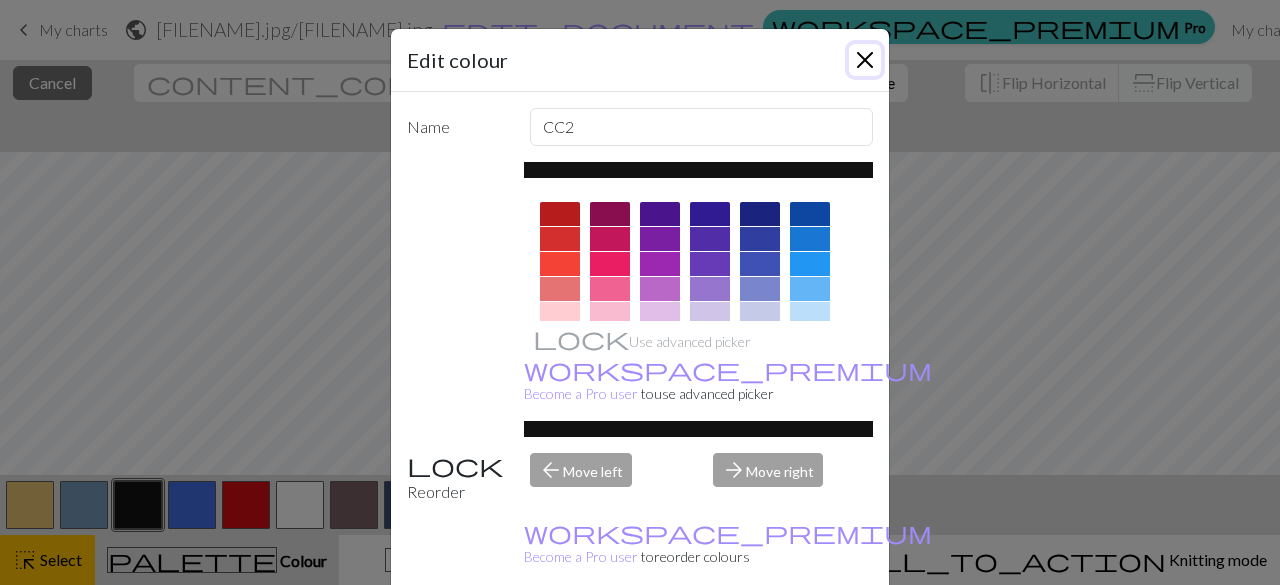 click at bounding box center (865, 60) 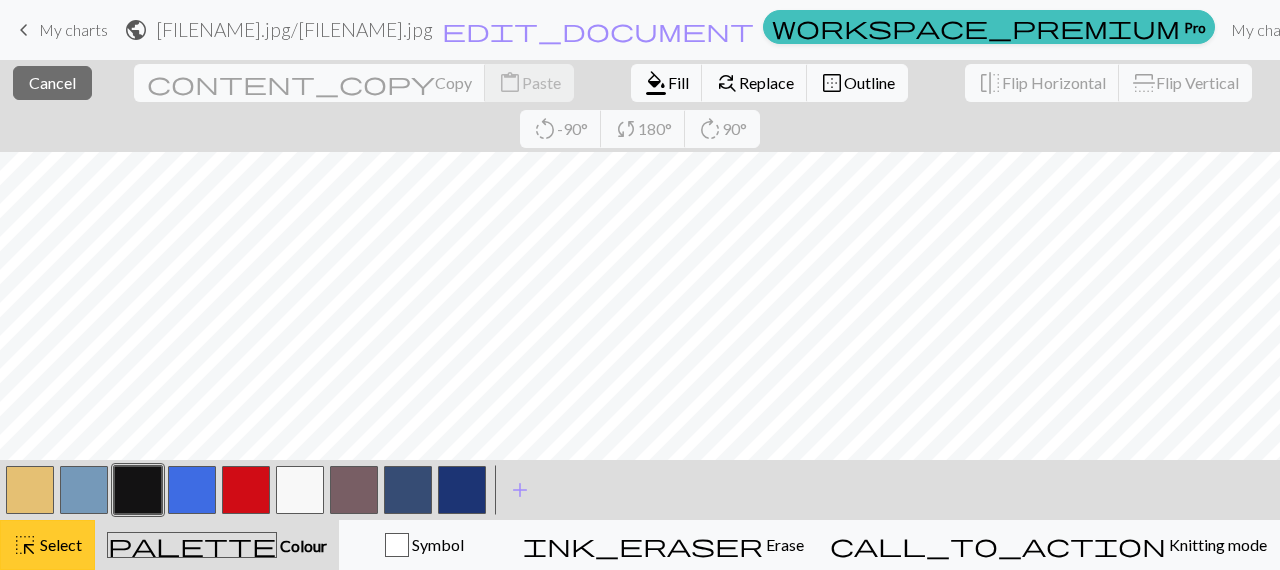 click on "Select" at bounding box center (59, 544) 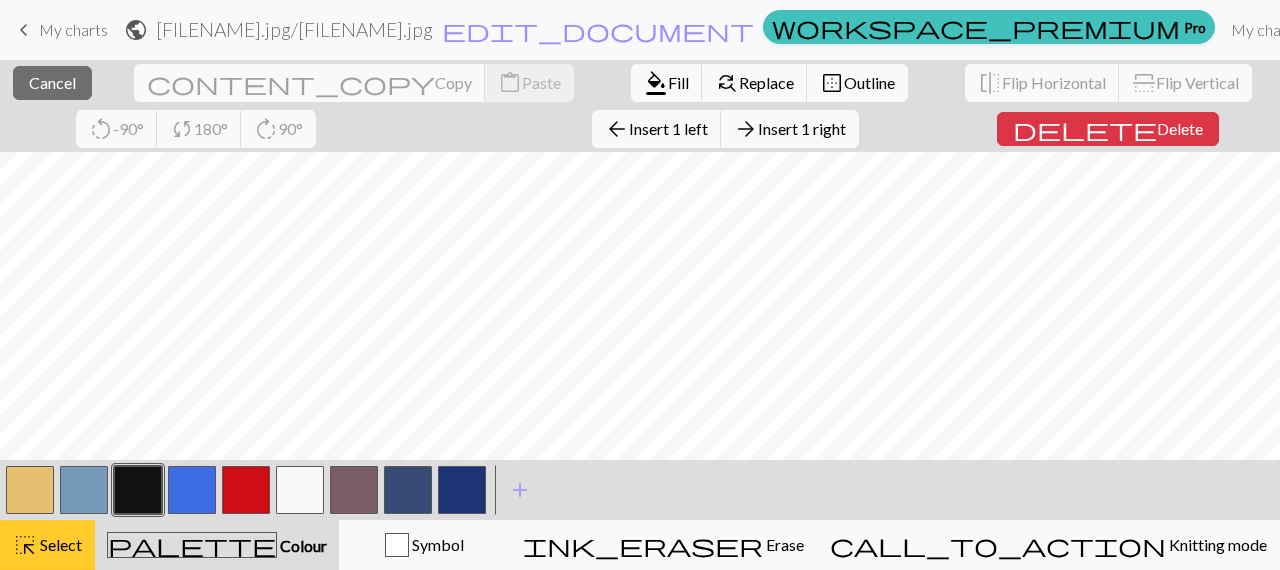 click on "Select" at bounding box center (59, 544) 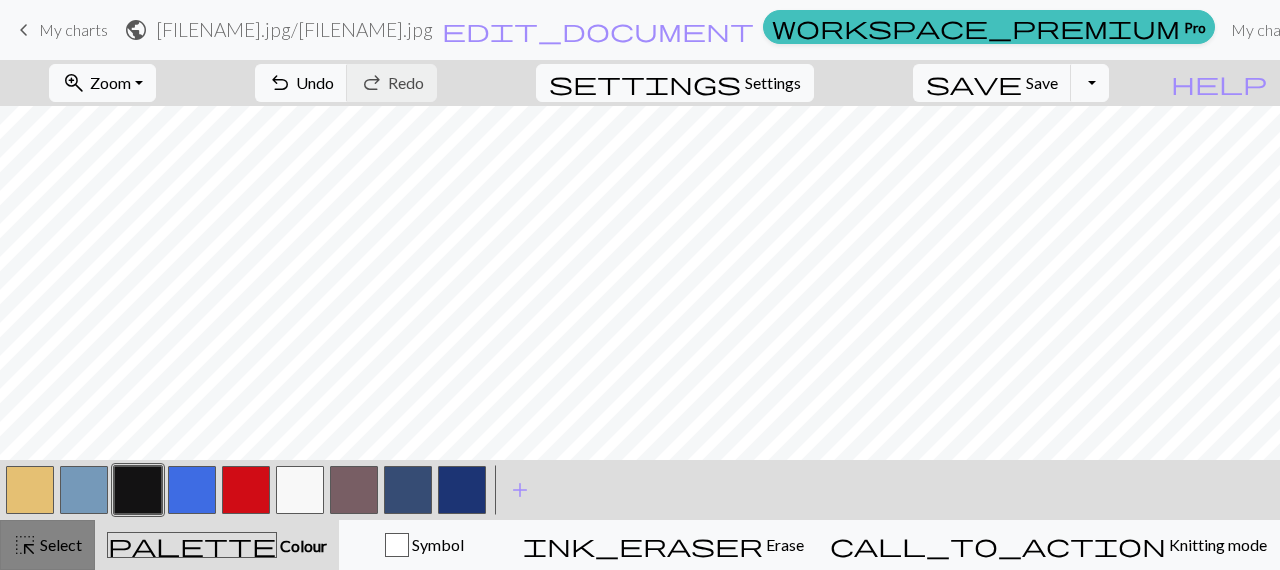 click on "Select" at bounding box center (59, 544) 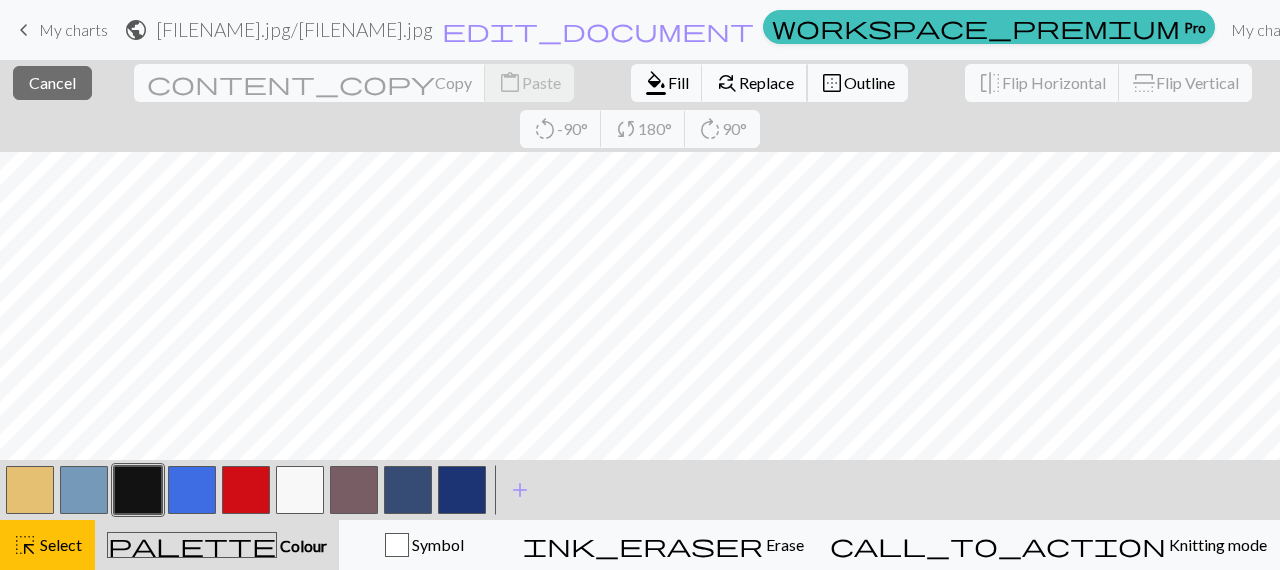 click on "Replace" at bounding box center [766, 82] 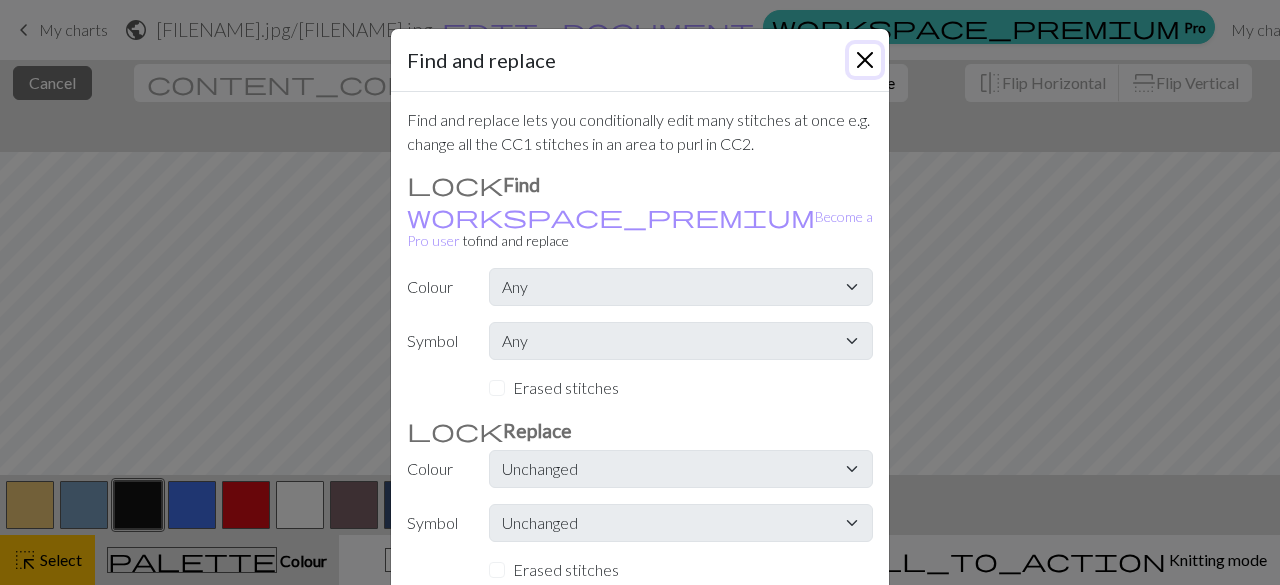click at bounding box center (865, 60) 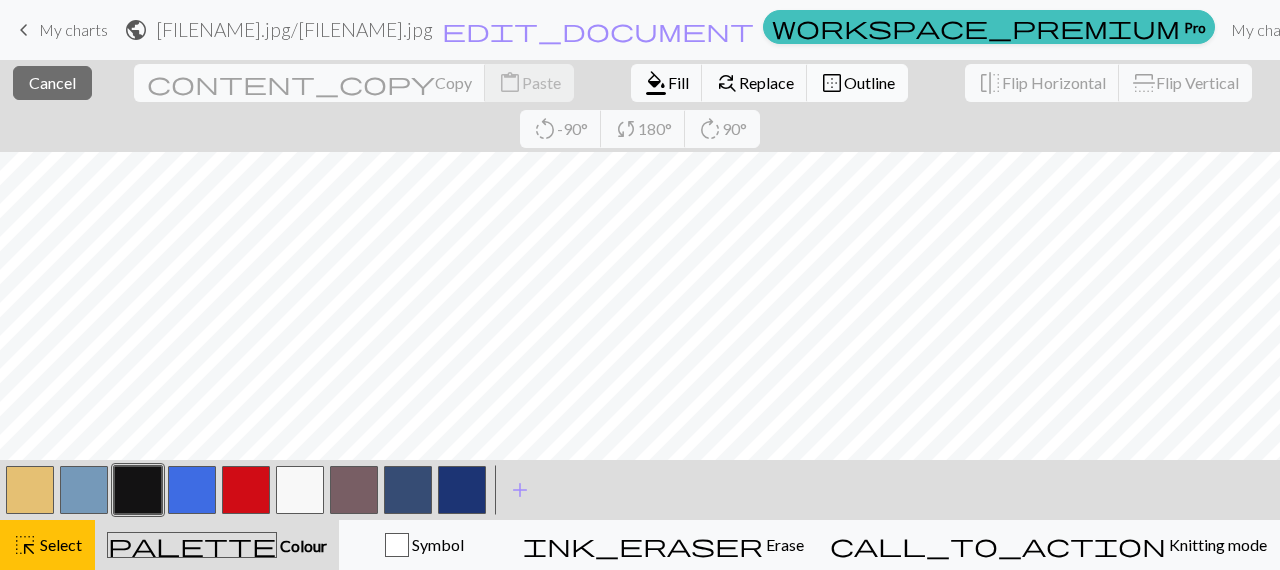 click on "Outline" at bounding box center [869, 82] 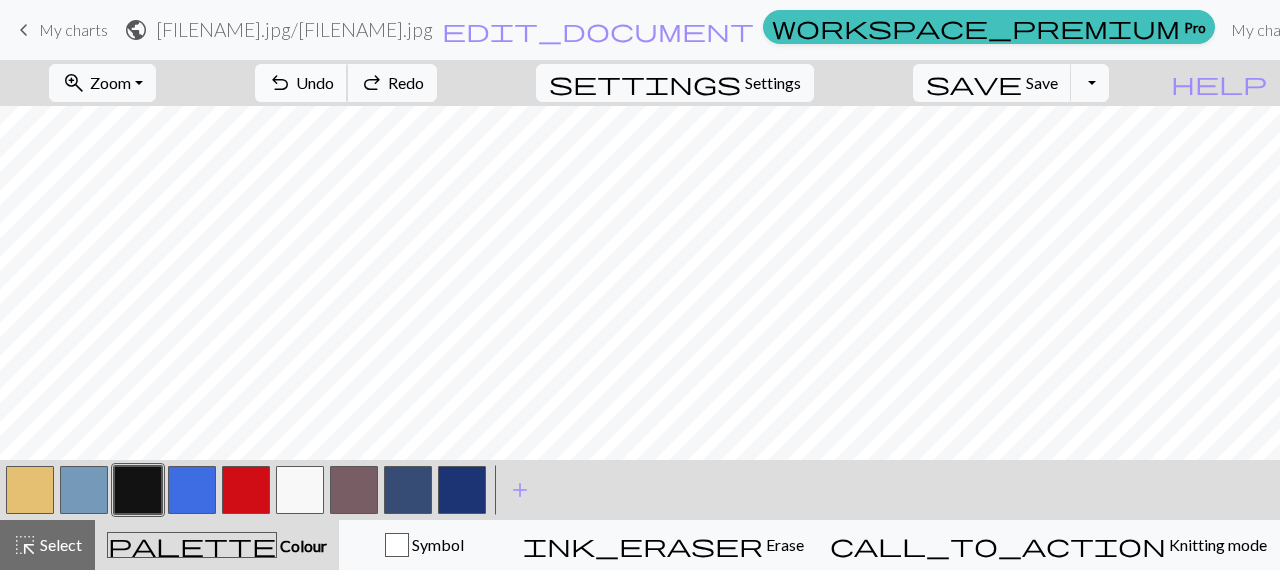 click on "undo Undo Undo" at bounding box center (301, 83) 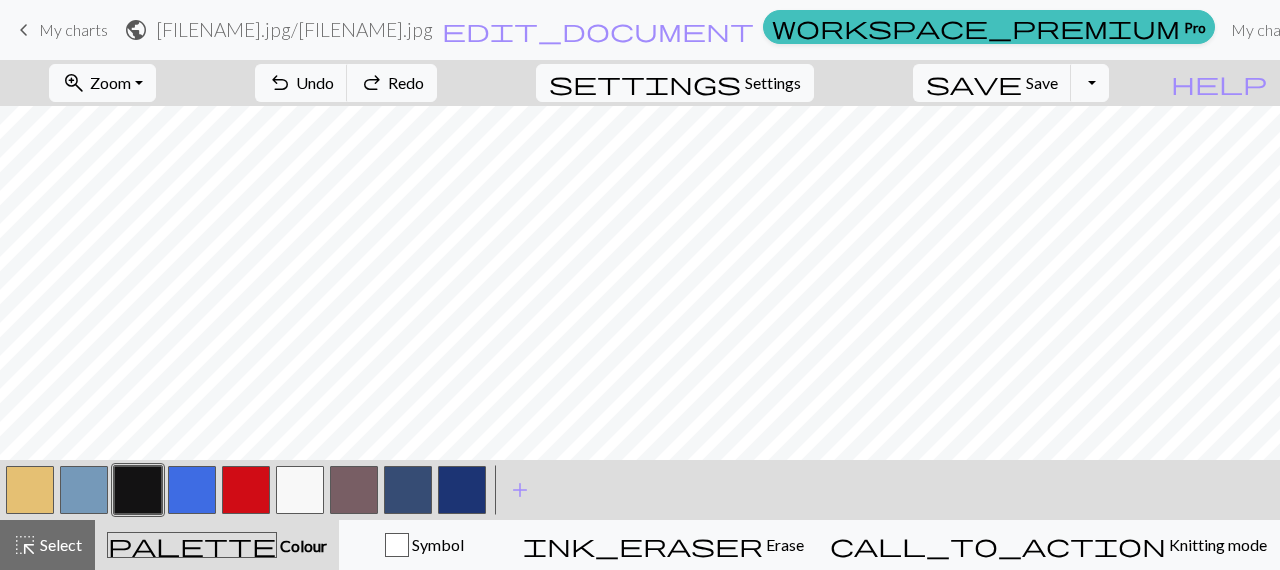 drag, startPoint x: 54, startPoint y: 481, endPoint x: 40, endPoint y: 491, distance: 17.20465 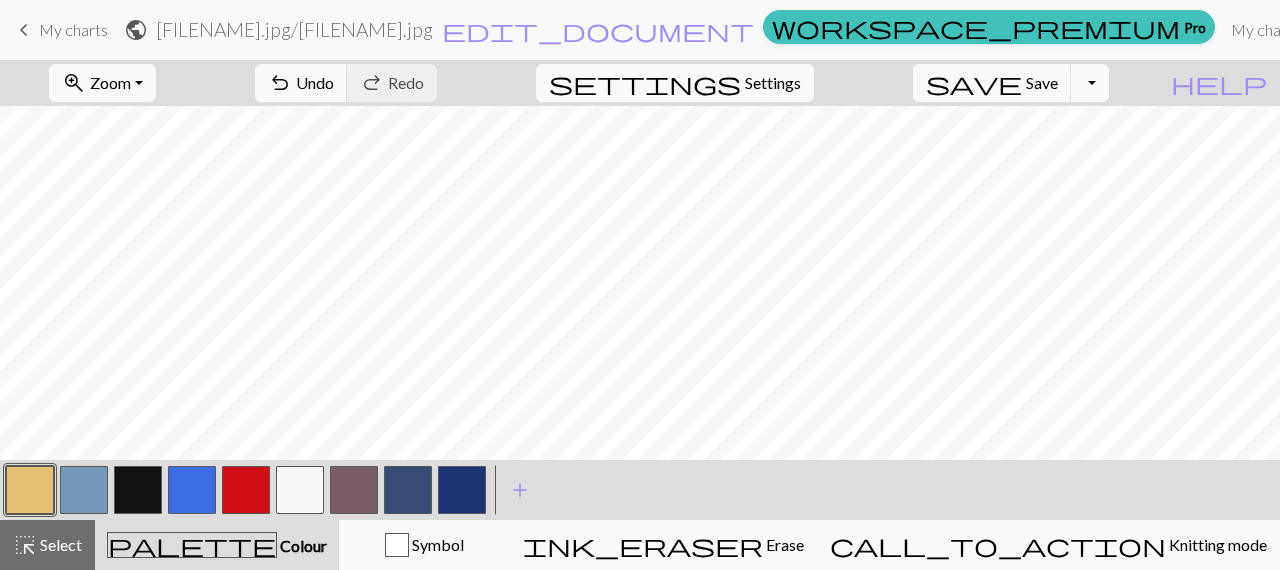 click at bounding box center [138, 490] 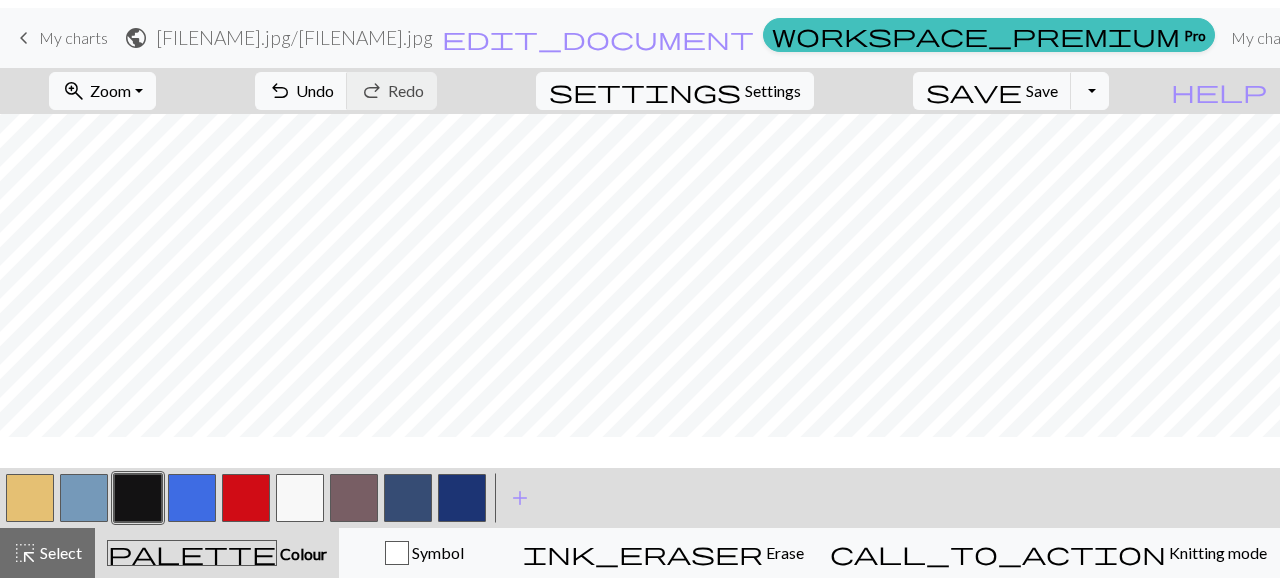 scroll, scrollTop: 0, scrollLeft: 0, axis: both 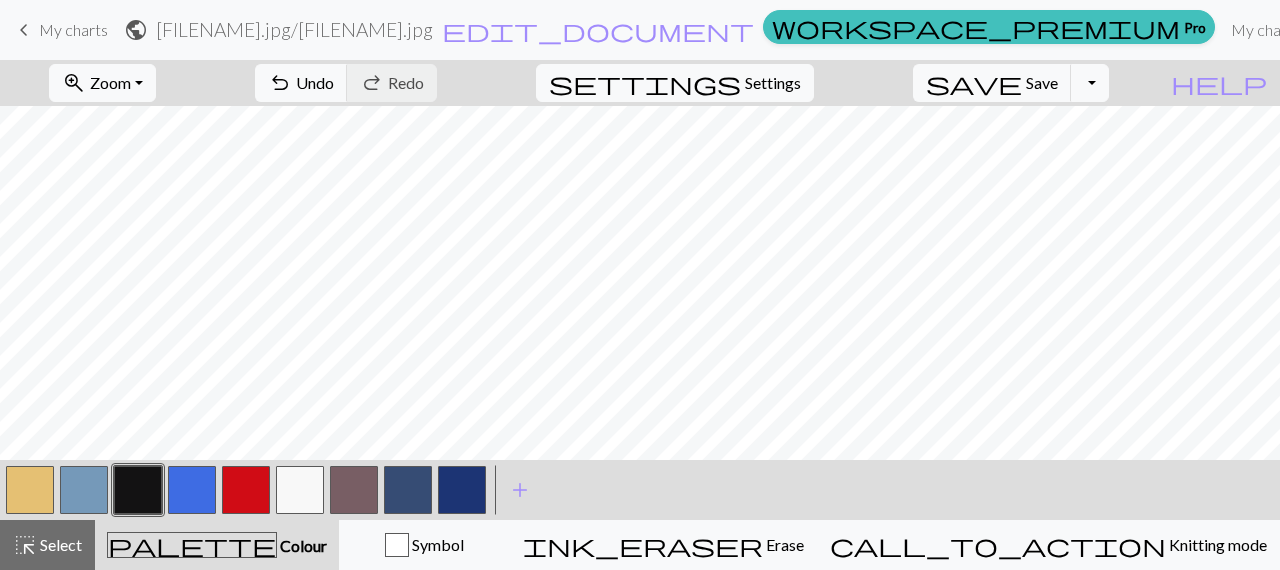 click at bounding box center [300, 490] 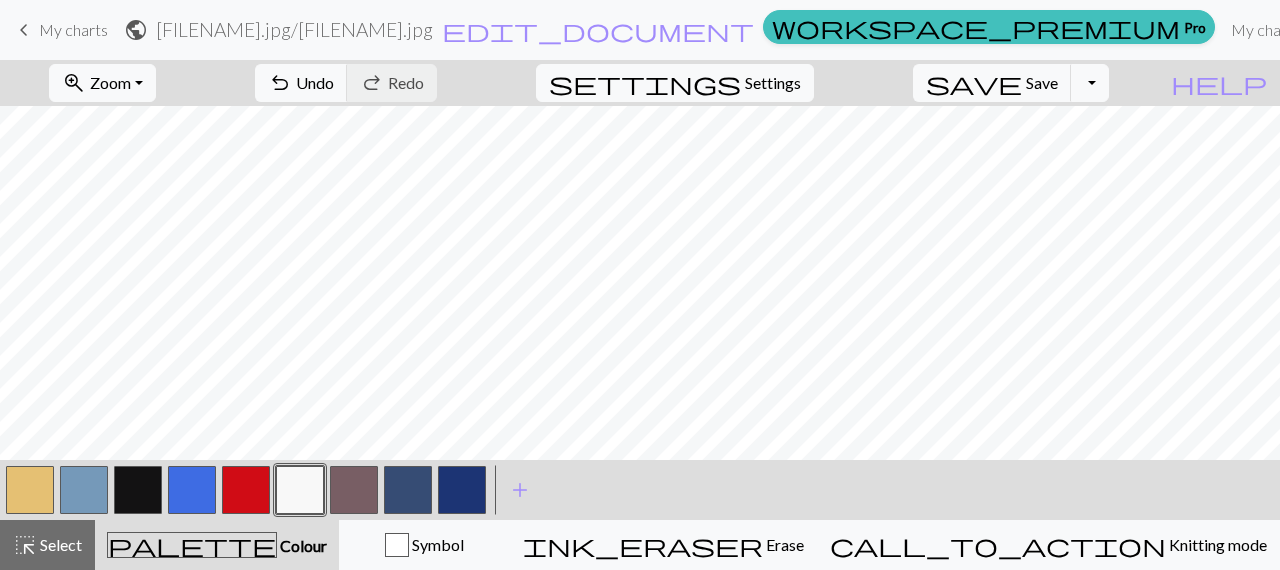 click on "Colour" at bounding box center (302, 545) 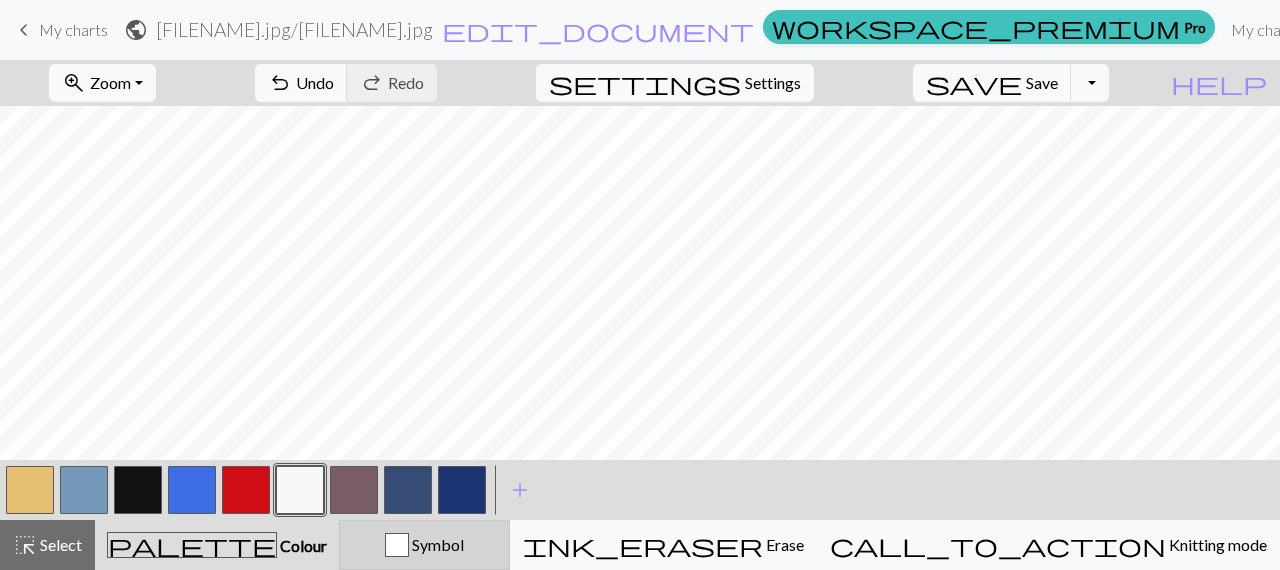 click on "Symbol" at bounding box center (436, 544) 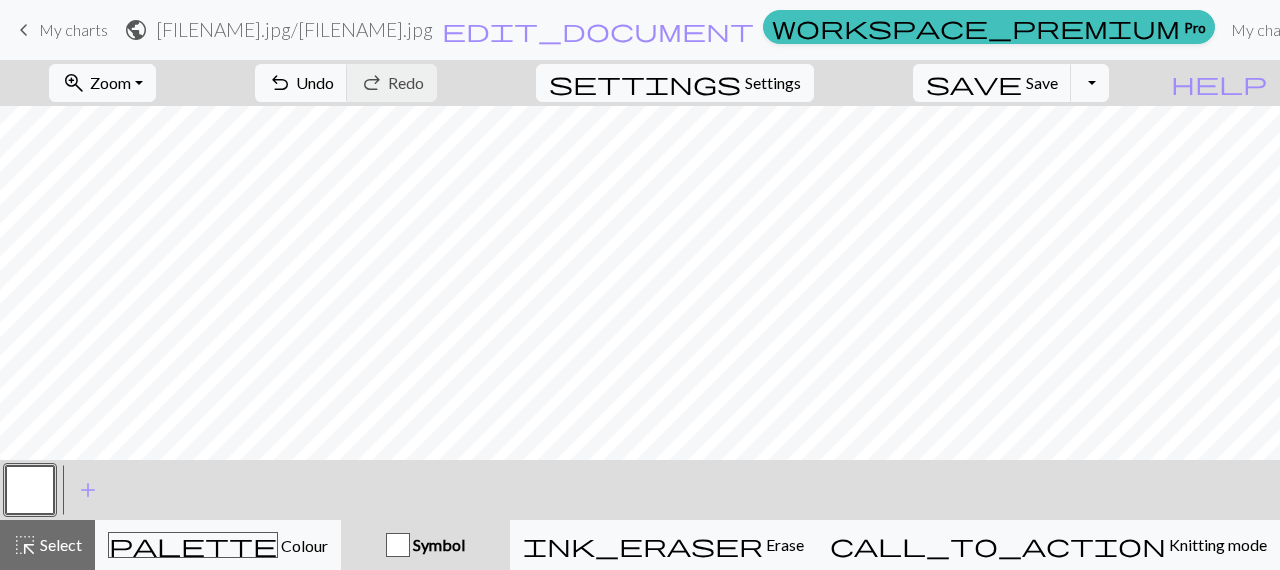 click at bounding box center (30, 490) 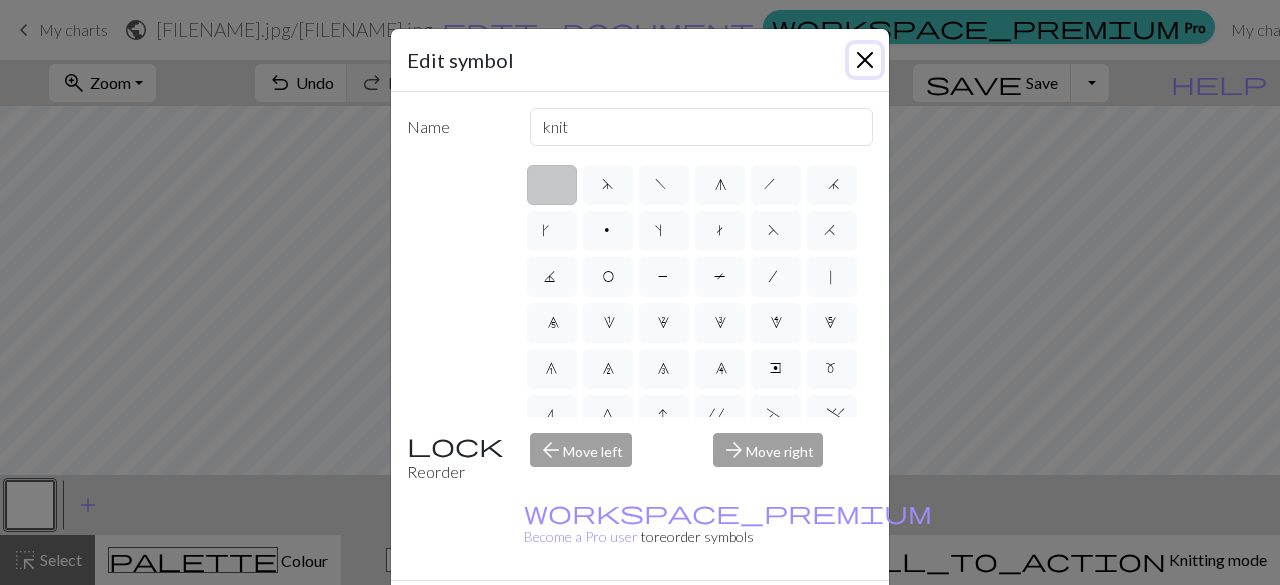 click at bounding box center [865, 60] 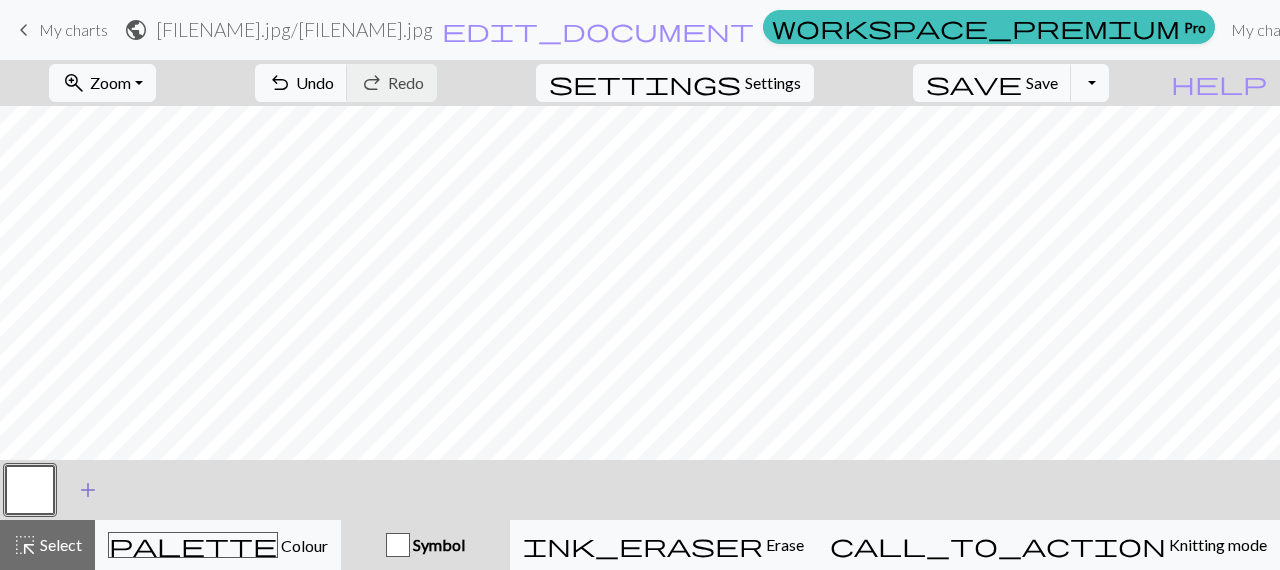 click on "add" at bounding box center (88, 490) 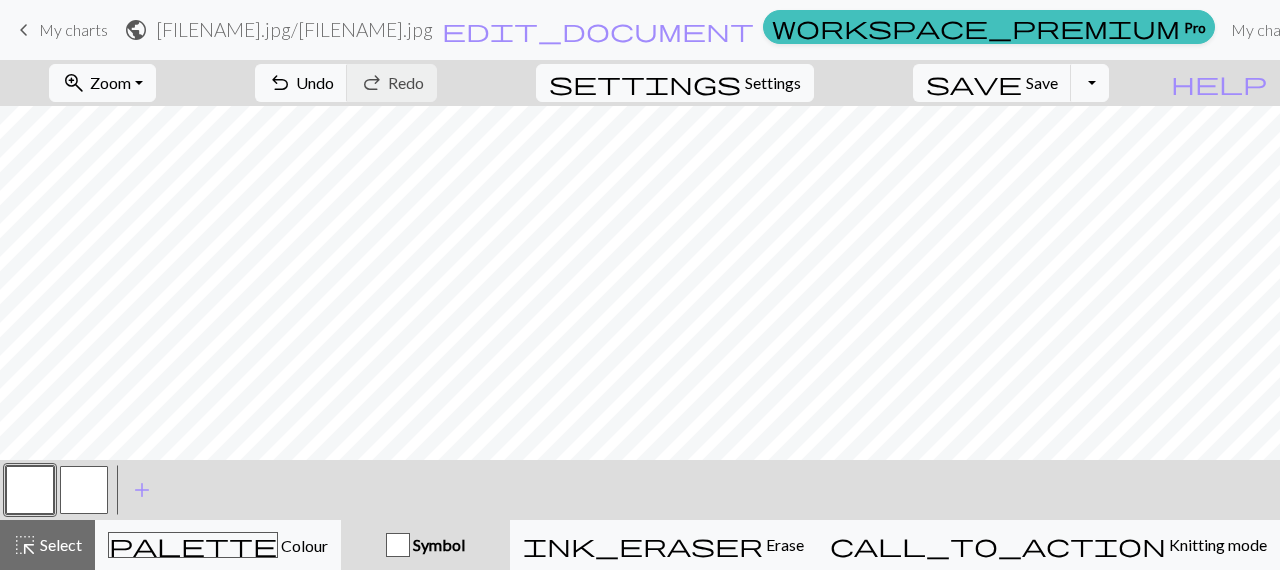 click at bounding box center (84, 490) 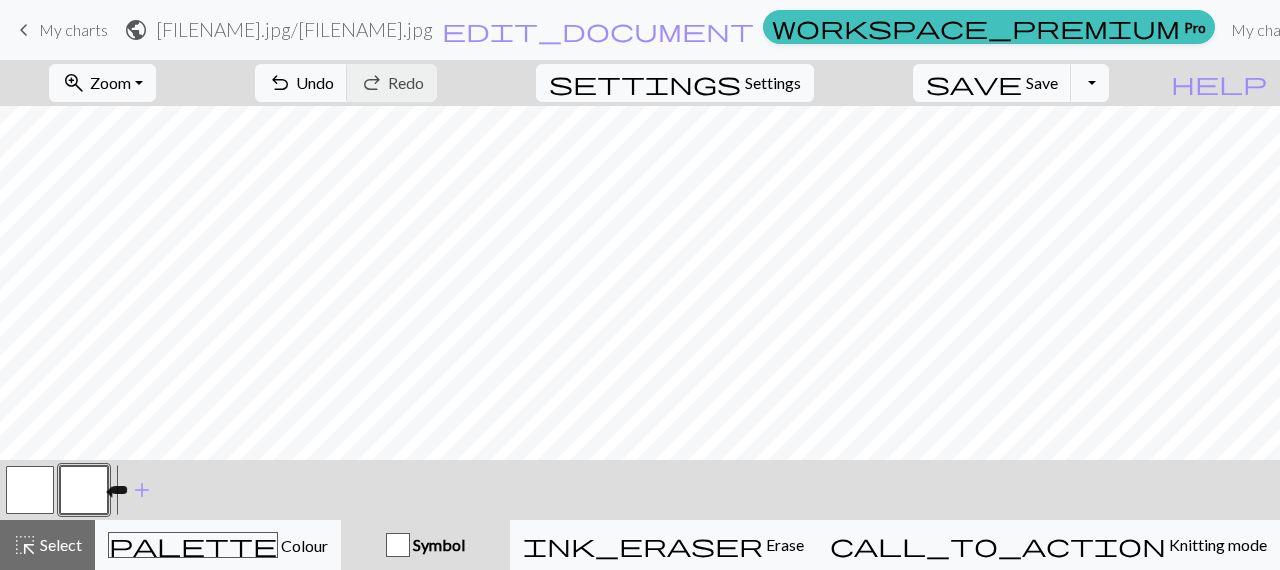 drag, startPoint x: 92, startPoint y: 493, endPoint x: 74, endPoint y: 480, distance: 22.203604 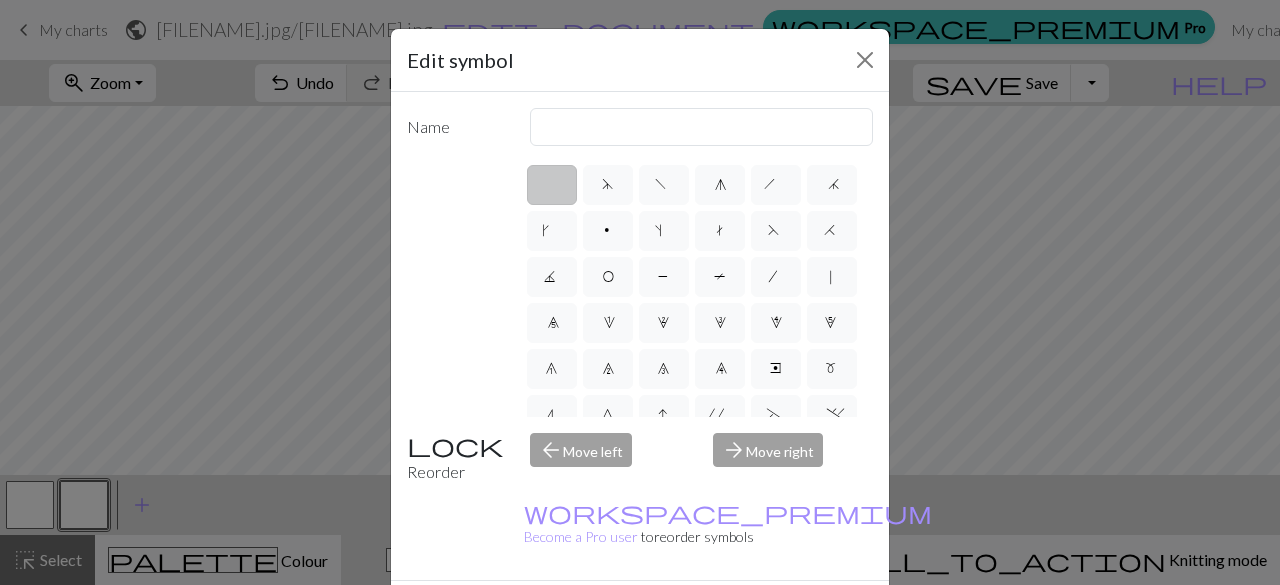 click on "Delete" at bounding box center (443, 616) 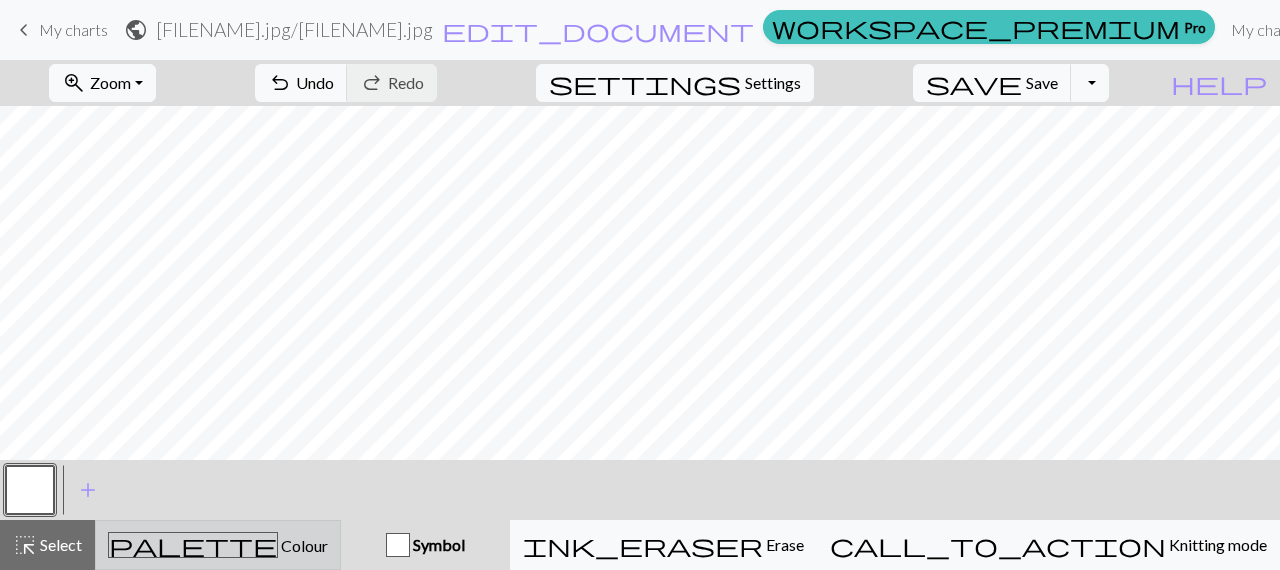 click on "palette   Colour   Colour" at bounding box center [218, 545] 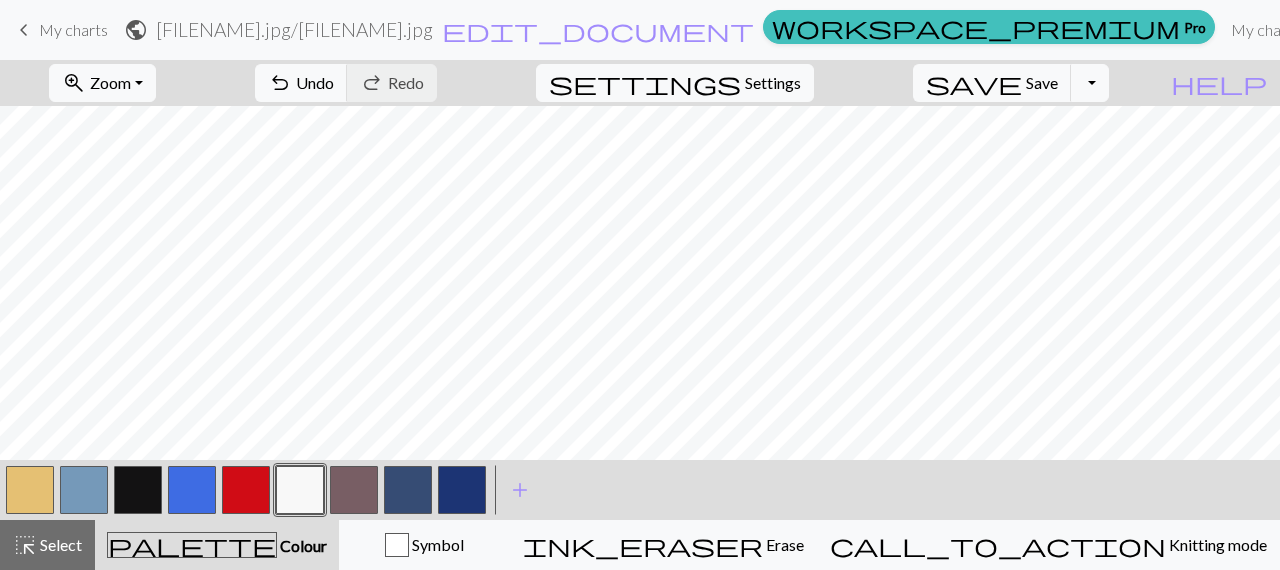 click at bounding box center [300, 490] 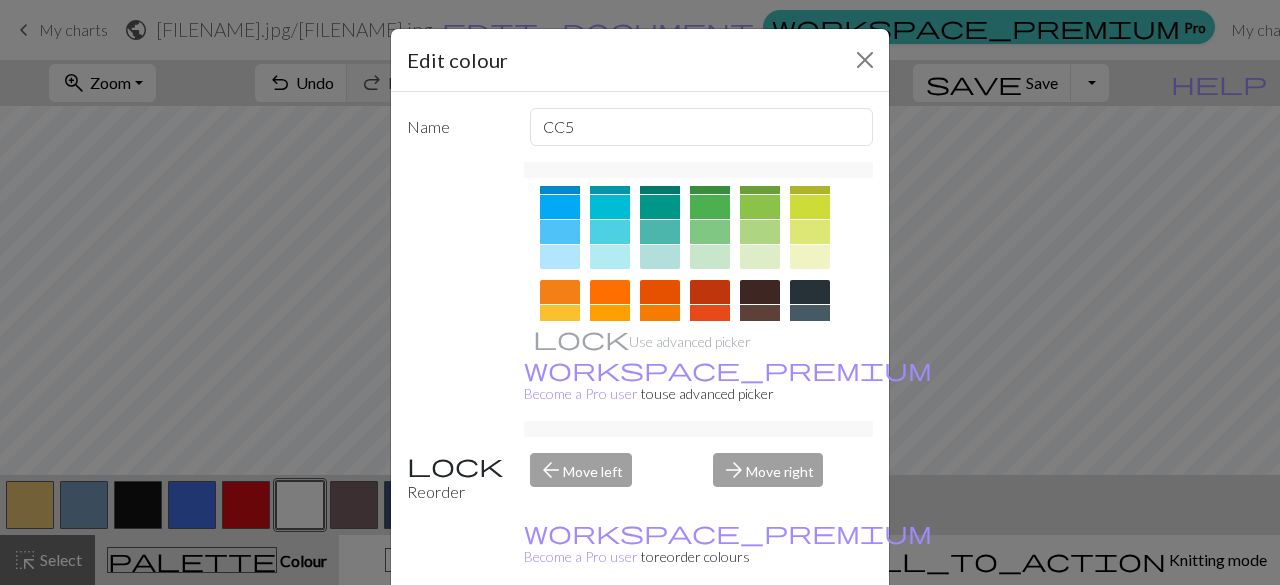 scroll, scrollTop: 0, scrollLeft: 0, axis: both 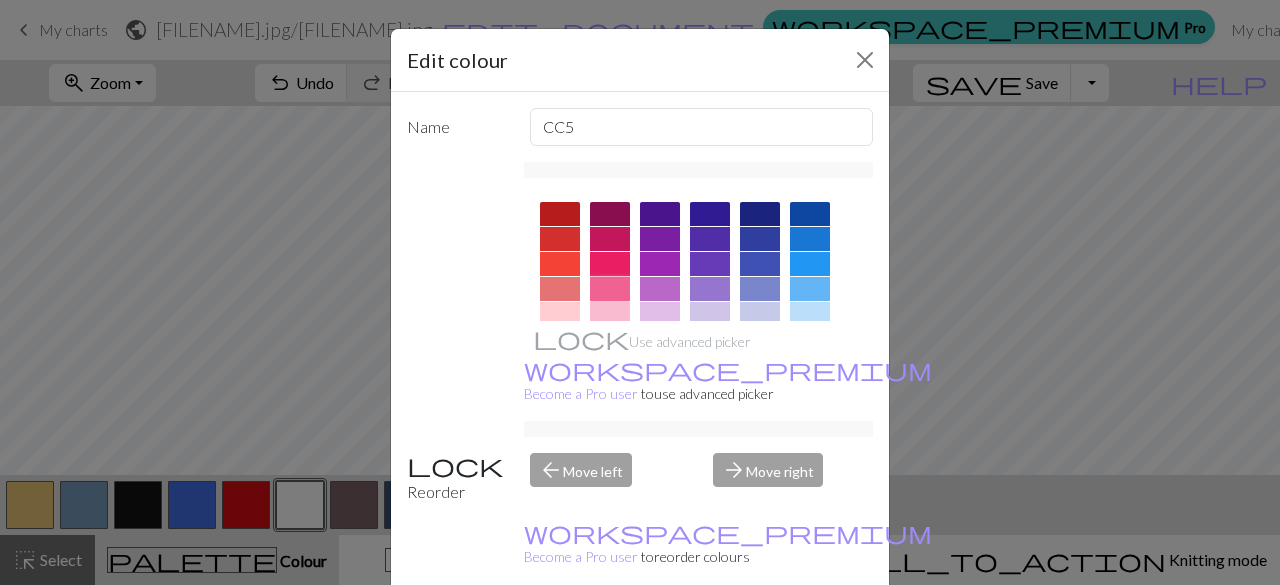 click at bounding box center (610, 289) 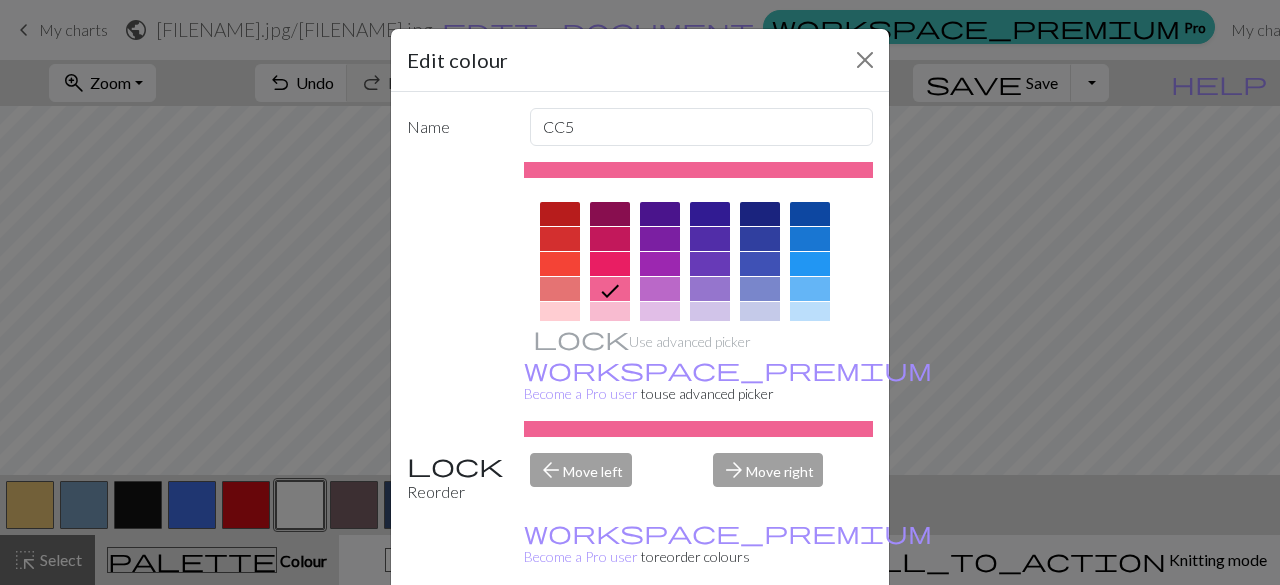 click on "Done" at bounding box center [760, 636] 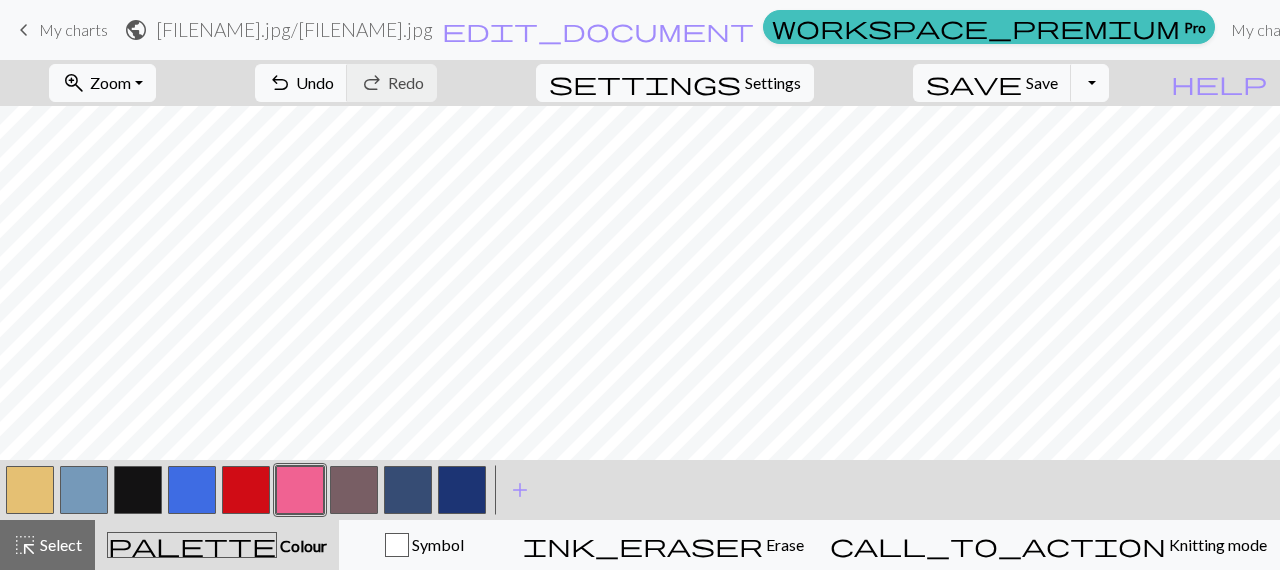 click at bounding box center (300, 490) 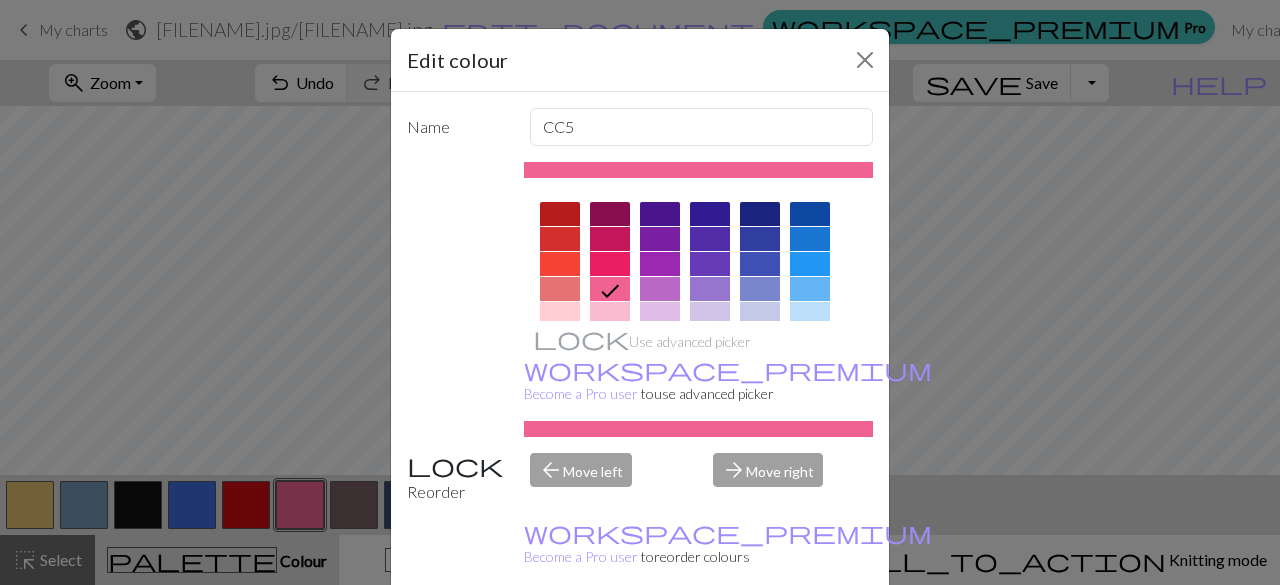 scroll, scrollTop: 4, scrollLeft: 0, axis: vertical 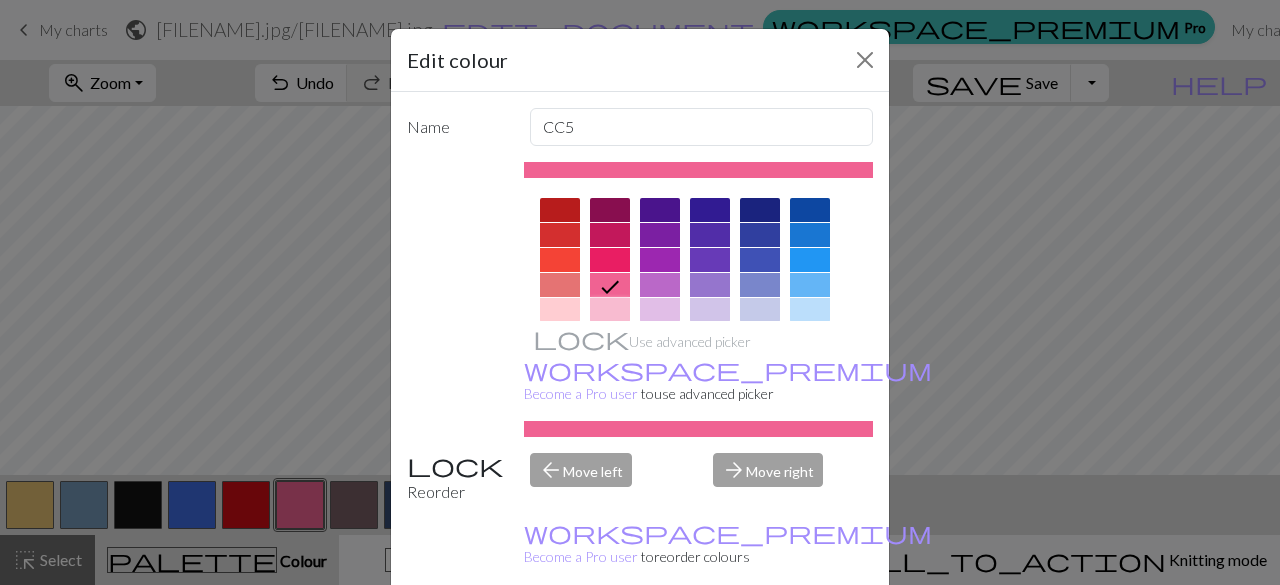 click at bounding box center [610, 310] 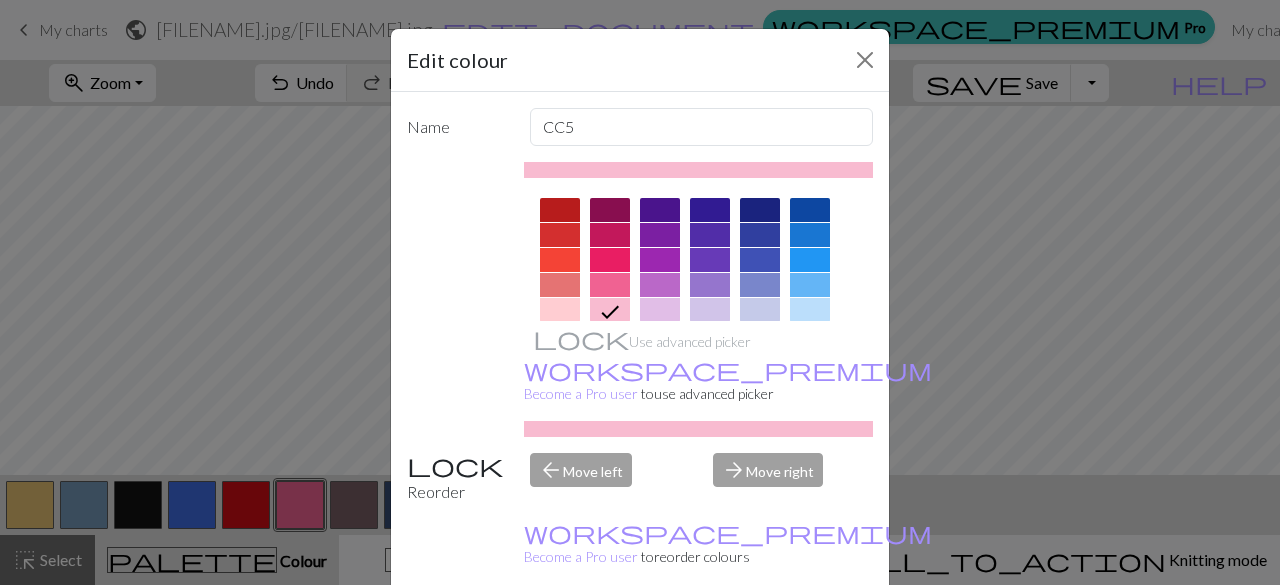 click on "Done" at bounding box center (760, 636) 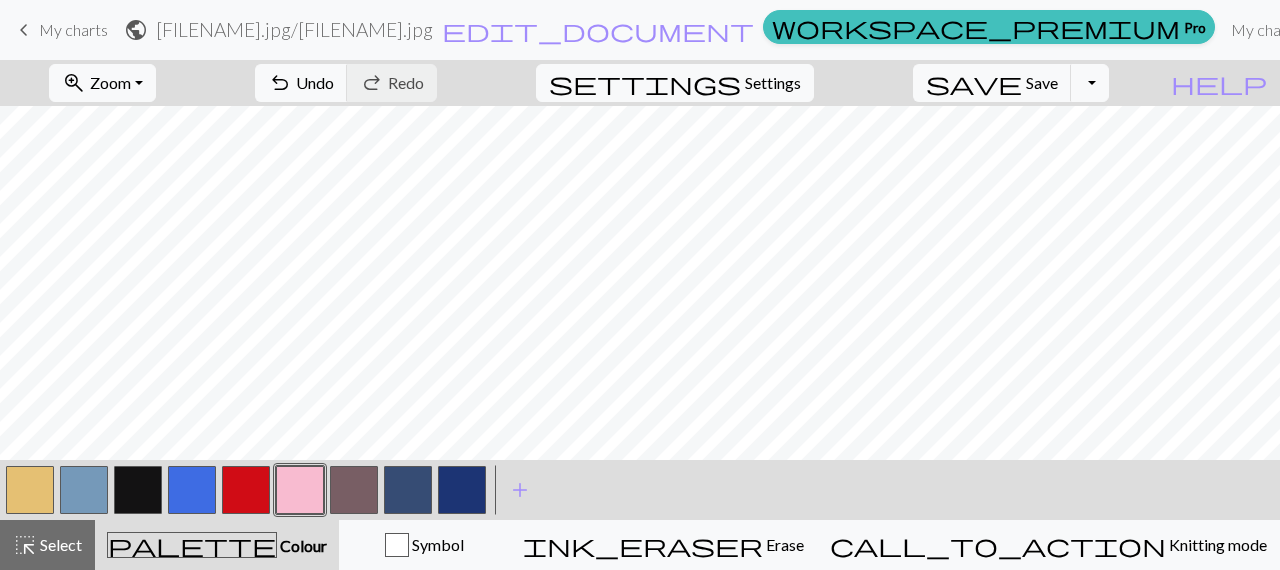 click at bounding box center [138, 490] 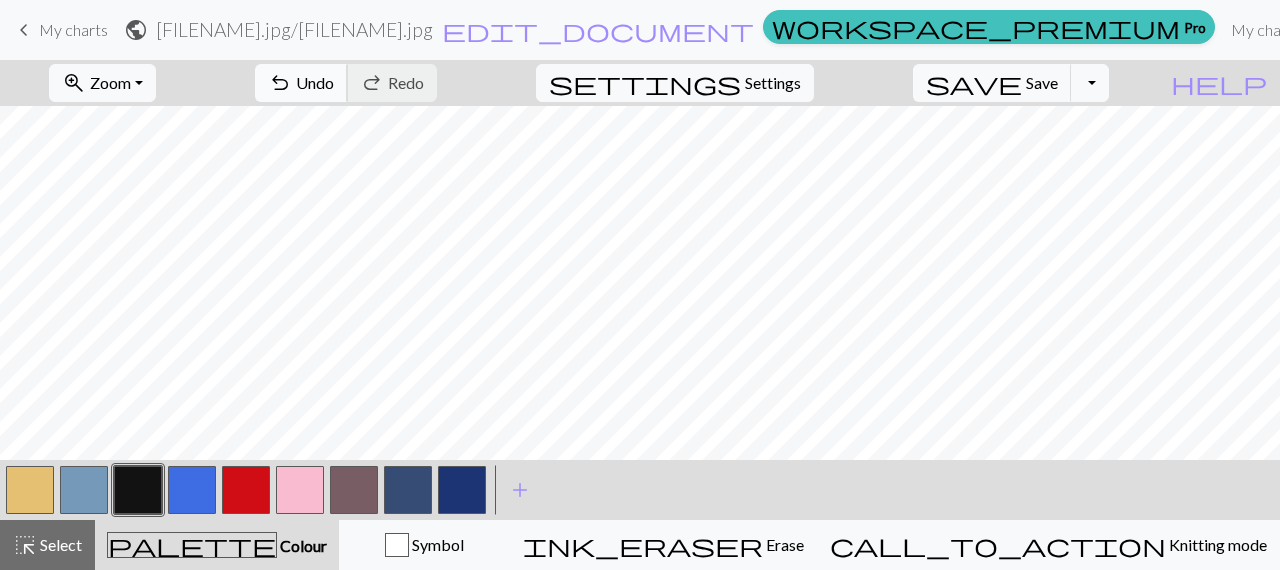 click on "Undo" at bounding box center (315, 82) 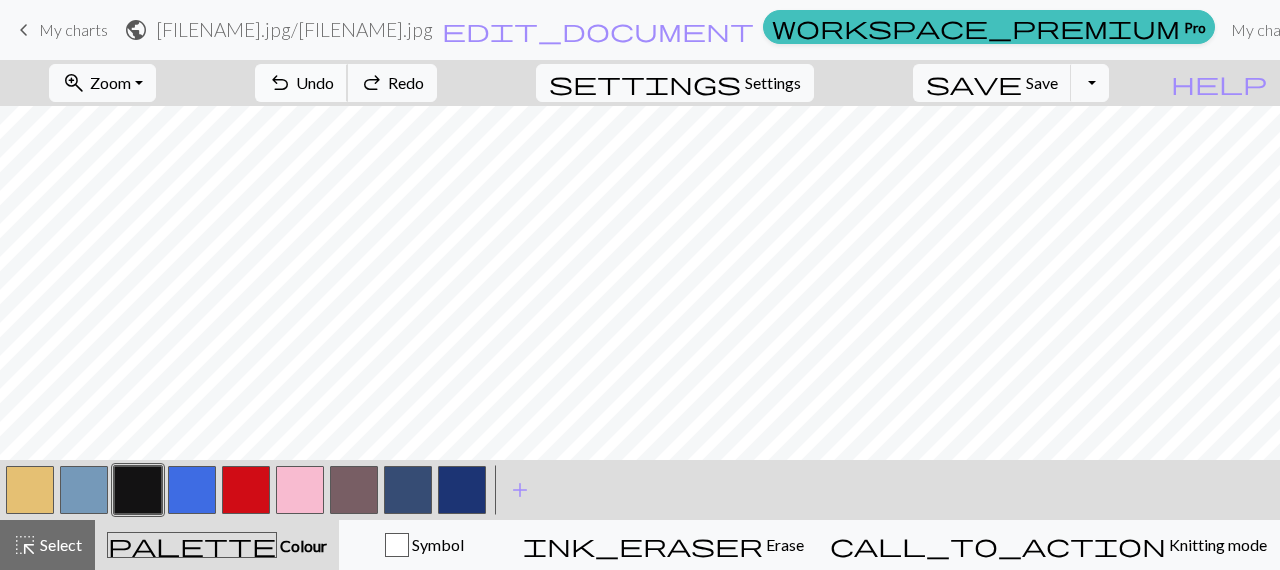 click on "Undo" at bounding box center (315, 82) 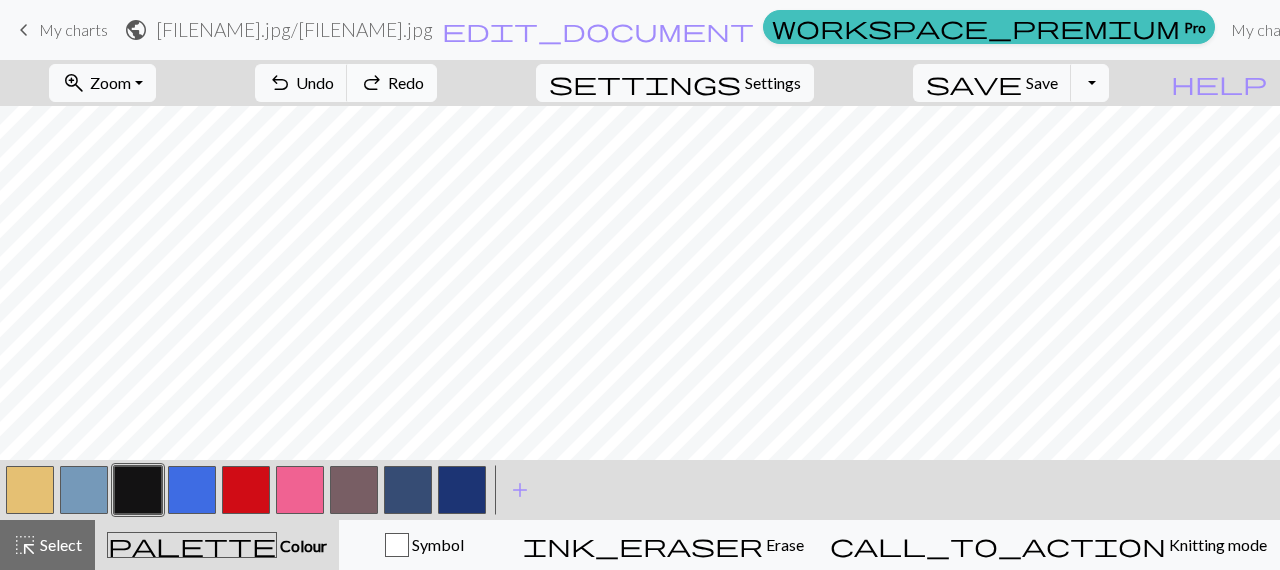 click on "Redo" at bounding box center [406, 82] 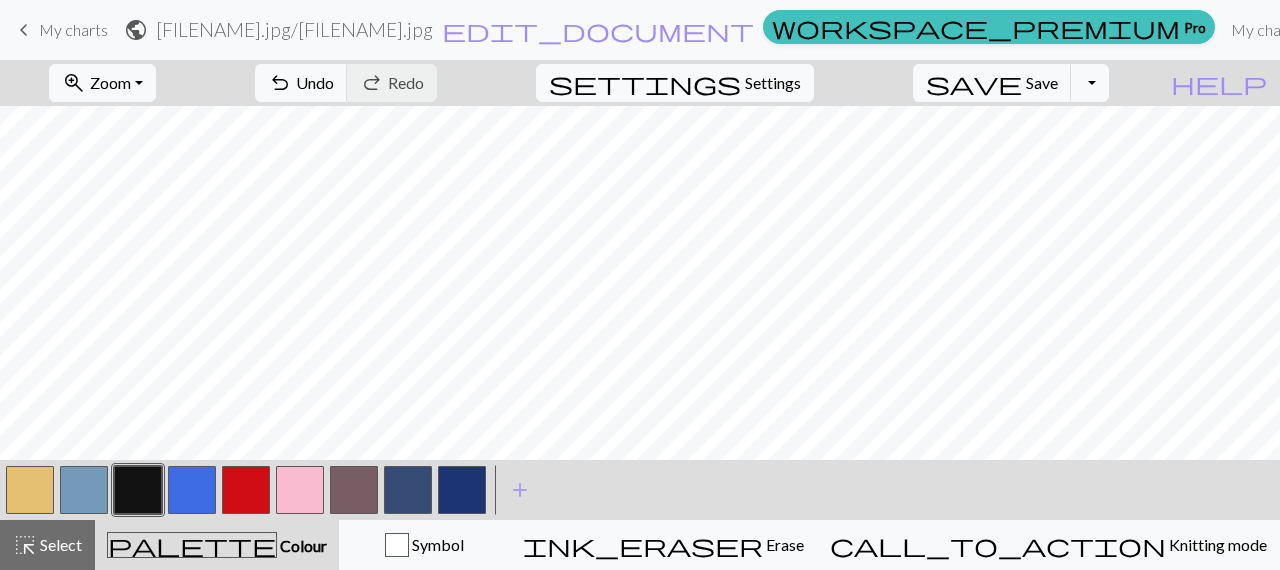 click at bounding box center [300, 490] 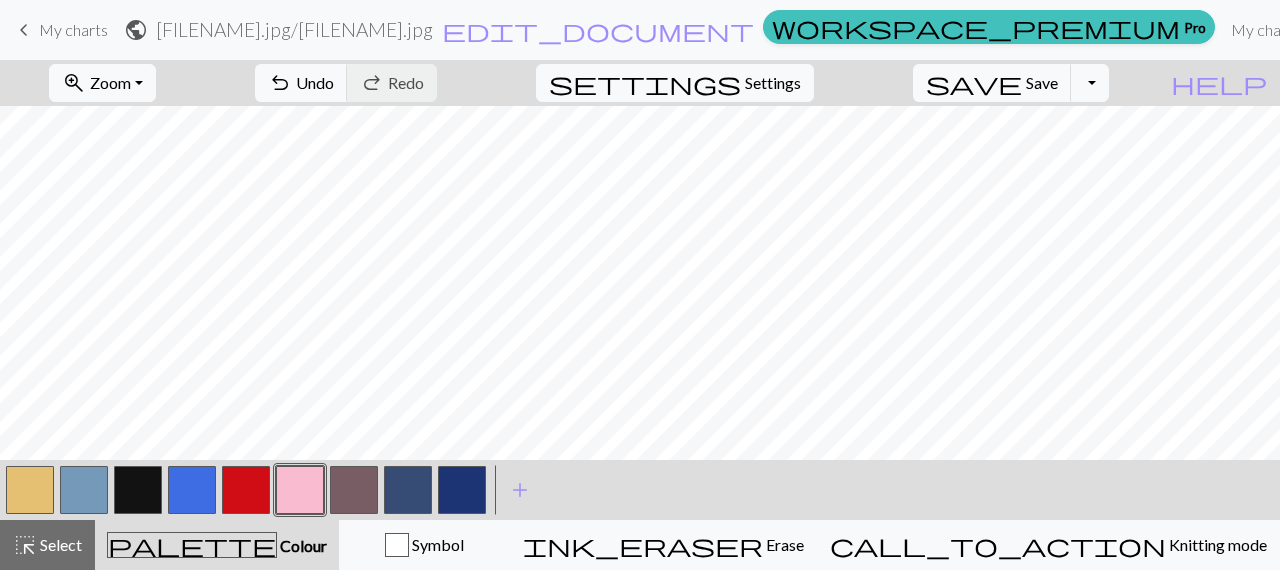 click at bounding box center (138, 490) 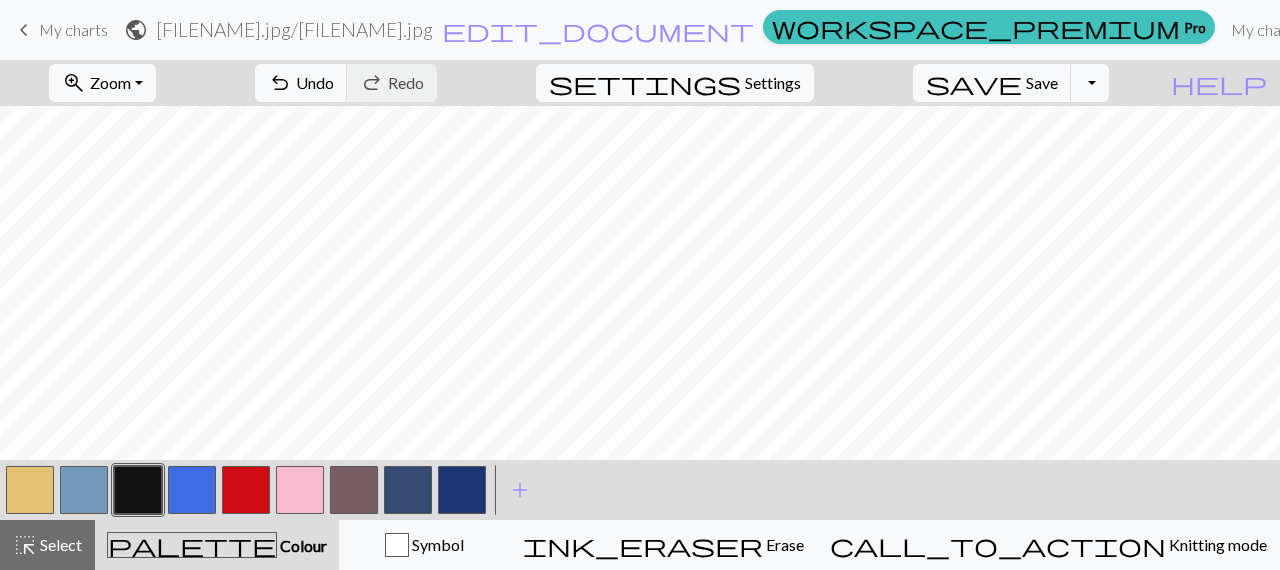click at bounding box center [300, 490] 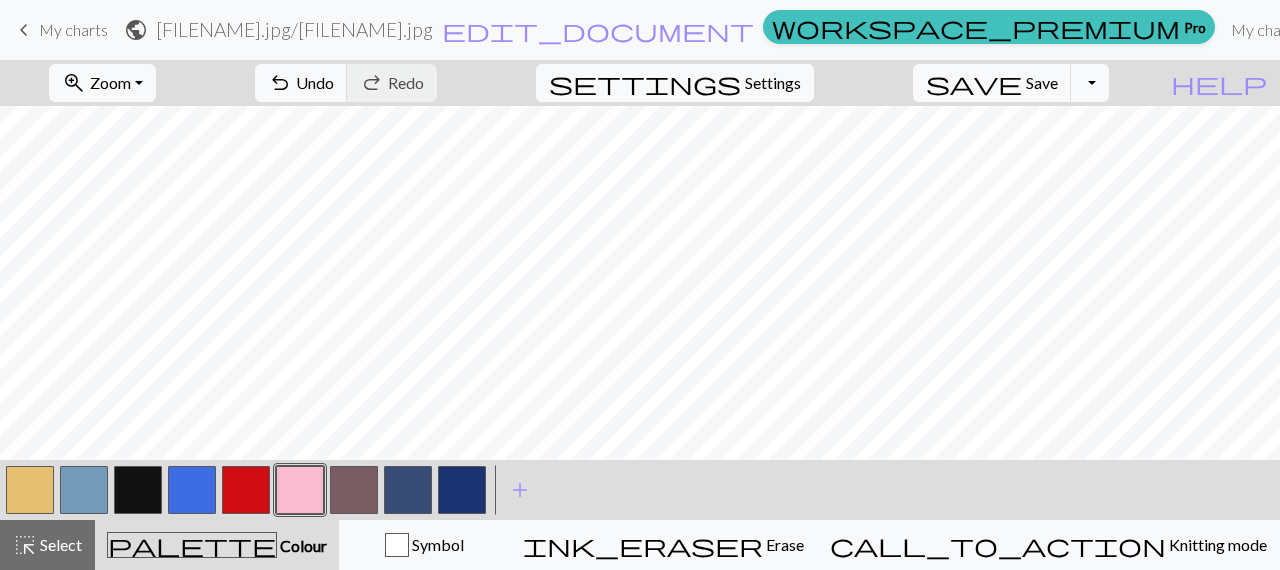 click at bounding box center [354, 490] 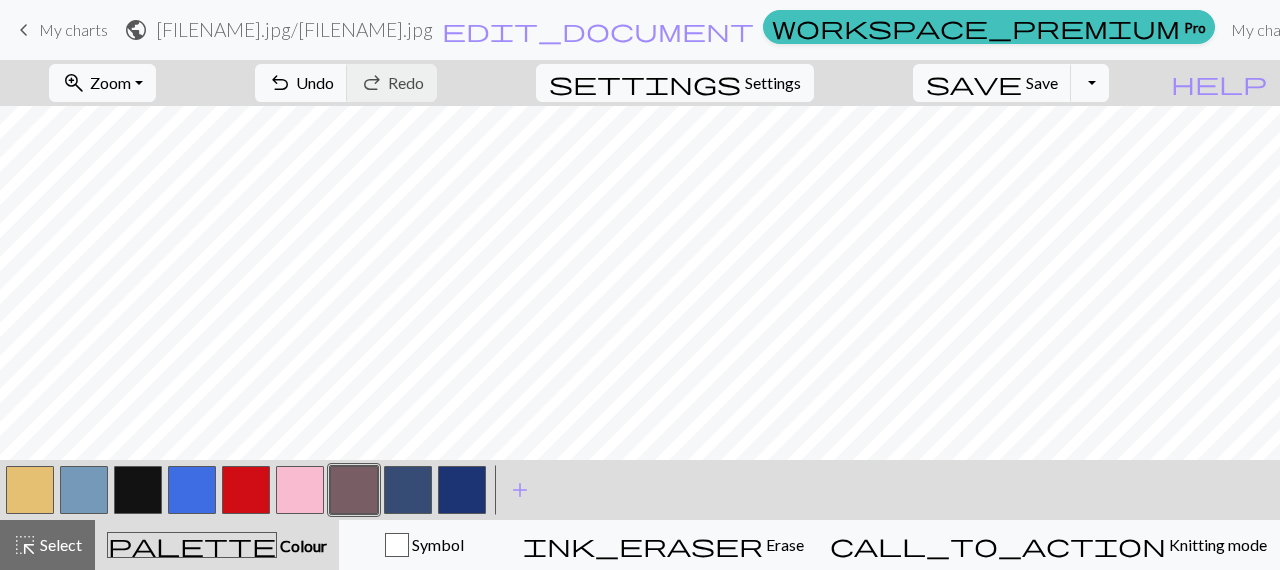 click at bounding box center [354, 490] 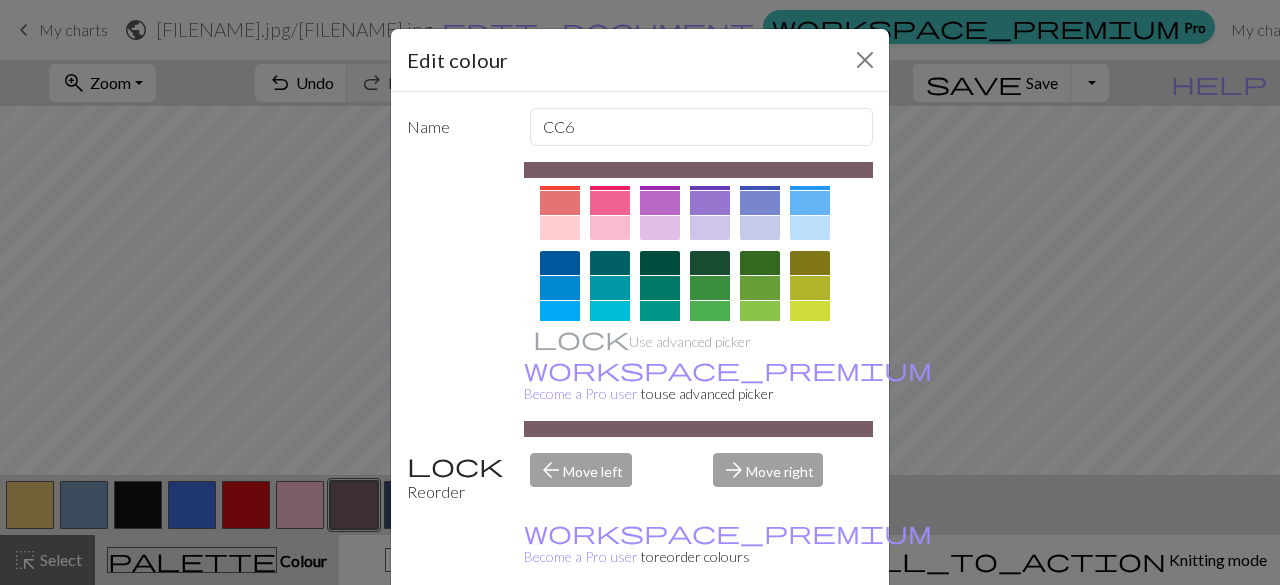 scroll, scrollTop: 118, scrollLeft: 0, axis: vertical 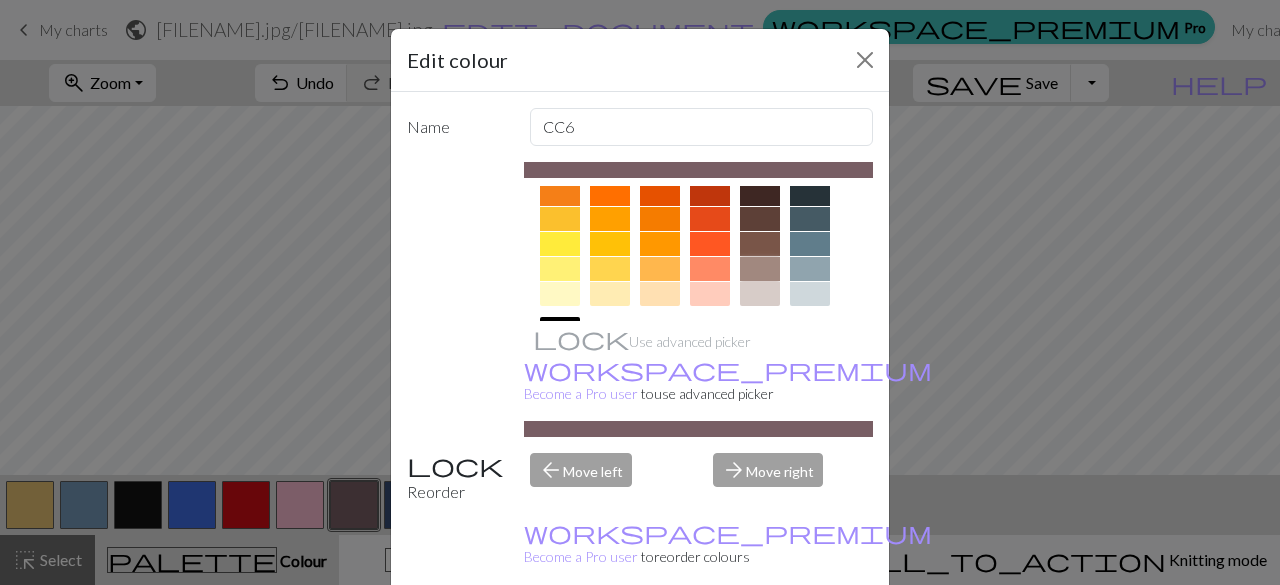 click at bounding box center (760, 269) 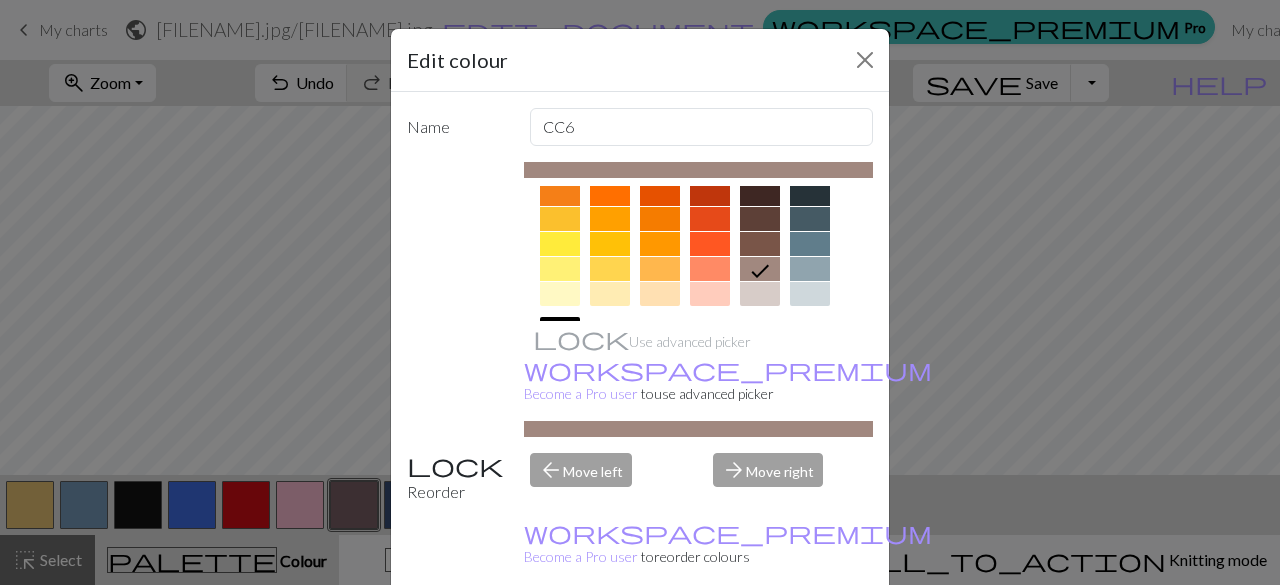 click on "Done" at bounding box center (760, 636) 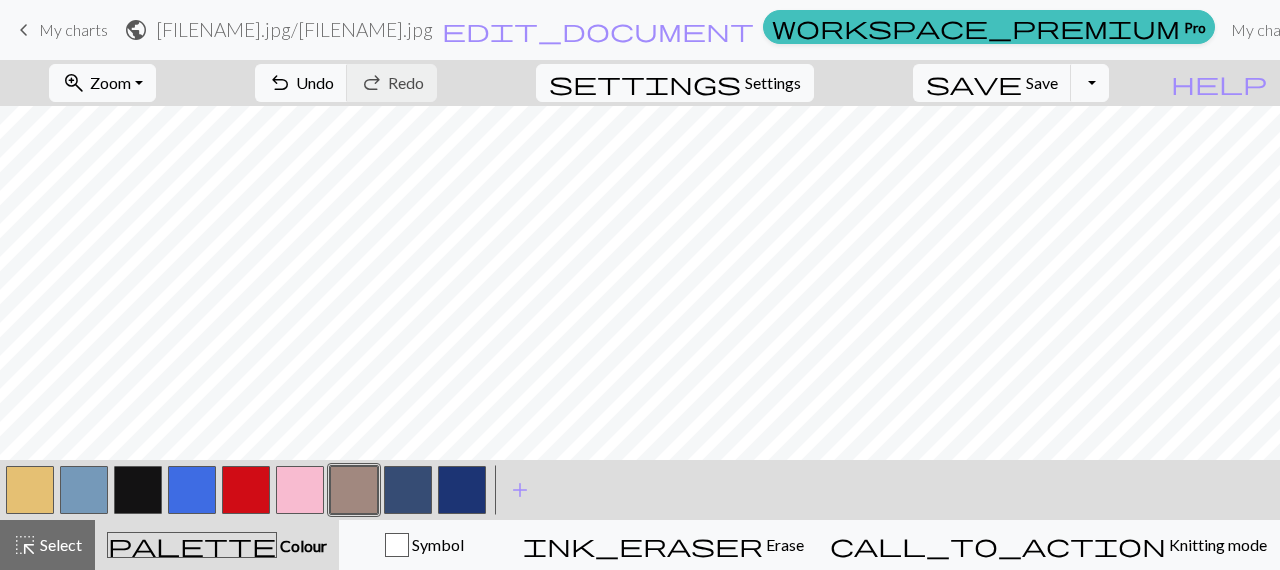 click at bounding box center (138, 490) 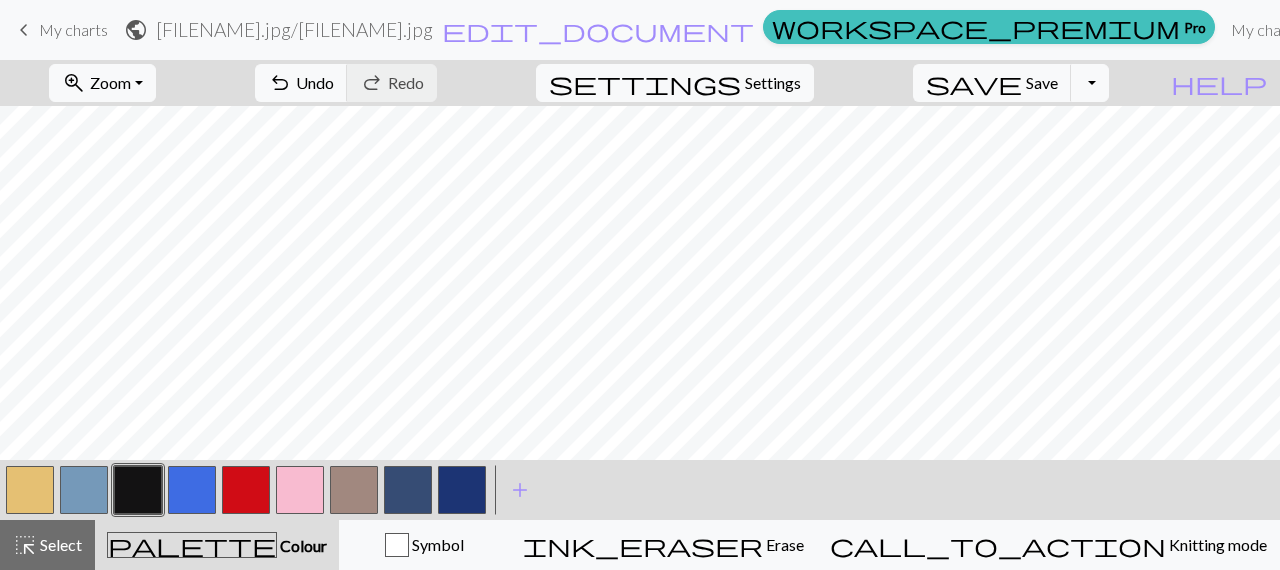 click at bounding box center [354, 490] 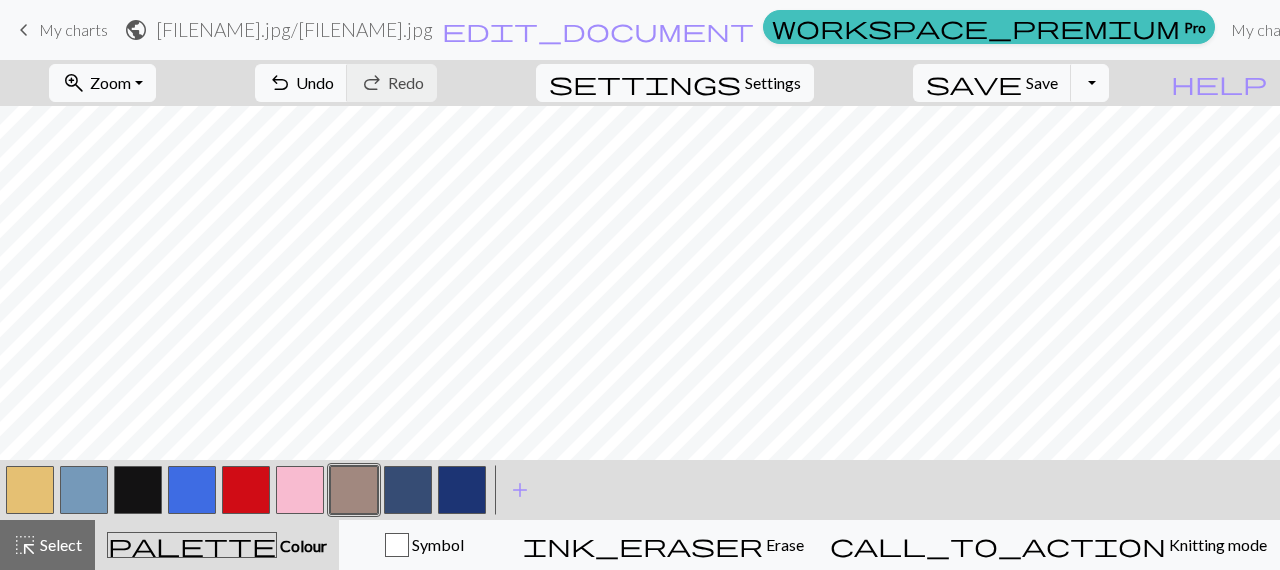 click at bounding box center (138, 490) 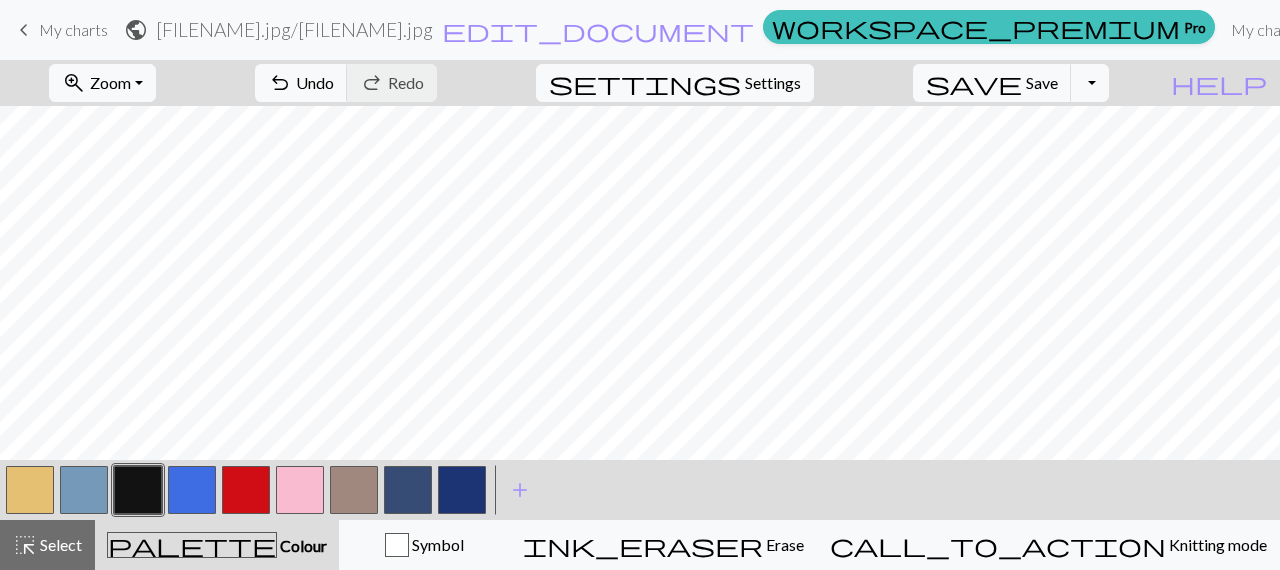 click at bounding box center (354, 490) 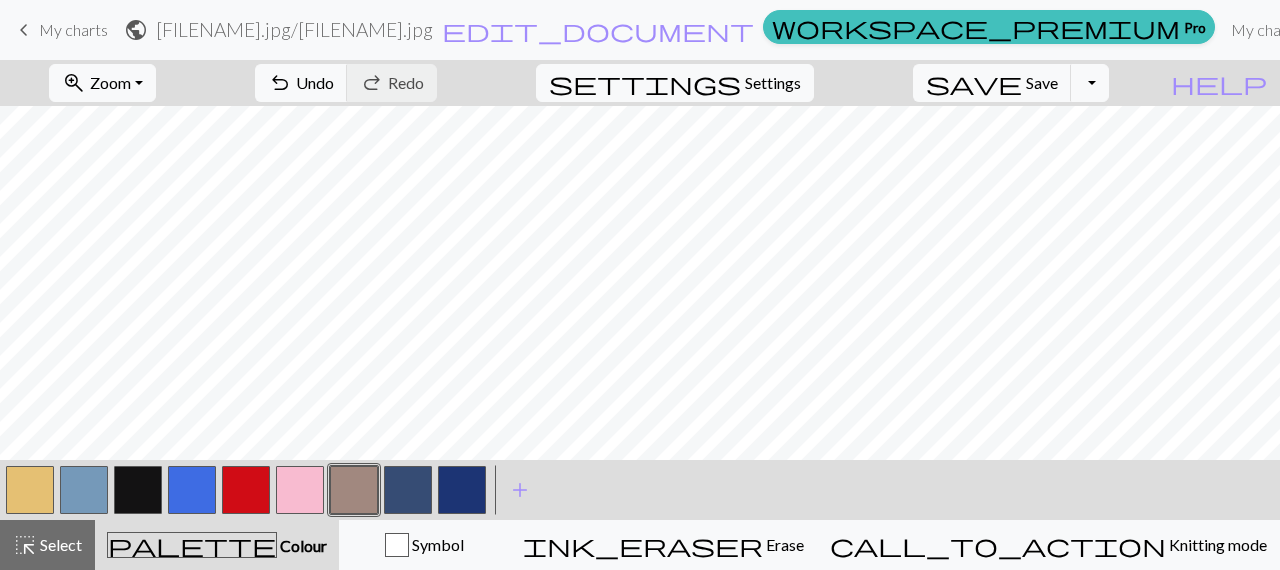 click at bounding box center (138, 490) 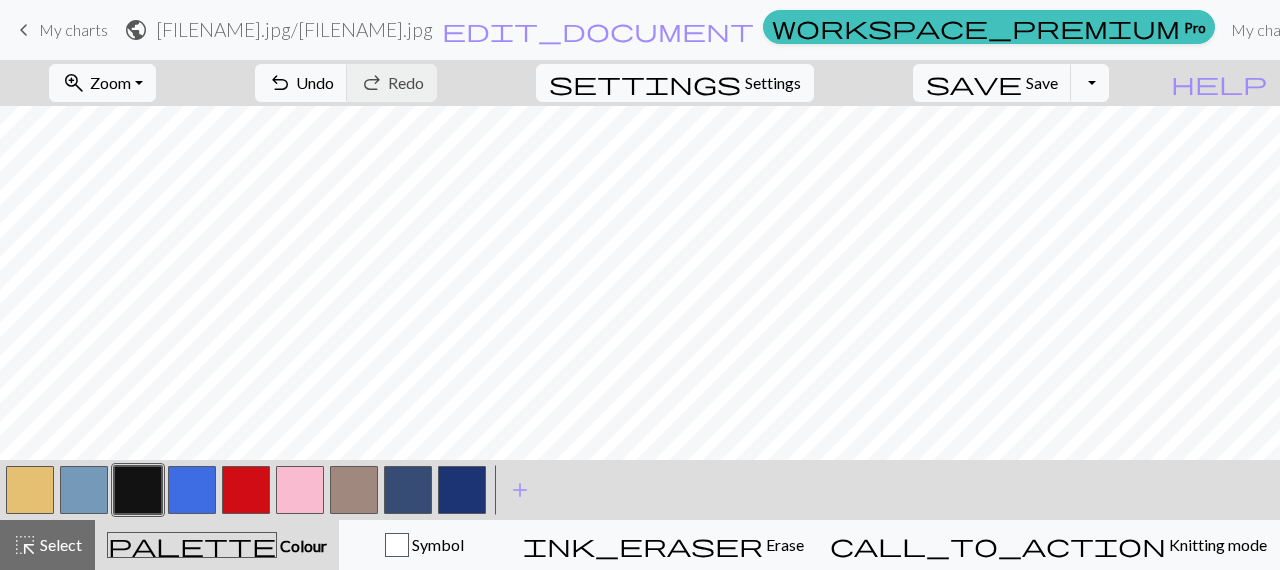 click at bounding box center [354, 490] 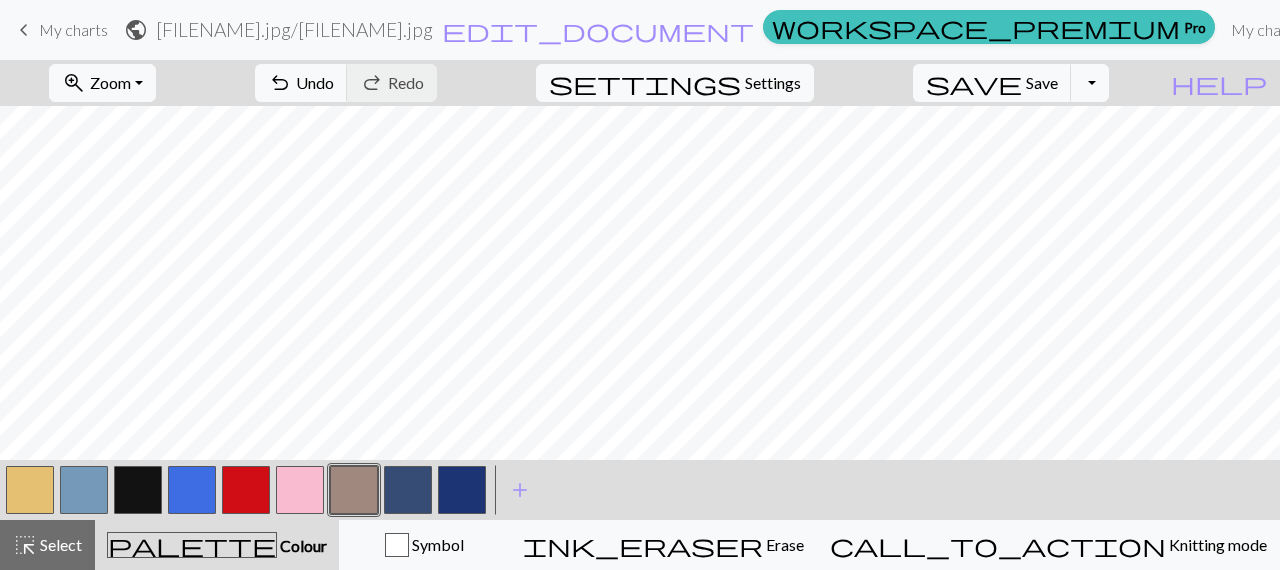 click at bounding box center (138, 490) 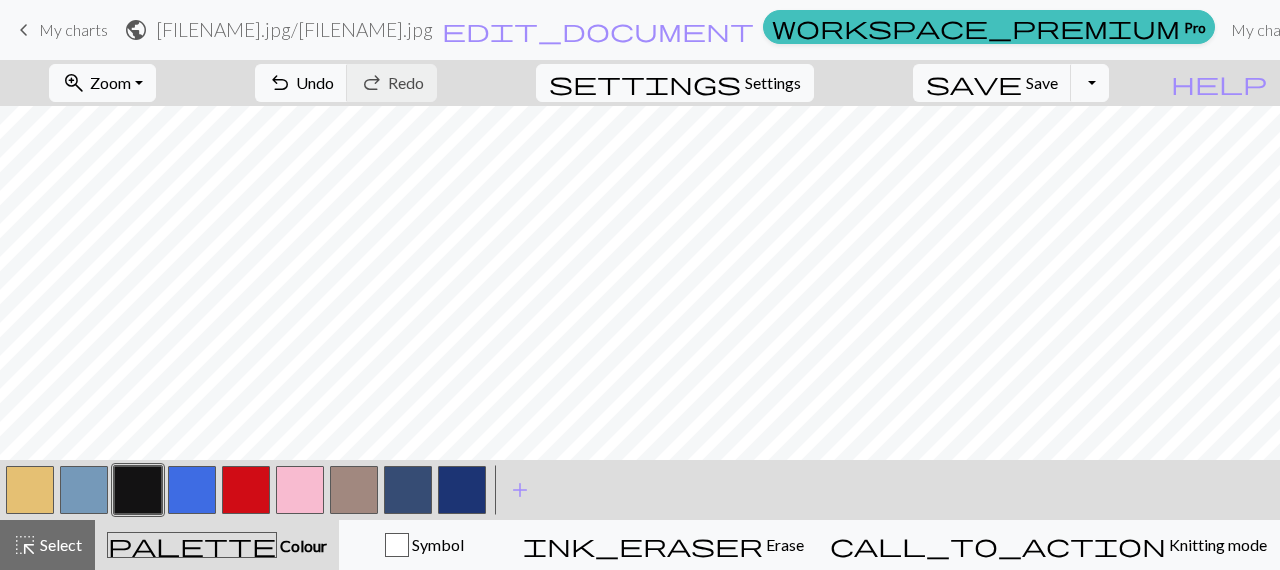 click at bounding box center [354, 490] 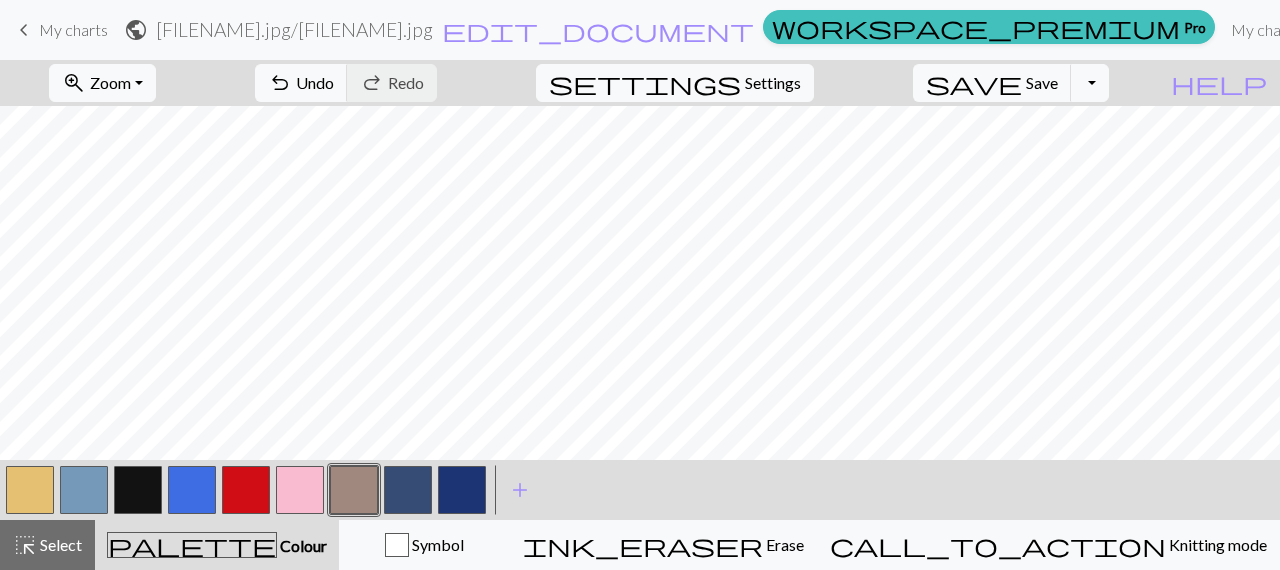 click at bounding box center [138, 490] 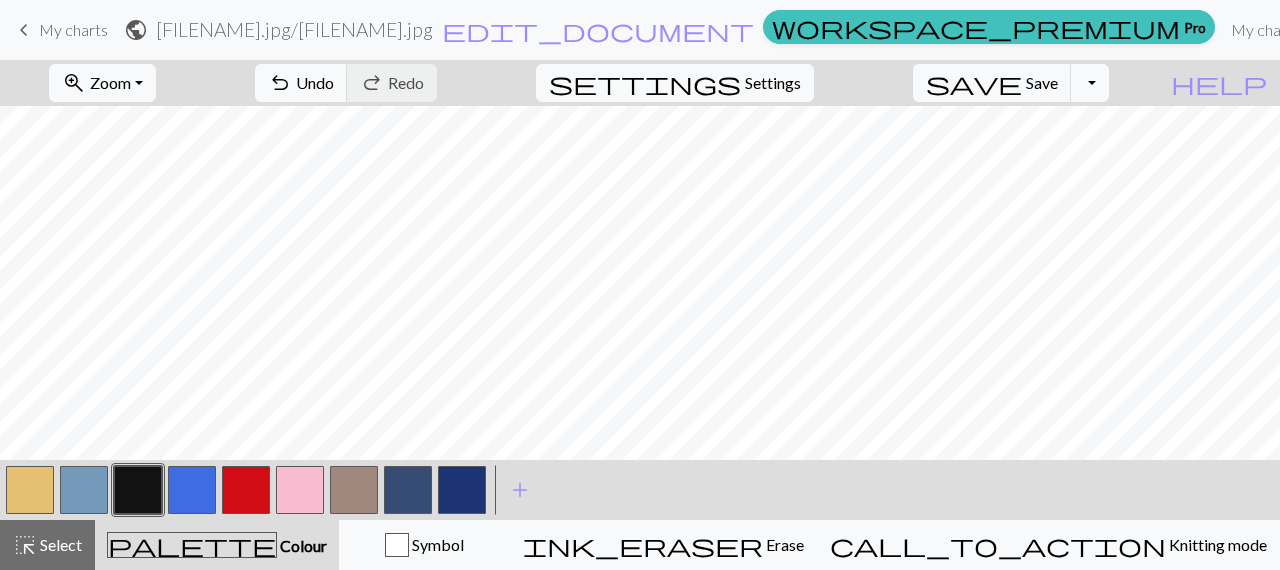click at bounding box center [246, 490] 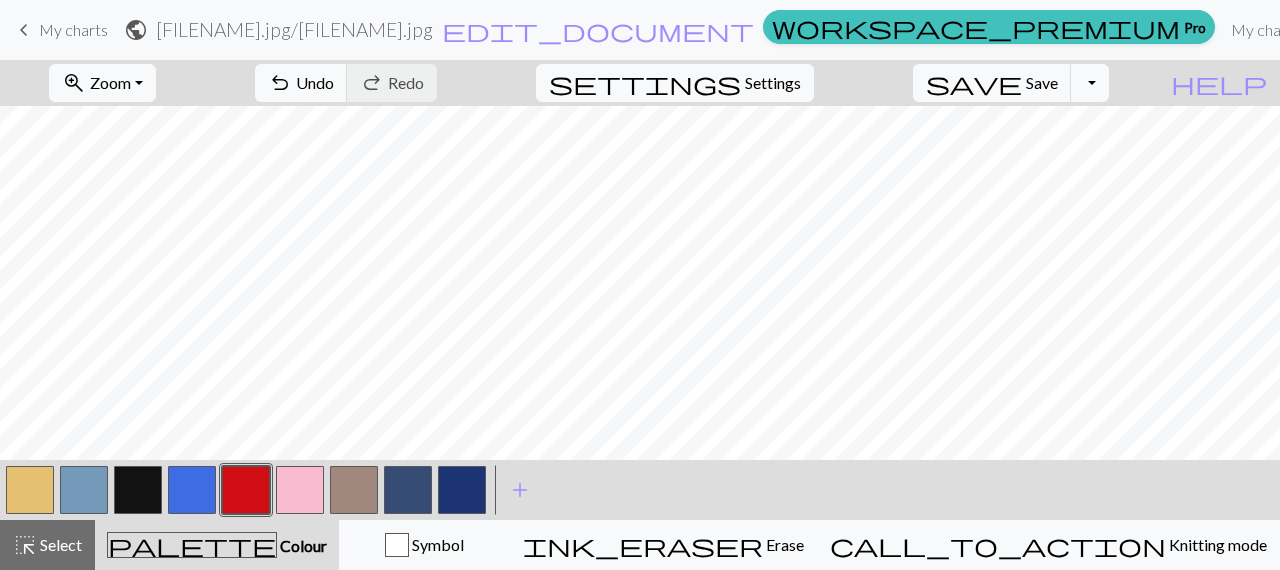 click at bounding box center (138, 490) 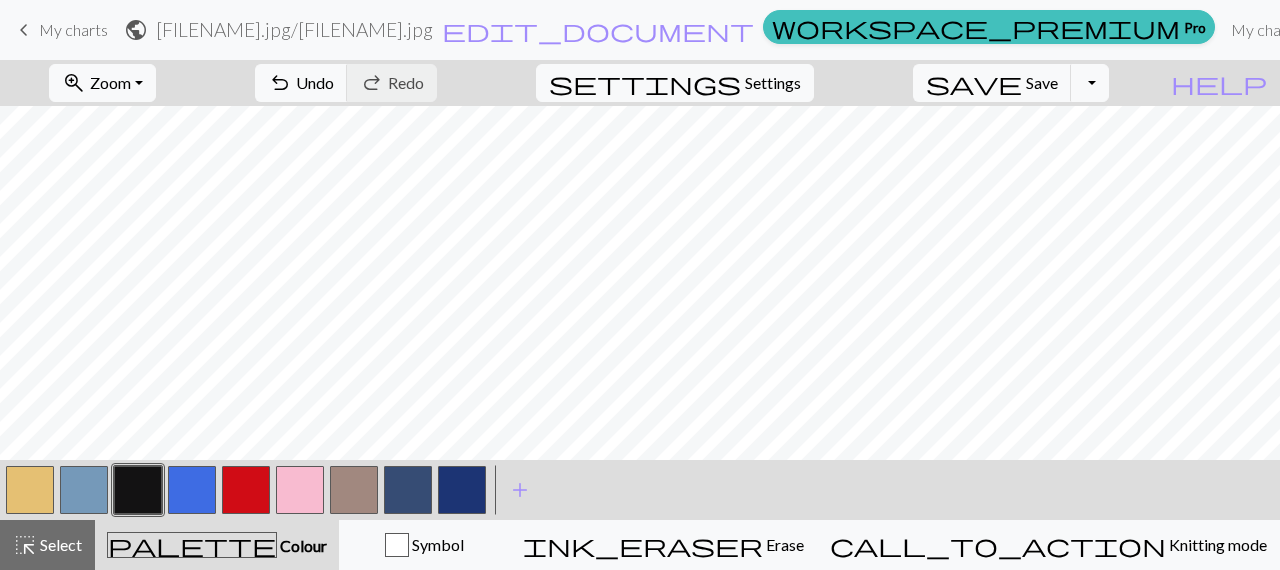click at bounding box center (138, 490) 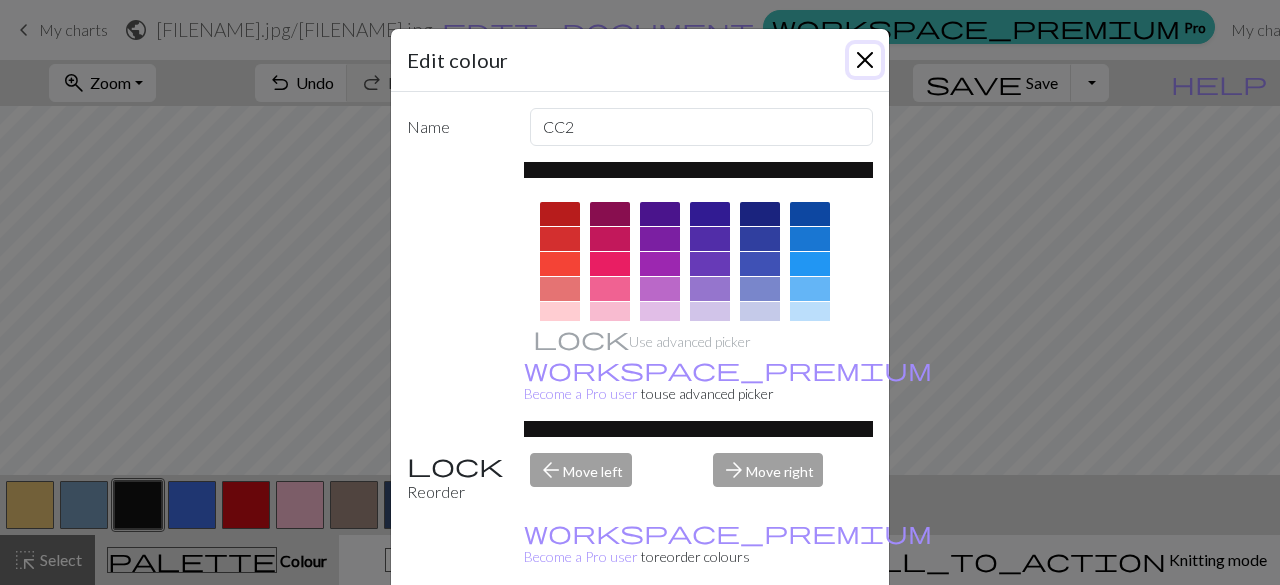 click at bounding box center [865, 60] 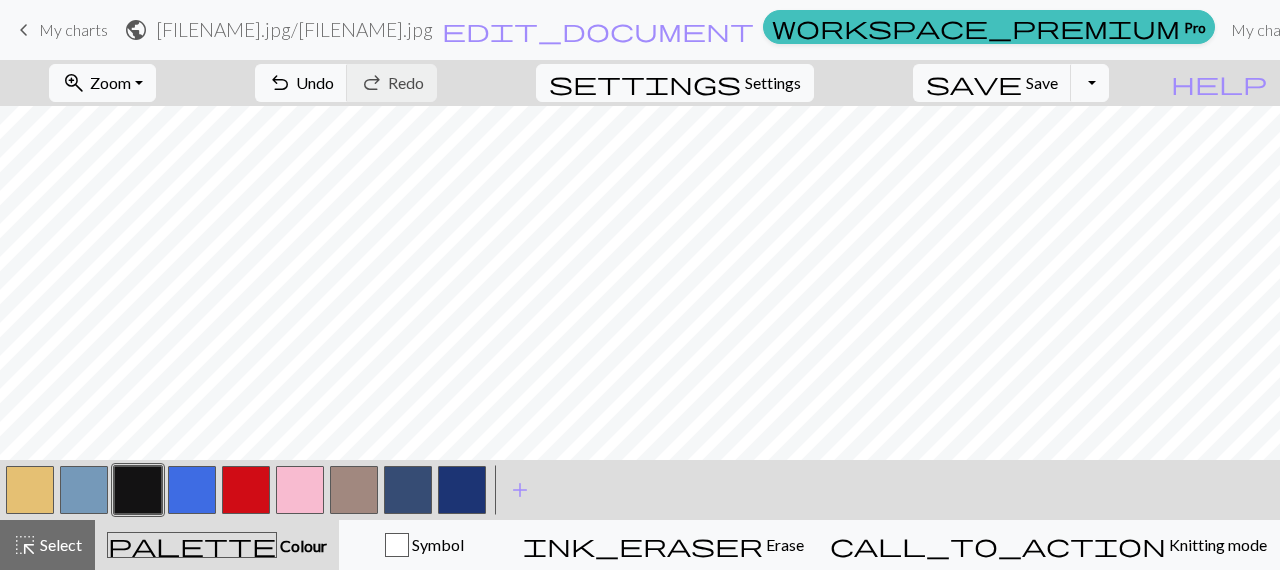 click at bounding box center [246, 490] 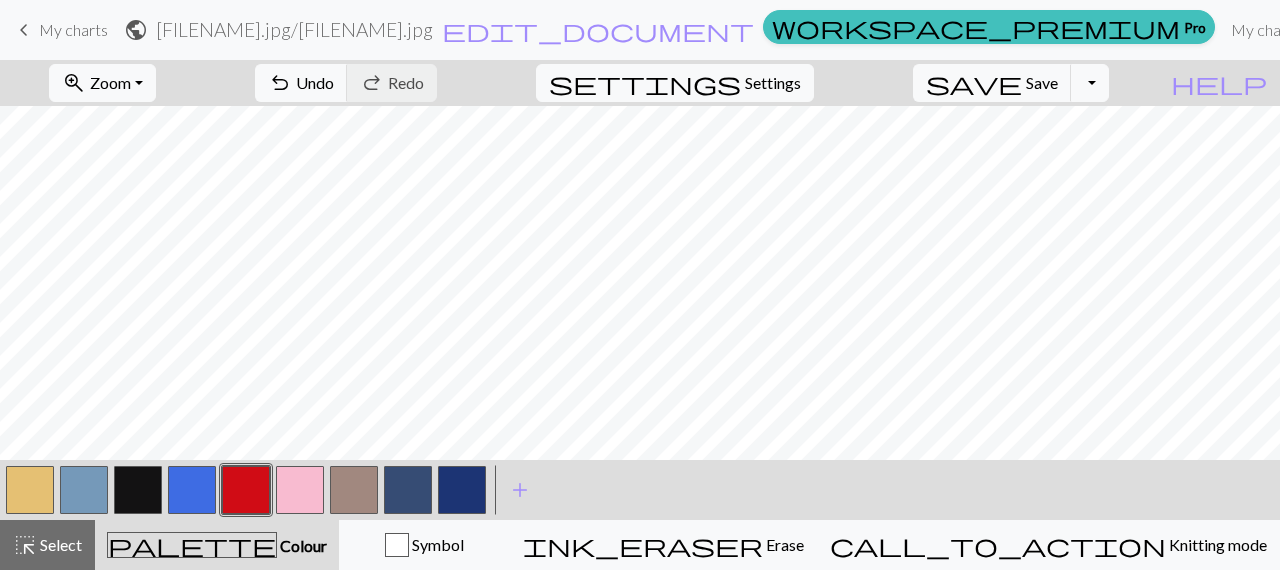 click at bounding box center [138, 490] 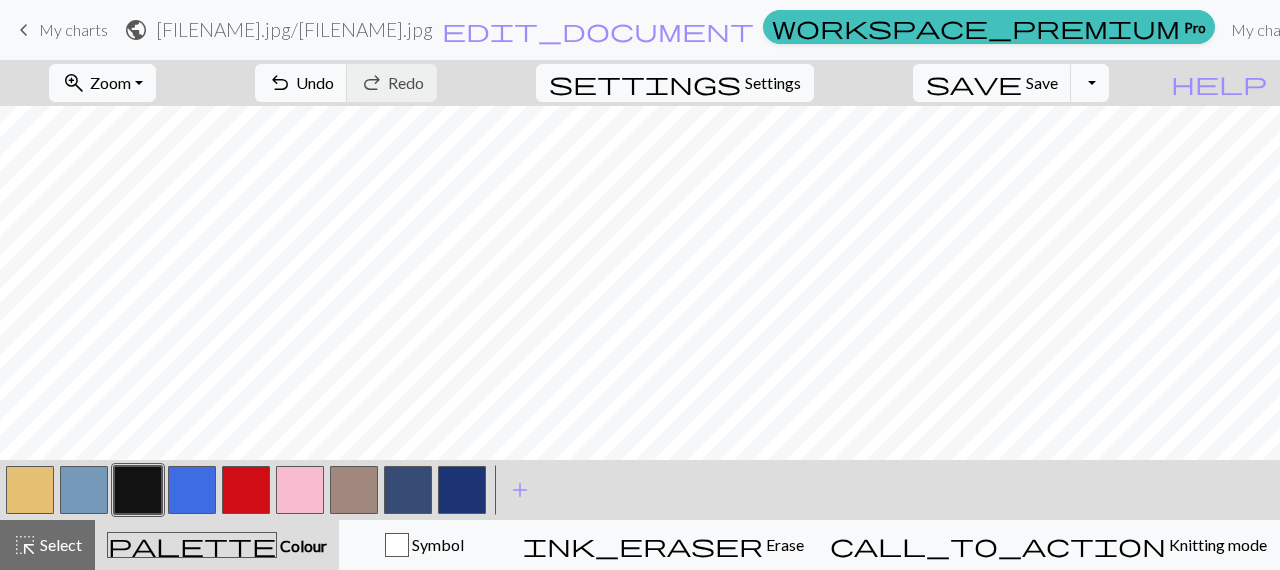 scroll, scrollTop: 135, scrollLeft: 0, axis: vertical 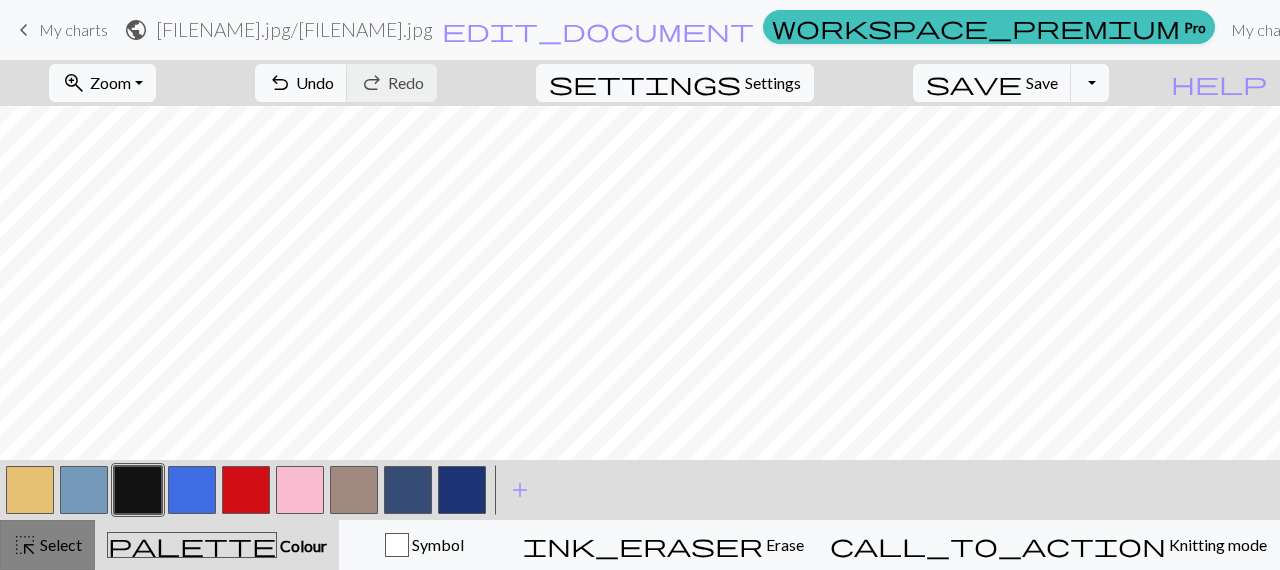 click on "highlight_alt   Select   Select" at bounding box center [47, 545] 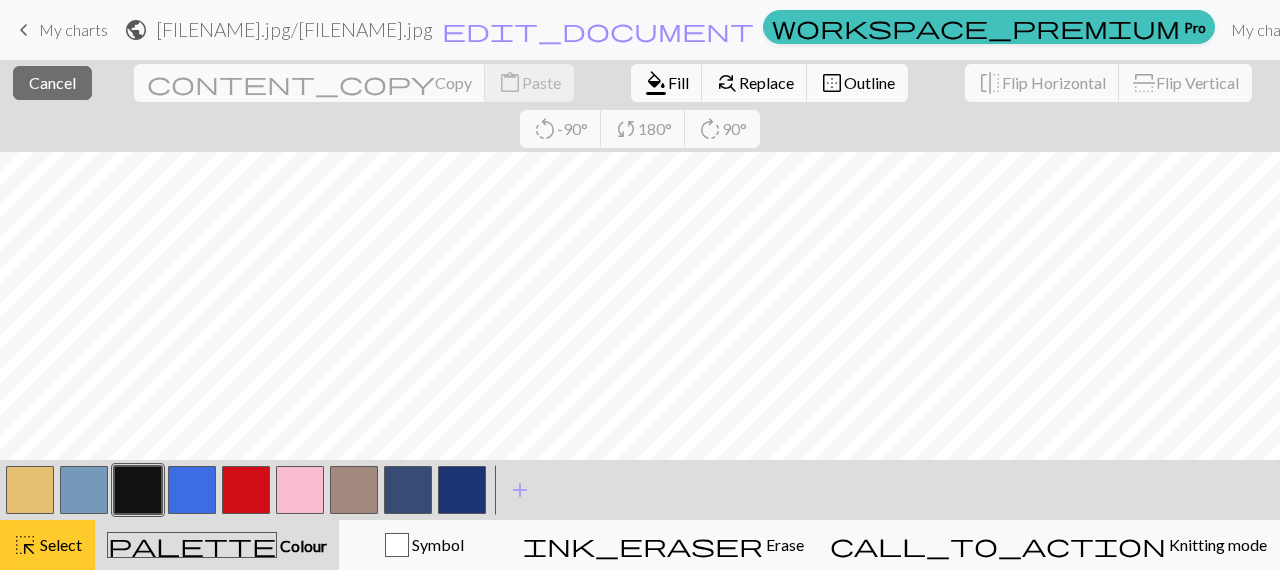 click on "Select" at bounding box center (59, 544) 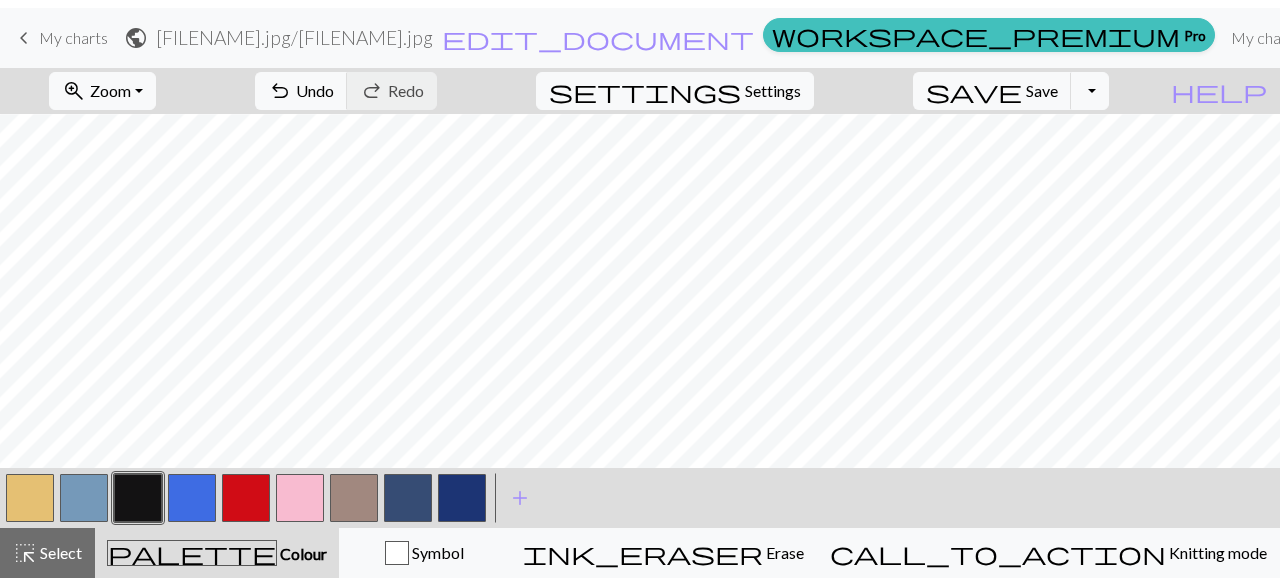 scroll, scrollTop: 138, scrollLeft: 0, axis: vertical 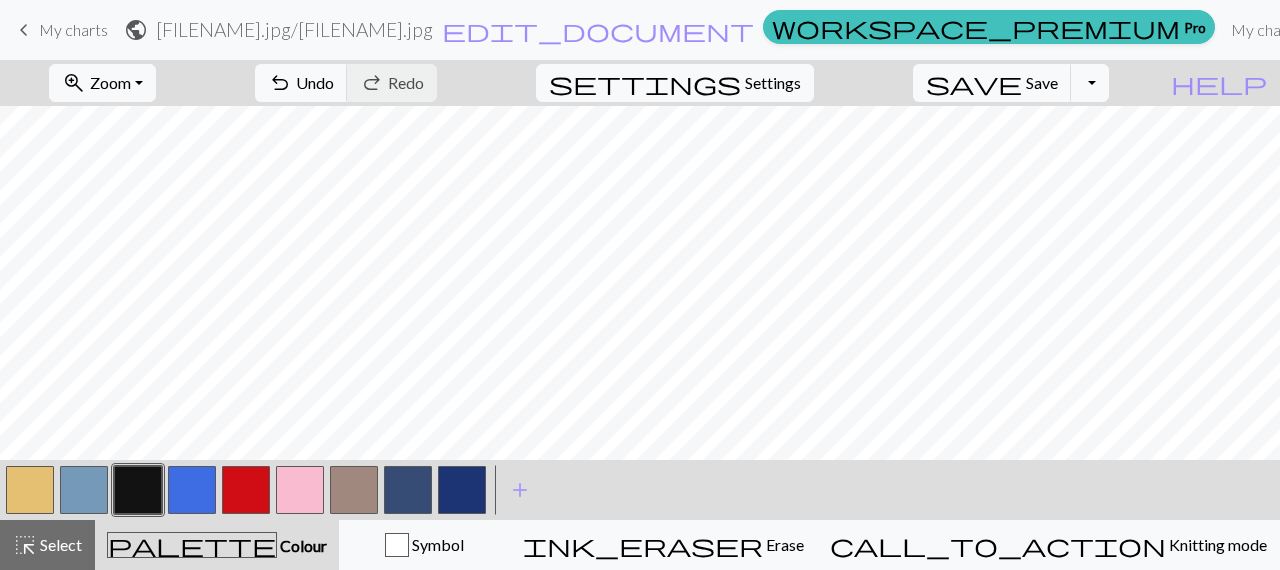 click at bounding box center [462, 490] 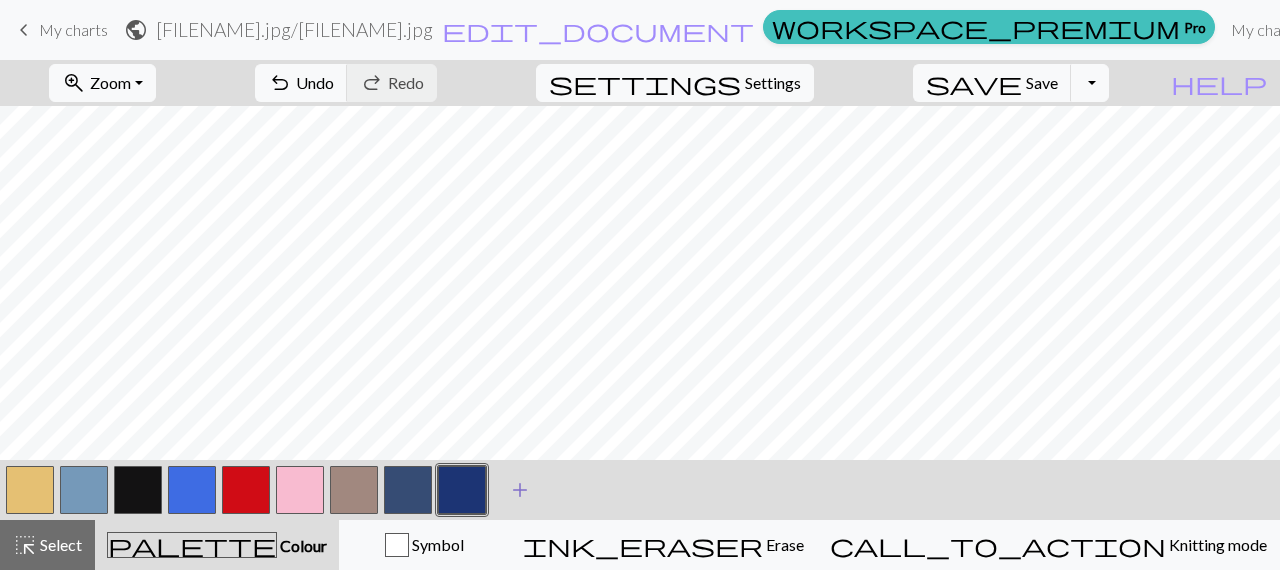 click on "add" at bounding box center [520, 490] 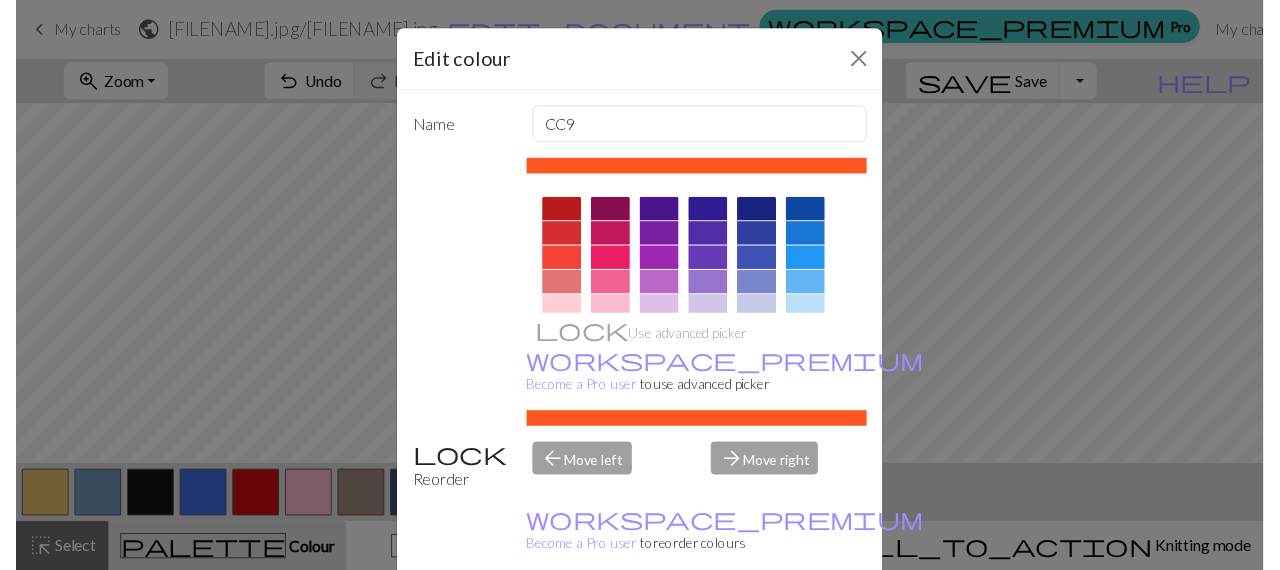 scroll, scrollTop: 432, scrollLeft: 0, axis: vertical 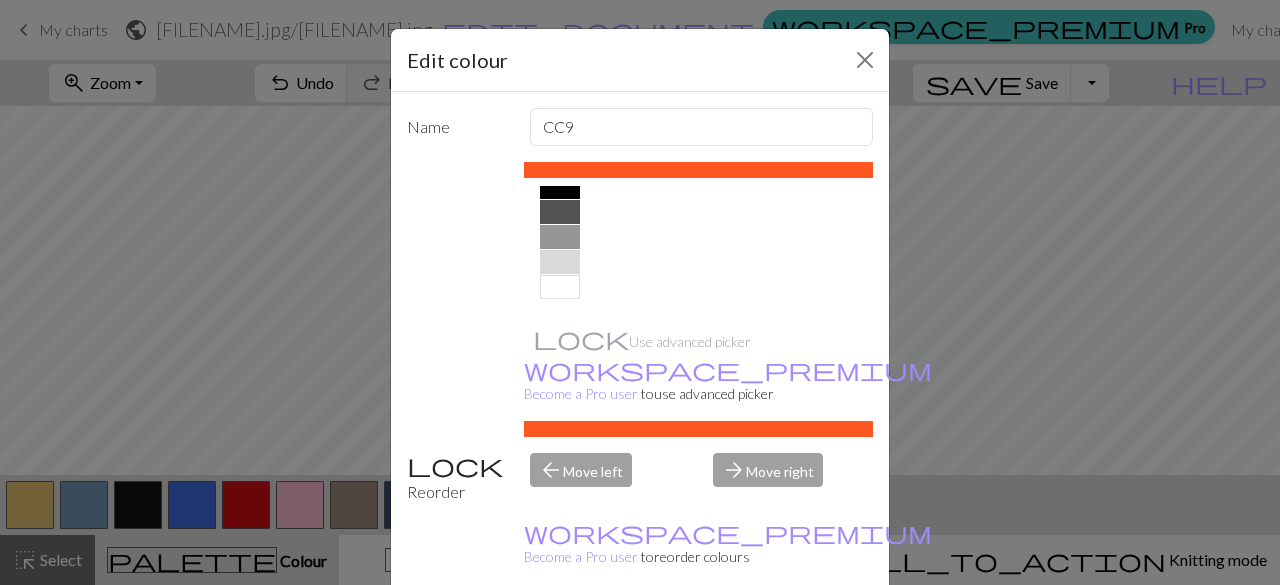 click at bounding box center (560, 287) 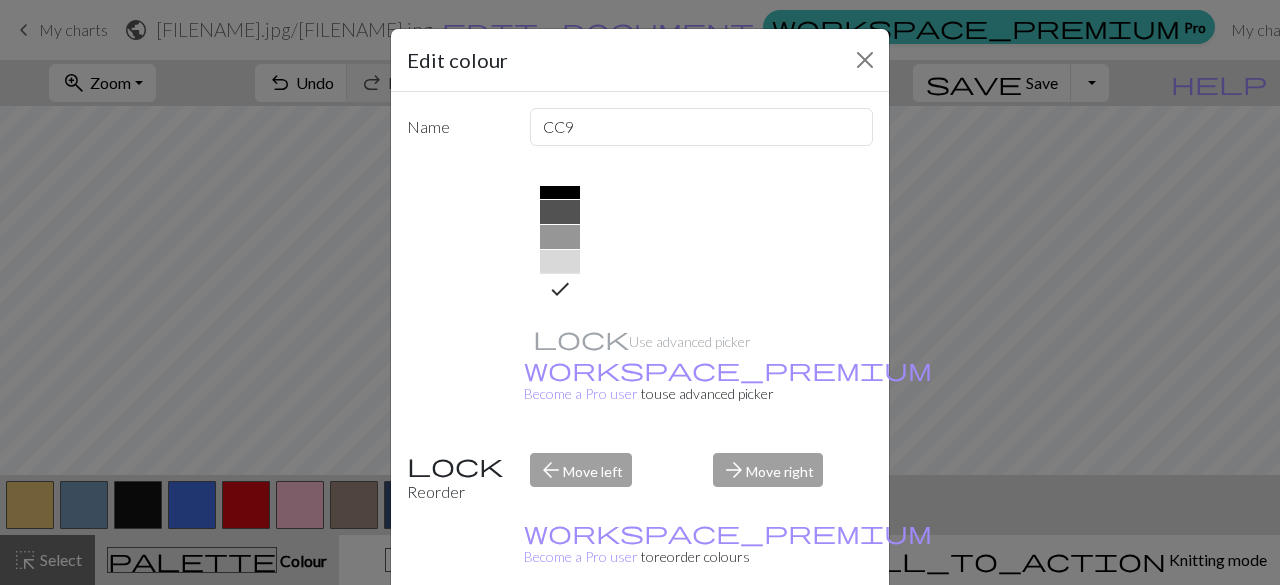 click on "Done" at bounding box center [760, 636] 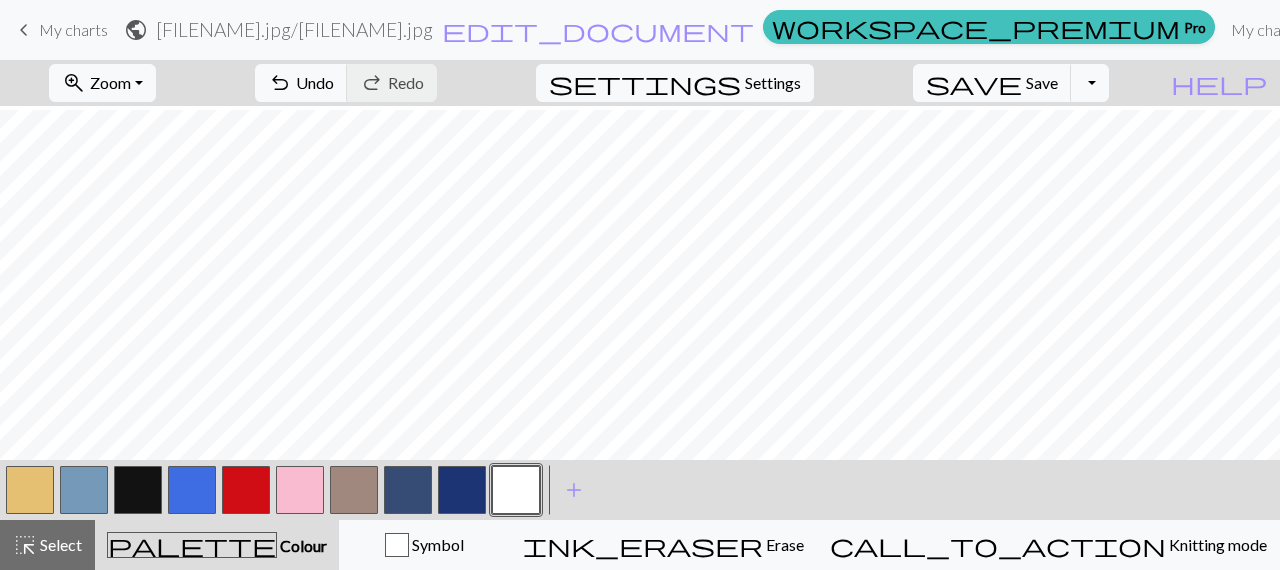 scroll, scrollTop: 249, scrollLeft: 0, axis: vertical 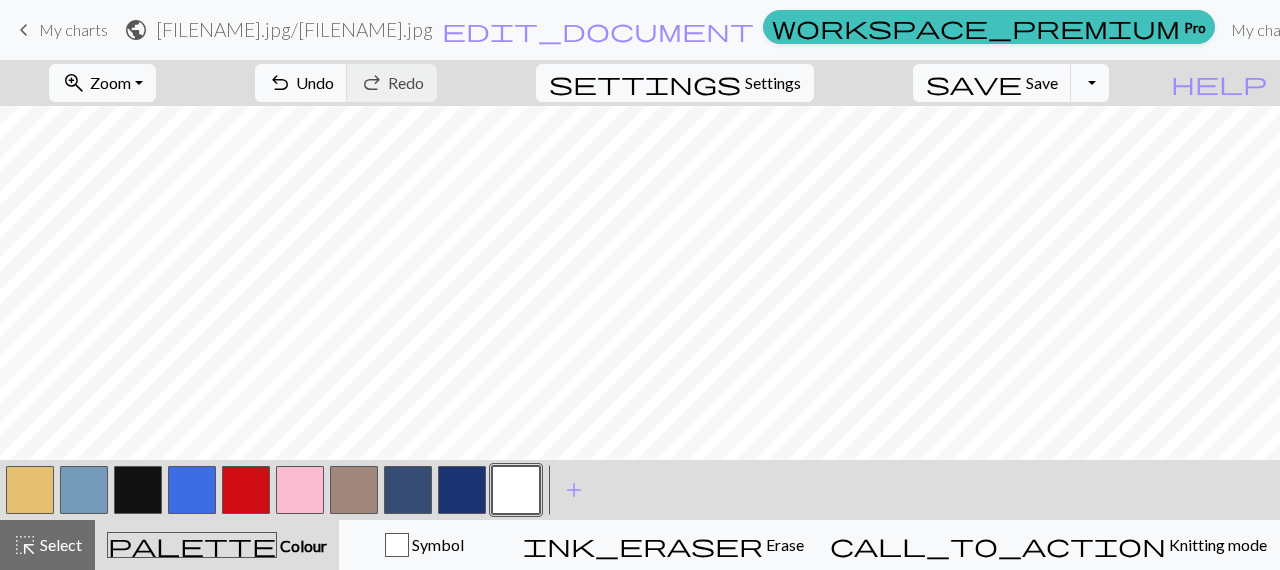 click at bounding box center [138, 490] 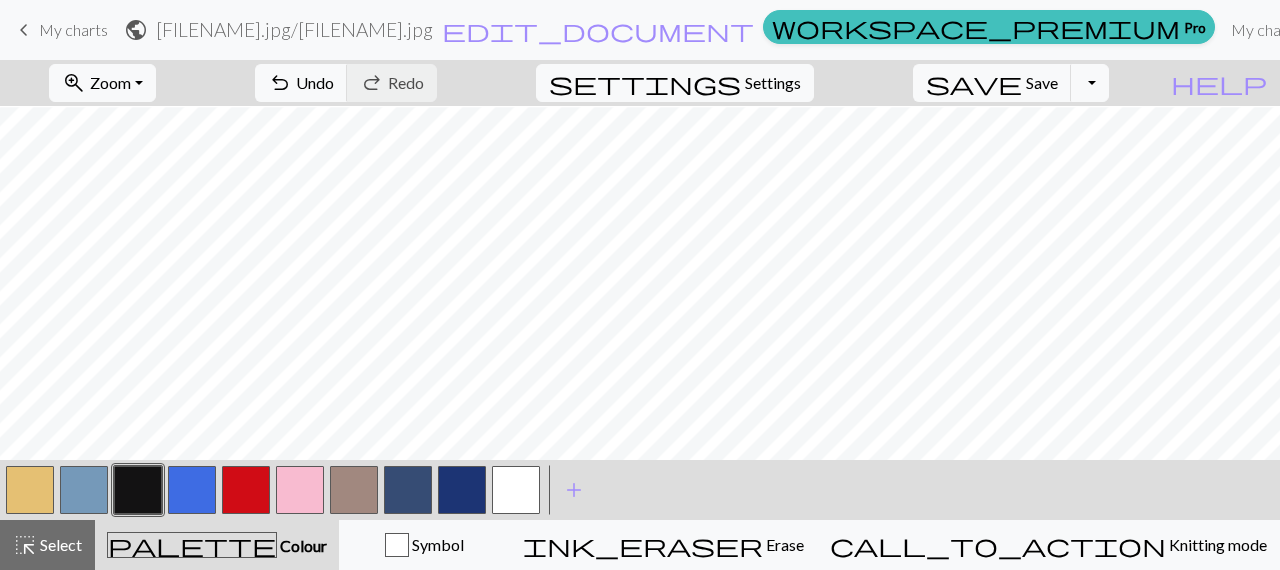 scroll, scrollTop: 87, scrollLeft: 0, axis: vertical 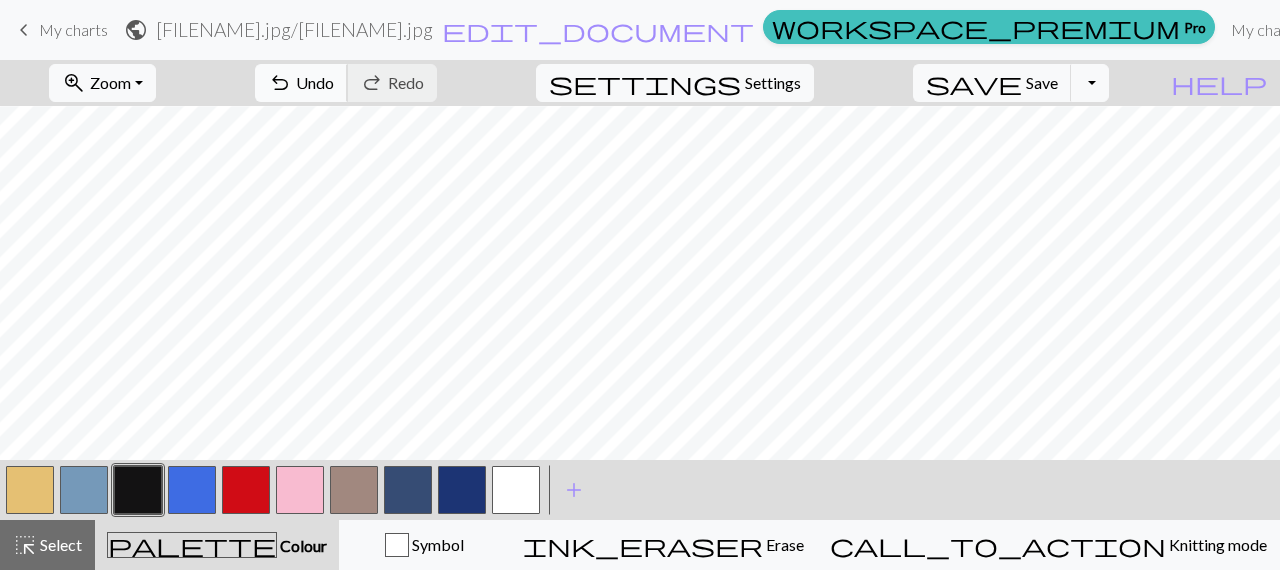 click on "undo" at bounding box center (280, 83) 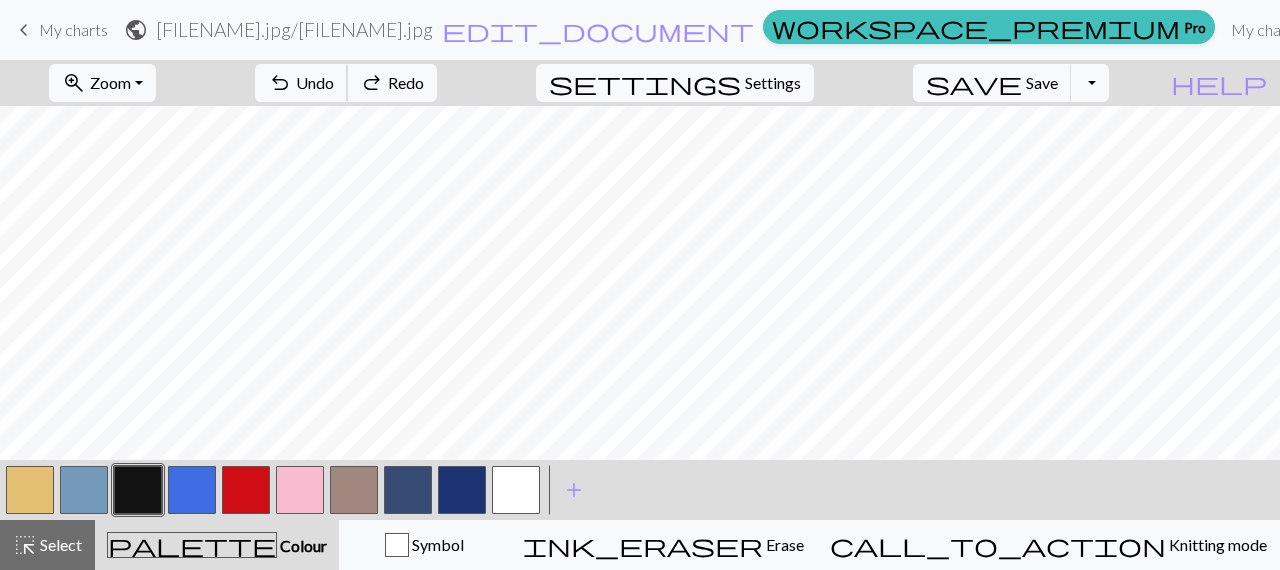 scroll, scrollTop: 141, scrollLeft: 0, axis: vertical 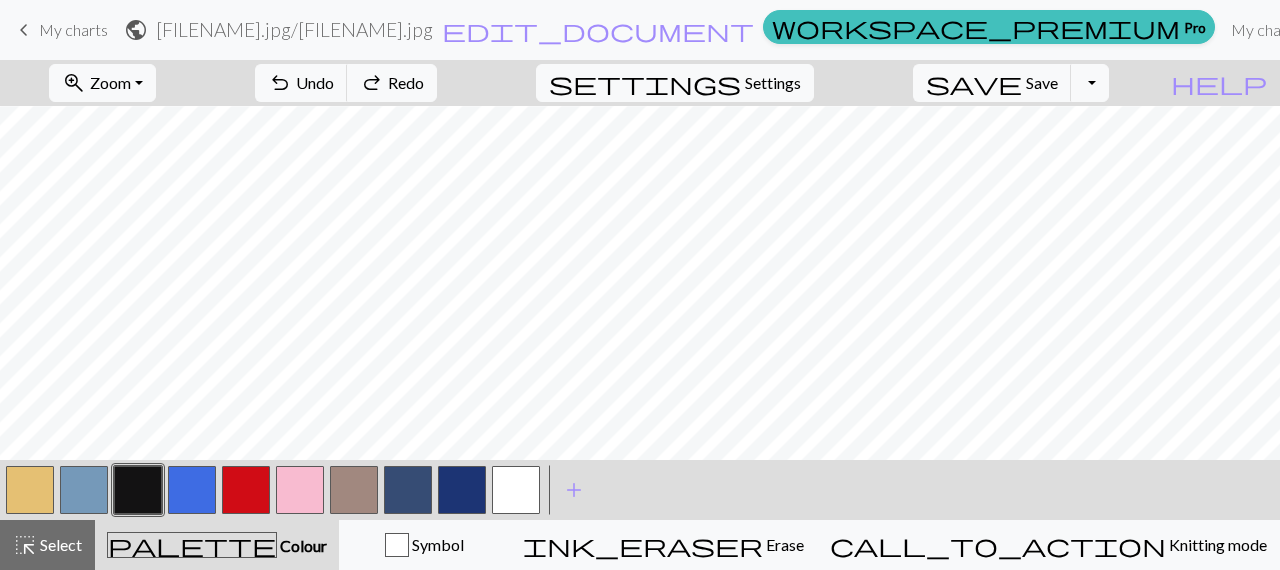 click at bounding box center [30, 490] 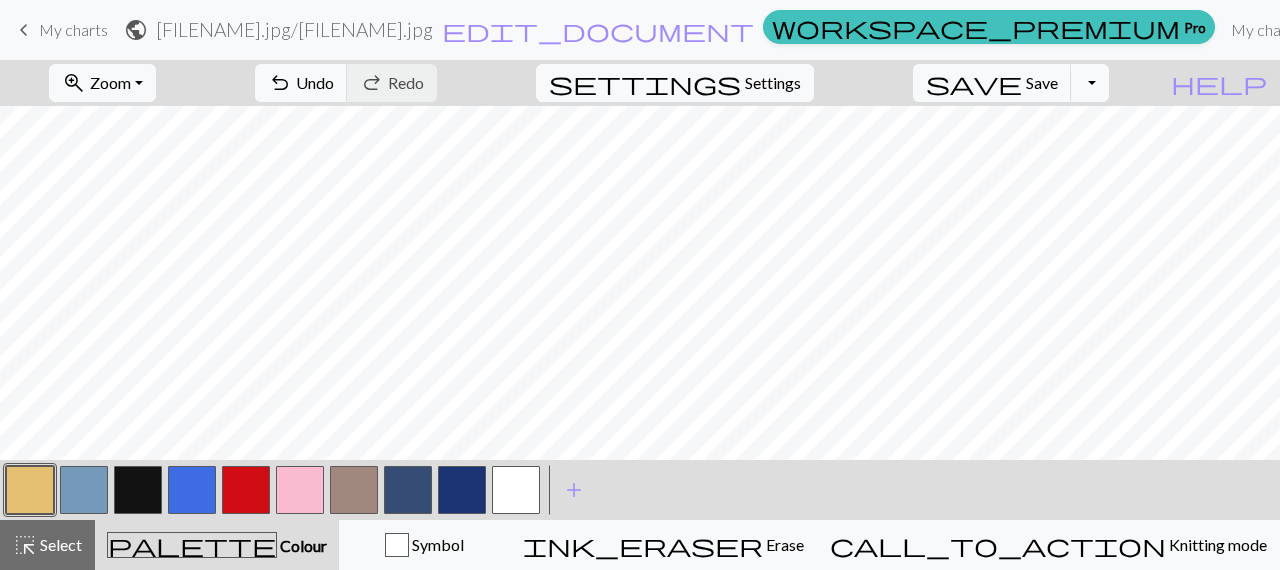 scroll, scrollTop: 150, scrollLeft: 0, axis: vertical 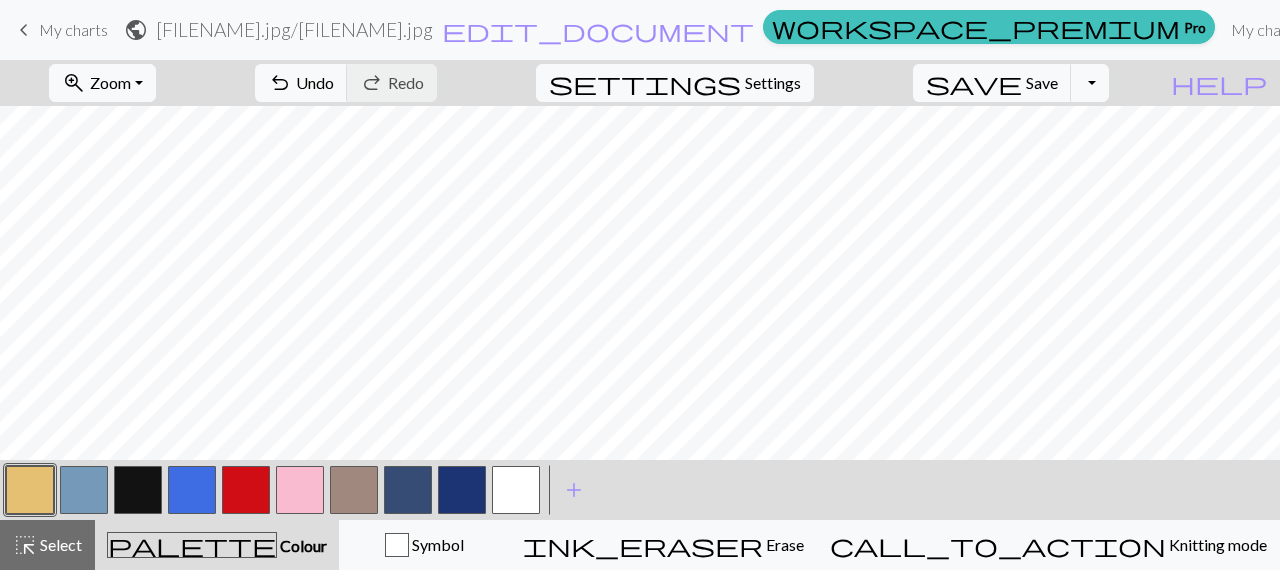 click at bounding box center (138, 490) 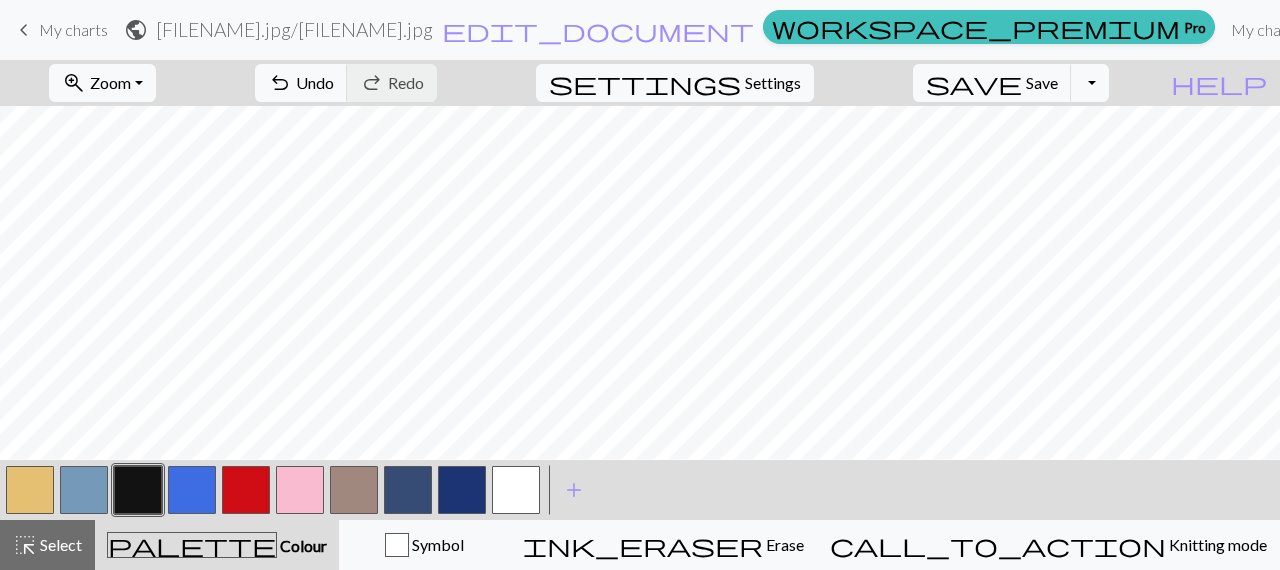scroll, scrollTop: 131, scrollLeft: 0, axis: vertical 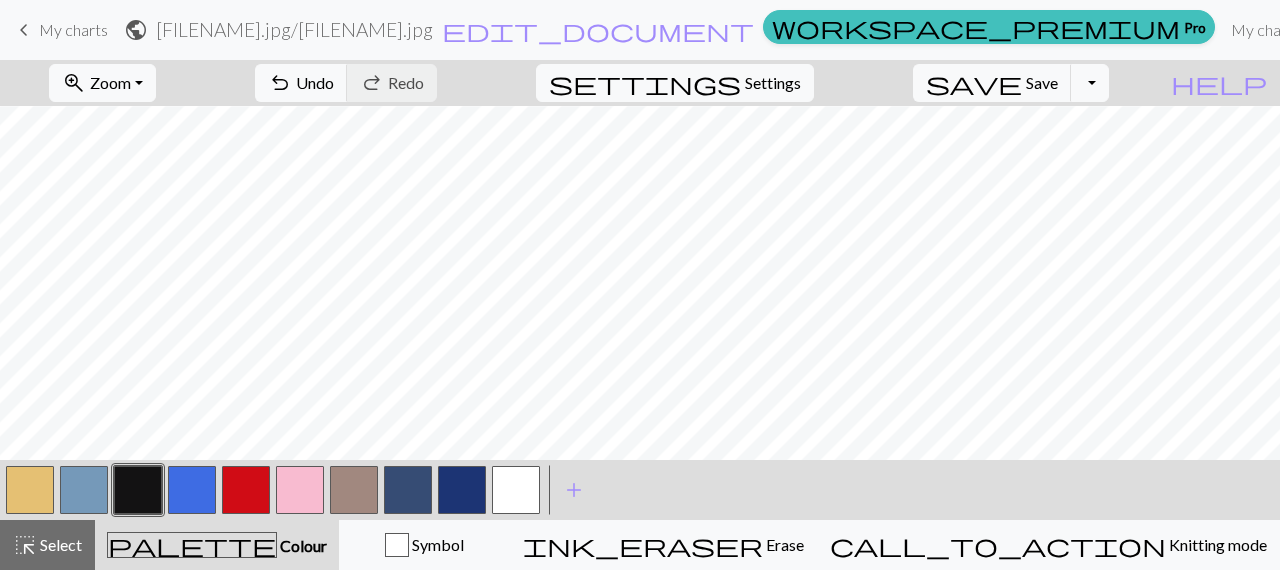 click at bounding box center (516, 490) 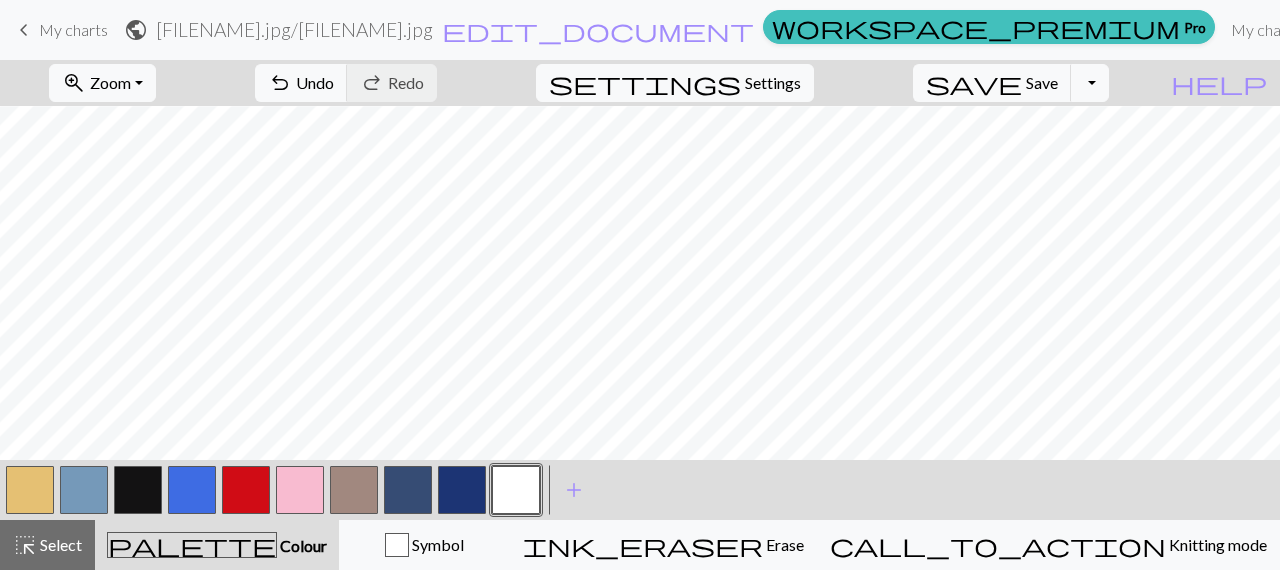 drag, startPoint x: 518, startPoint y: 484, endPoint x: 508, endPoint y: 498, distance: 17.20465 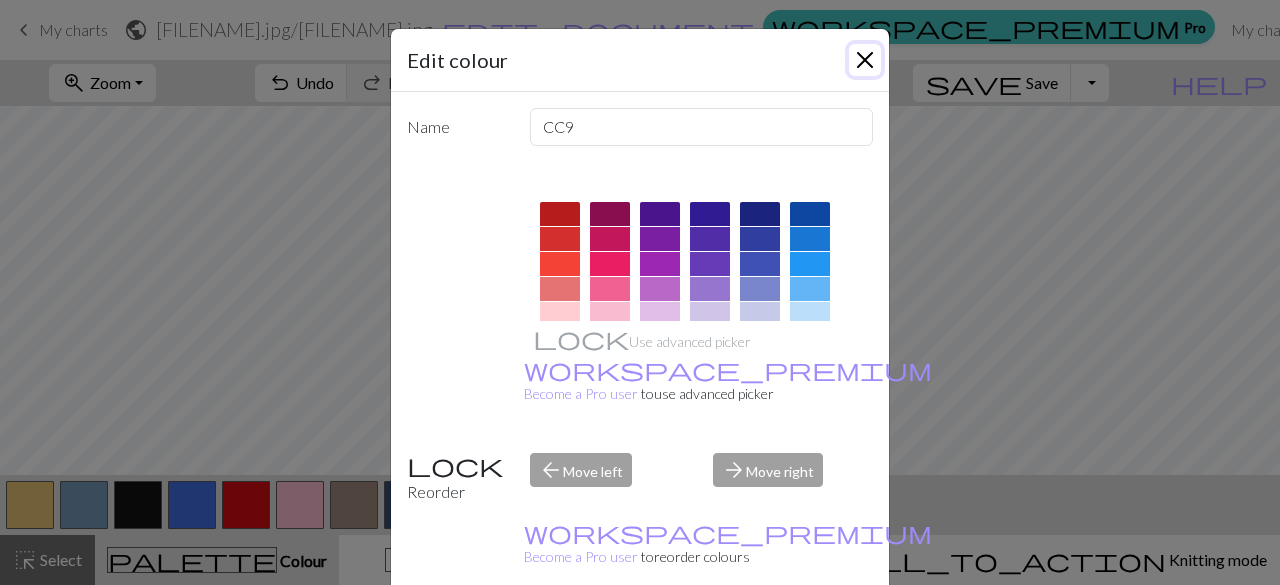 click at bounding box center [865, 60] 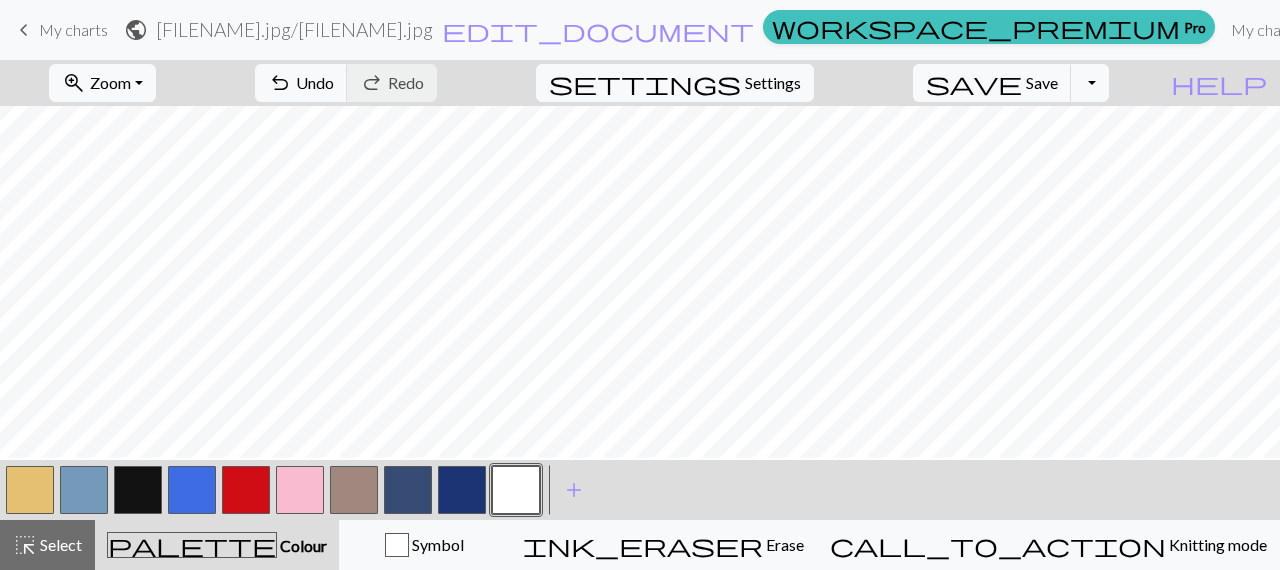 scroll, scrollTop: 118, scrollLeft: 0, axis: vertical 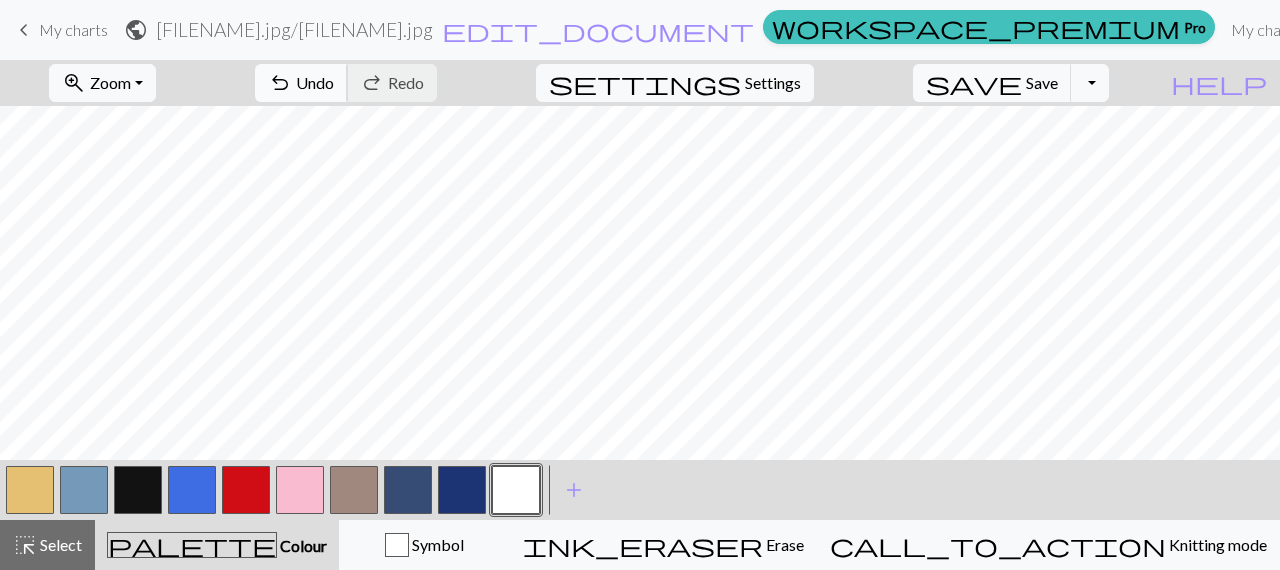 click on "Undo" at bounding box center [315, 82] 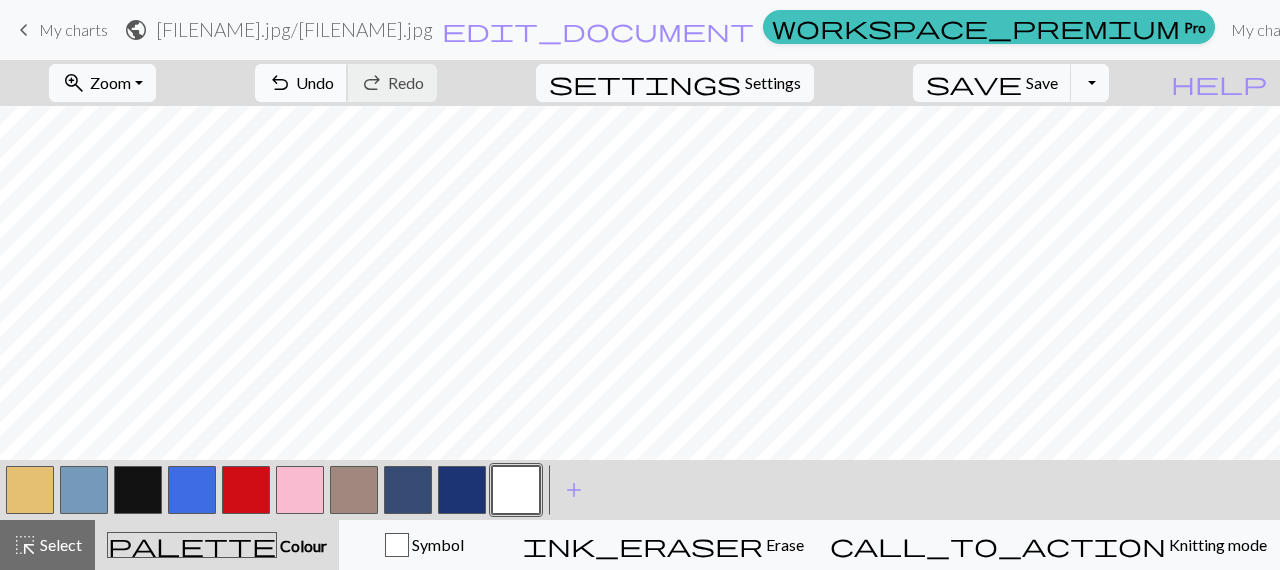 click on "Undo" at bounding box center [315, 82] 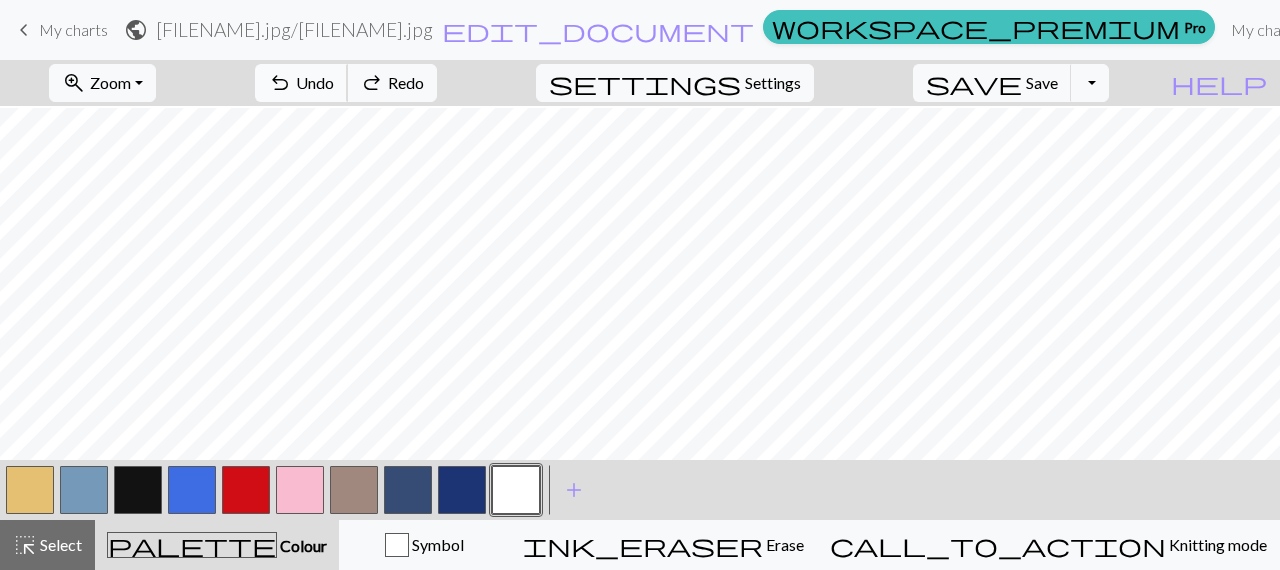 scroll, scrollTop: 157, scrollLeft: 0, axis: vertical 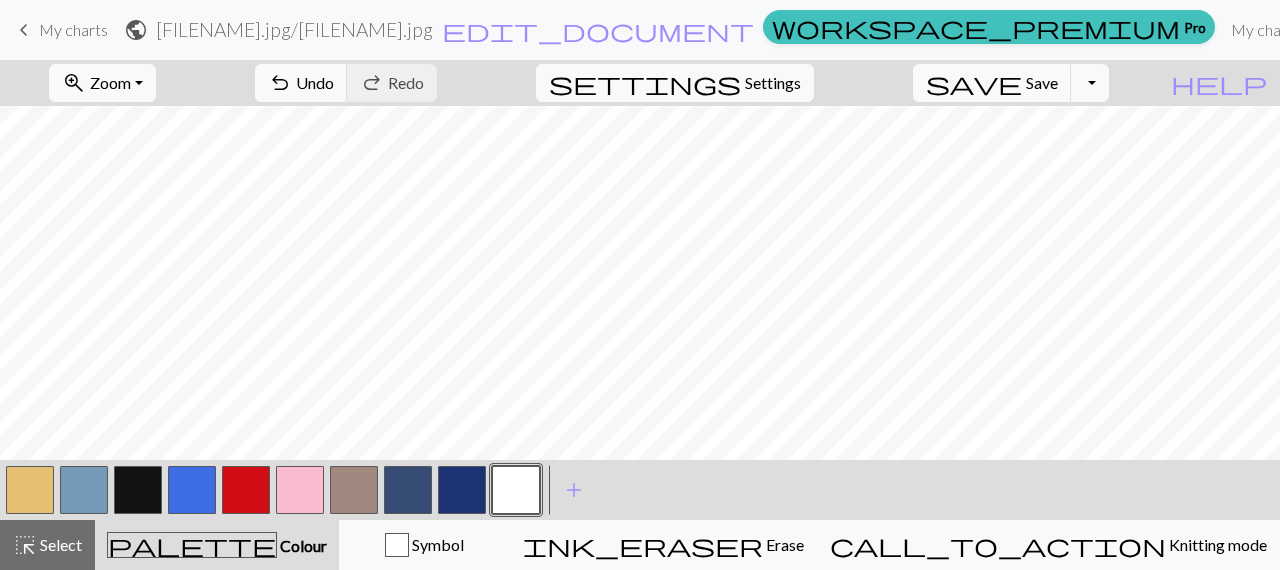 click at bounding box center [138, 490] 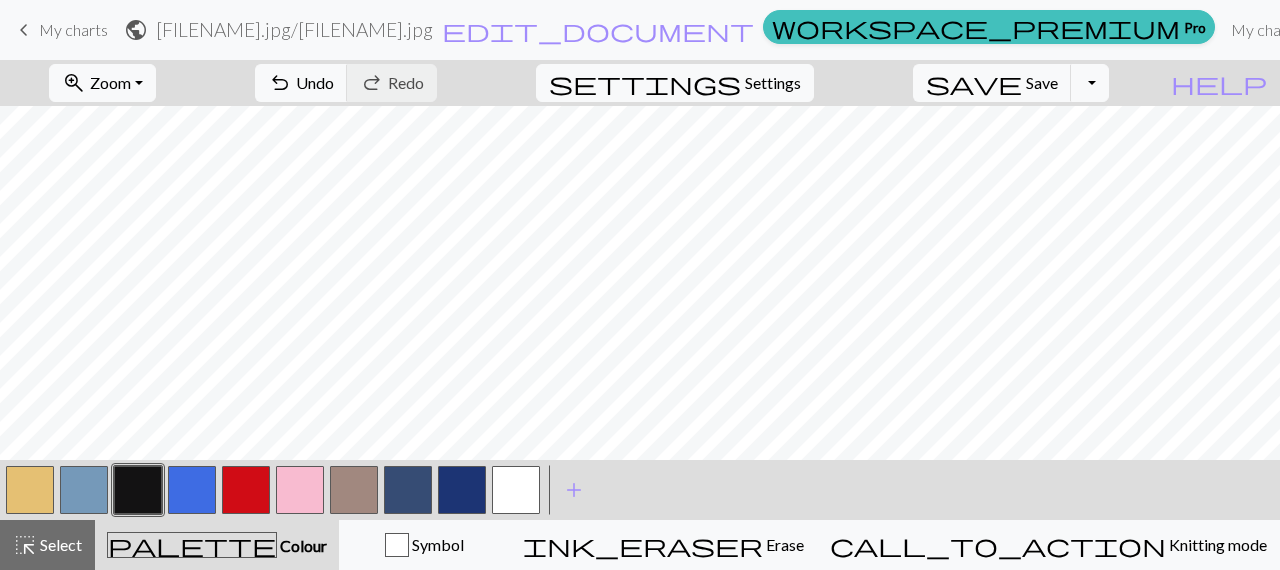 scroll, scrollTop: 172, scrollLeft: 0, axis: vertical 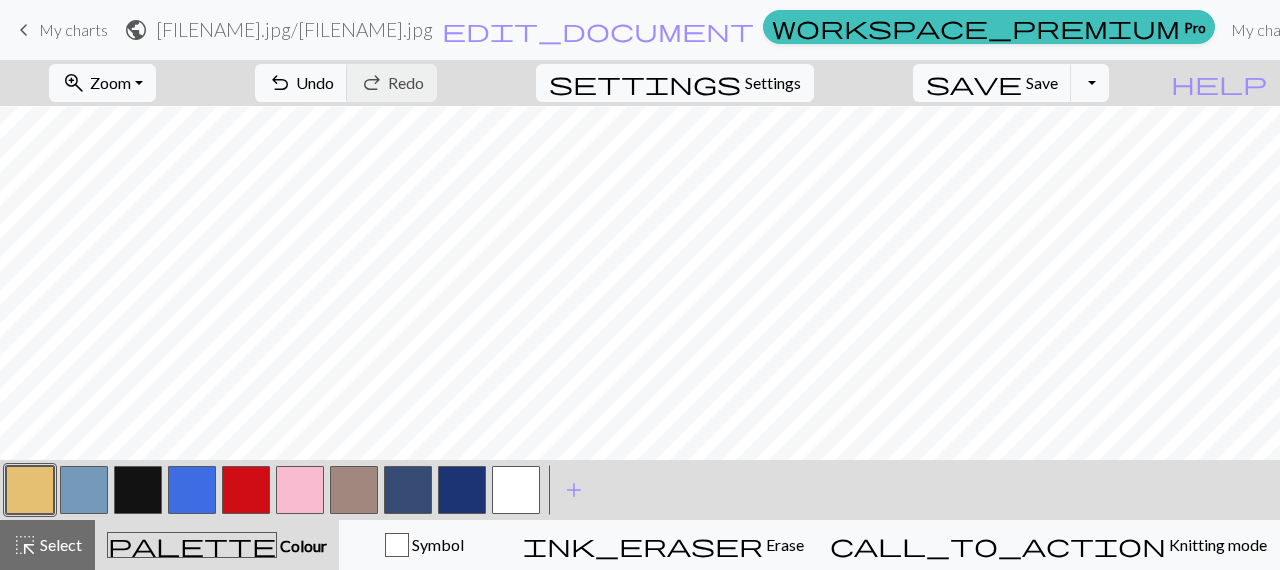 click at bounding box center (138, 490) 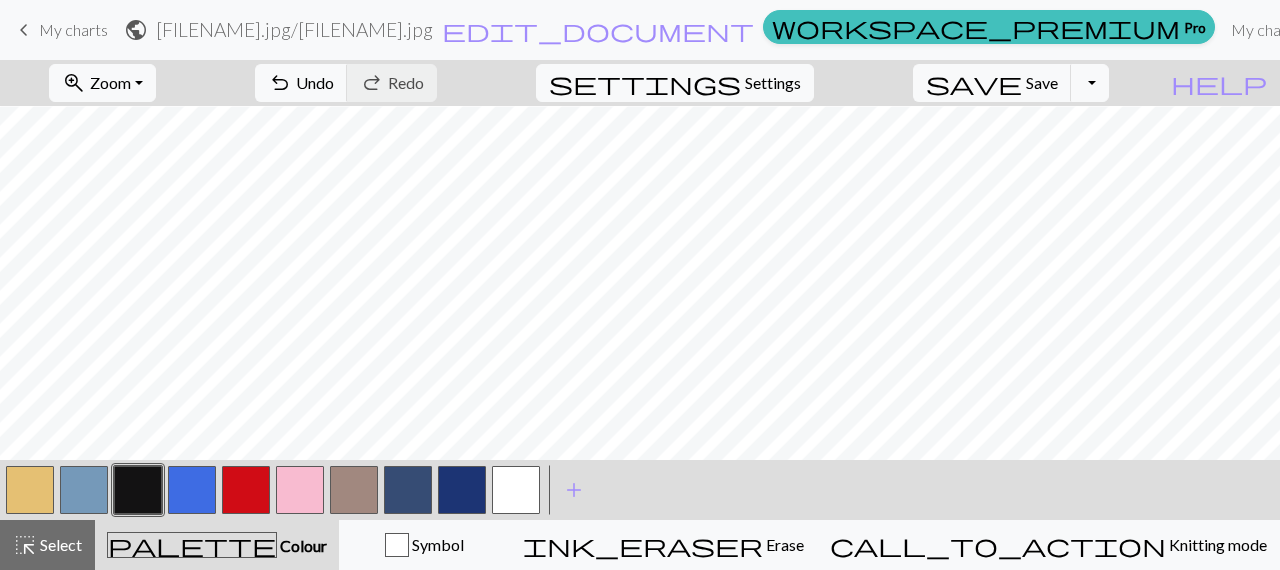 scroll, scrollTop: 182, scrollLeft: 0, axis: vertical 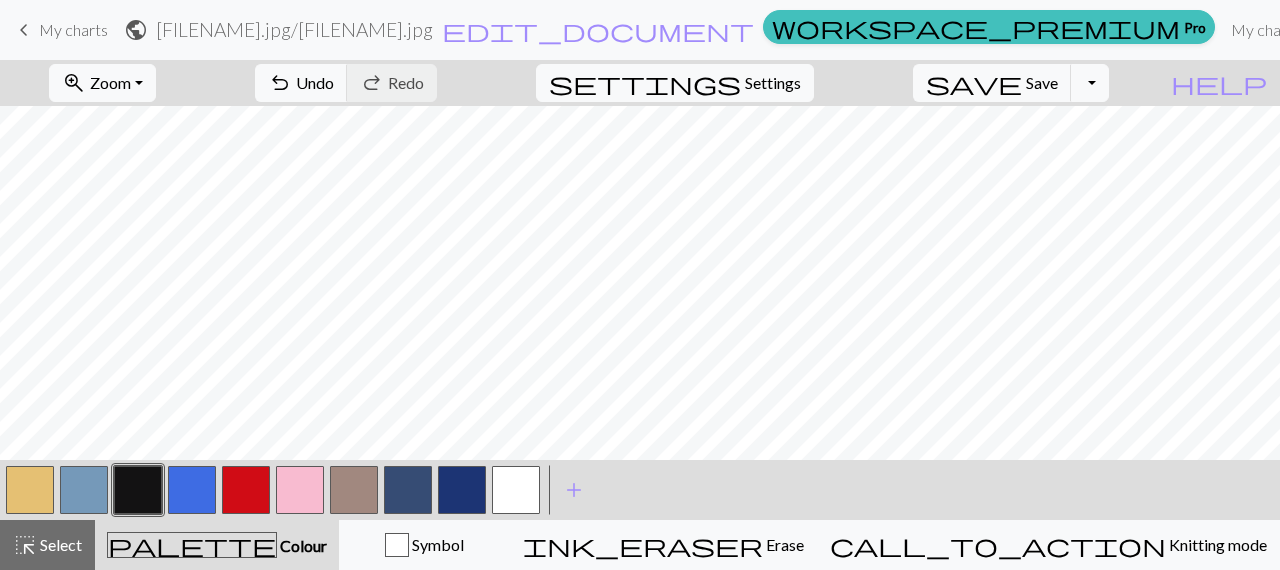 click at bounding box center [30, 490] 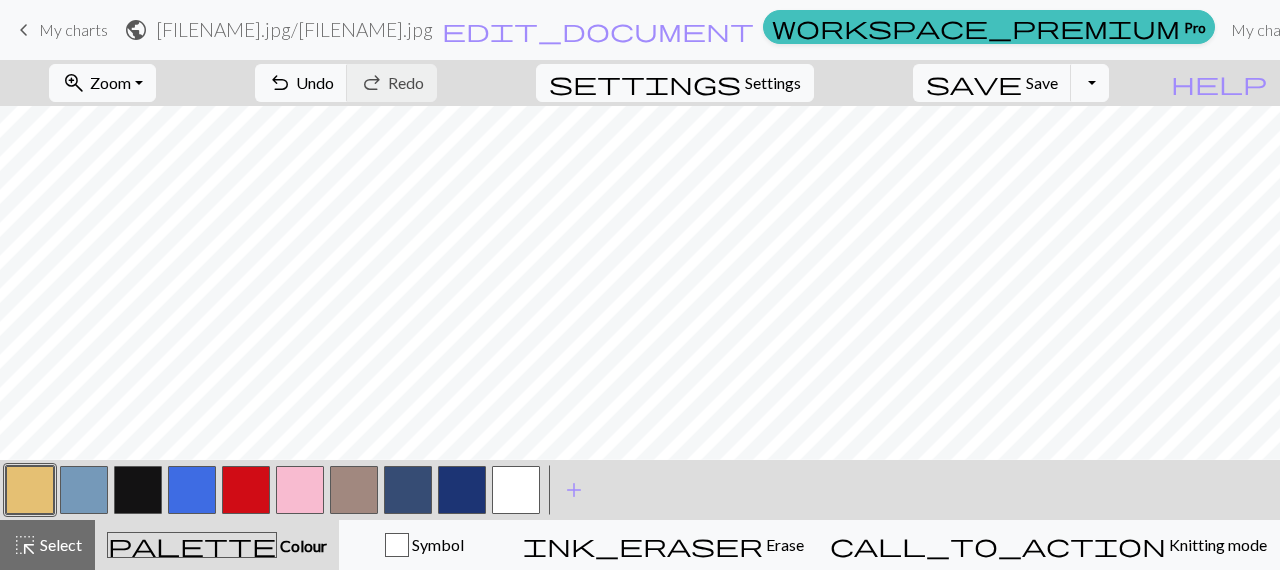 scroll, scrollTop: 140, scrollLeft: 0, axis: vertical 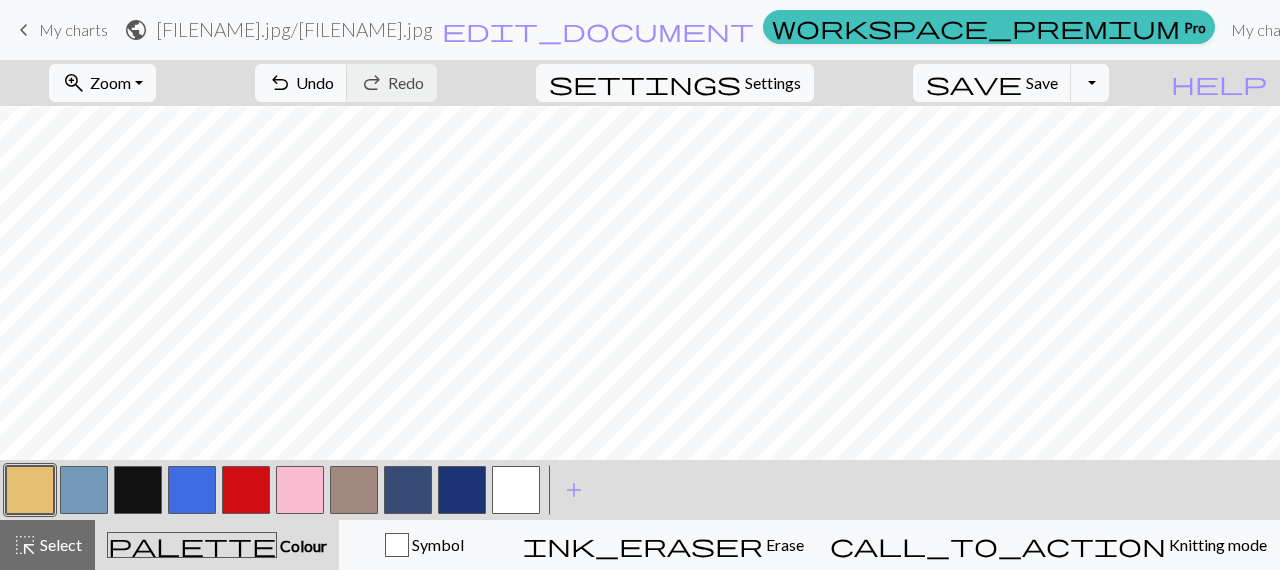 click at bounding box center [516, 490] 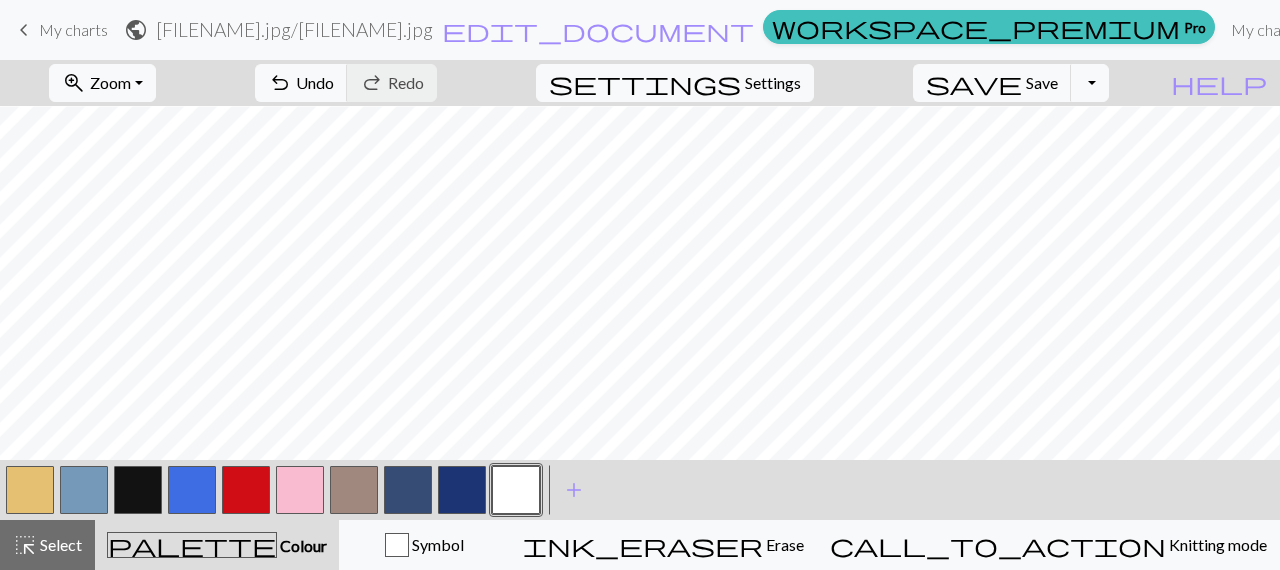 click at bounding box center [516, 490] 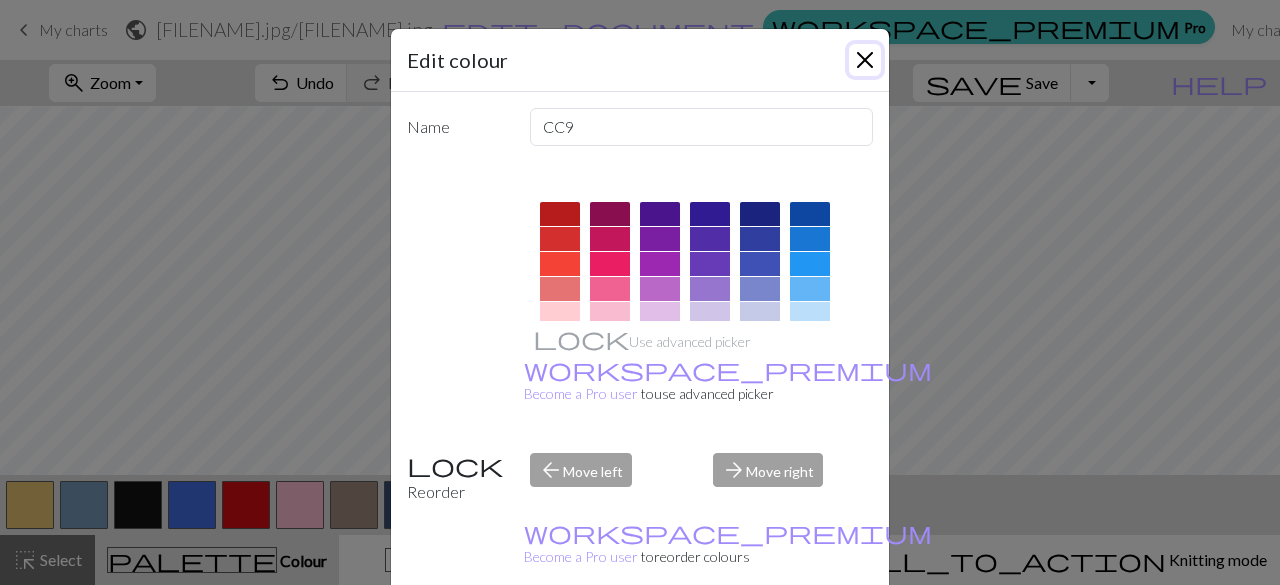 click at bounding box center [865, 60] 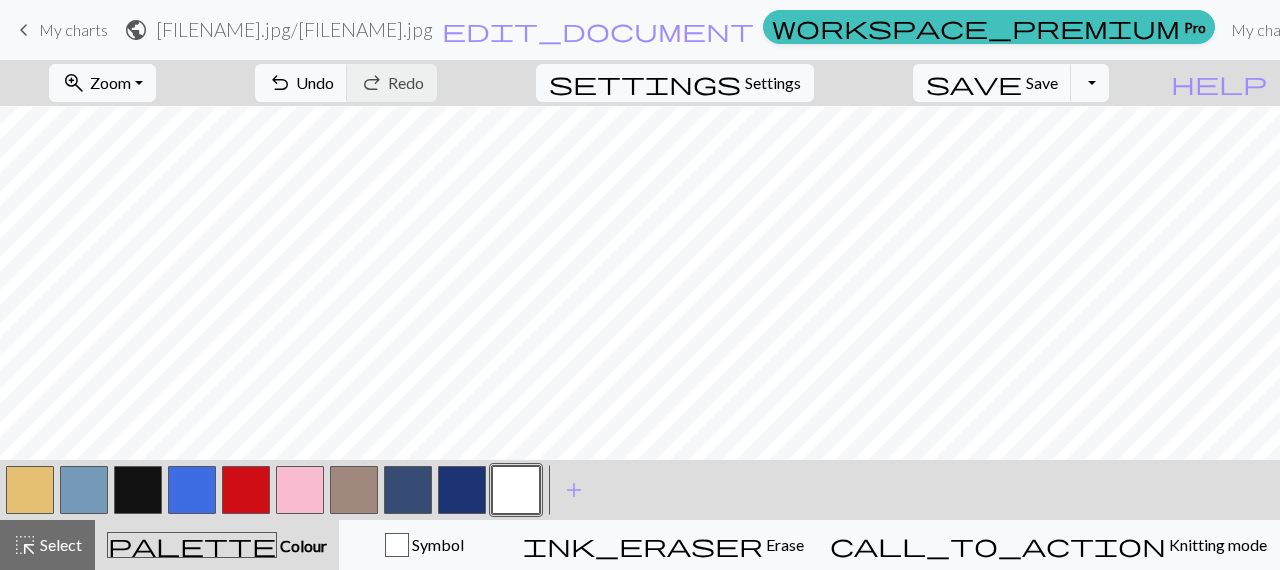 click at bounding box center (516, 490) 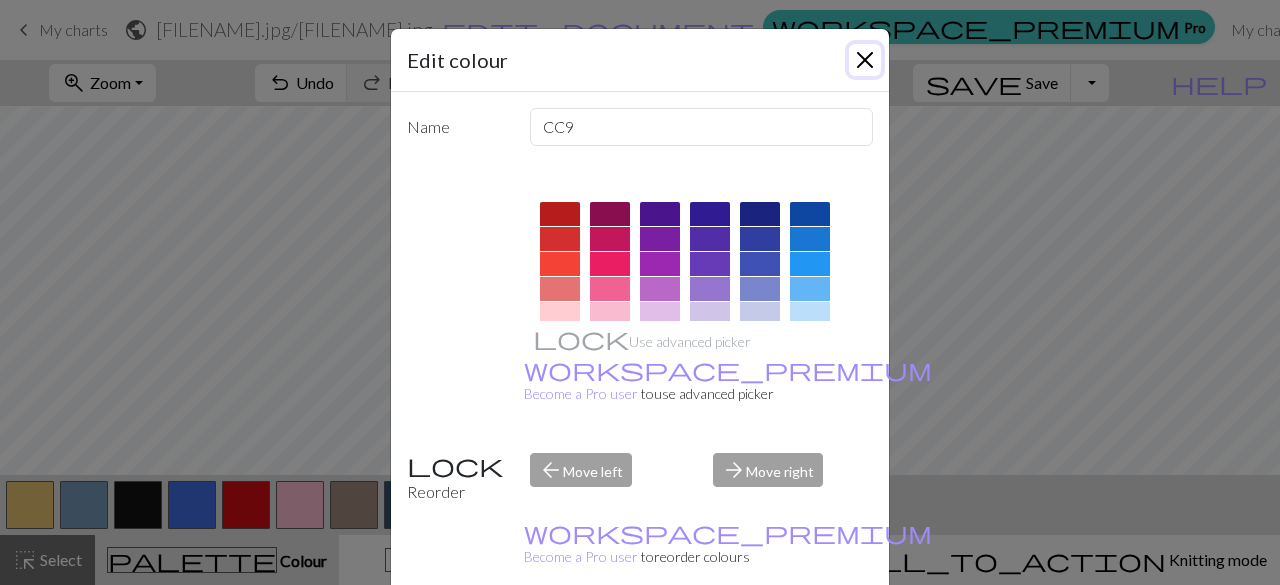 click at bounding box center (865, 60) 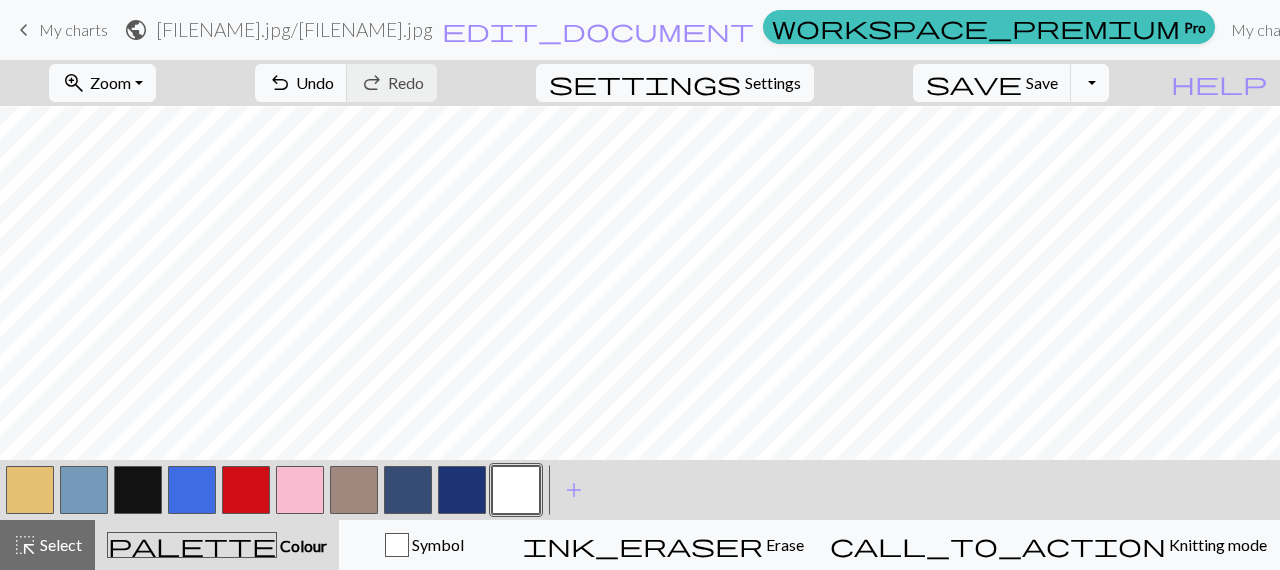 click at bounding box center (246, 490) 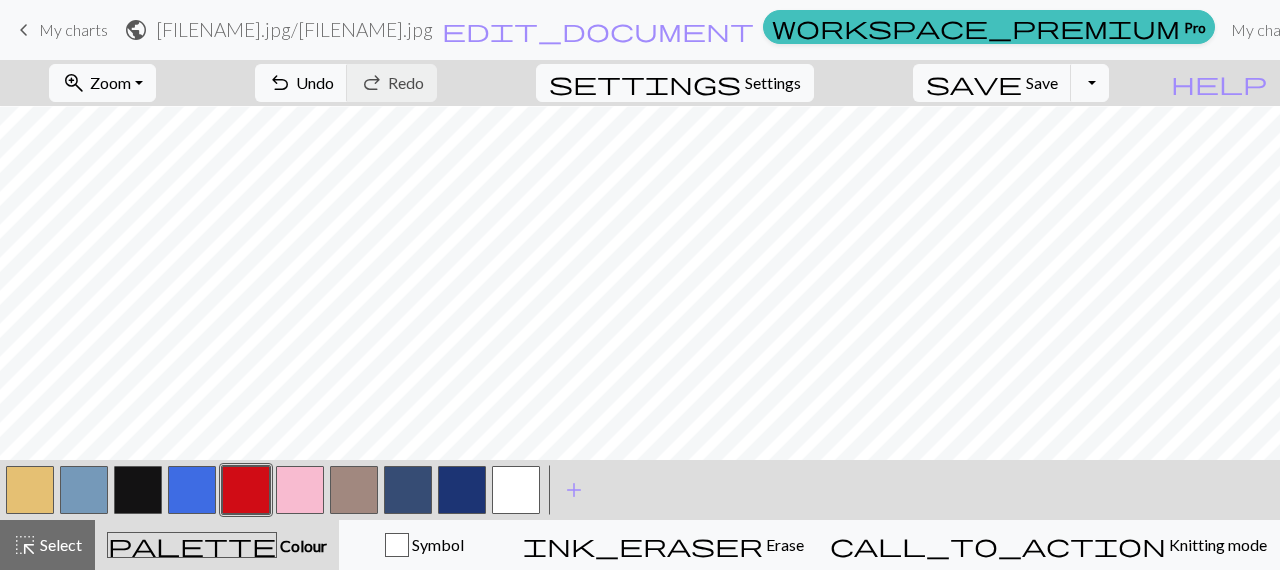 click at bounding box center (138, 490) 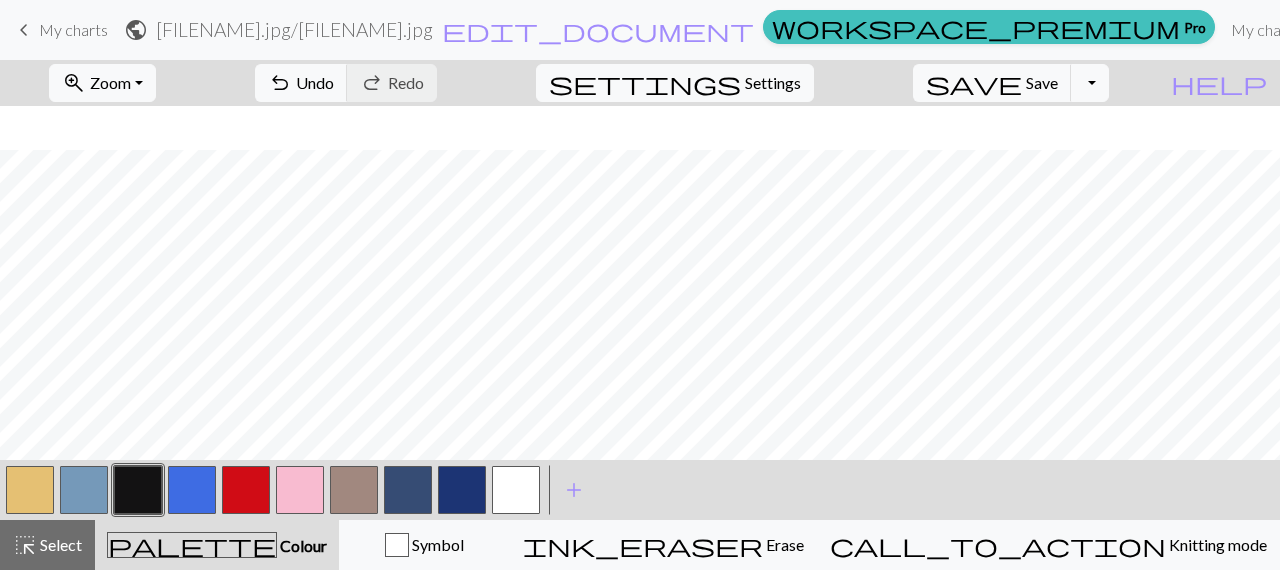 scroll, scrollTop: 172, scrollLeft: 0, axis: vertical 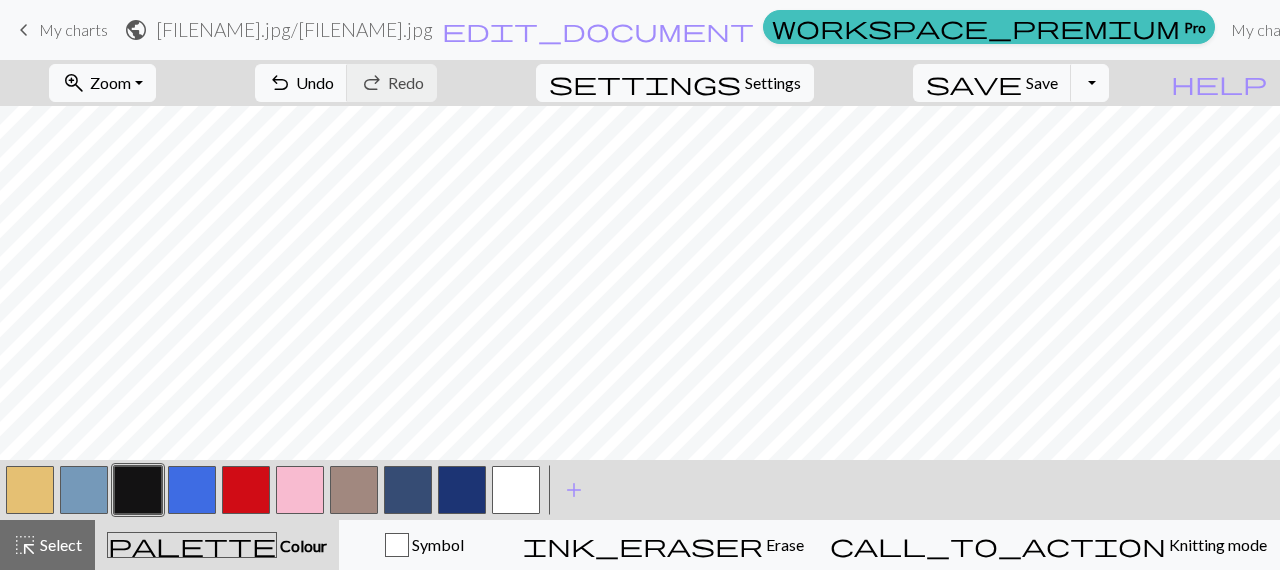 click at bounding box center (192, 490) 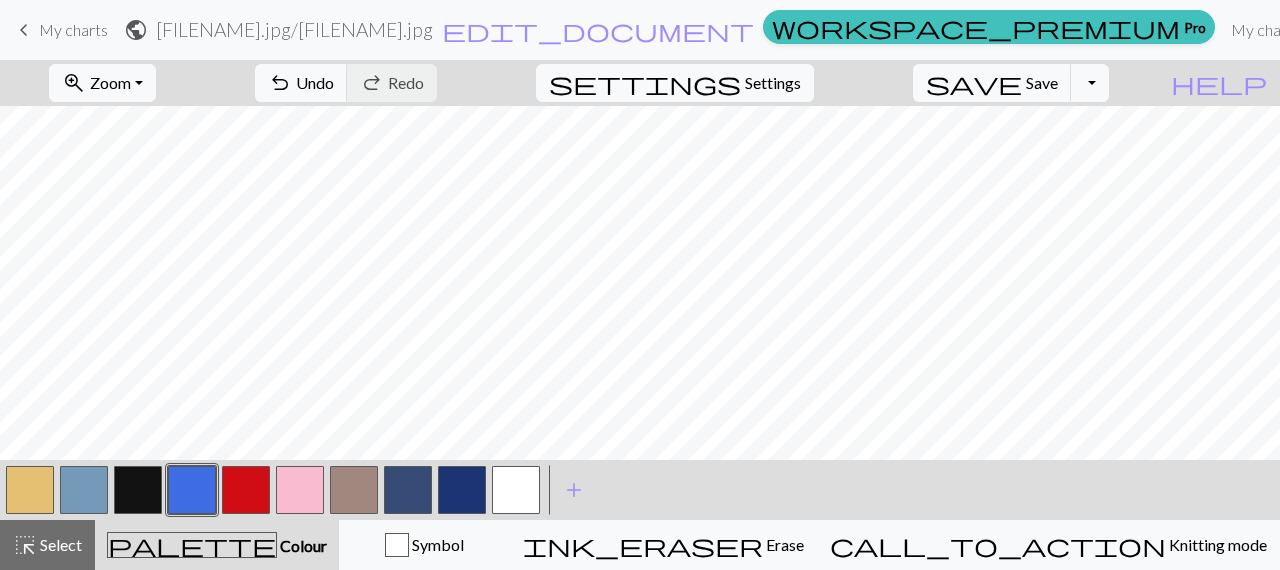 click at bounding box center [462, 490] 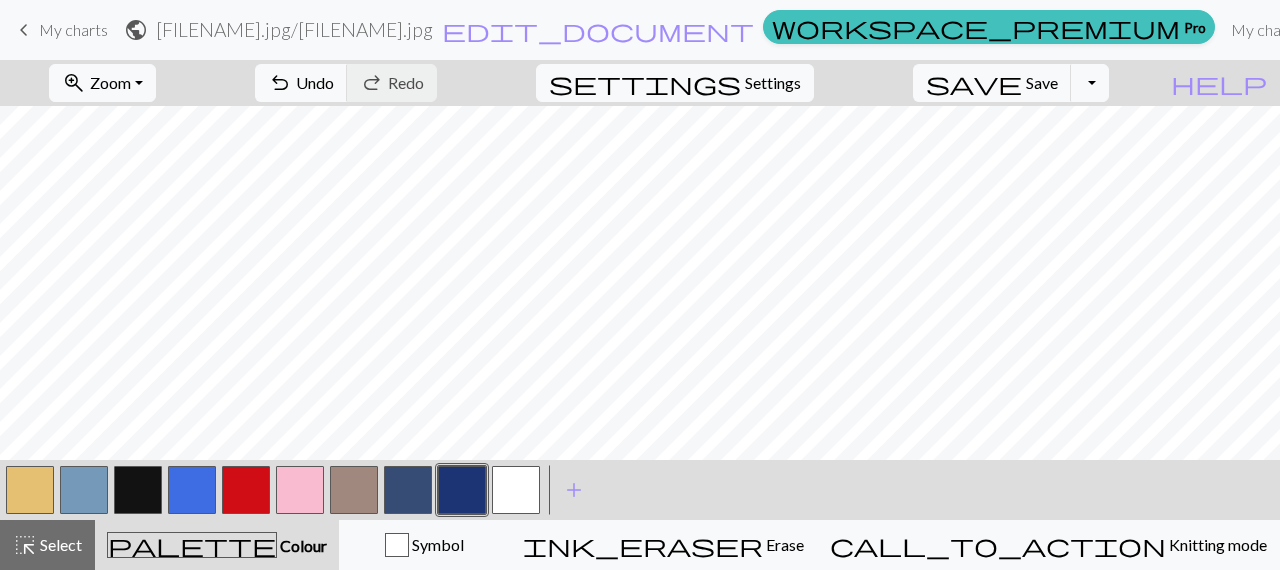 click at bounding box center (192, 490) 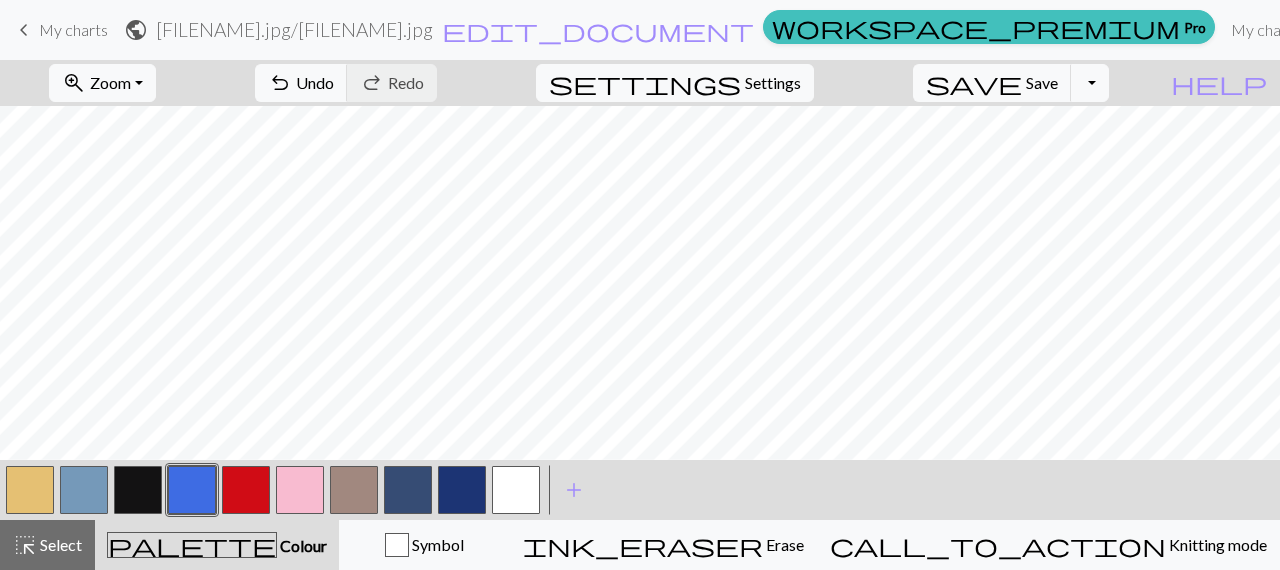 scroll, scrollTop: 128, scrollLeft: 0, axis: vertical 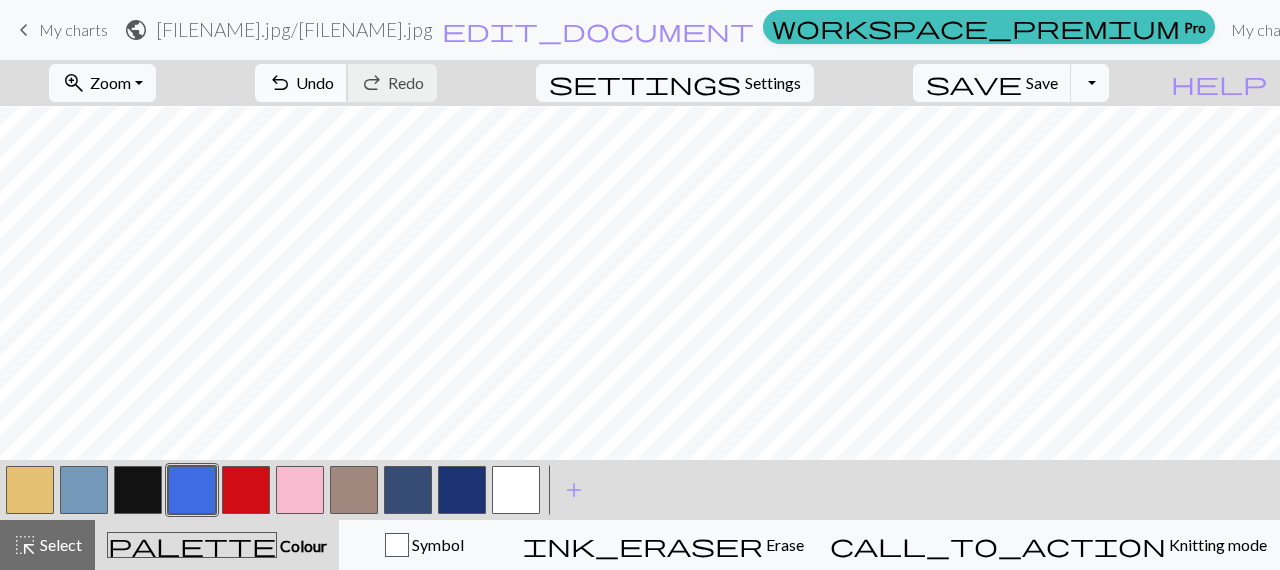 click on "undo" at bounding box center [280, 83] 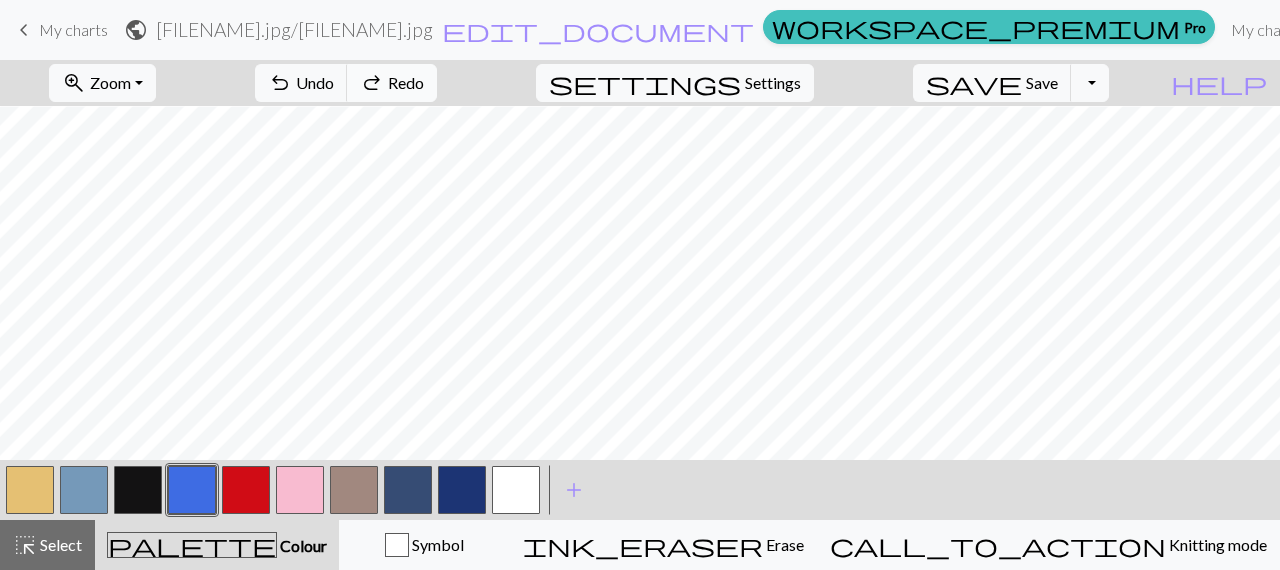 click on "redo" at bounding box center [372, 83] 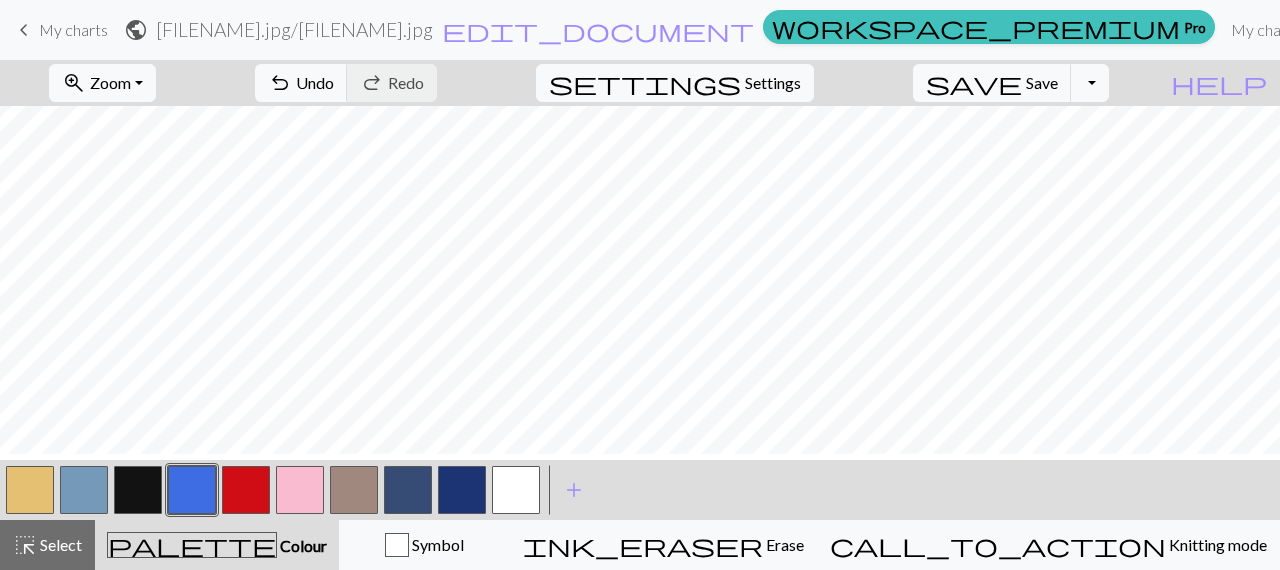 scroll, scrollTop: 150, scrollLeft: 0, axis: vertical 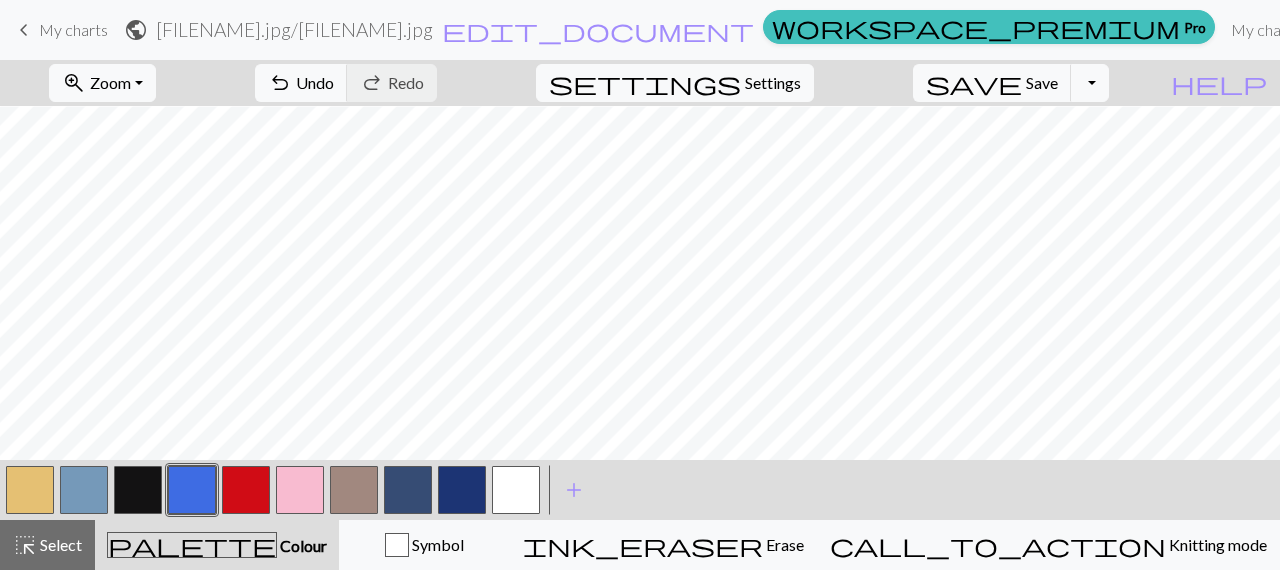 click at bounding box center (138, 490) 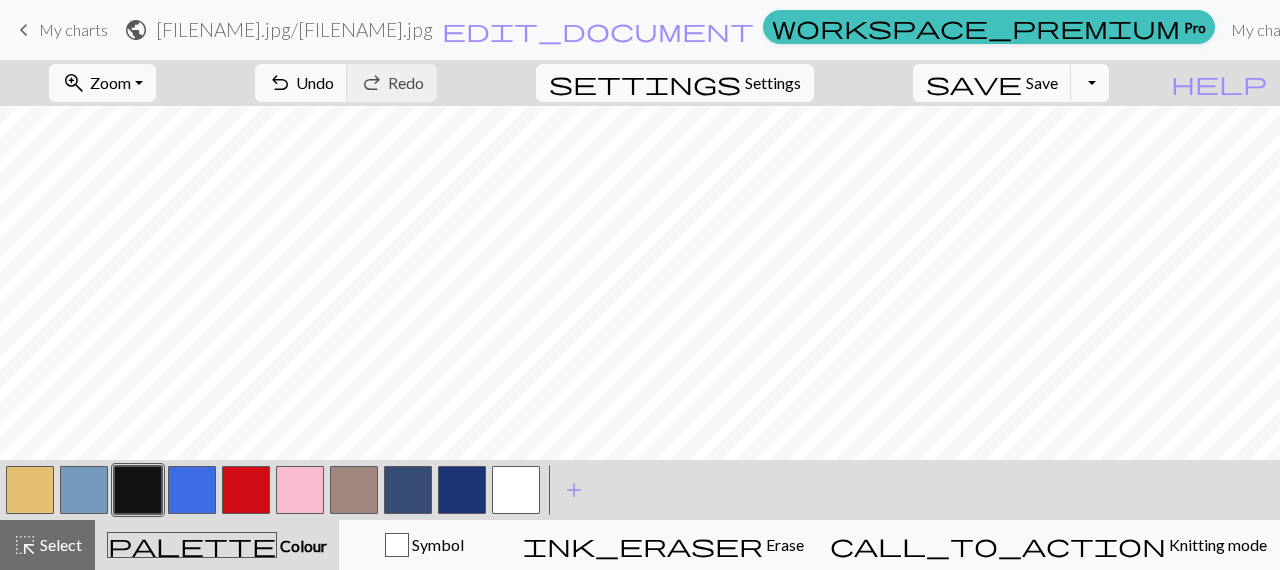 click at bounding box center (192, 490) 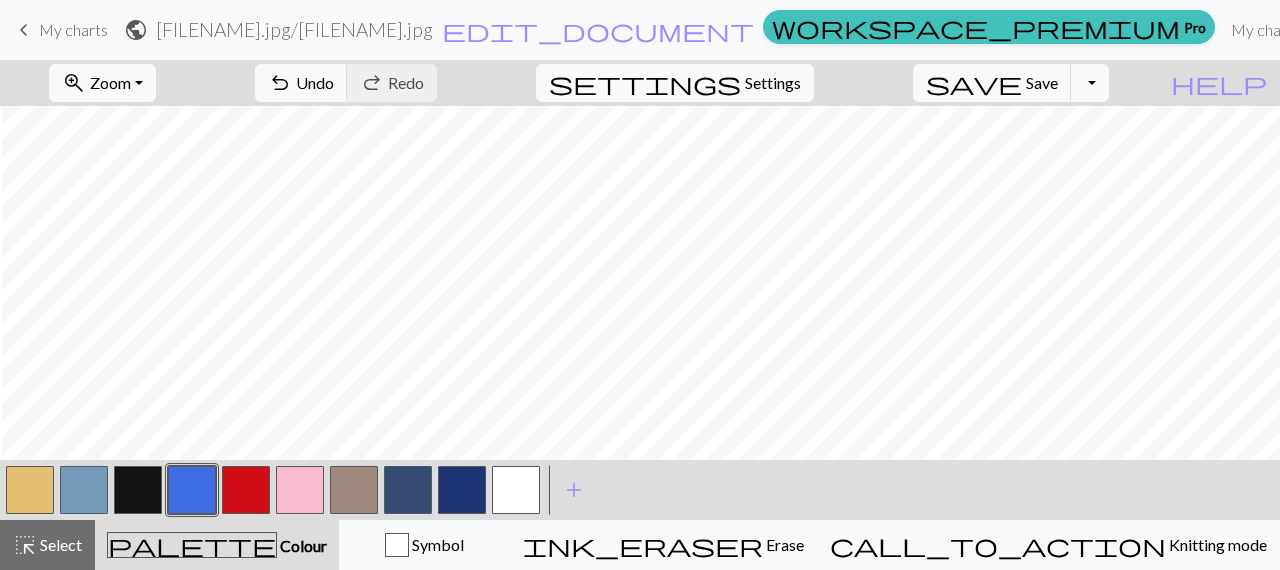 scroll, scrollTop: 108, scrollLeft: 0, axis: vertical 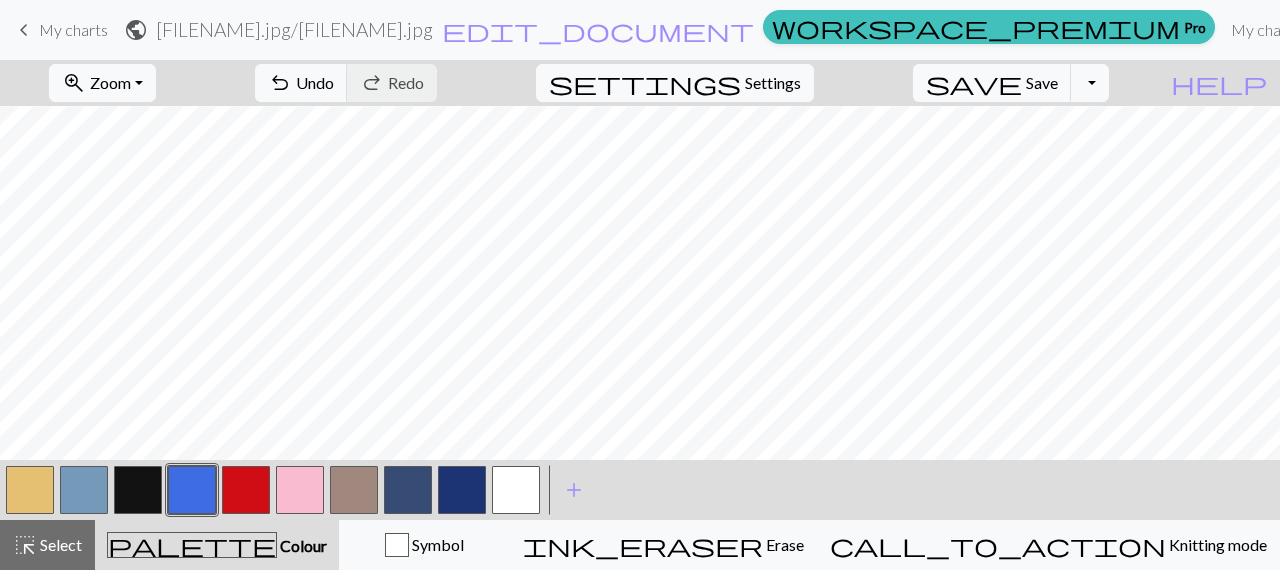 click at bounding box center (138, 490) 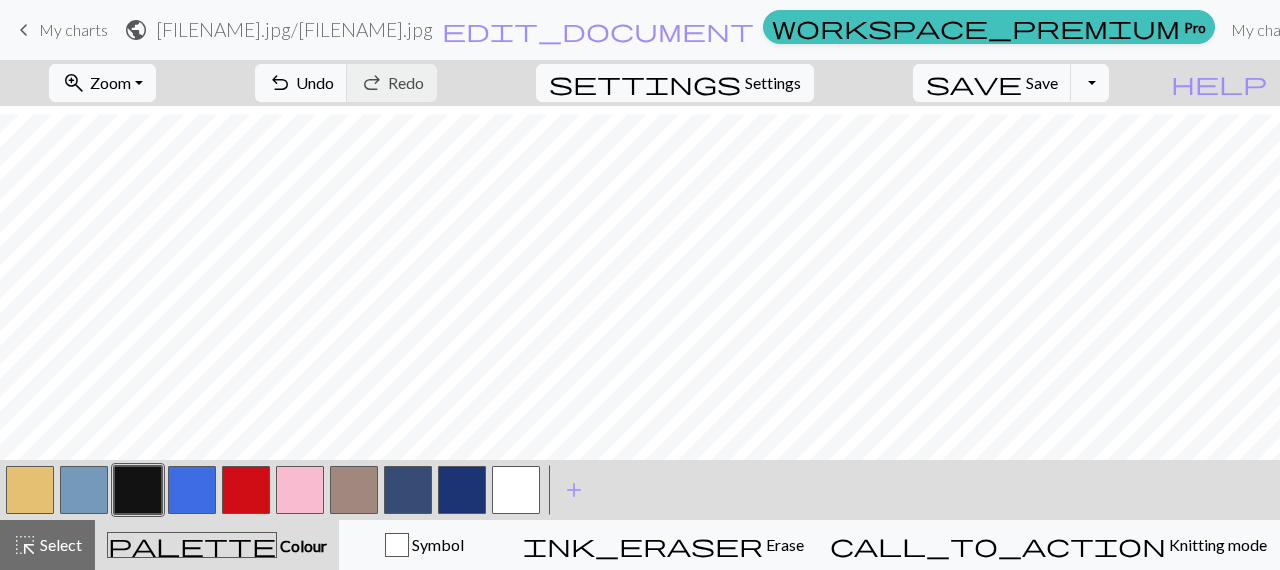 scroll, scrollTop: 168, scrollLeft: 0, axis: vertical 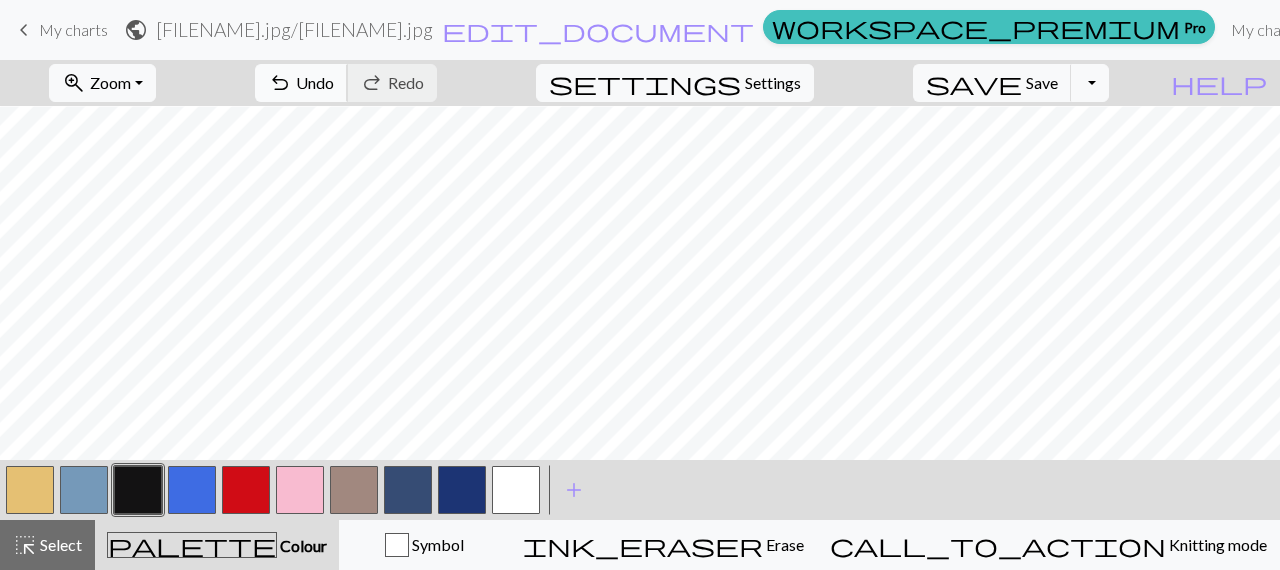 click on "Undo" at bounding box center [315, 82] 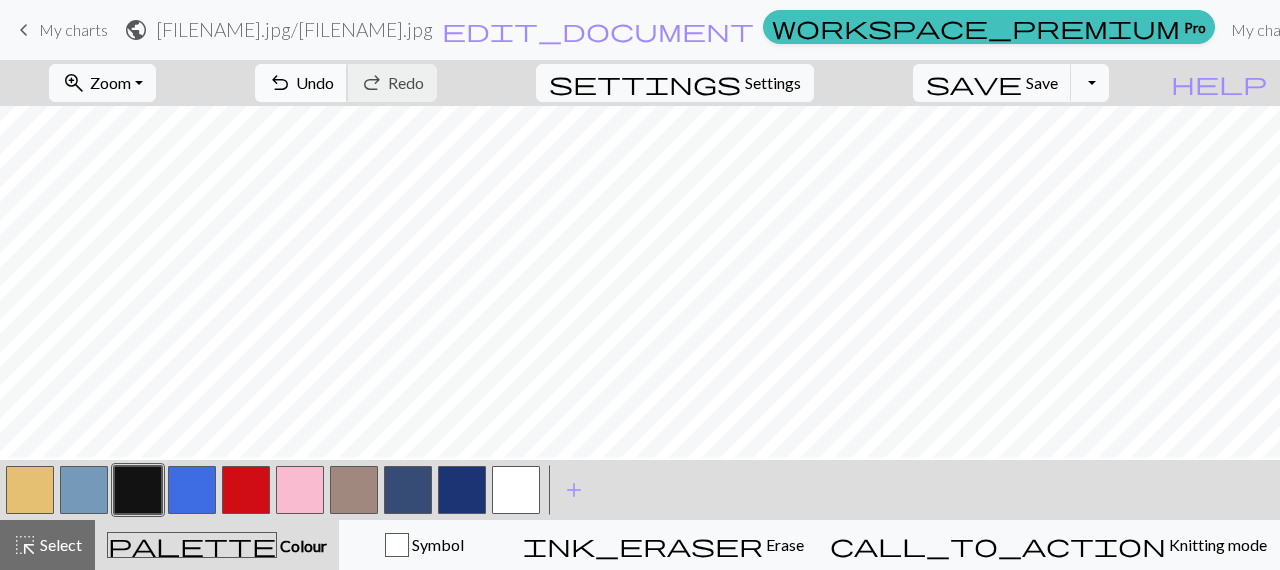 scroll, scrollTop: 106, scrollLeft: 0, axis: vertical 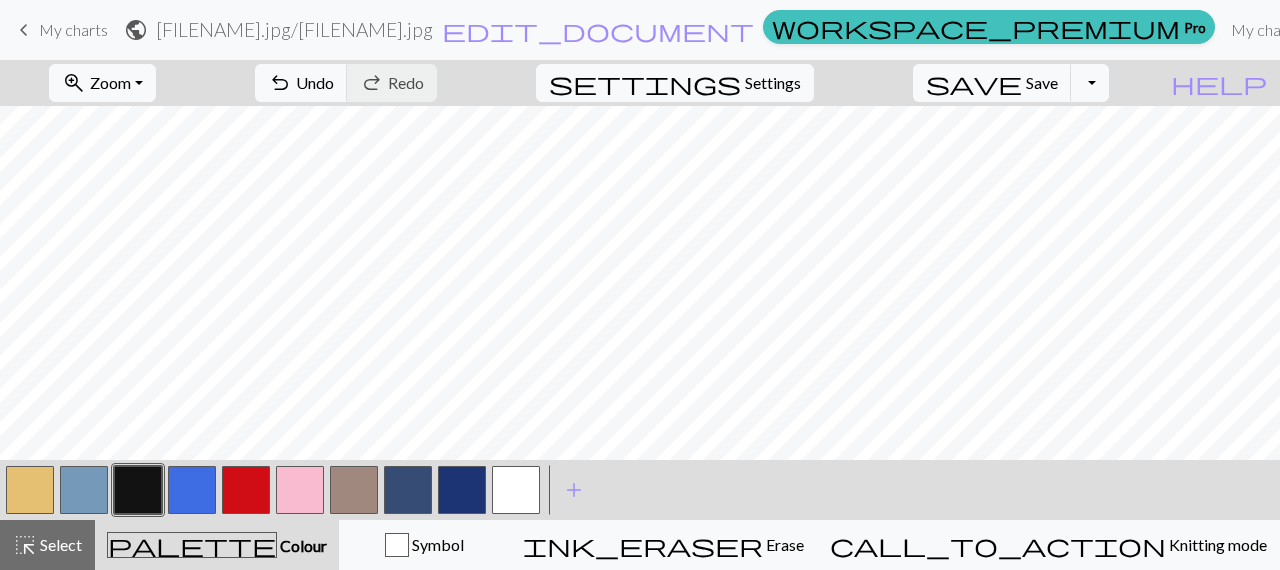 click at bounding box center [192, 490] 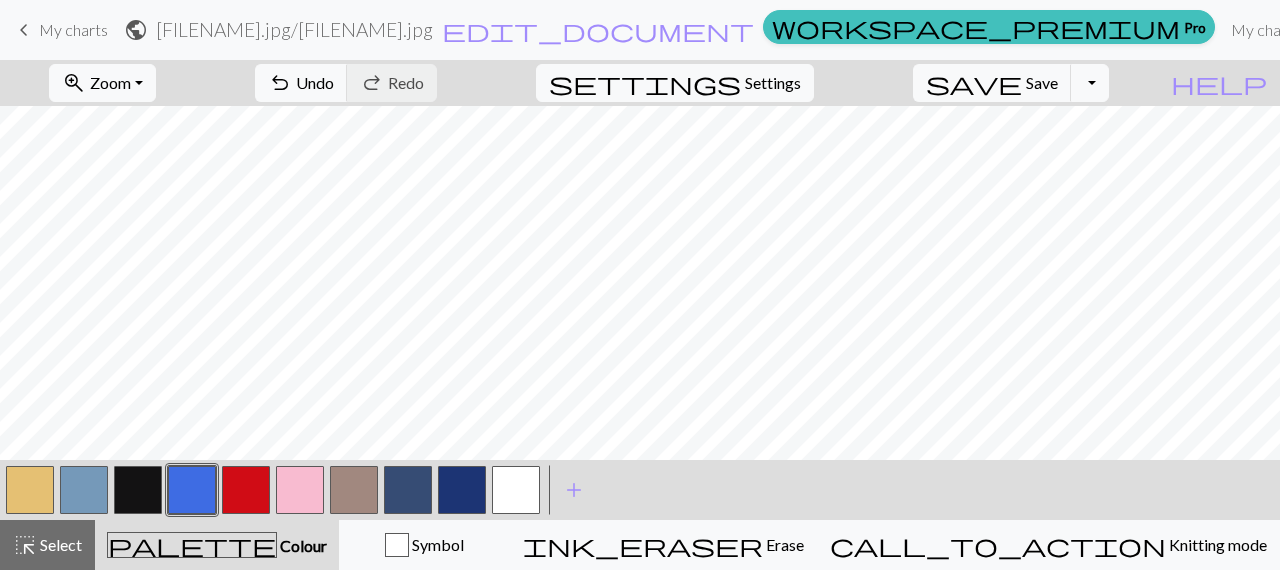 scroll, scrollTop: 0, scrollLeft: 2, axis: horizontal 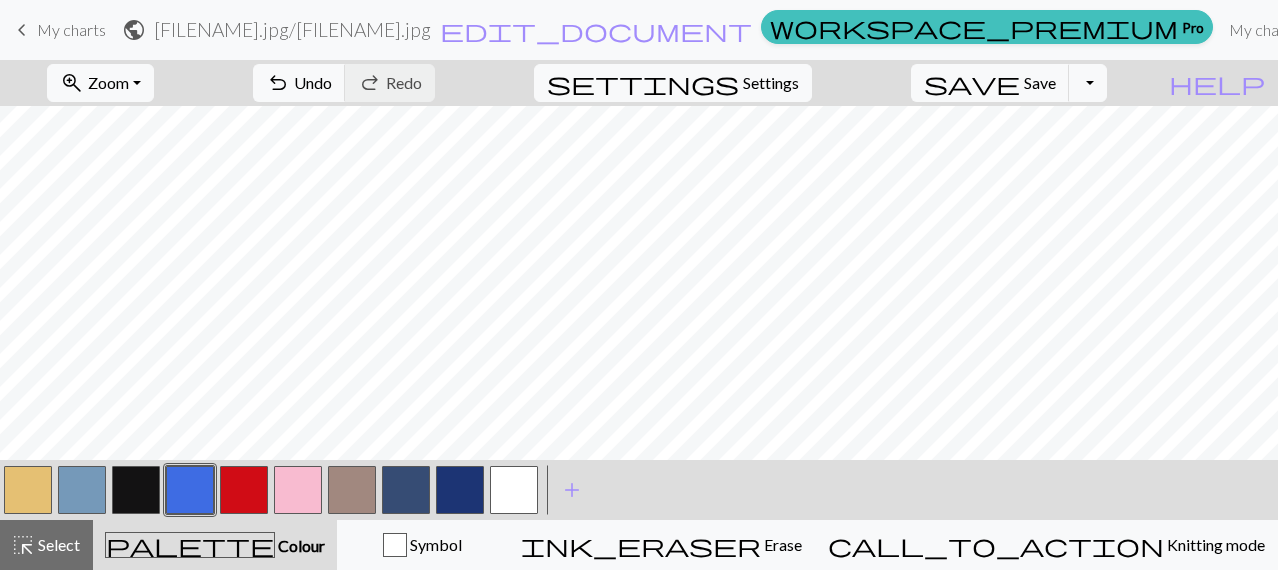click at bounding box center (514, 490) 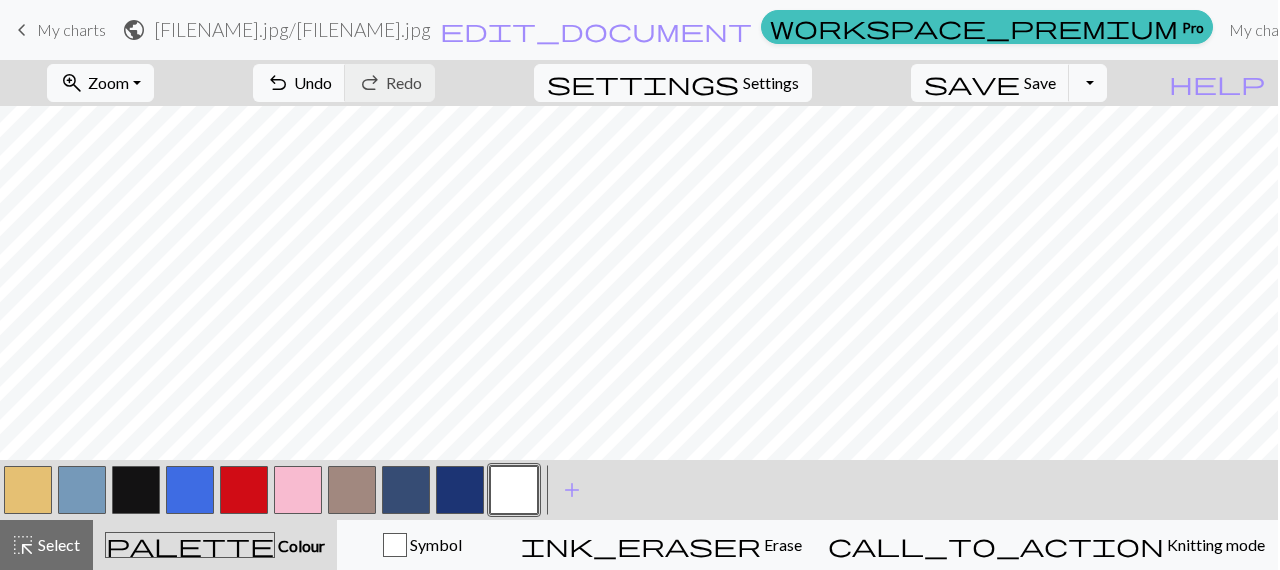 drag, startPoint x: 142, startPoint y: 483, endPoint x: 182, endPoint y: 452, distance: 50.606323 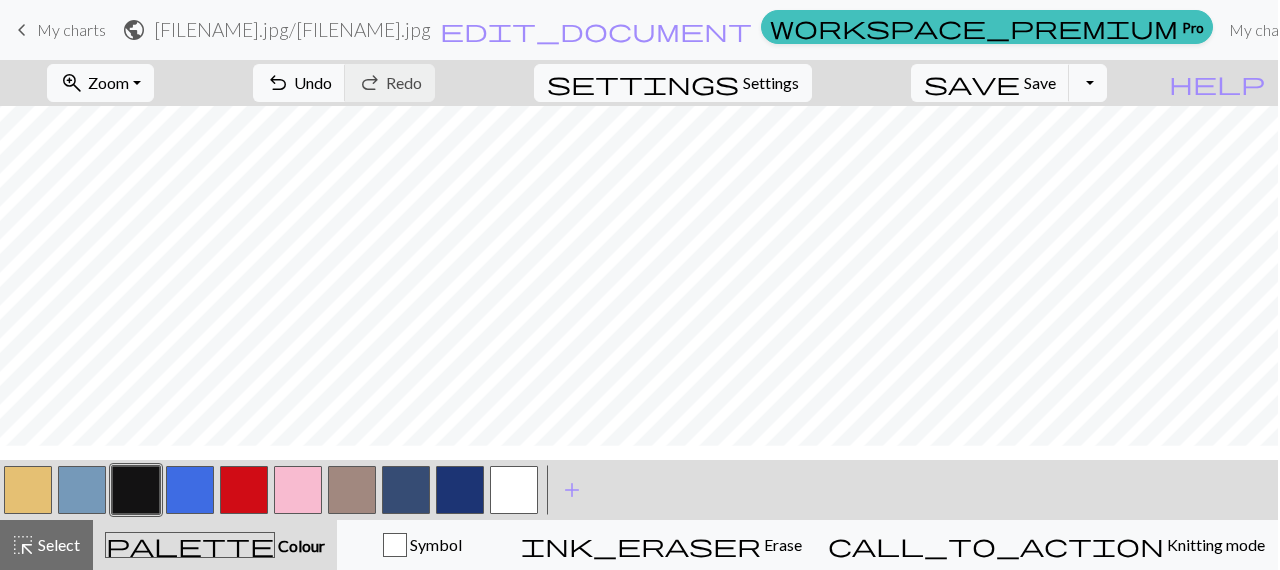 scroll, scrollTop: 128, scrollLeft: 0, axis: vertical 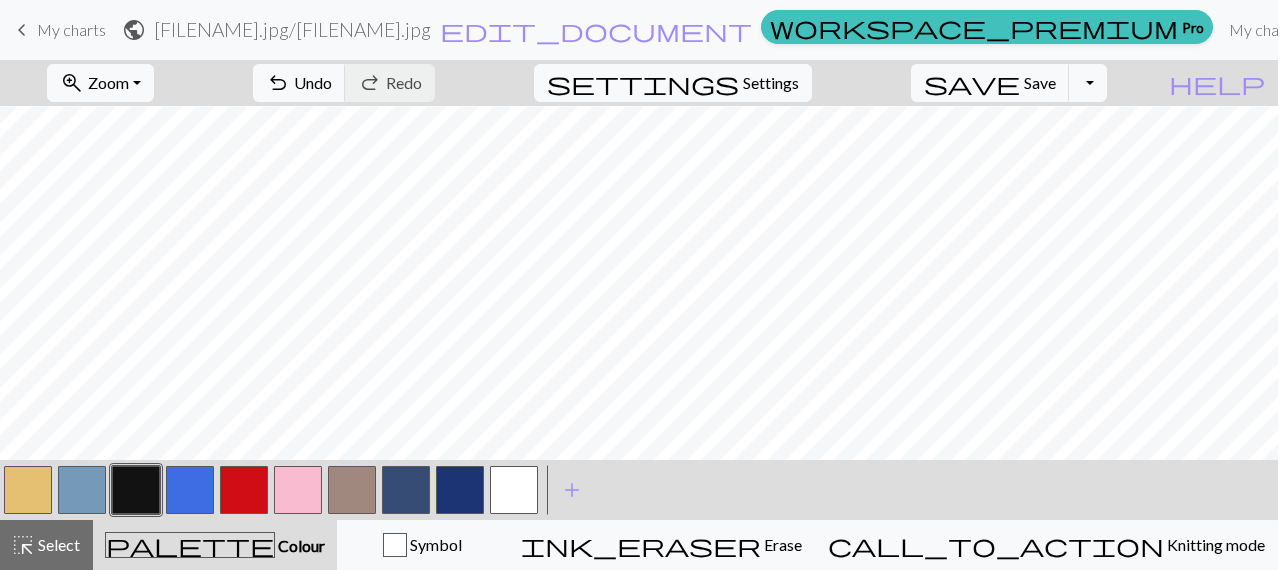 click at bounding box center [190, 490] 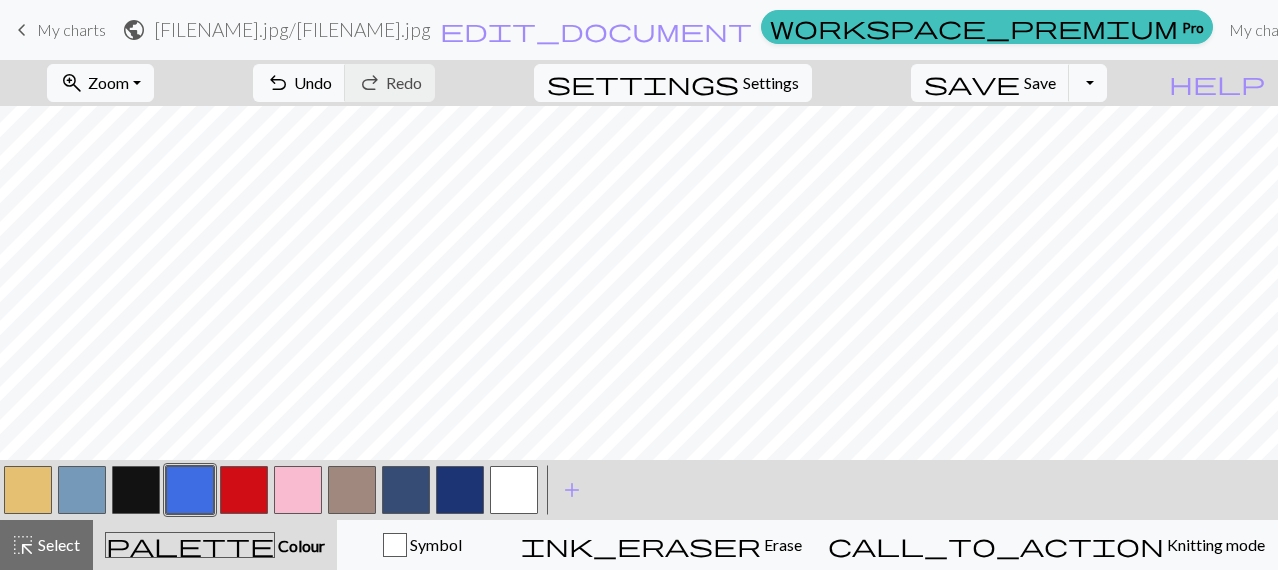 scroll, scrollTop: 248, scrollLeft: 0, axis: vertical 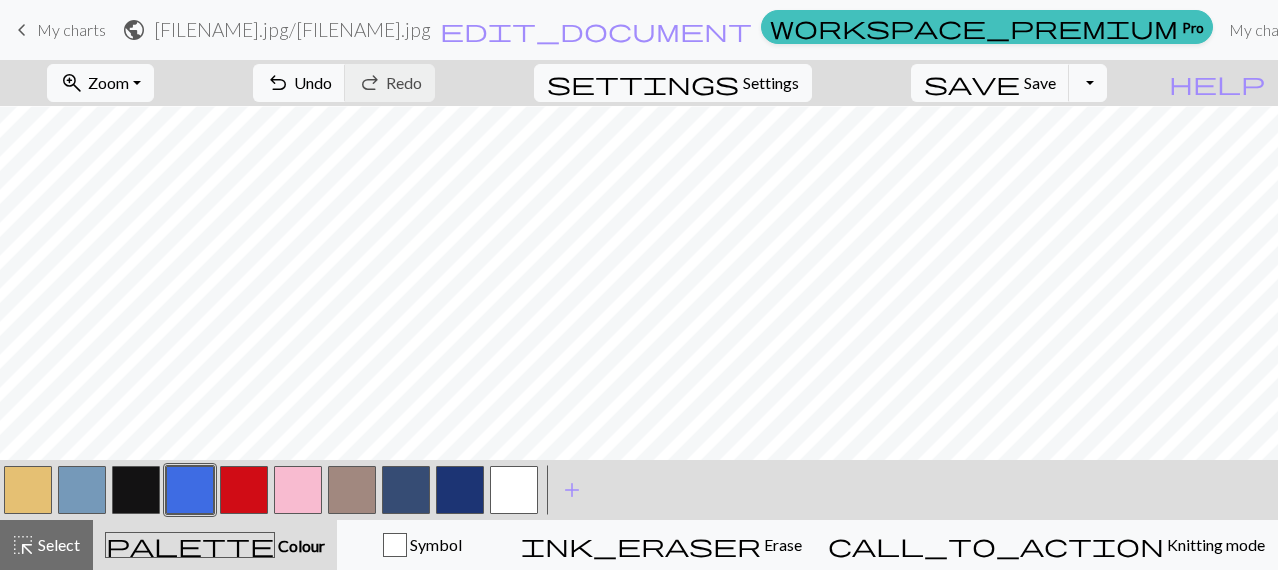 click at bounding box center (136, 490) 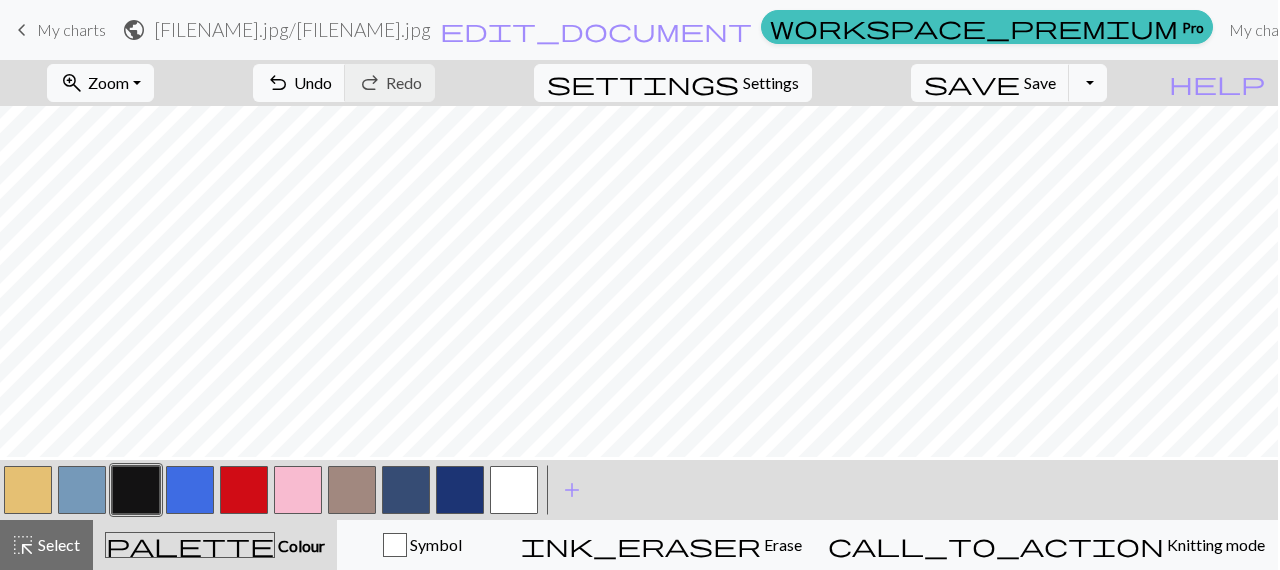 scroll, scrollTop: 144, scrollLeft: 0, axis: vertical 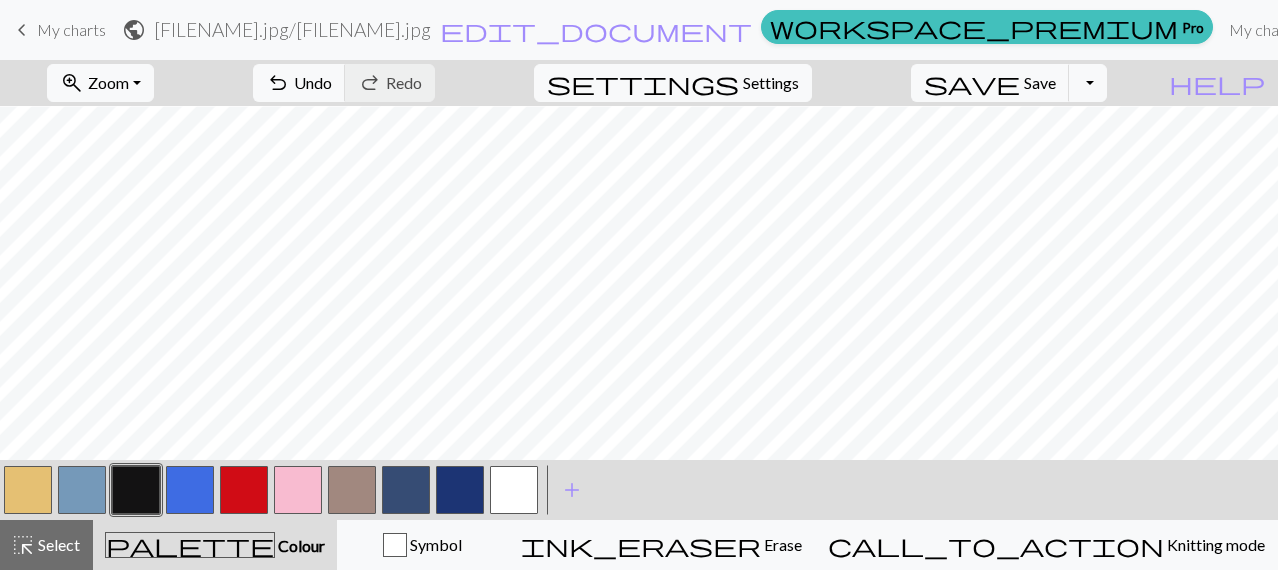 click at bounding box center (190, 490) 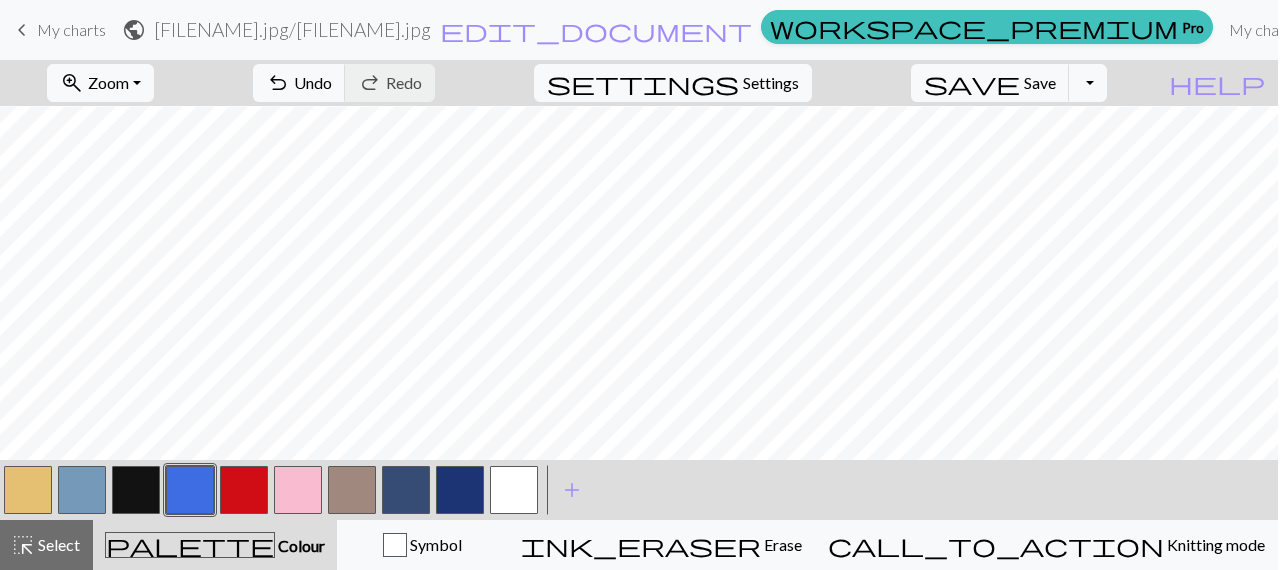 scroll, scrollTop: 136, scrollLeft: 0, axis: vertical 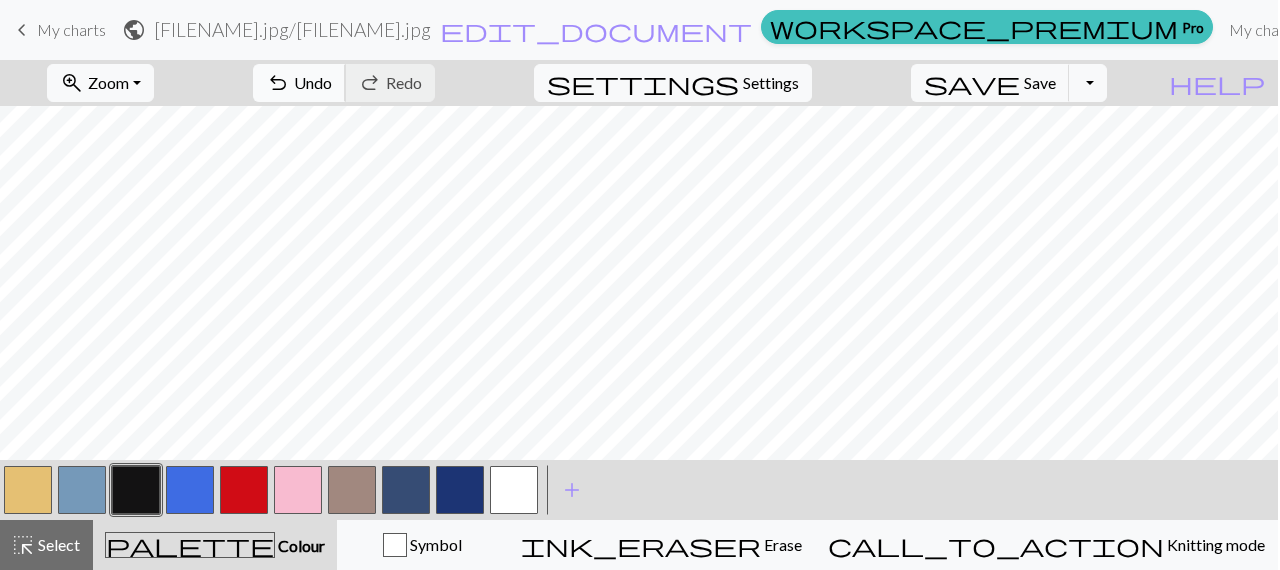 click on "Undo" at bounding box center (313, 82) 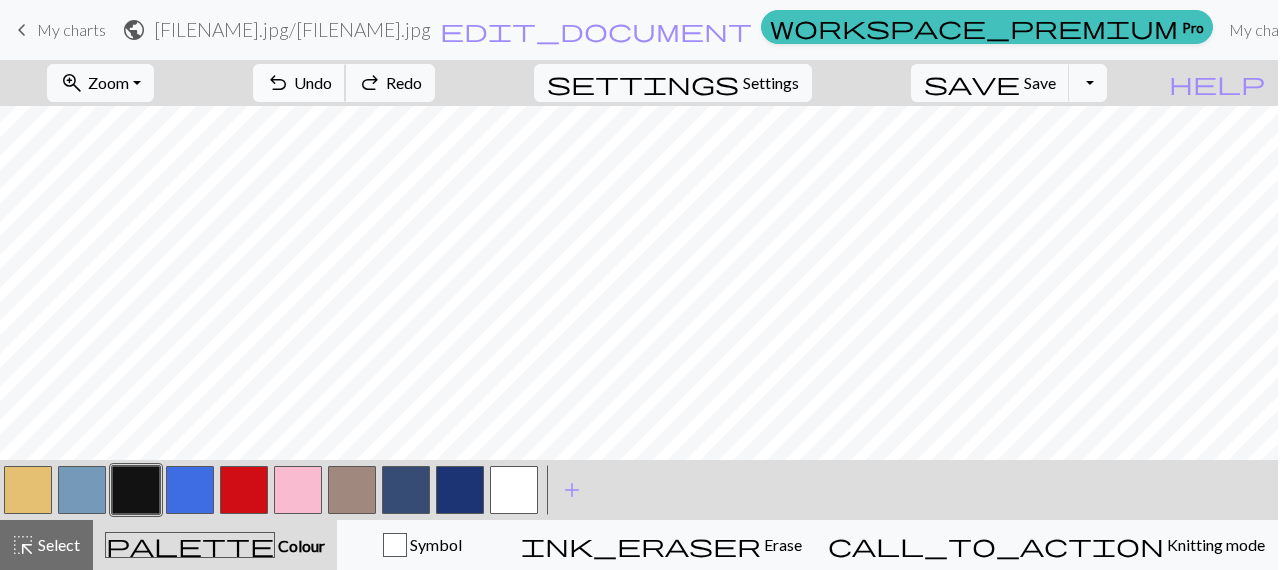 click on "Undo" at bounding box center (313, 82) 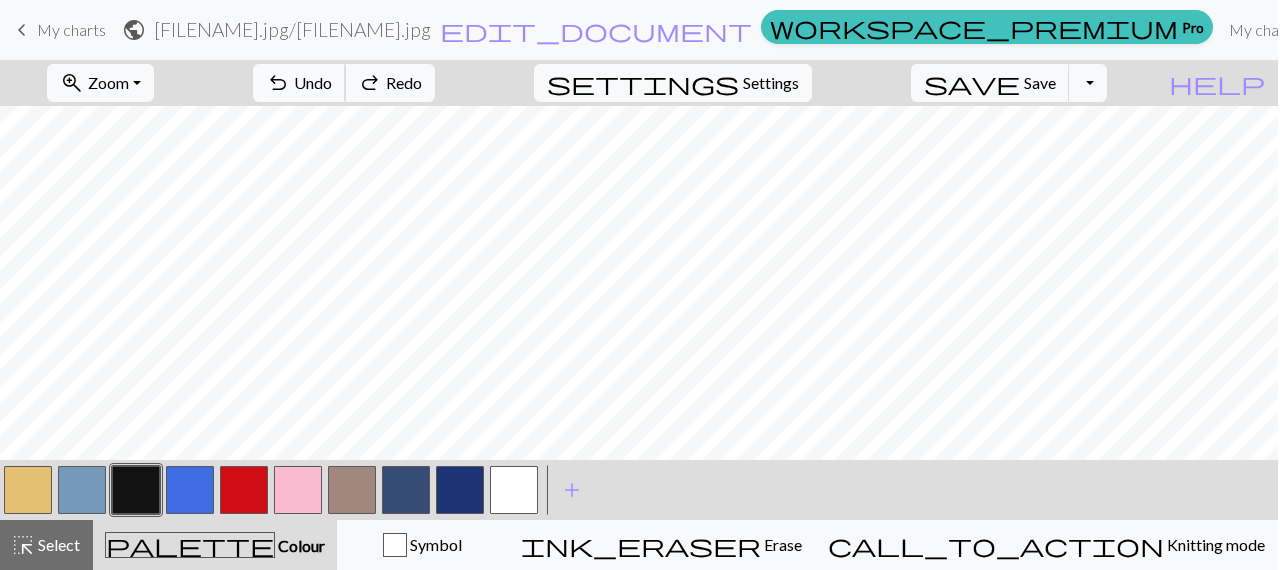 scroll, scrollTop: 132, scrollLeft: 1, axis: both 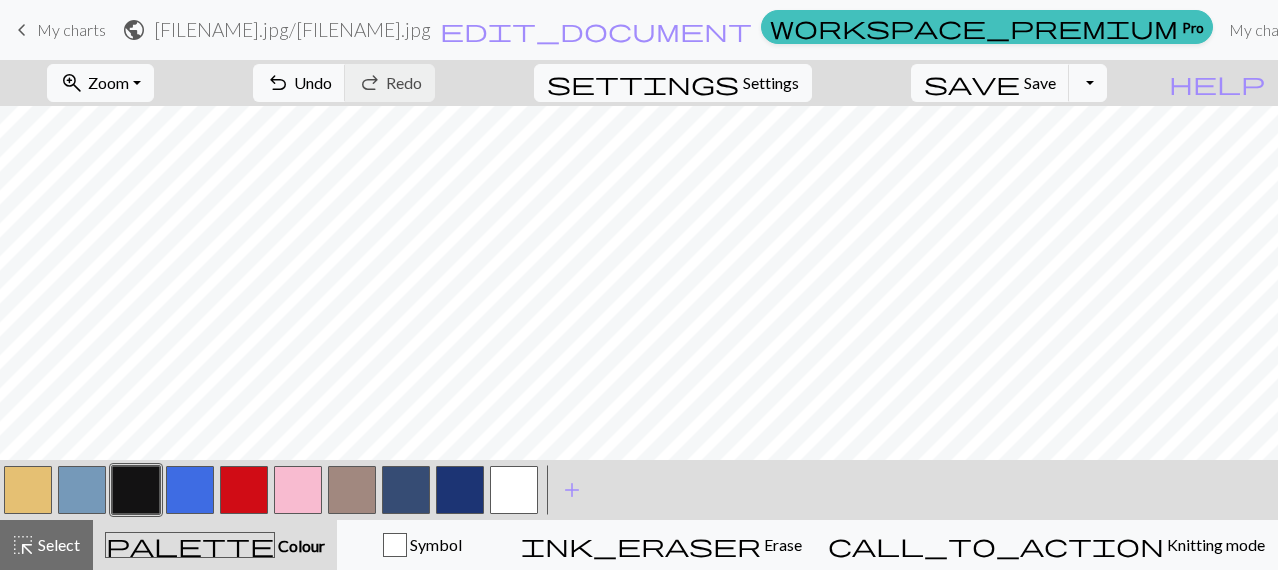 click at bounding box center (190, 490) 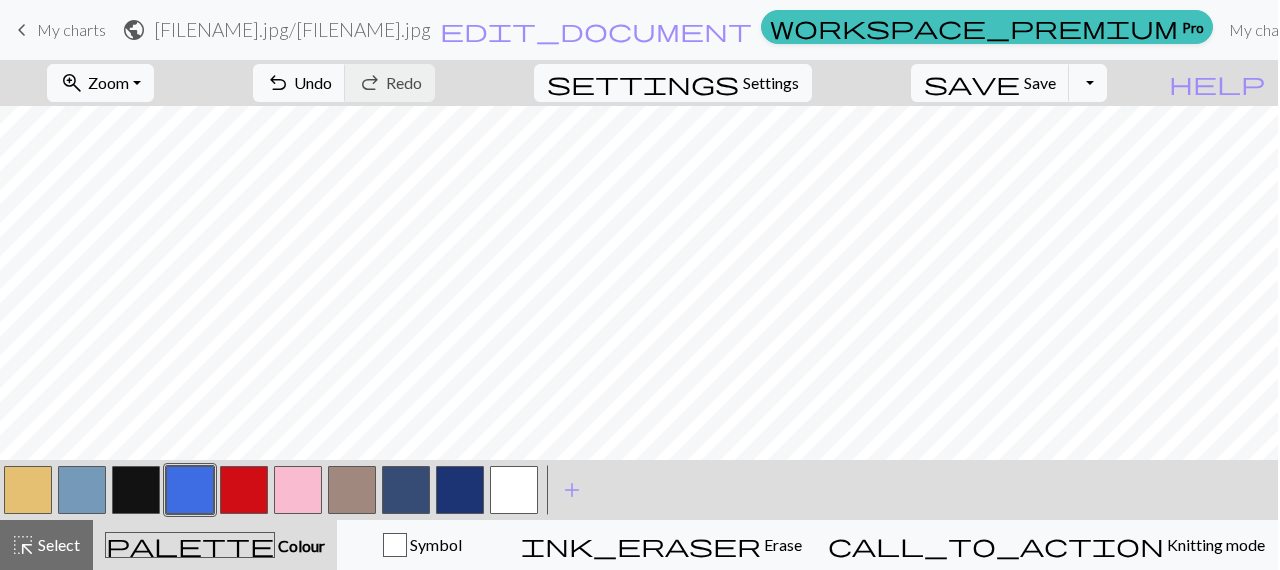 click at bounding box center (136, 490) 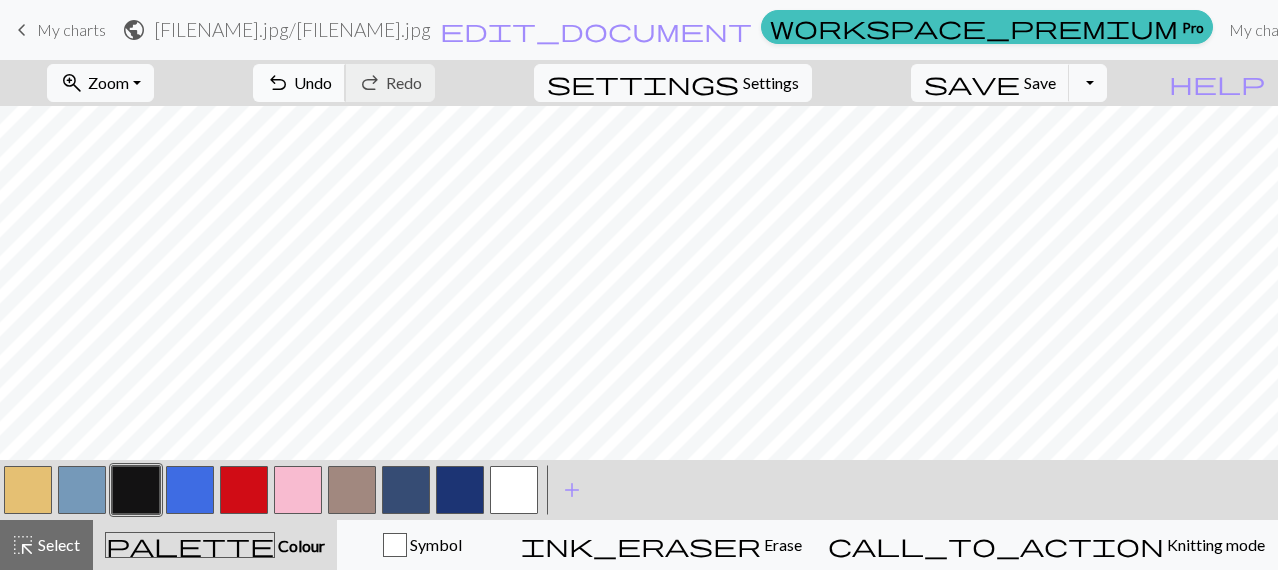 click on "undo" at bounding box center [278, 83] 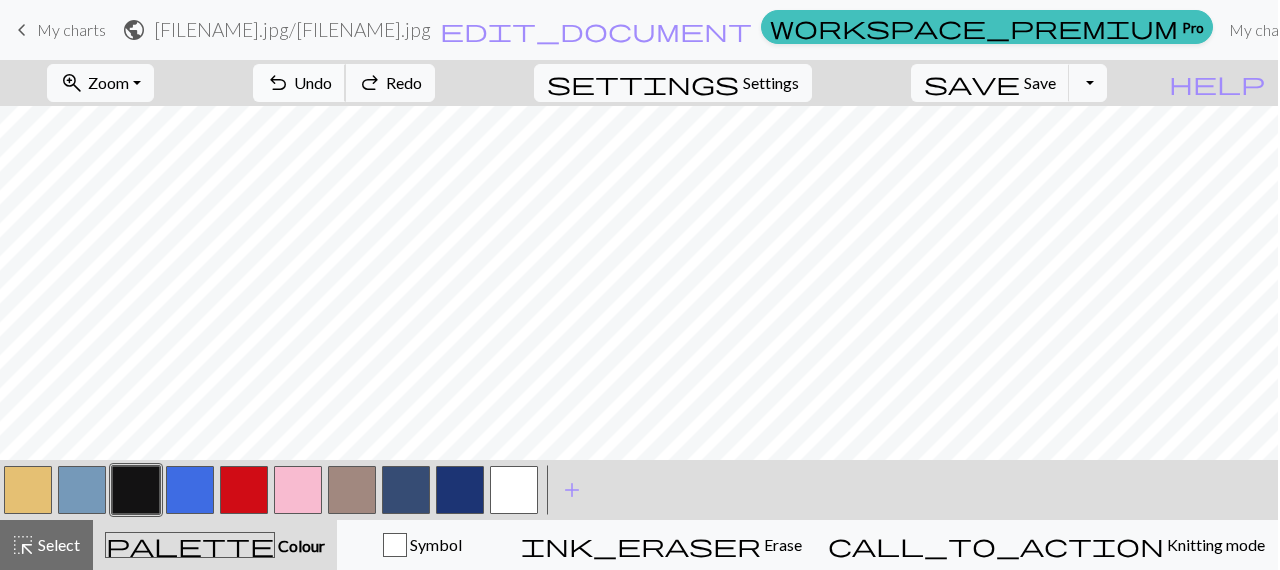 click on "undo" at bounding box center (278, 83) 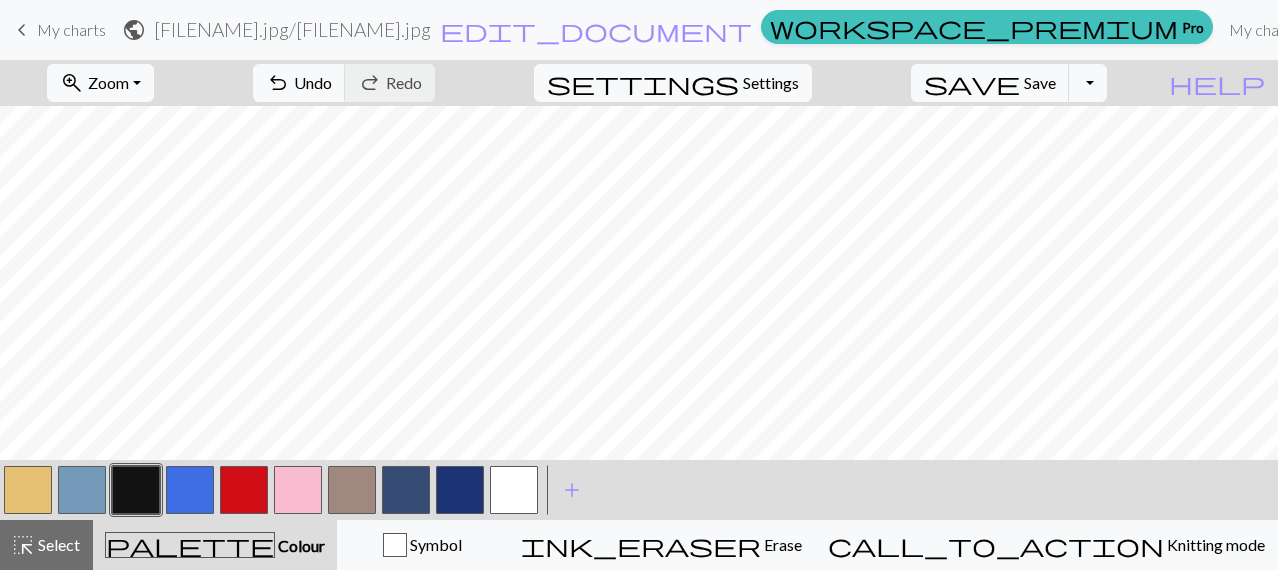 drag, startPoint x: 440, startPoint y: 101, endPoint x: 199, endPoint y: 502, distance: 467.84827 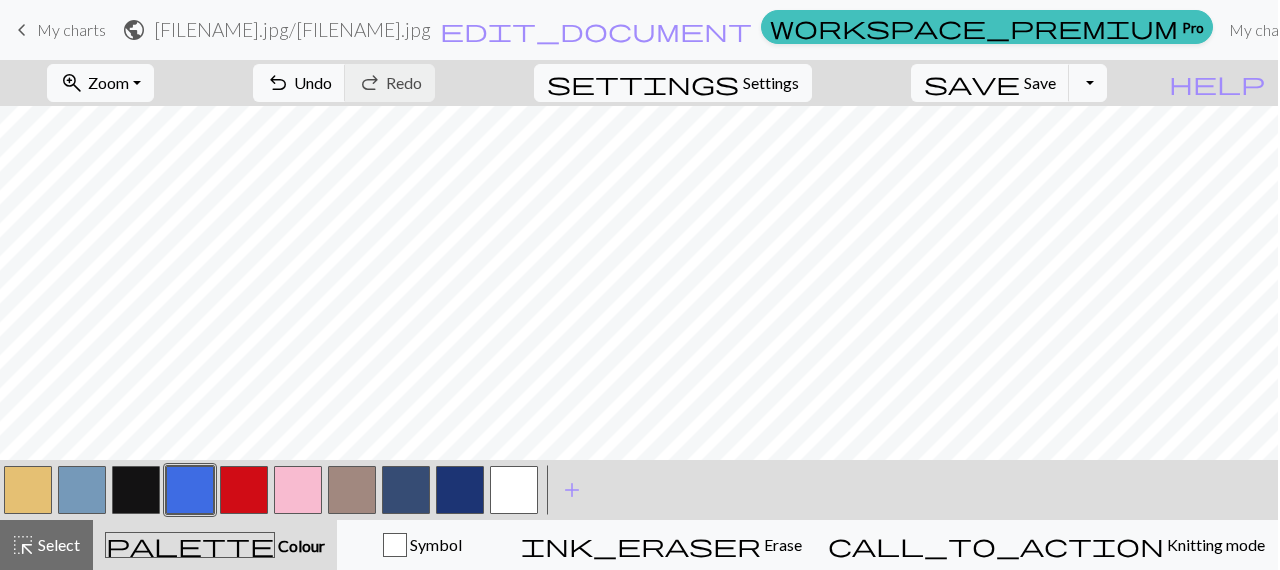 click at bounding box center [136, 490] 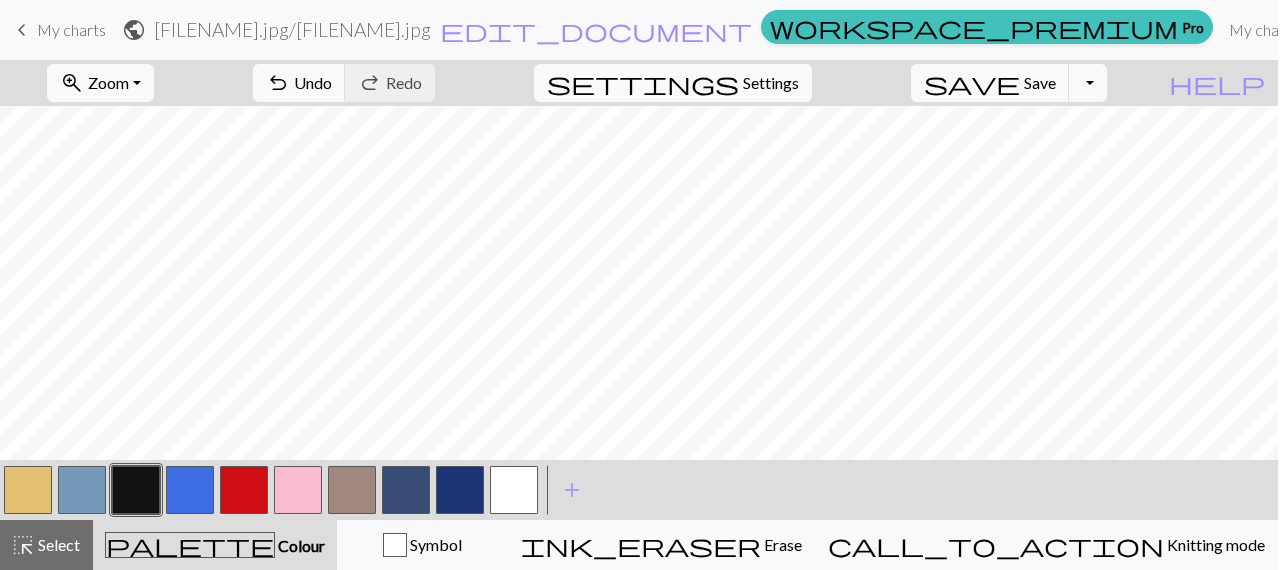 click at bounding box center (190, 490) 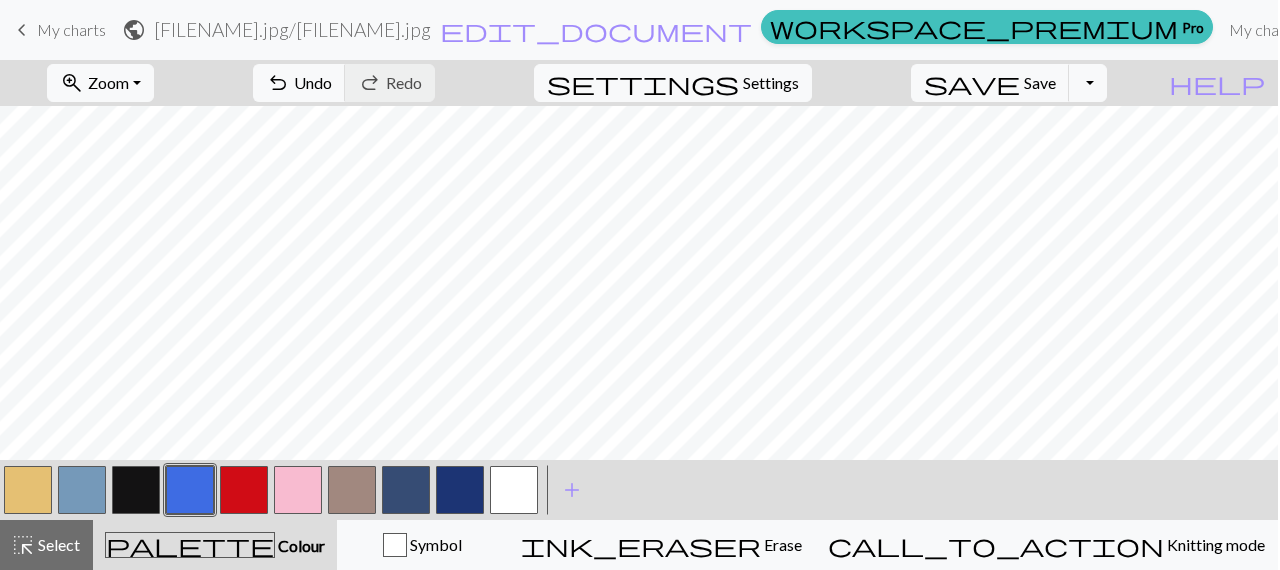 click at bounding box center [514, 490] 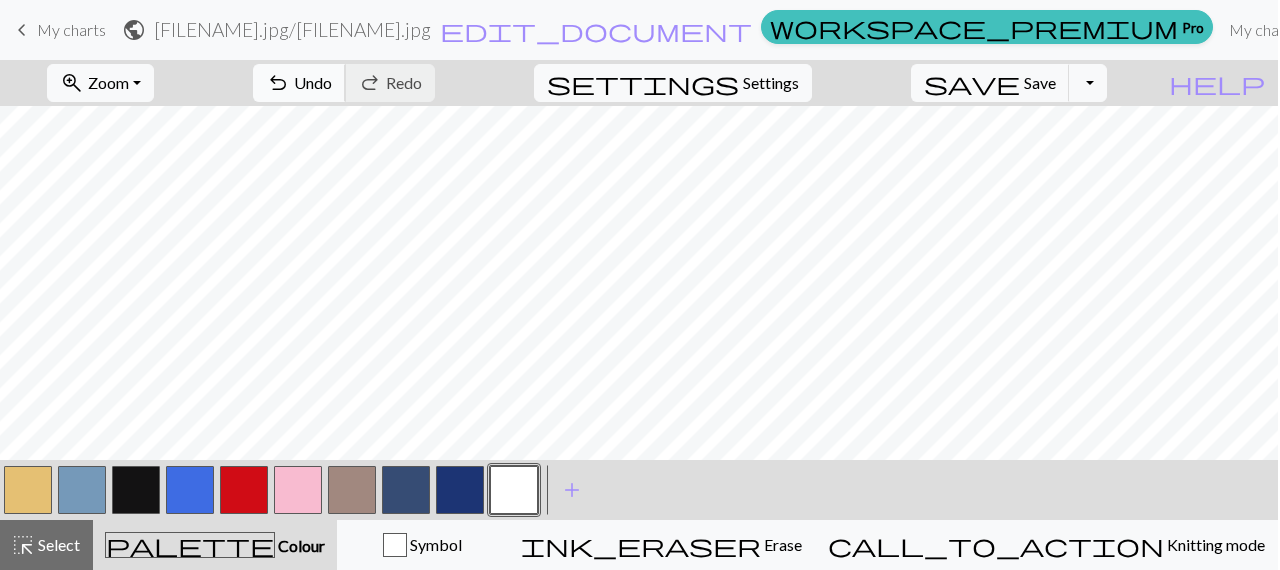click on "undo Undo Undo" at bounding box center [299, 83] 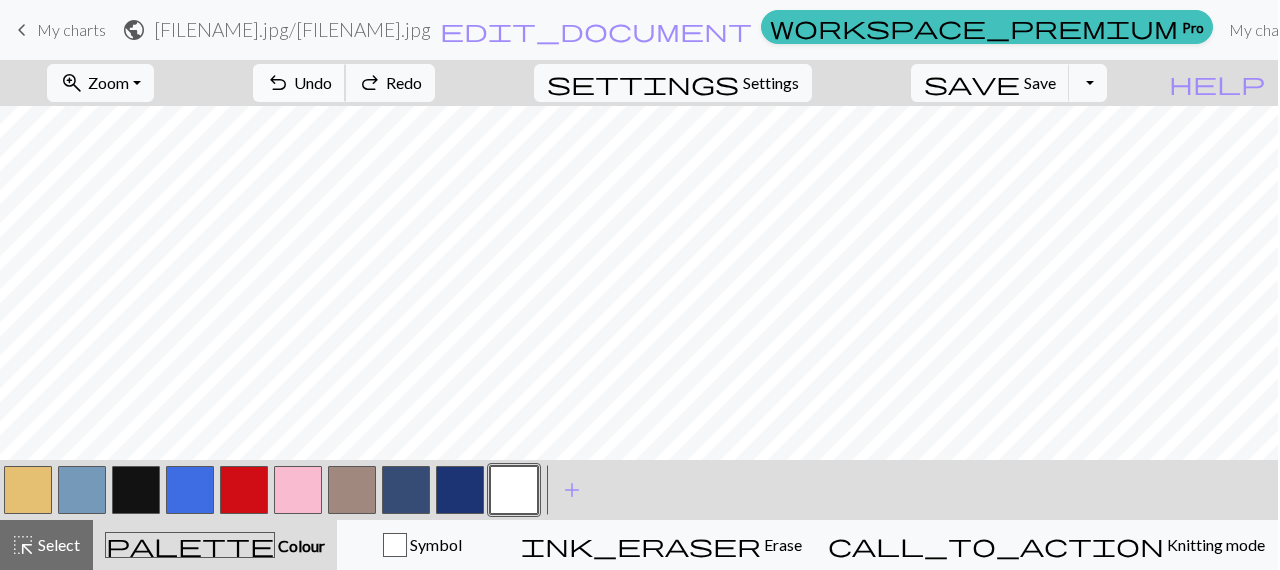 click on "undo Undo Undo" at bounding box center (299, 83) 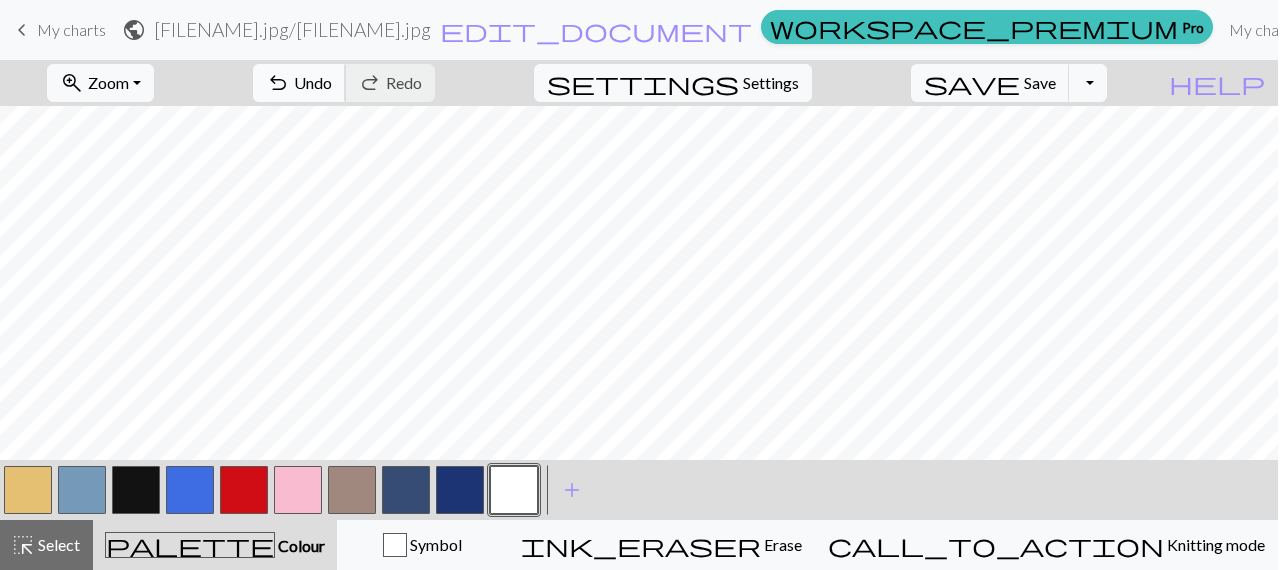 click on "Undo" at bounding box center (313, 82) 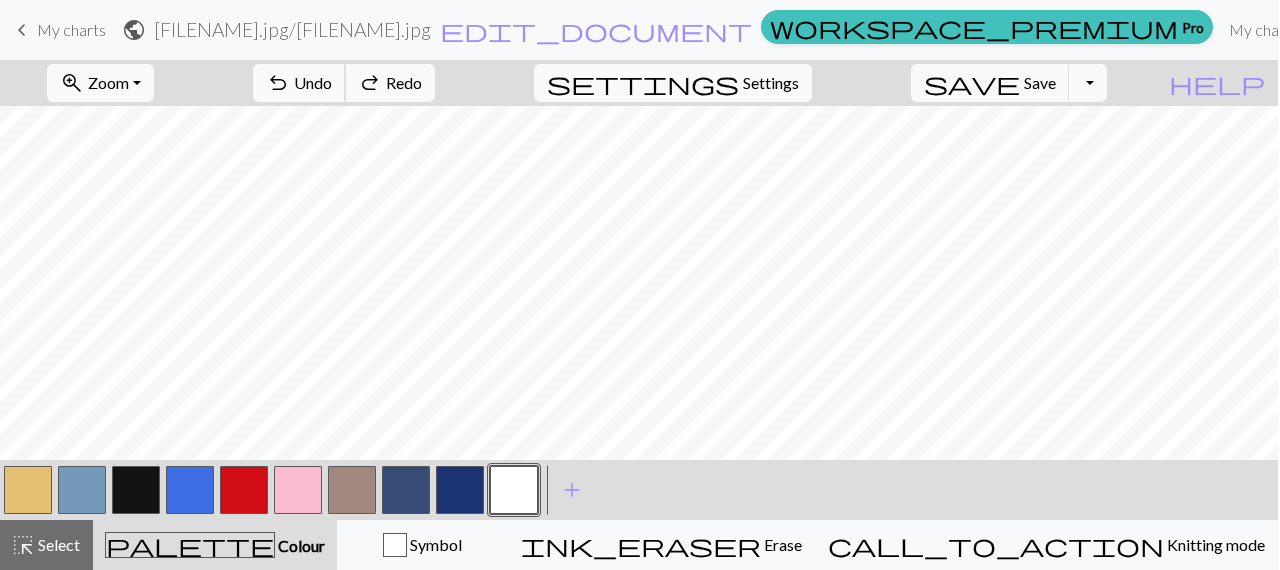 click on "Undo" at bounding box center [313, 82] 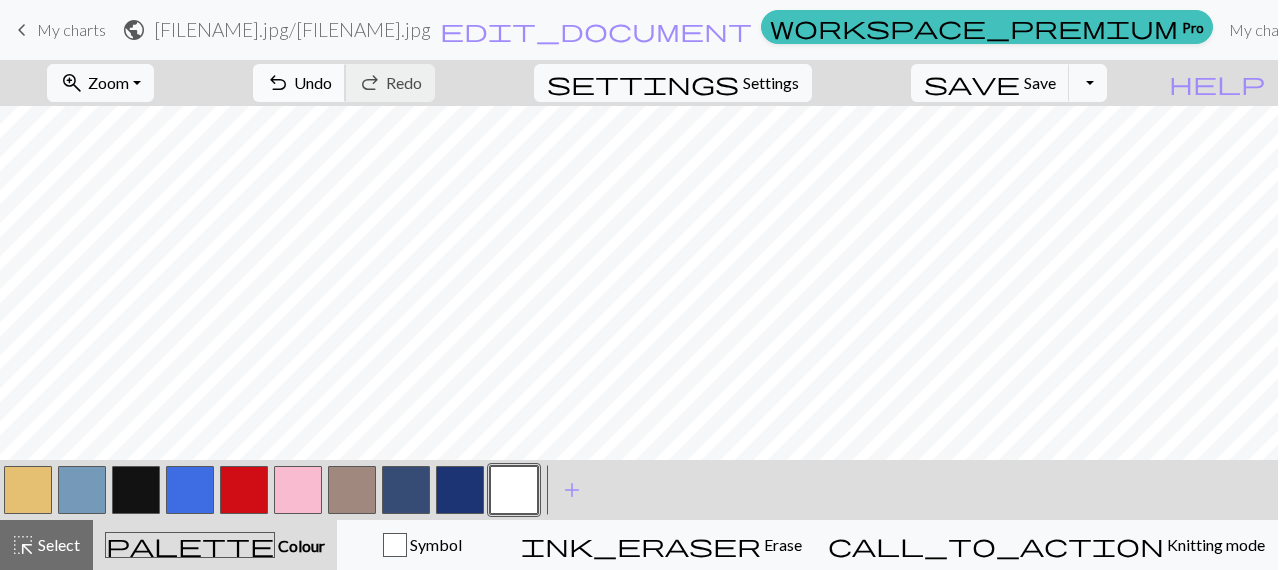 click on "Undo" at bounding box center (313, 82) 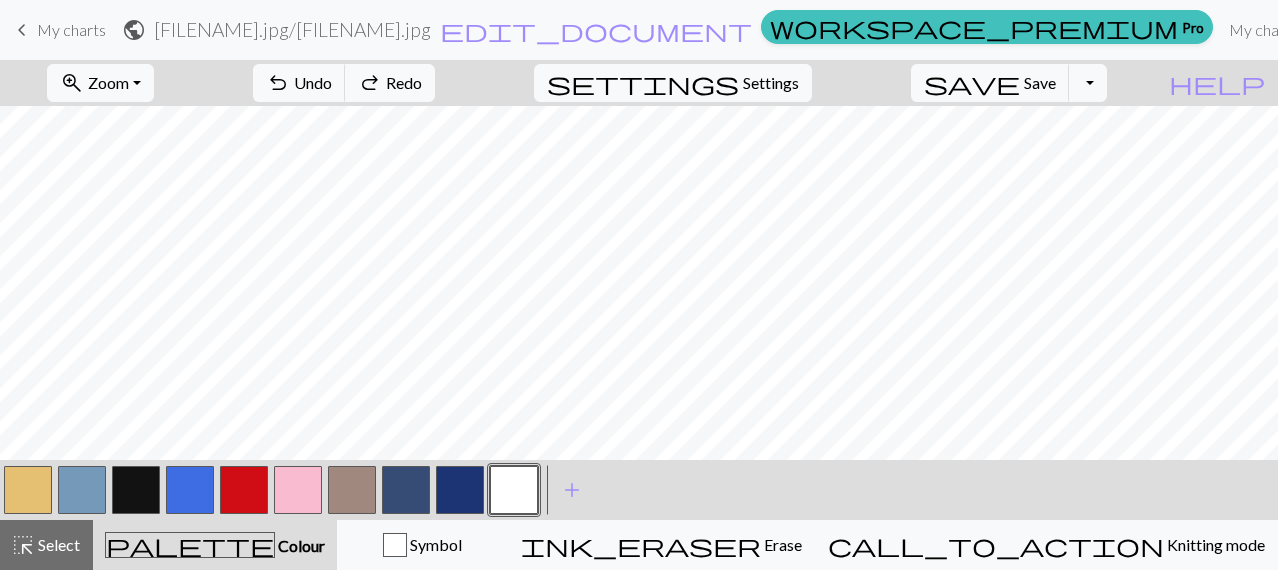 click at bounding box center [190, 490] 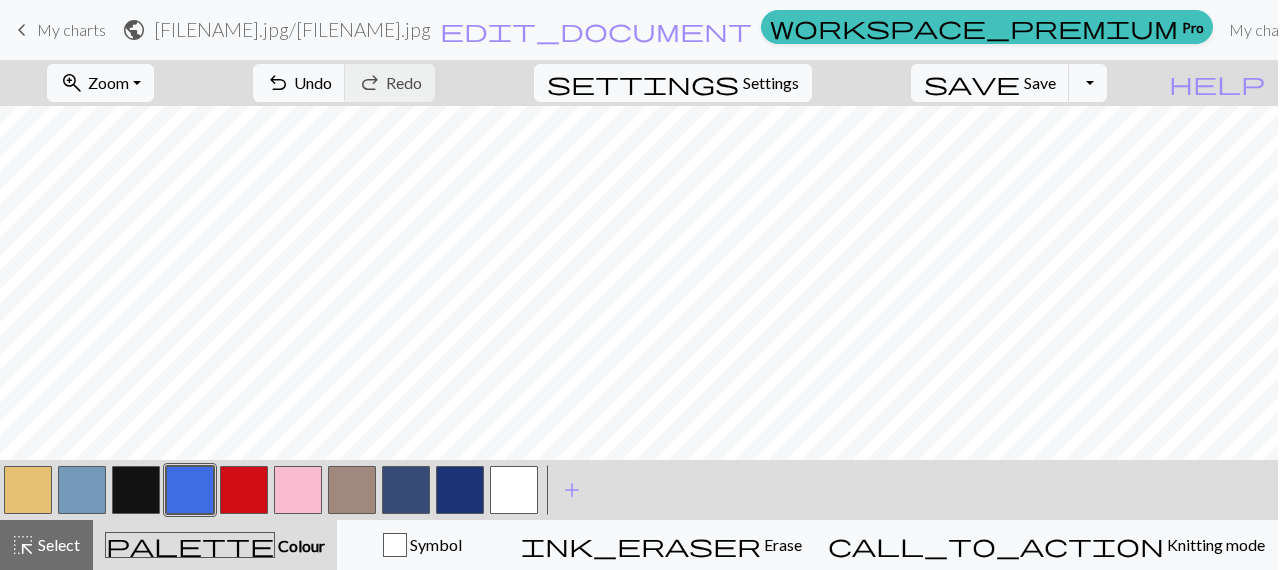 click at bounding box center (514, 490) 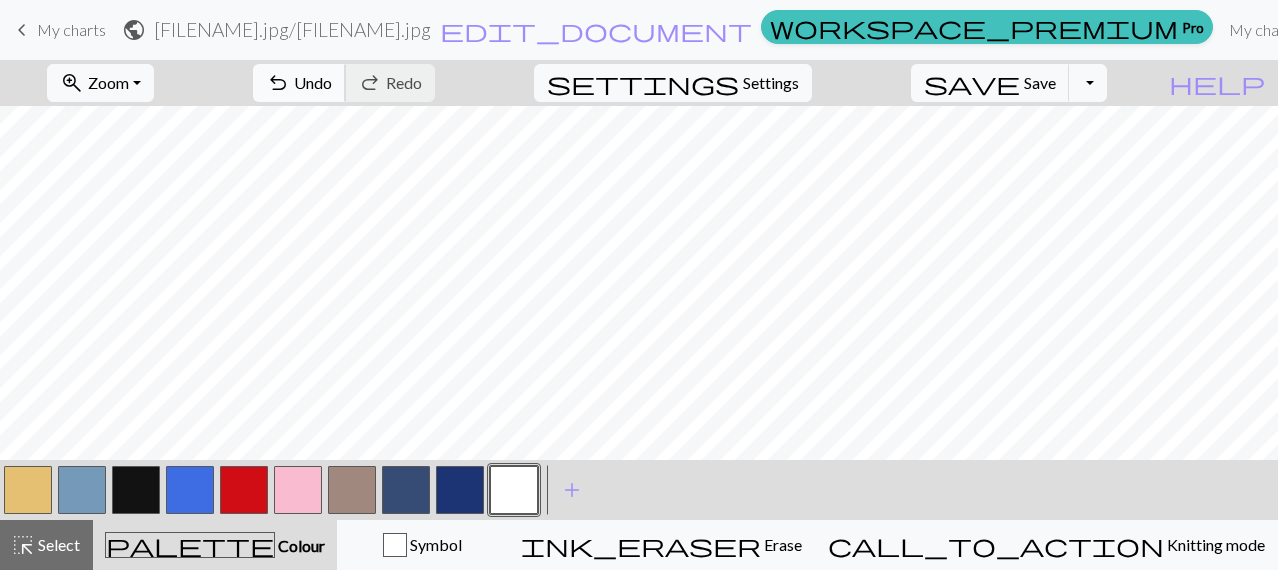 click on "undo Undo Undo" at bounding box center [299, 83] 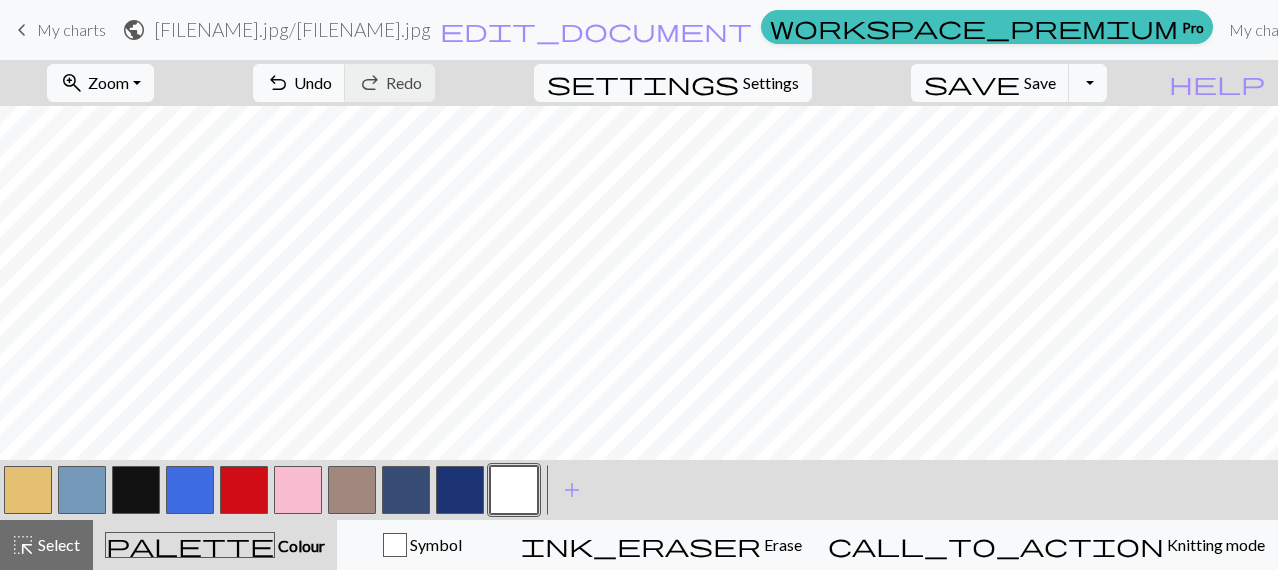 click at bounding box center (190, 490) 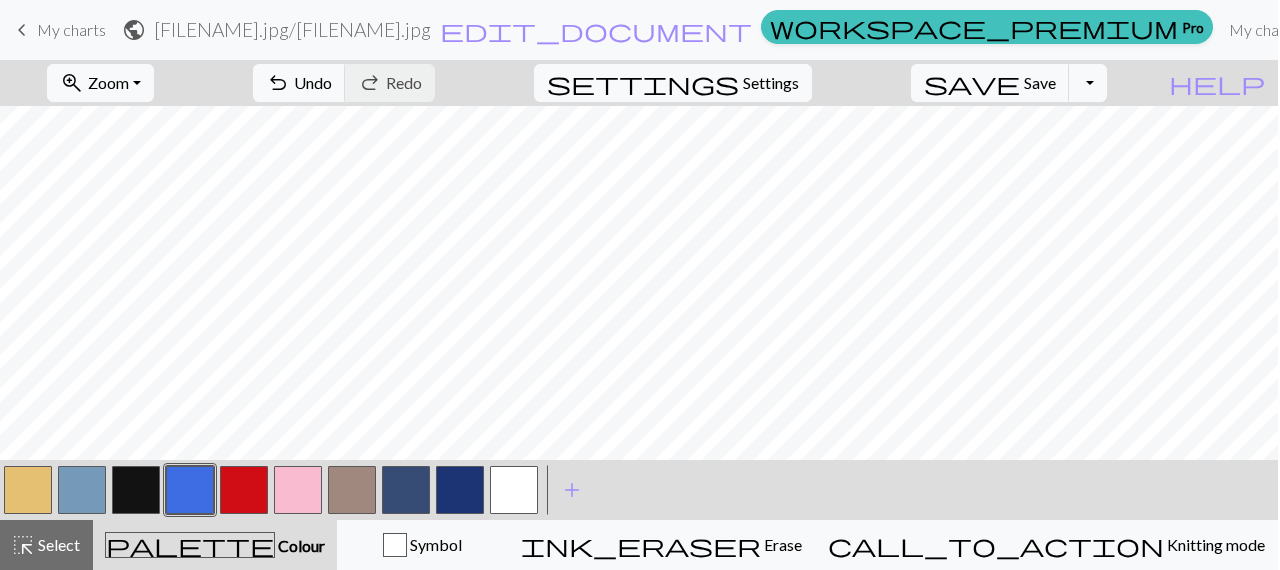 click at bounding box center [514, 490] 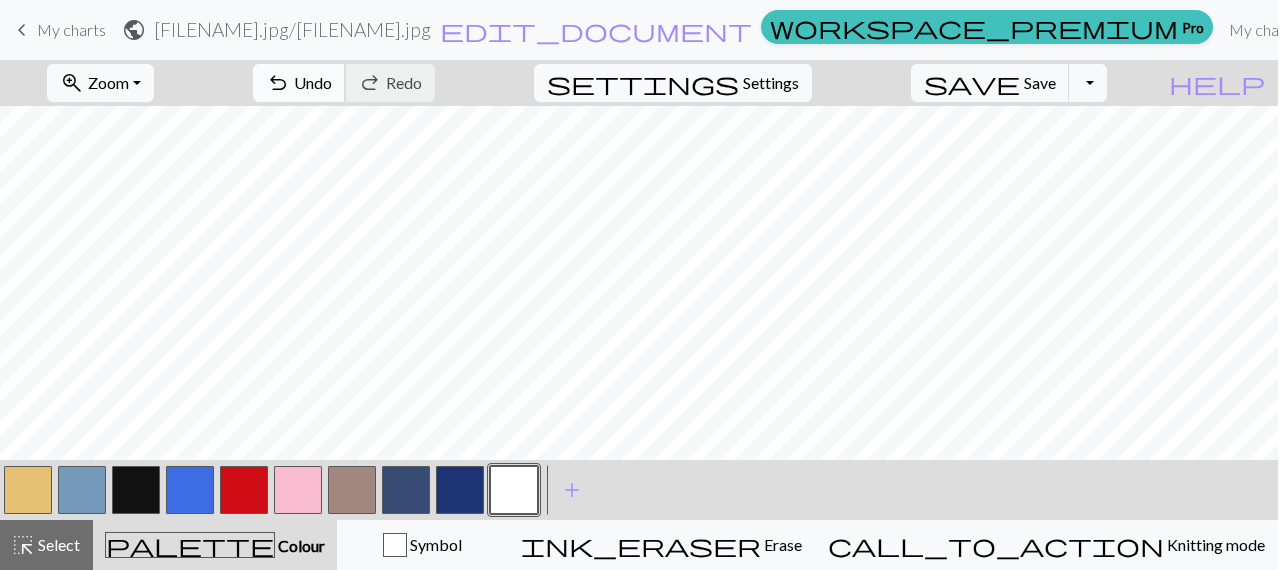 click on "Undo" at bounding box center [313, 82] 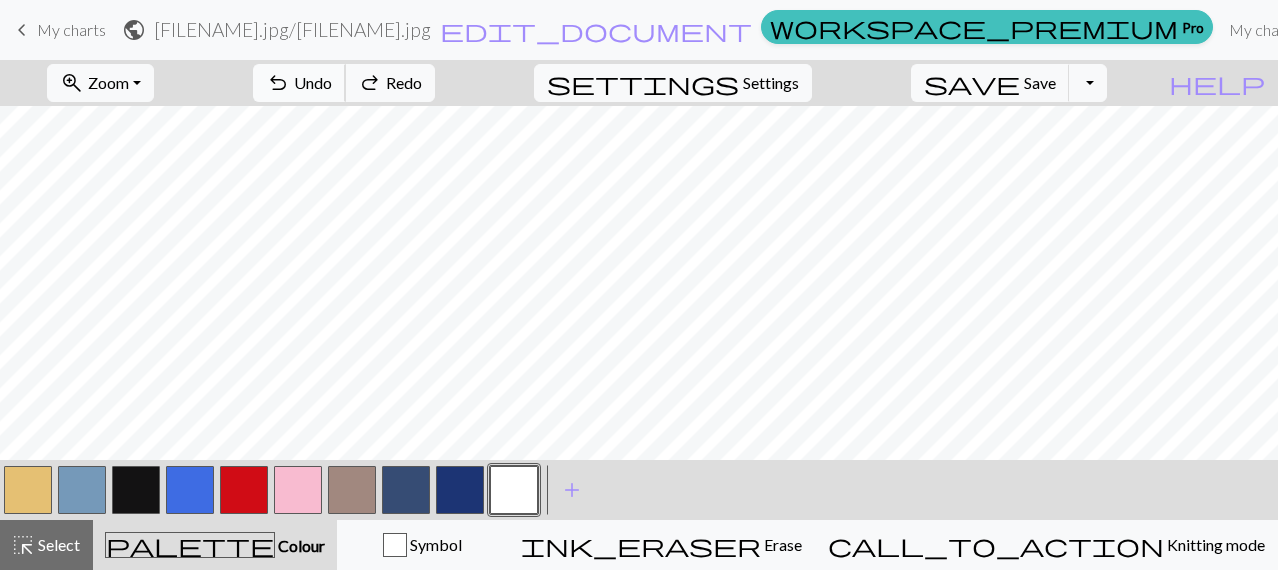 click on "Undo" at bounding box center [313, 82] 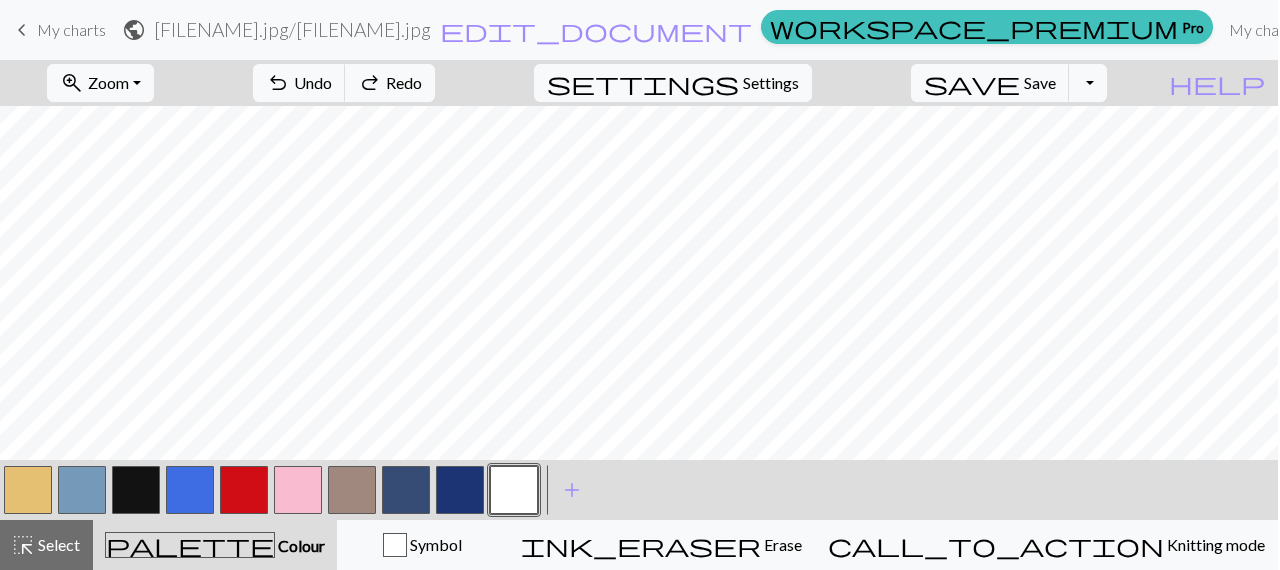 click at bounding box center [136, 490] 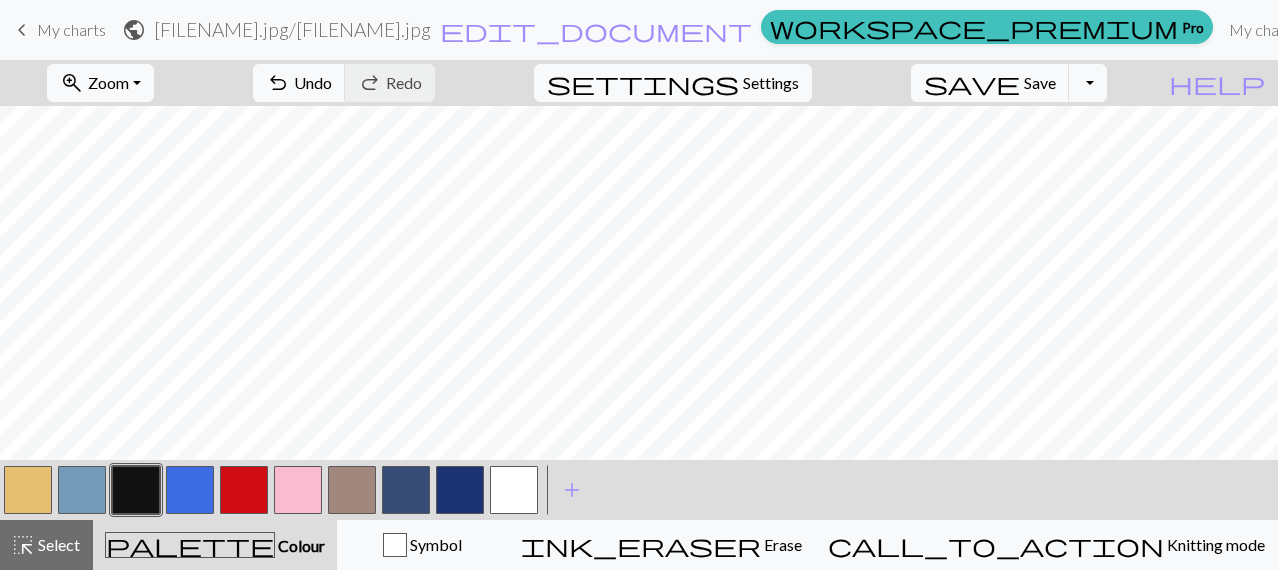 click at bounding box center (190, 490) 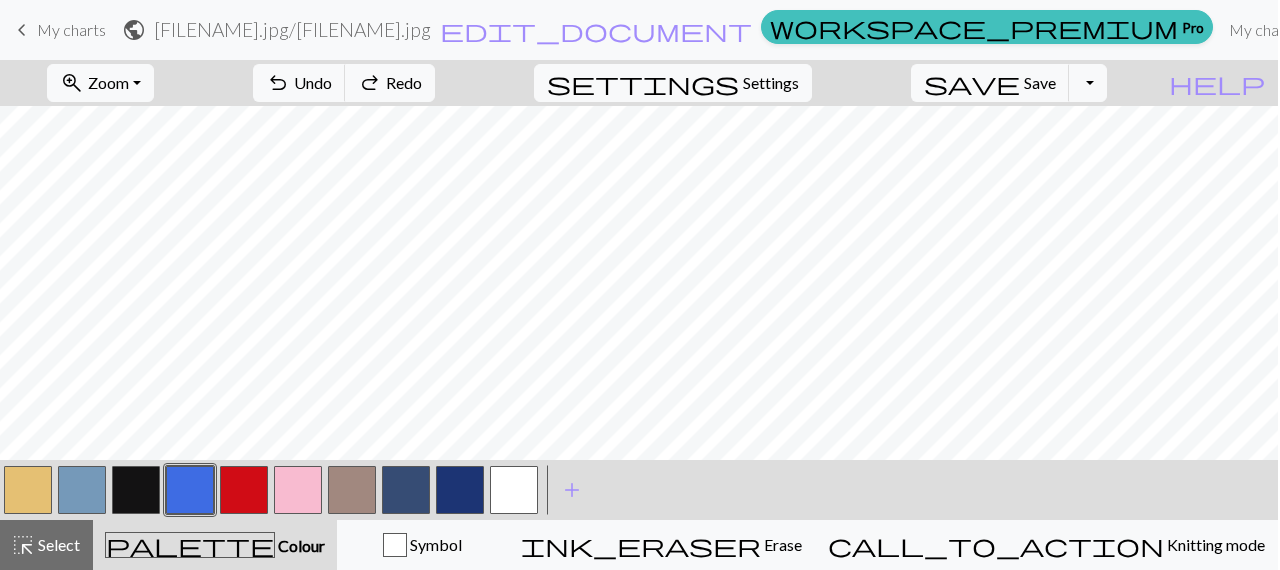 click at bounding box center [190, 490] 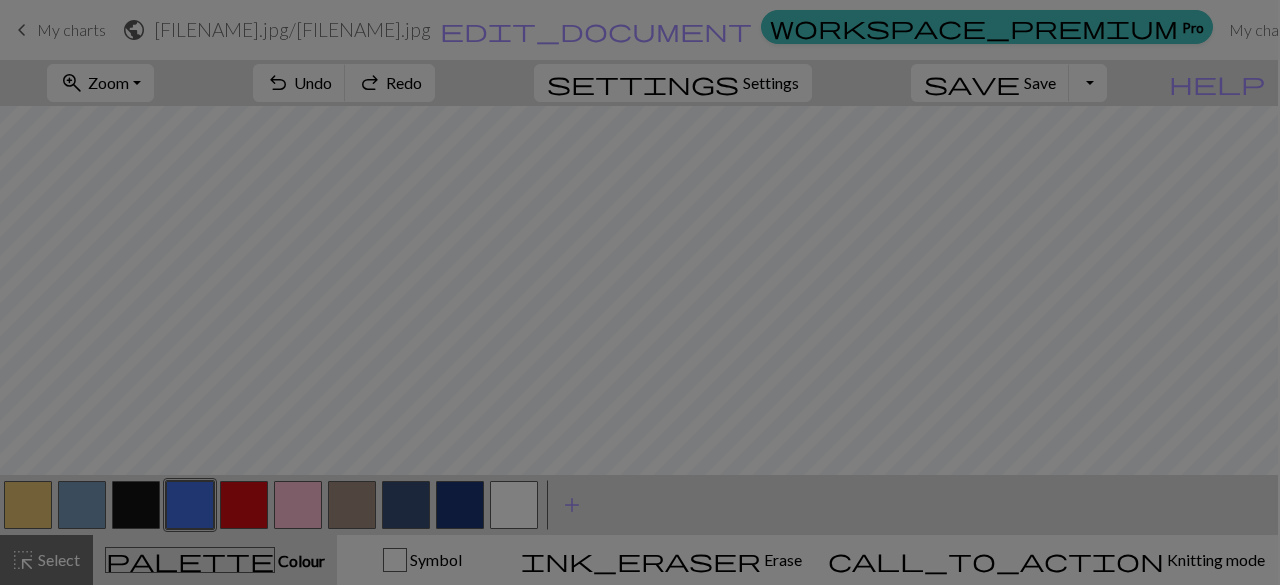 click on "Edit colour Name CC3 Use advanced picker workspace_premium Become a Pro user   to  use advanced picker Reorder arrow_back Move left arrow_forward Move right workspace_premium Become a Pro user   to  reorder colours Delete Done Cancel" at bounding box center [640, 292] 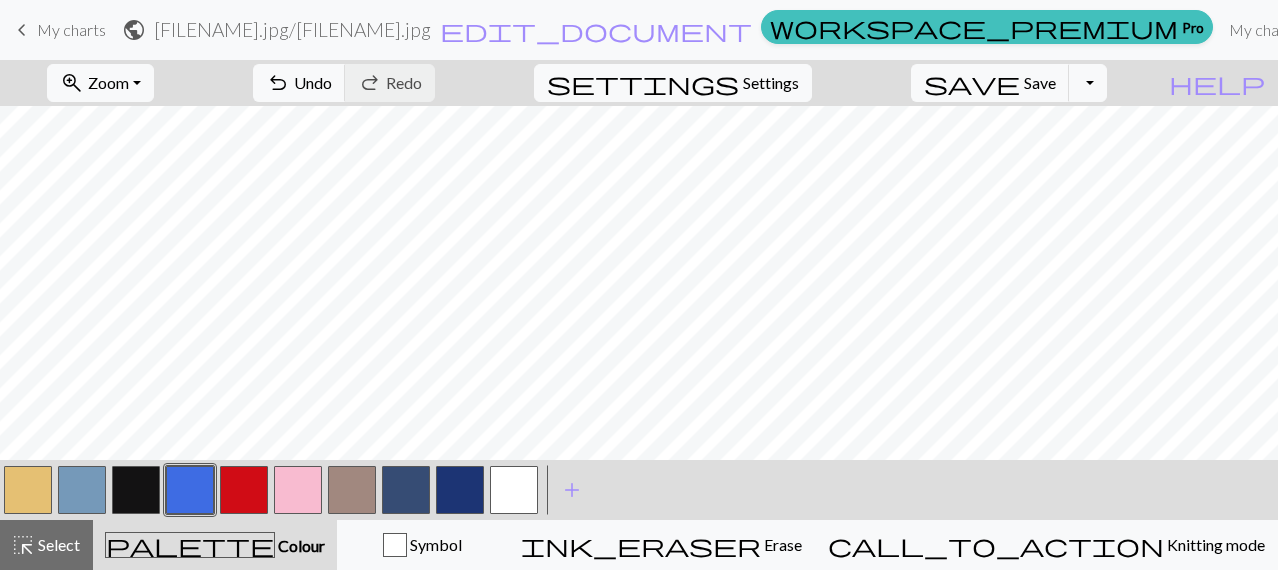 click at bounding box center (136, 490) 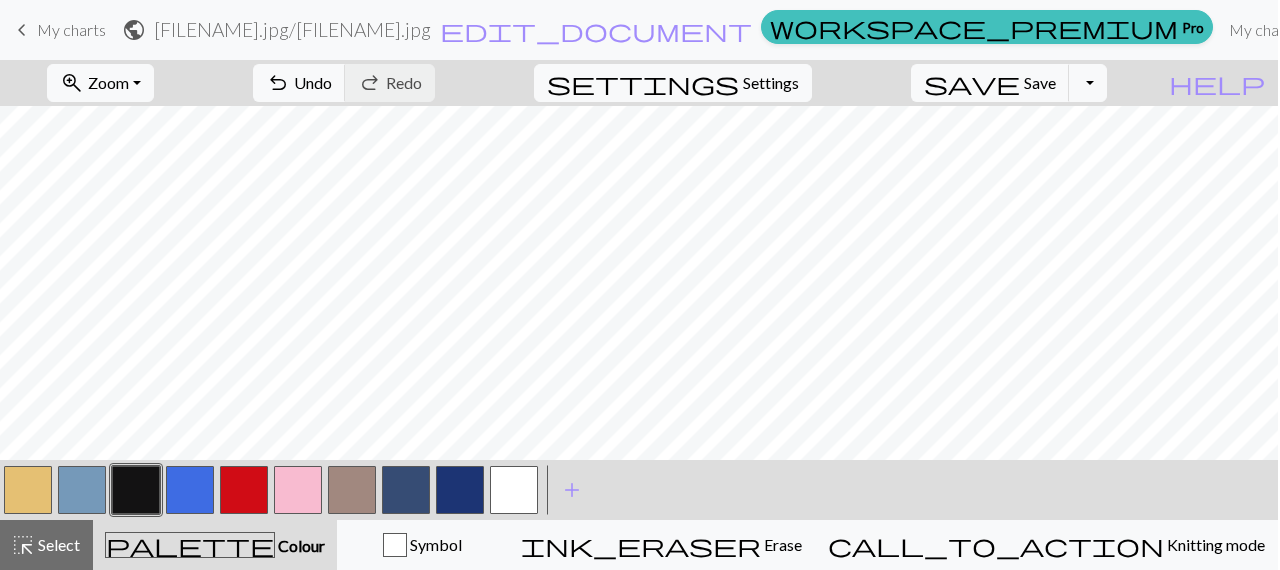 click at bounding box center (514, 490) 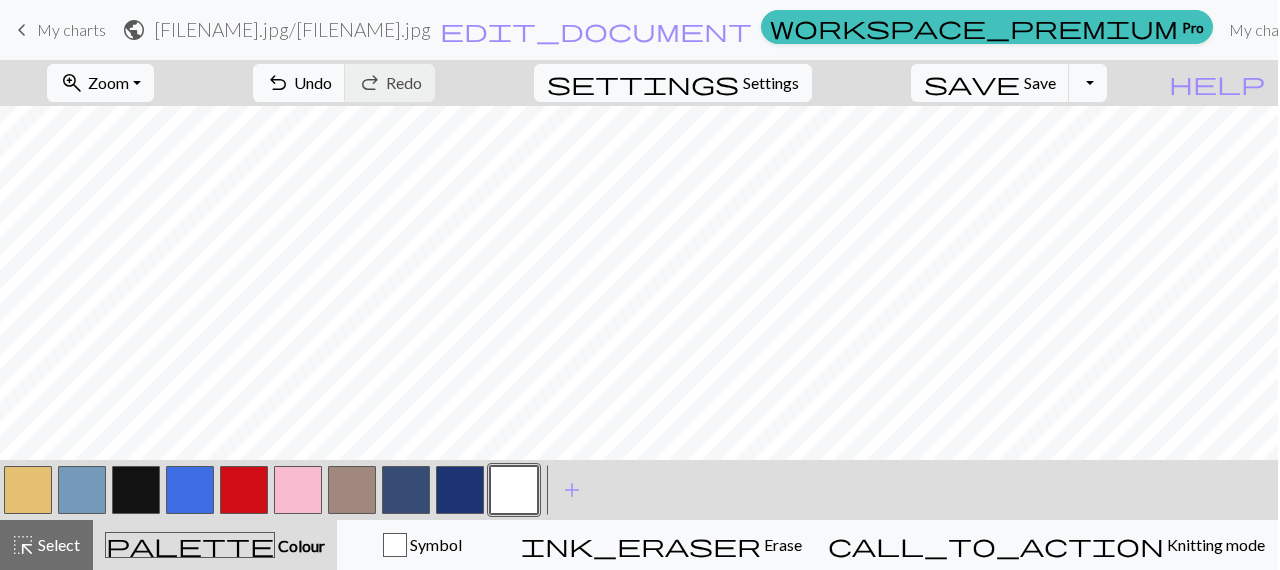 click at bounding box center [136, 490] 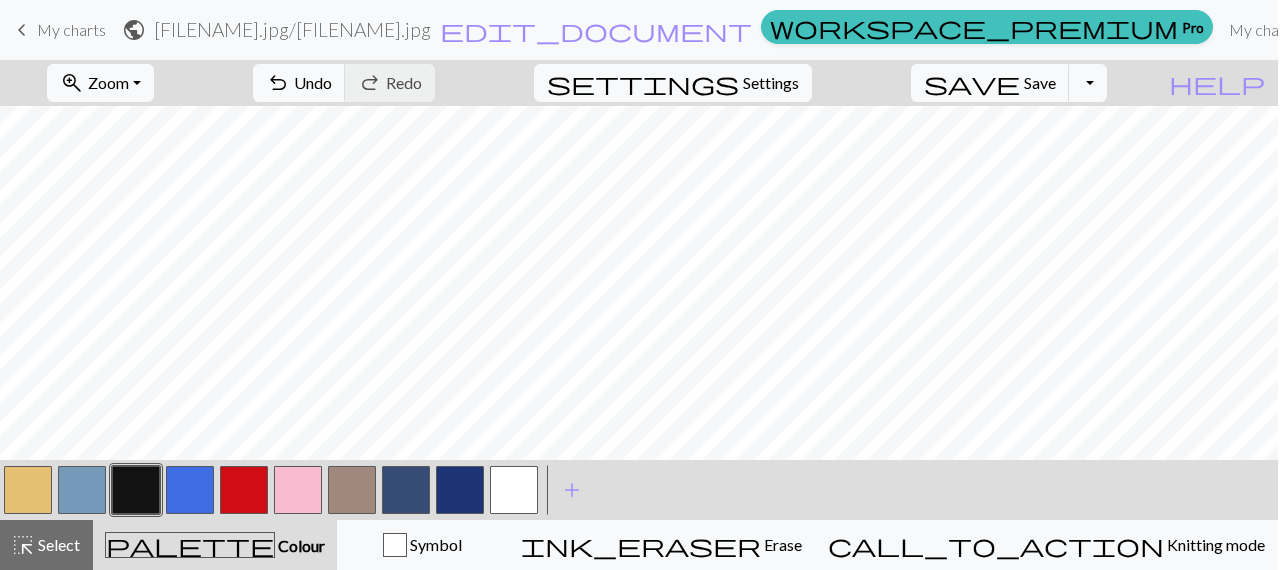 scroll, scrollTop: 180, scrollLeft: 1, axis: both 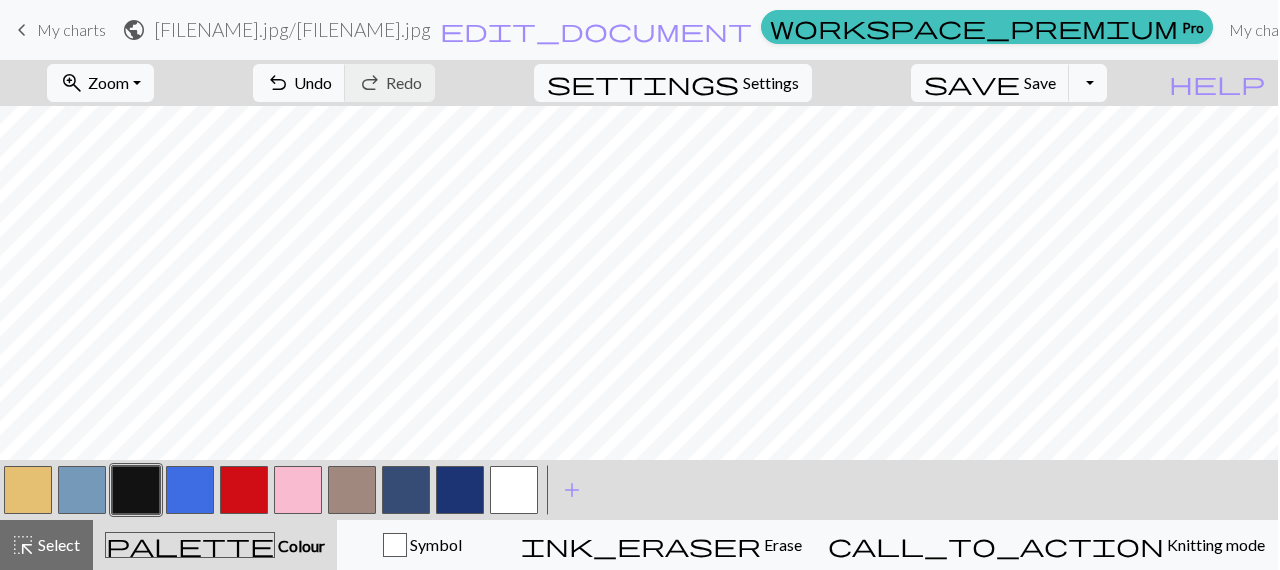 click at bounding box center (190, 490) 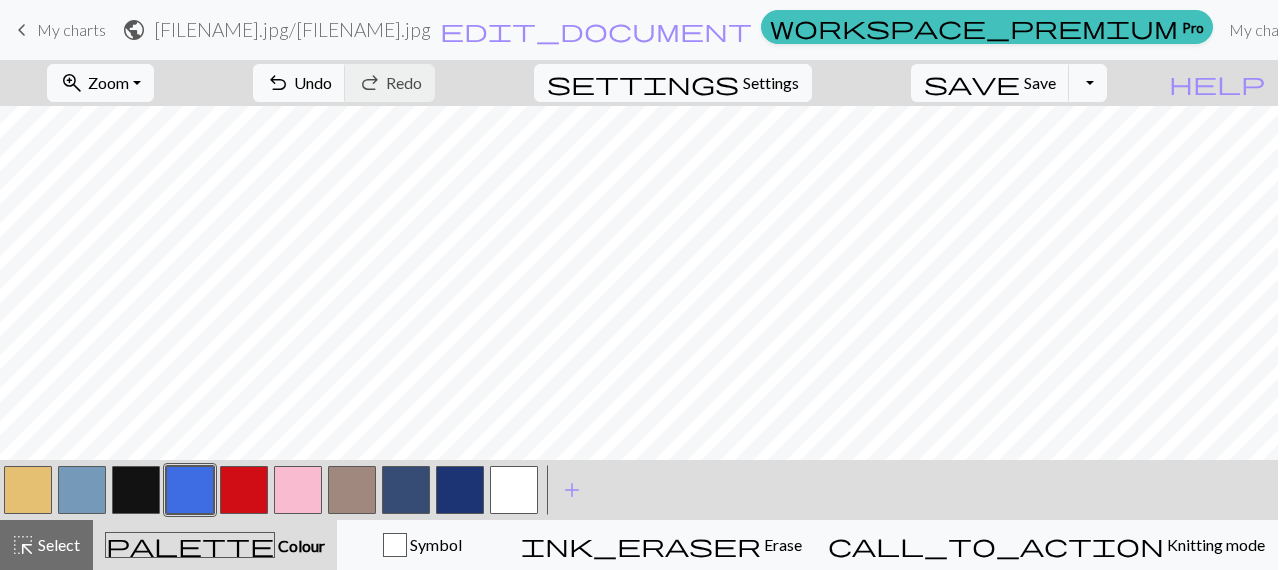 scroll, scrollTop: 134, scrollLeft: 1, axis: both 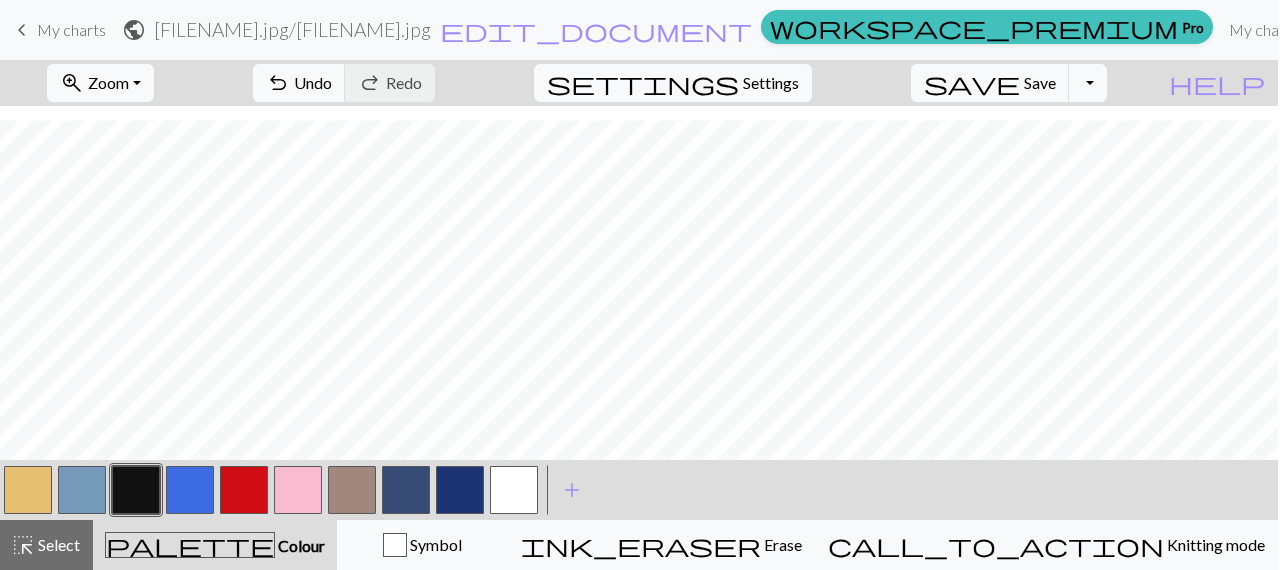 click at bounding box center [82, 490] 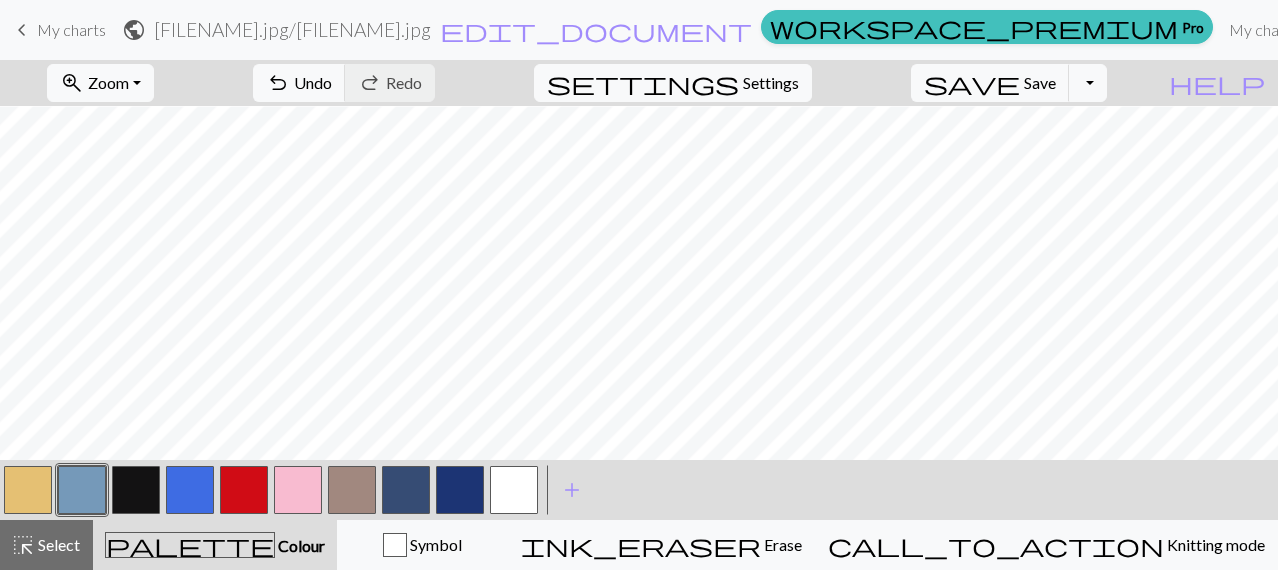 scroll, scrollTop: 120, scrollLeft: 1, axis: both 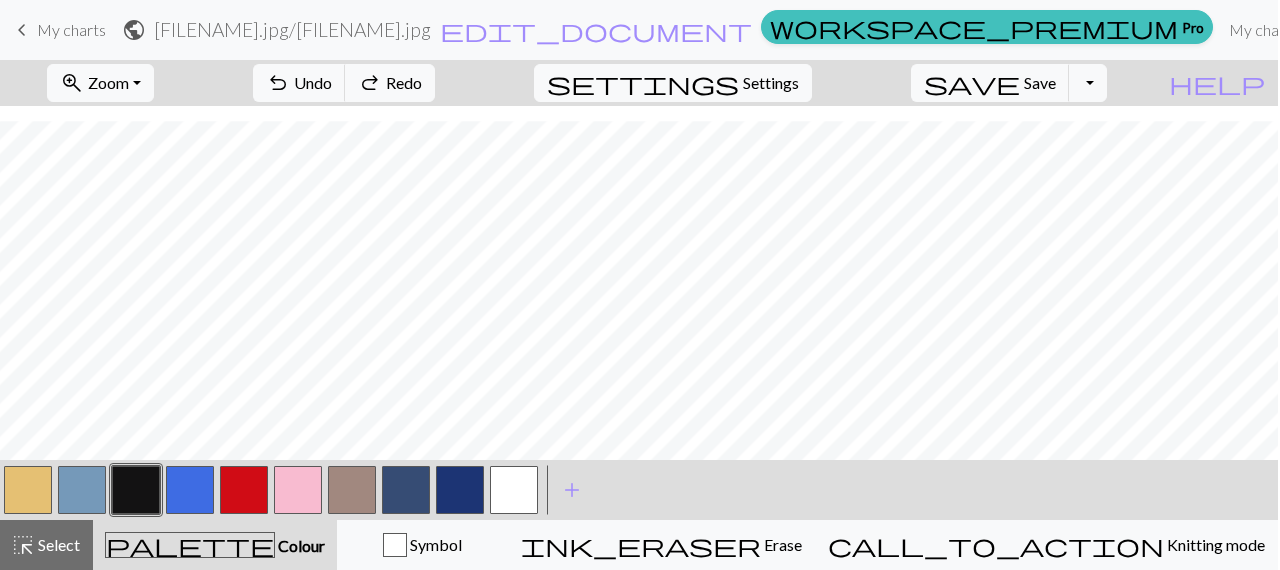 click at bounding box center [82, 490] 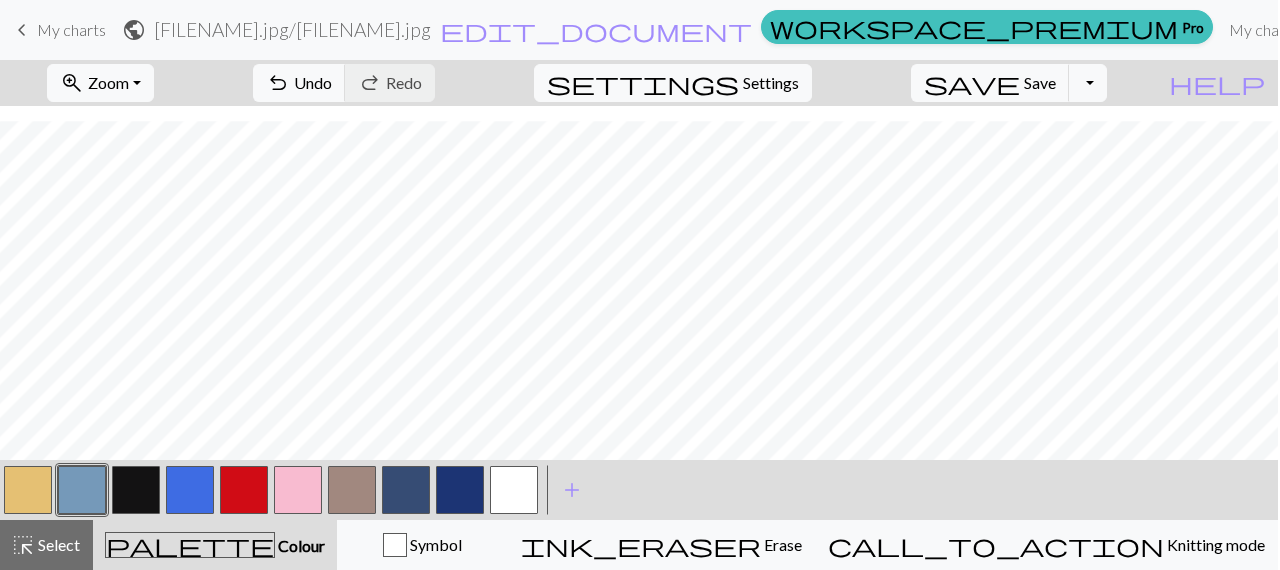 click at bounding box center [298, 490] 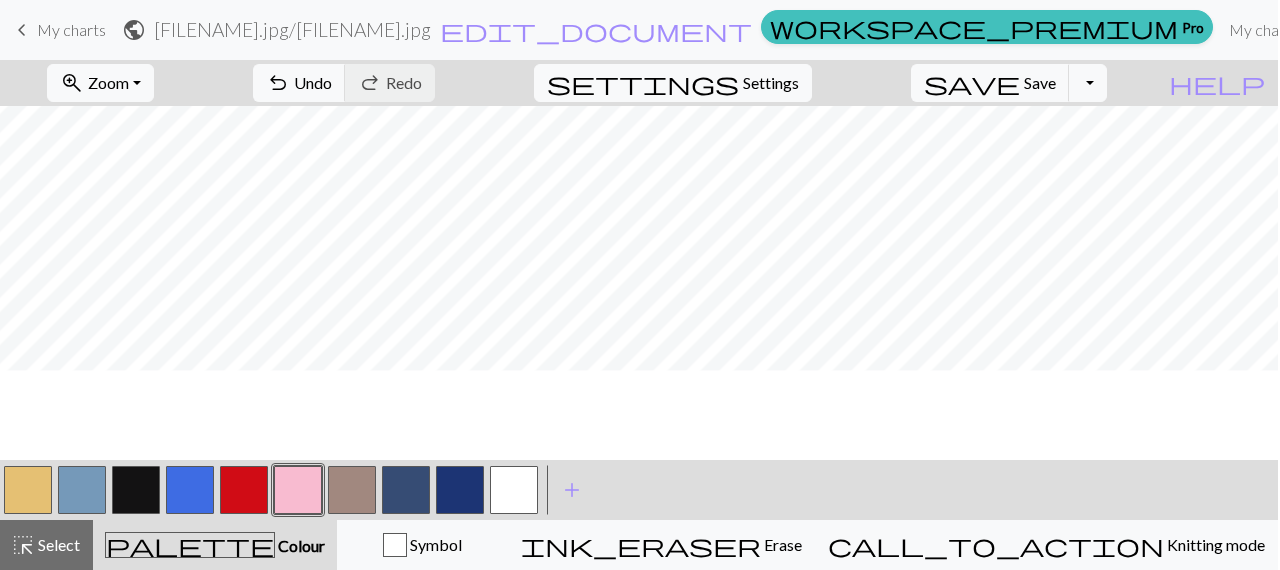 scroll, scrollTop: 148, scrollLeft: 1, axis: both 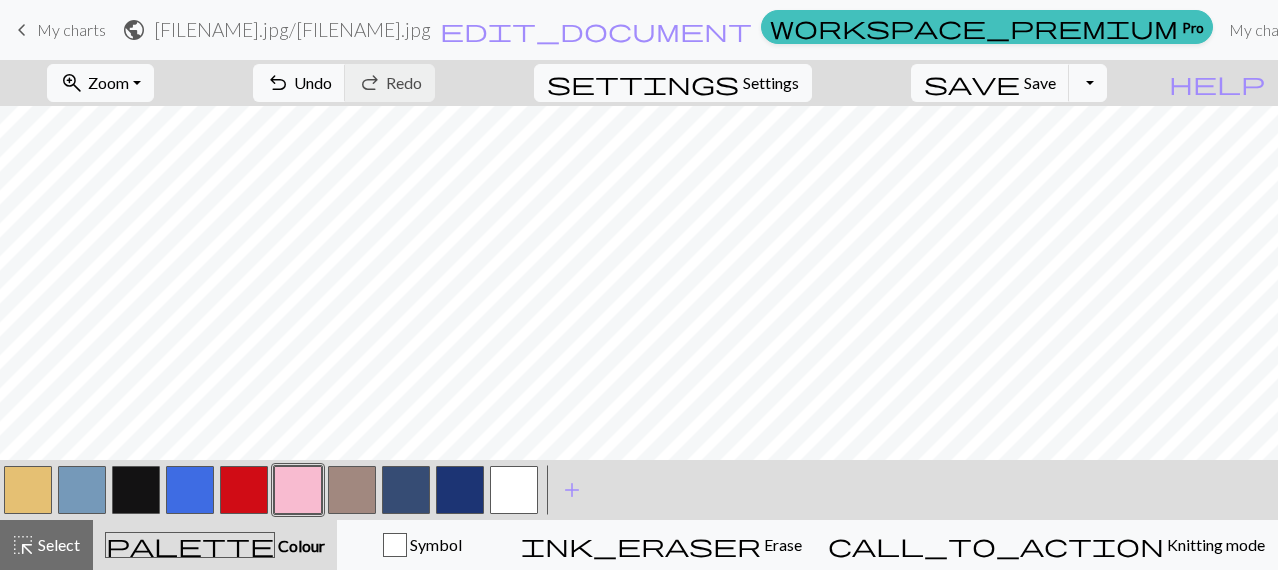 click at bounding box center (352, 490) 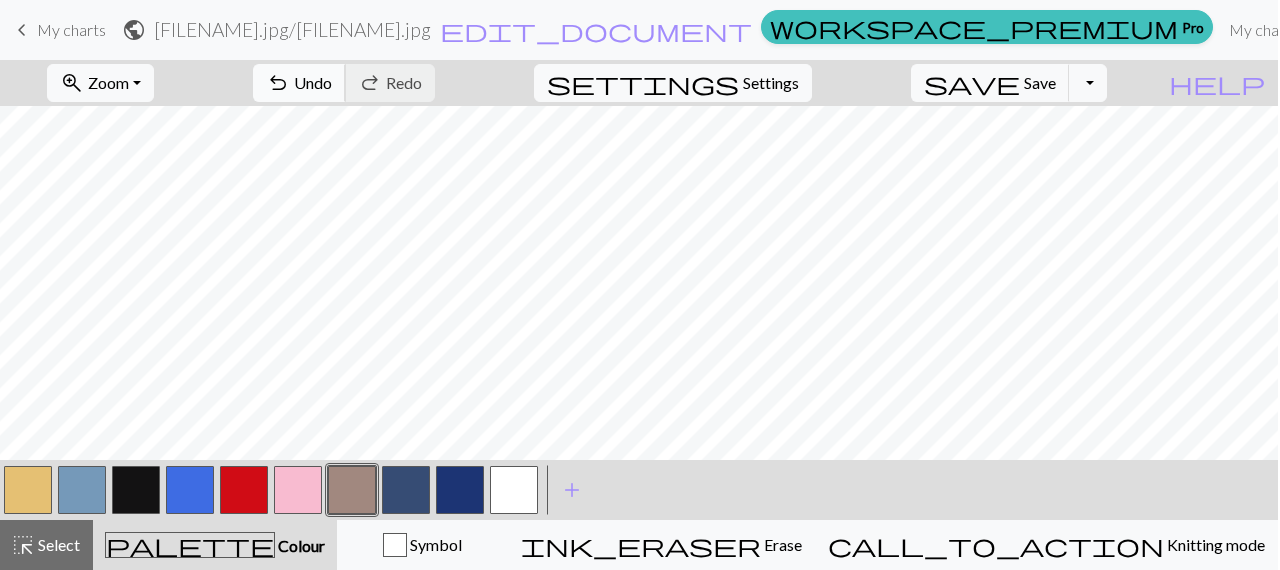 click on "undo" at bounding box center (278, 83) 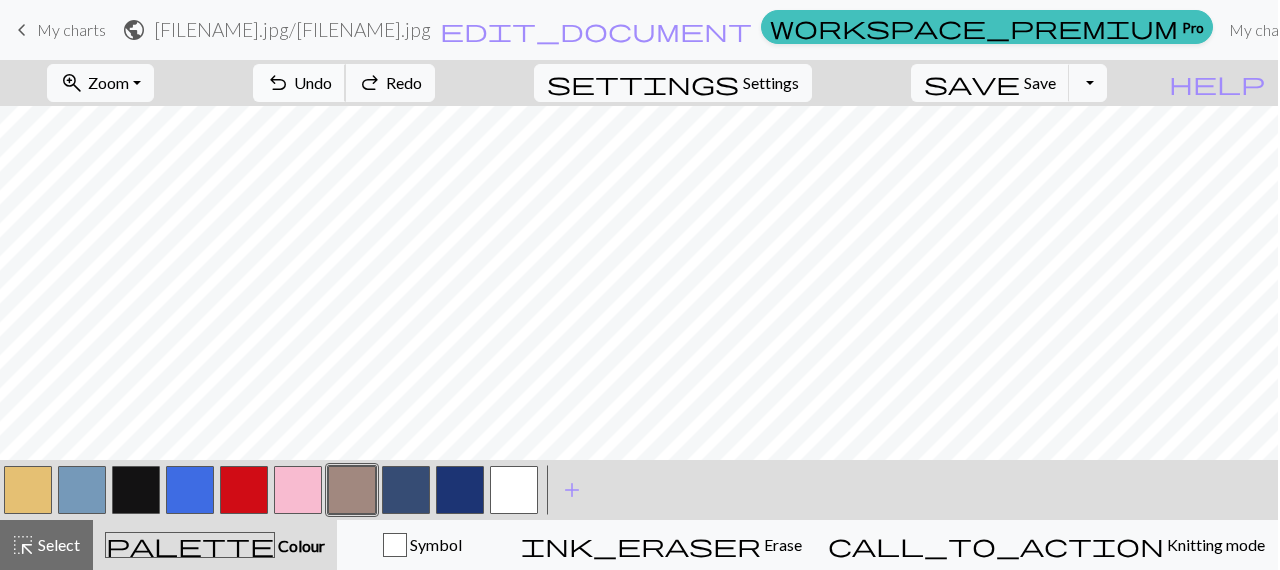 click on "undo" at bounding box center [278, 83] 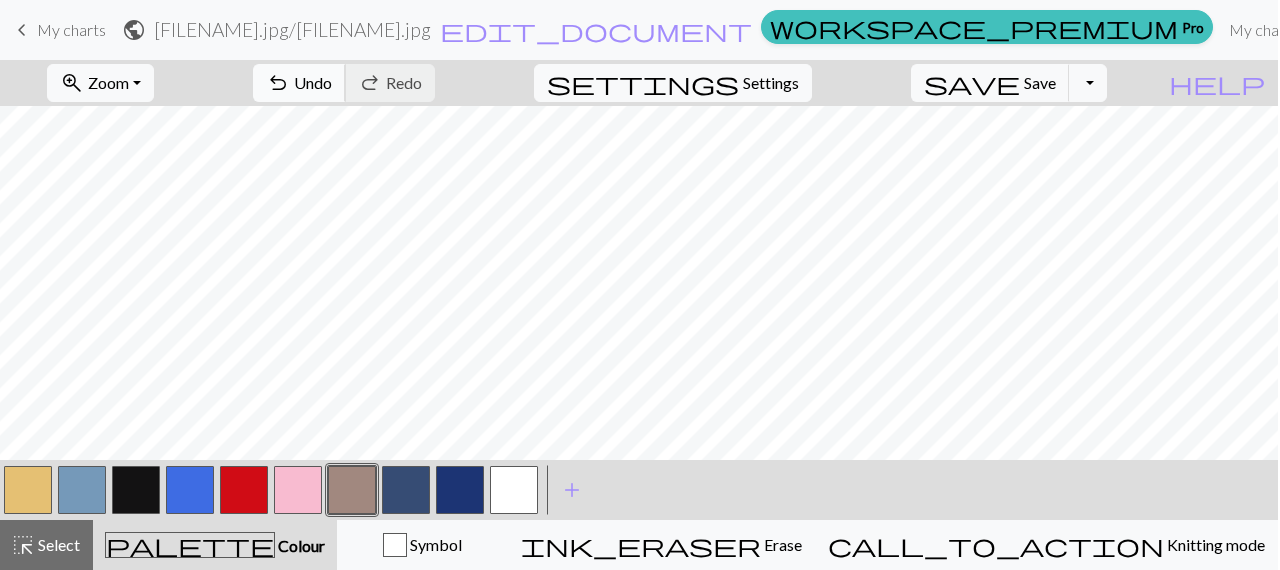click on "Undo" at bounding box center [313, 82] 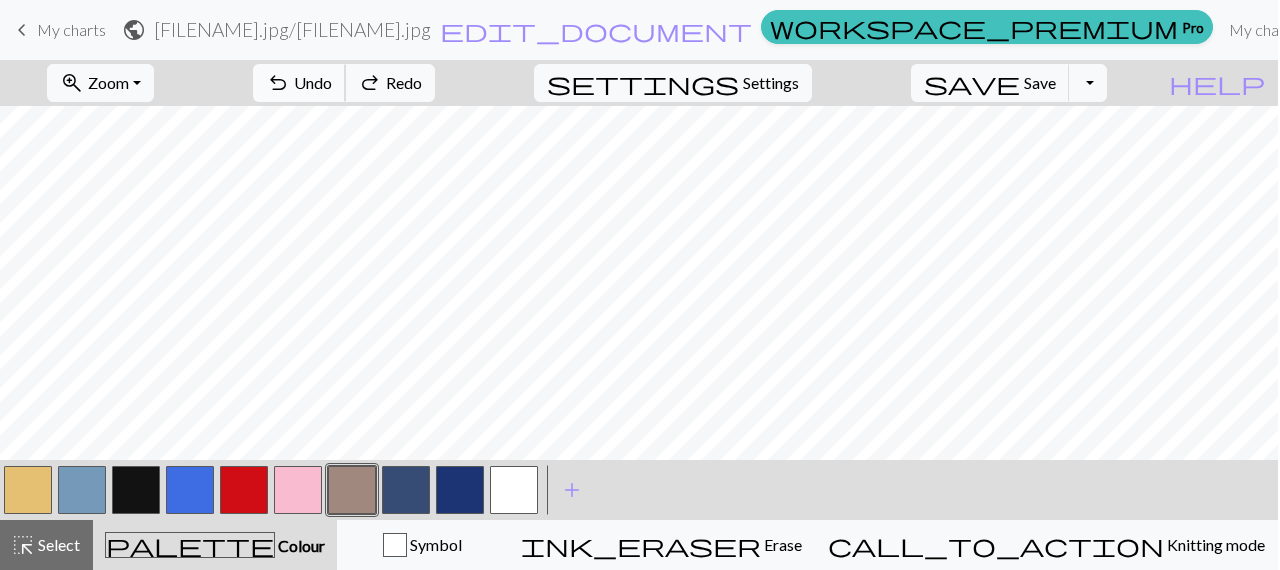 click on "Undo" at bounding box center [313, 82] 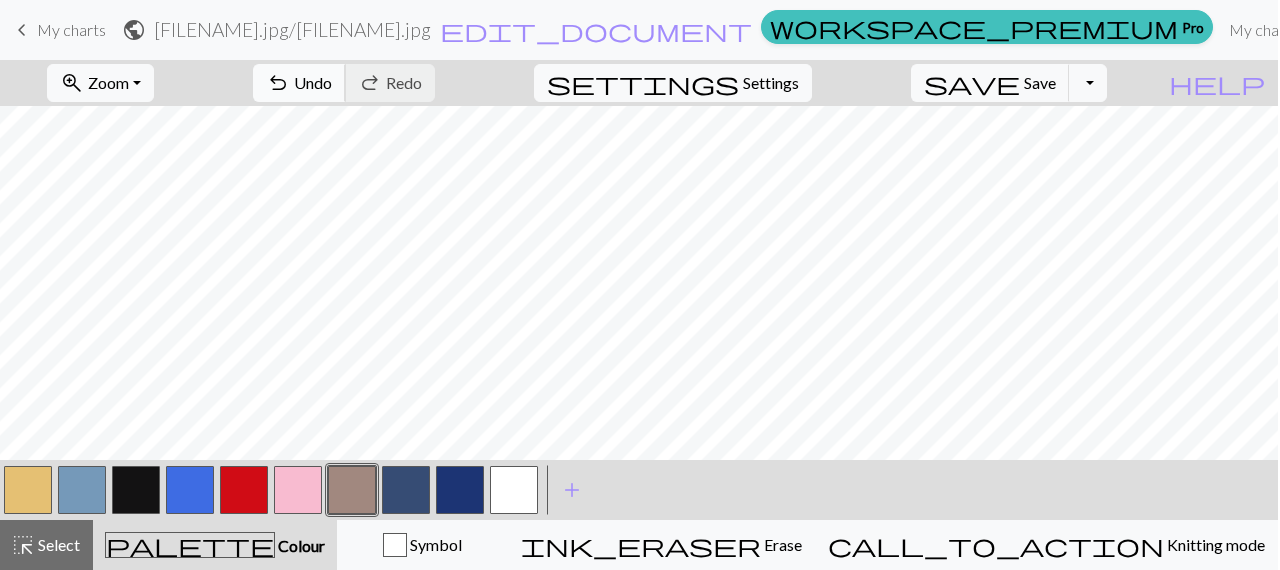 click on "Undo" at bounding box center [313, 82] 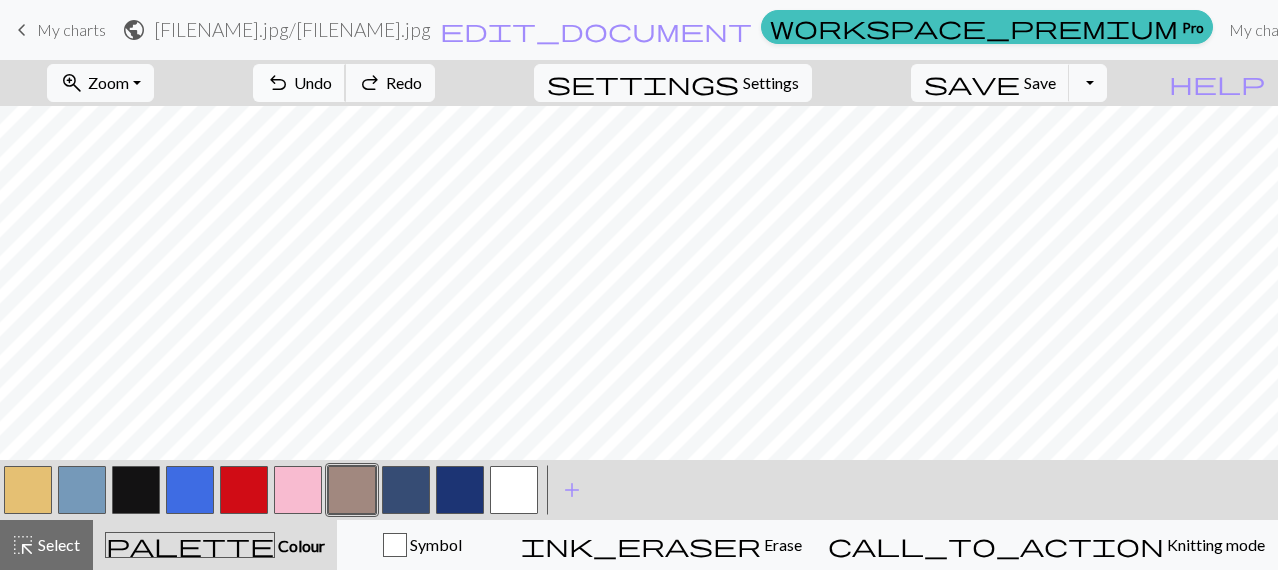 click on "Undo" at bounding box center [313, 82] 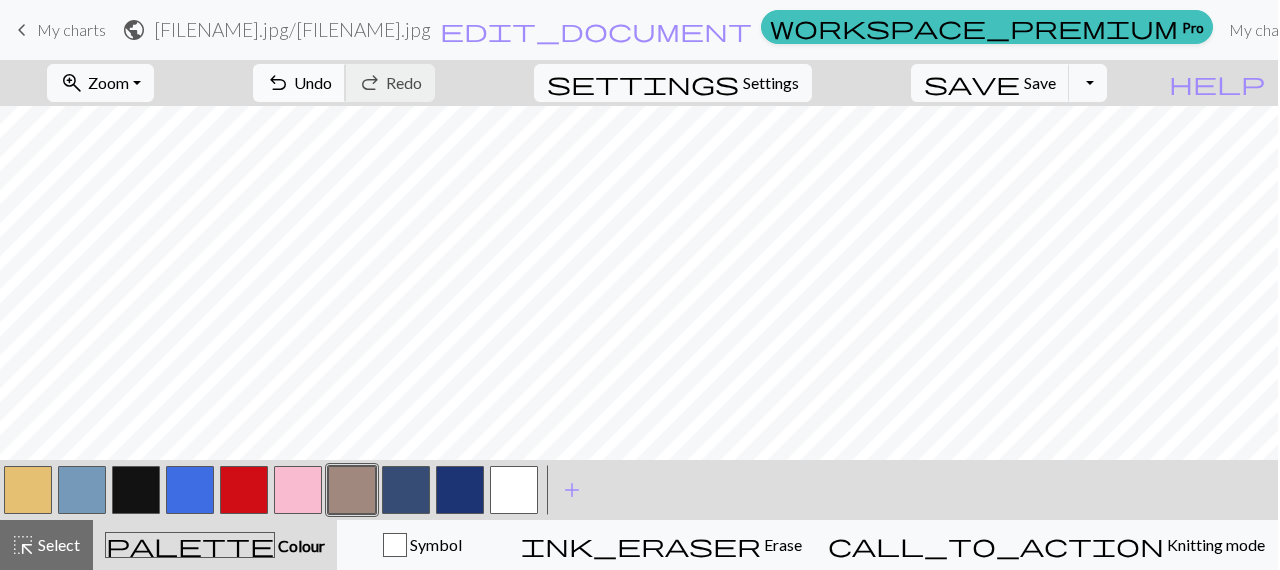 click on "undo Undo Undo" at bounding box center (299, 83) 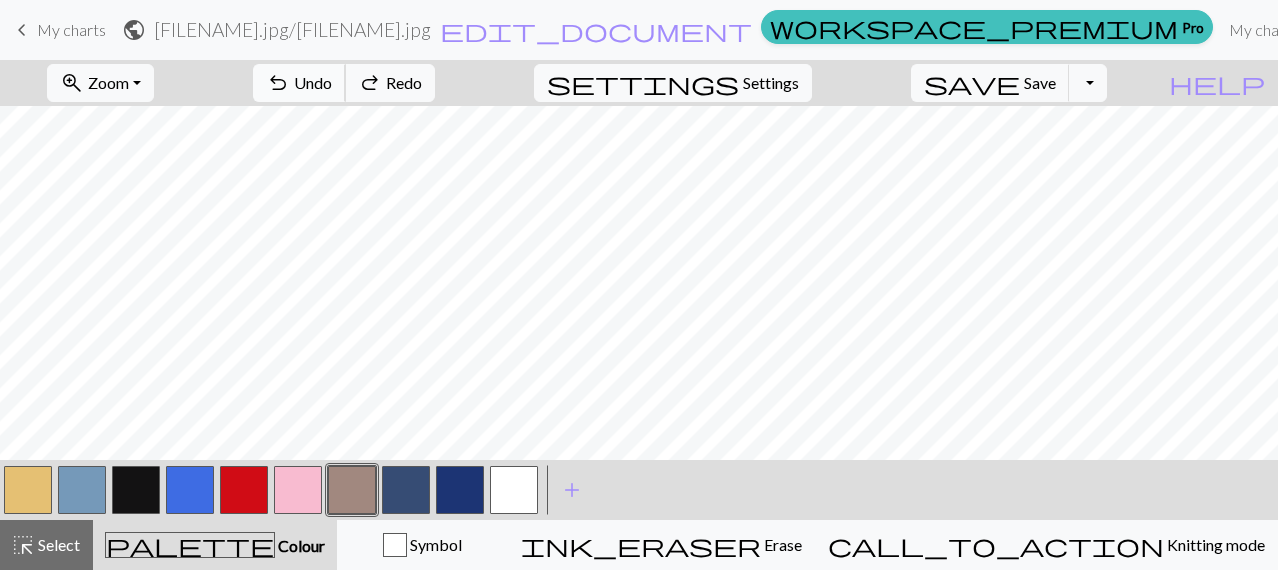 click on "undo Undo Undo" at bounding box center (299, 83) 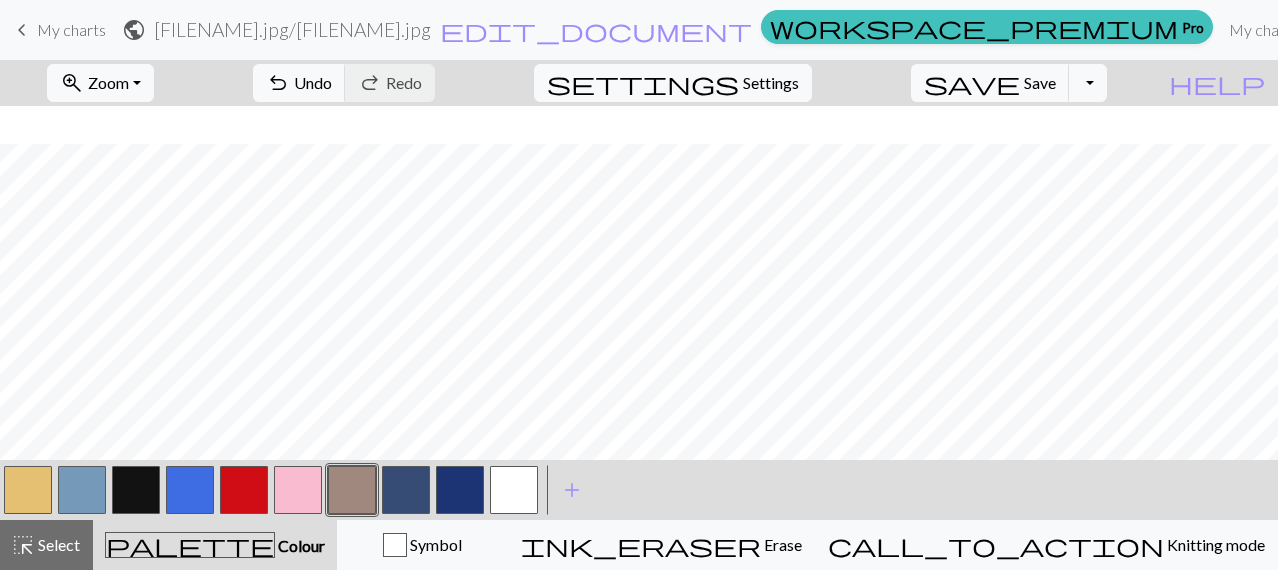 scroll, scrollTop: 275, scrollLeft: 1, axis: both 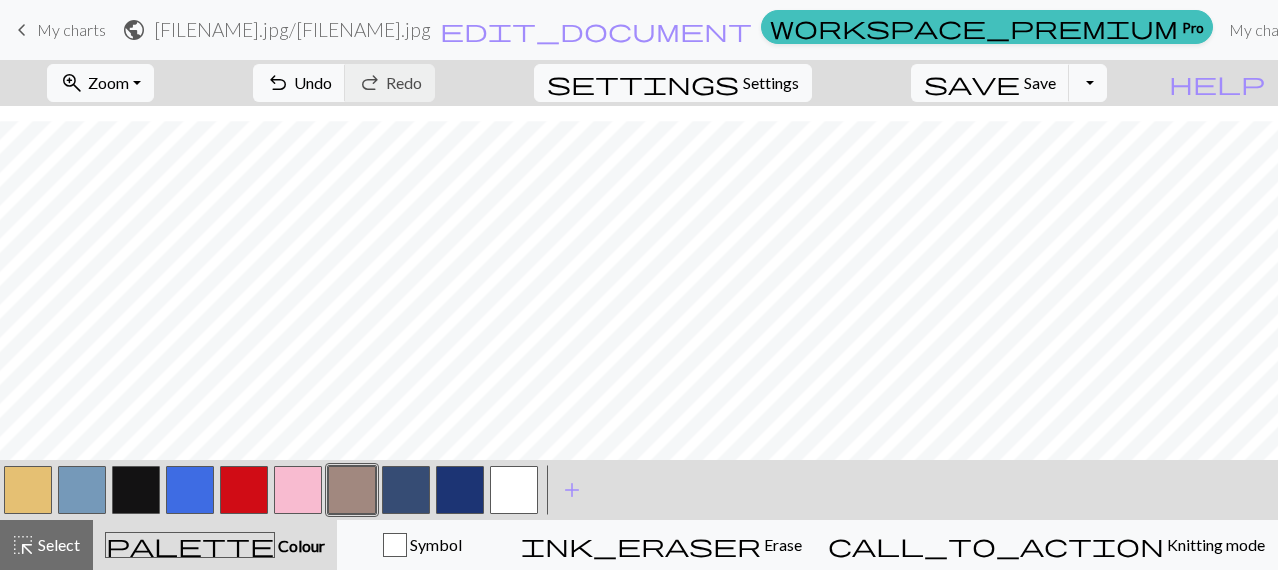 click at bounding box center [298, 490] 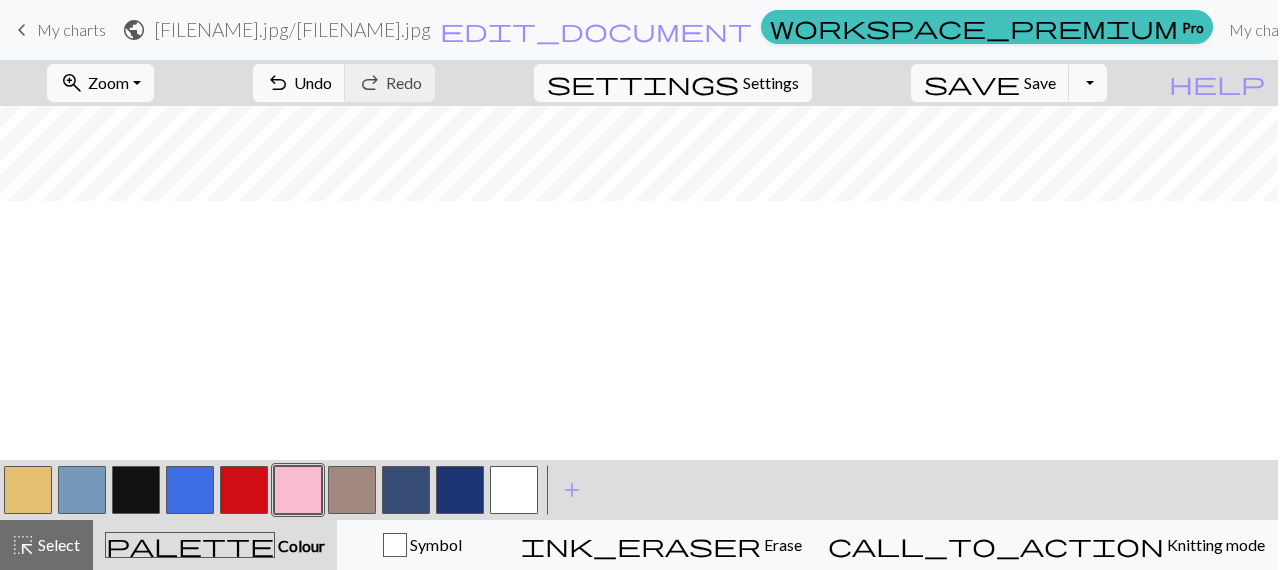 scroll, scrollTop: 0, scrollLeft: 1, axis: horizontal 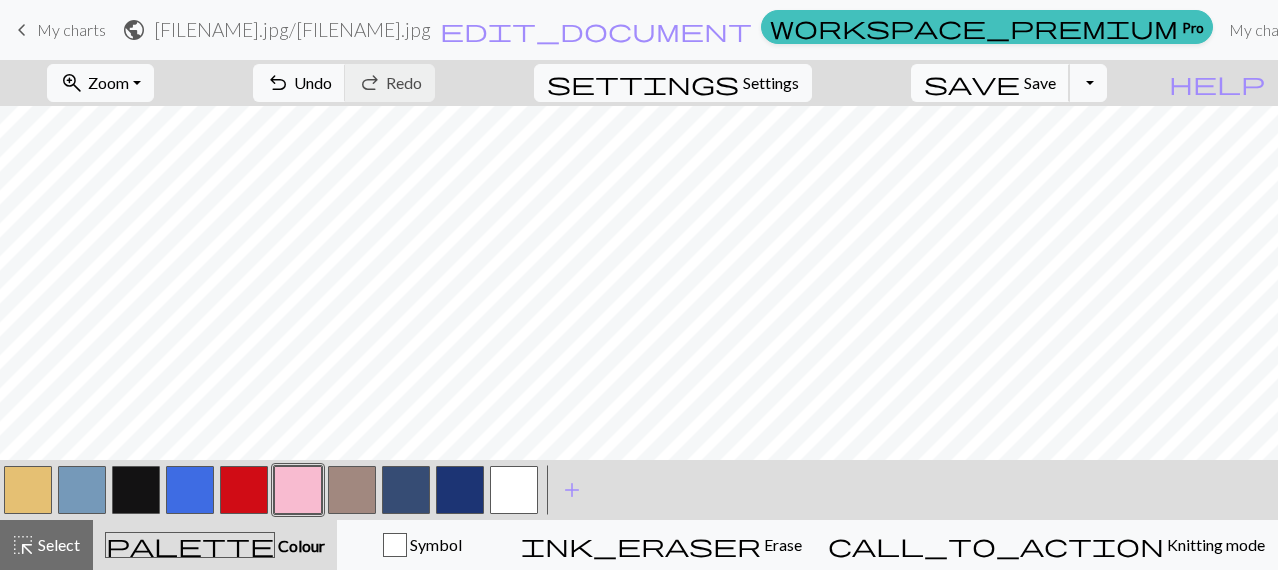 click on "Save" at bounding box center (1040, 82) 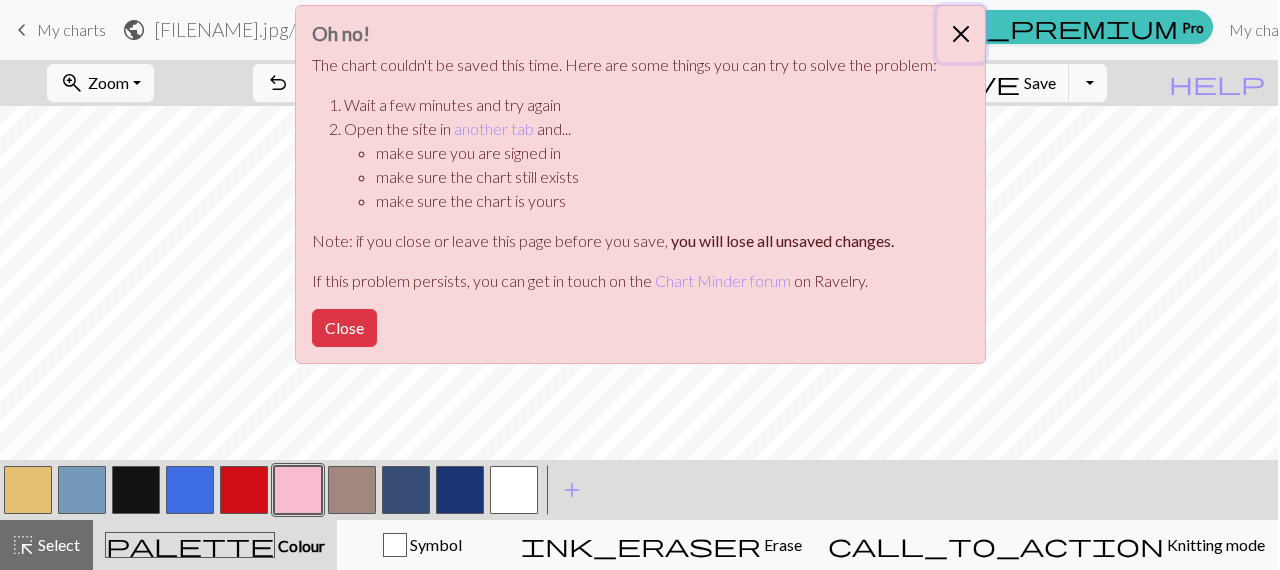 click at bounding box center (961, 34) 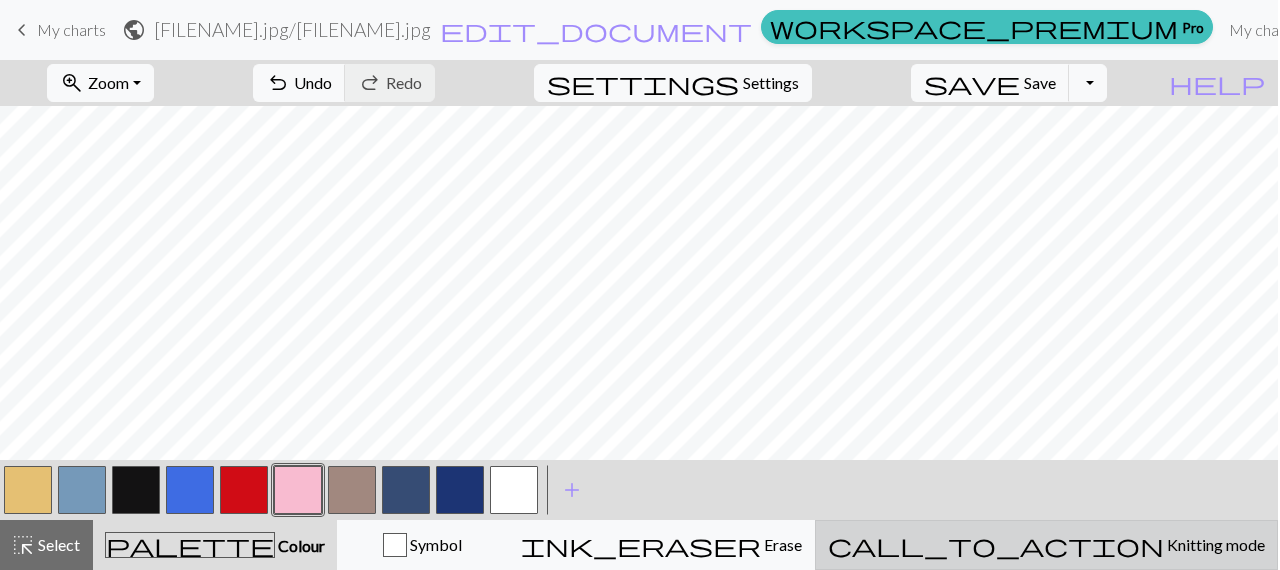 click on "Knitting mode" at bounding box center [1214, 544] 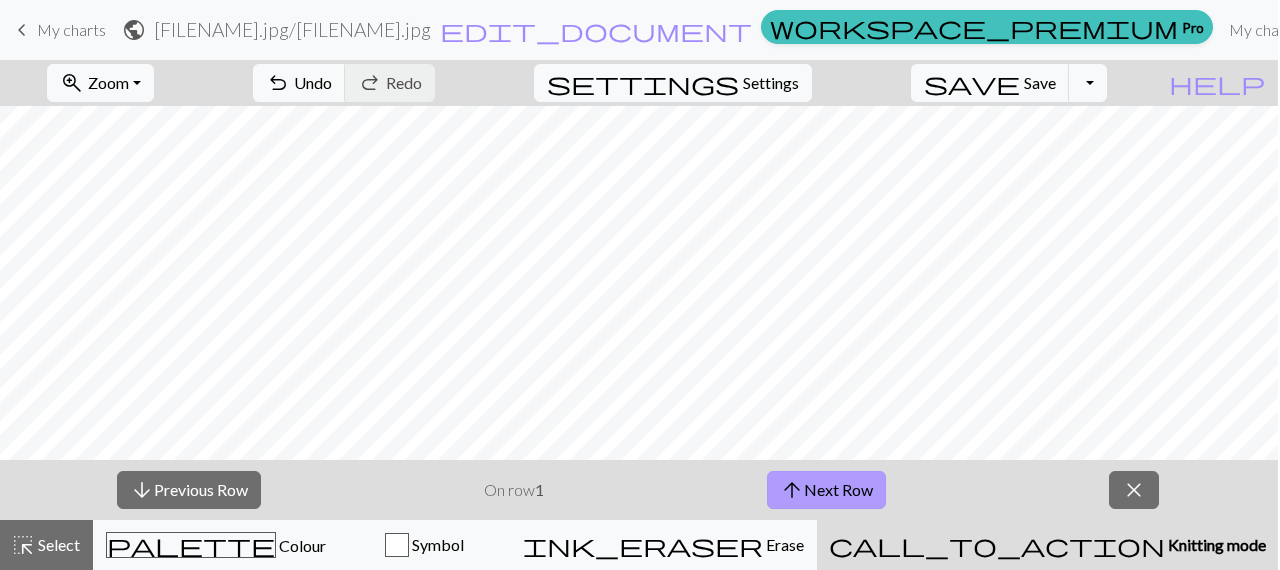 click on "arrow_upward  Next Row" at bounding box center (826, 490) 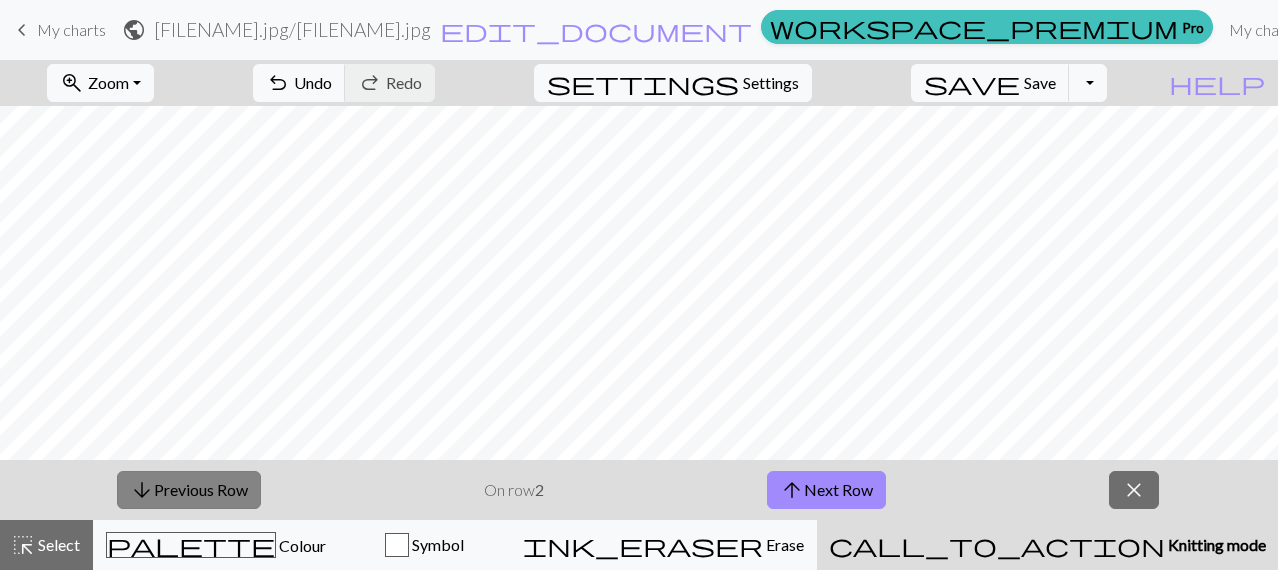 click on "arrow_downward Previous Row" at bounding box center [189, 490] 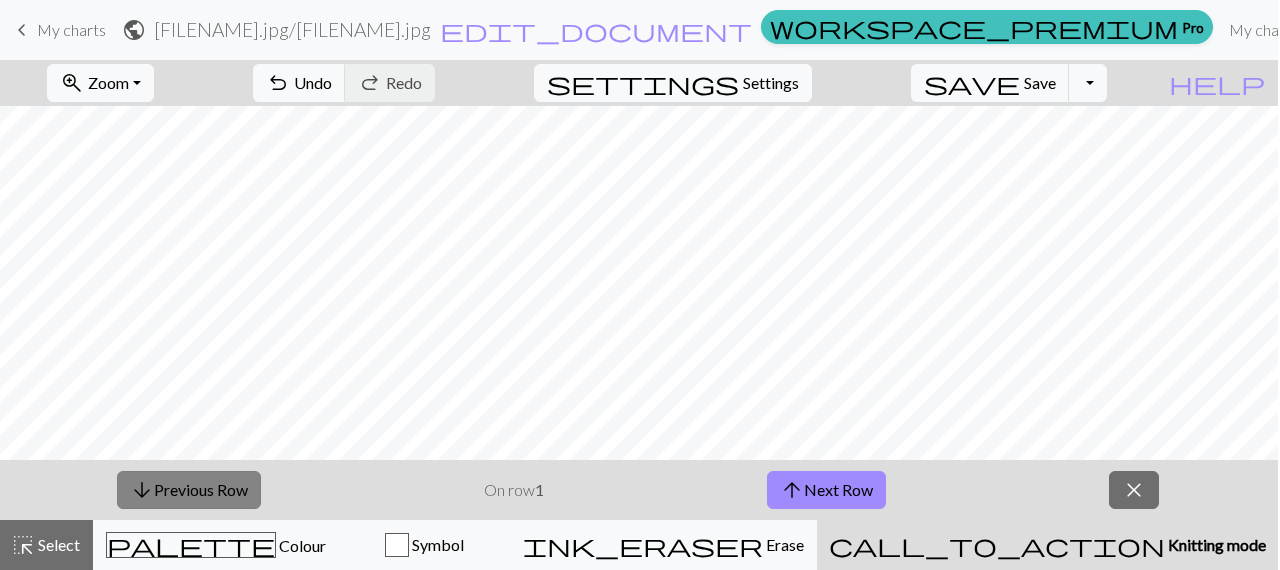 click on "arrow_downward Previous Row" at bounding box center [189, 490] 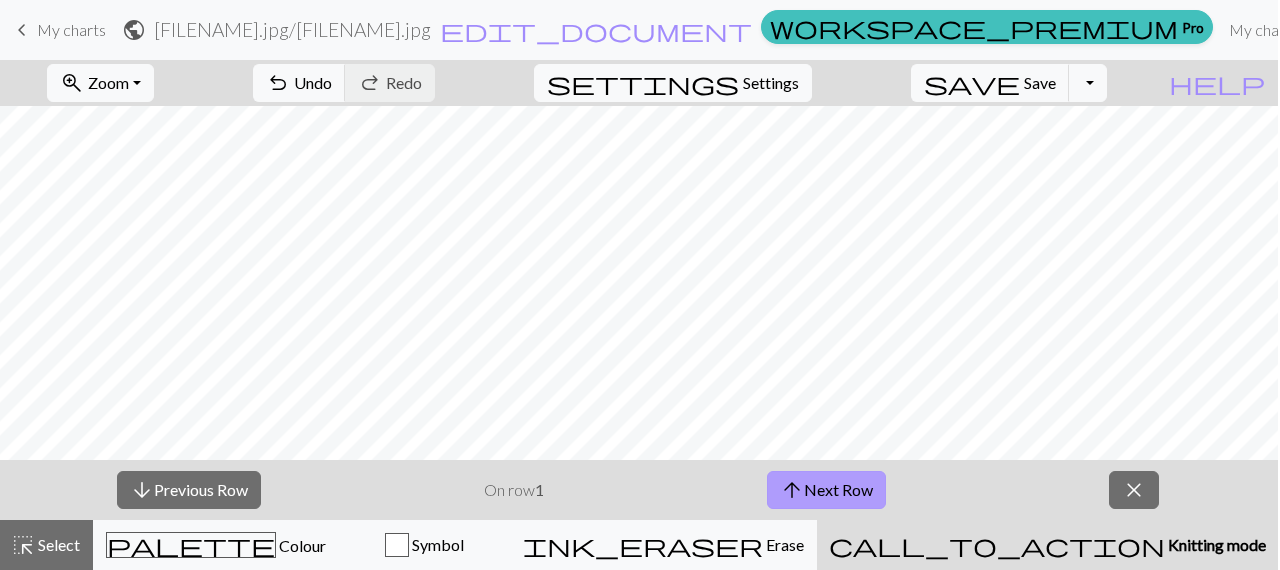 click on "arrow_upward  Next Row" at bounding box center (826, 490) 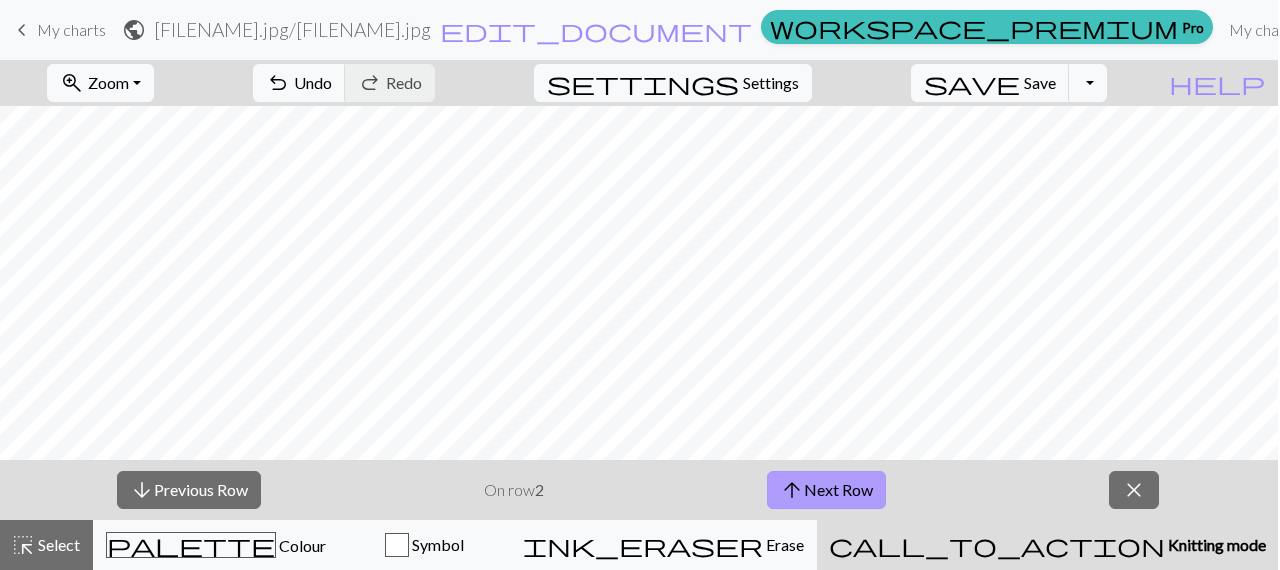 click on "arrow_upward  Next Row" at bounding box center (826, 490) 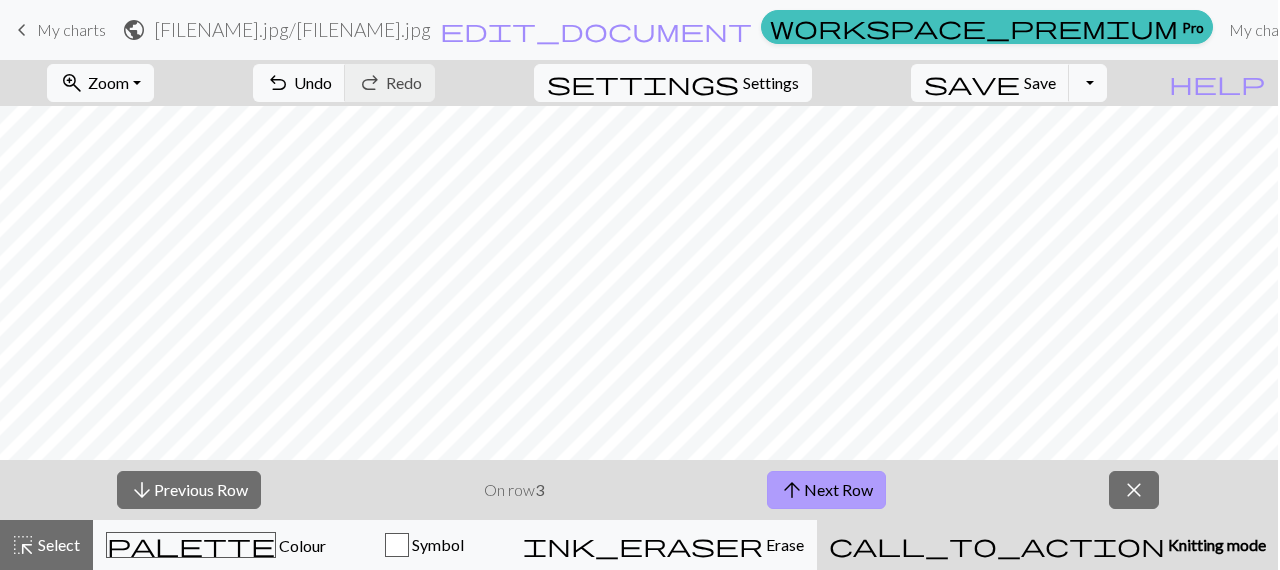 click on "arrow_upward  Next Row" at bounding box center [826, 490] 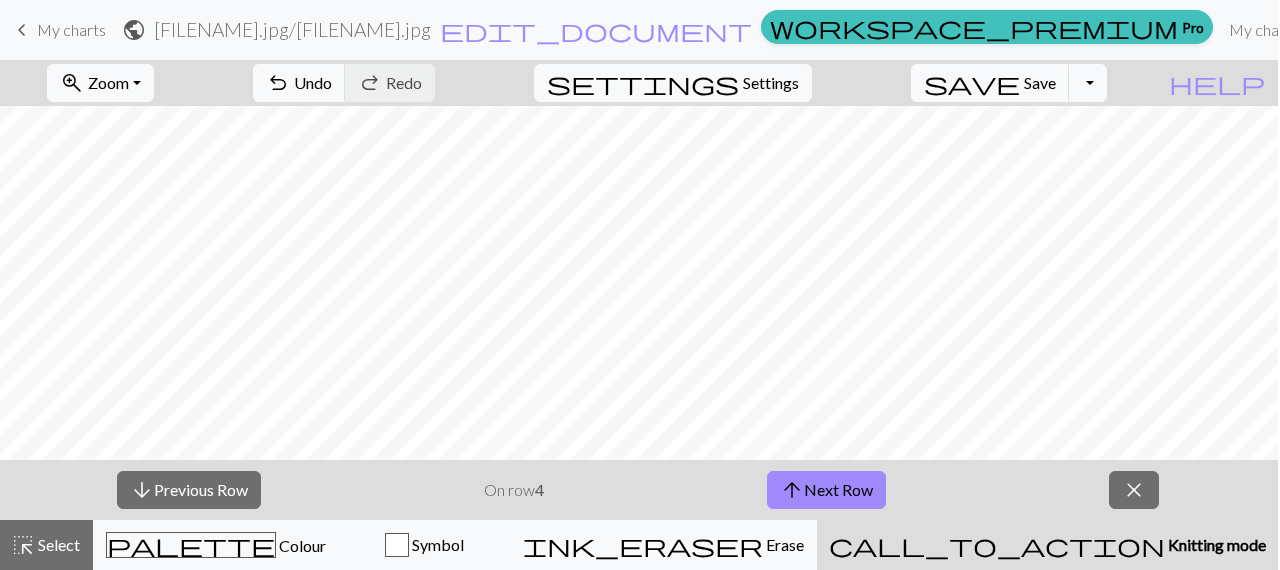click on "Knitting mode" at bounding box center (1215, 544) 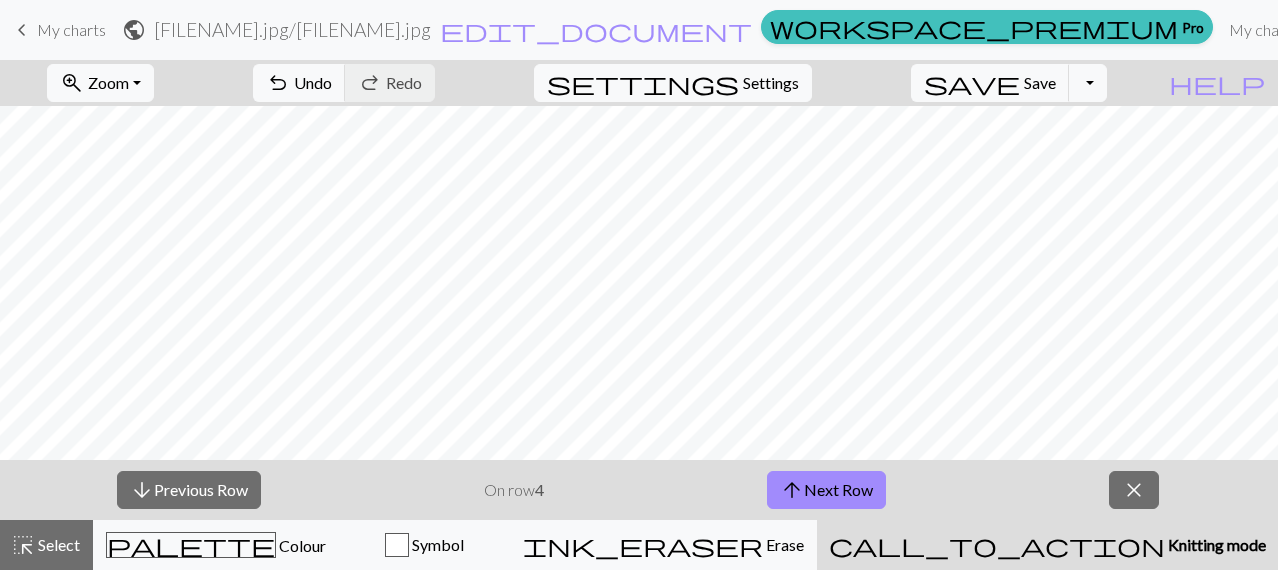 click on "On row  4" at bounding box center [514, 490] 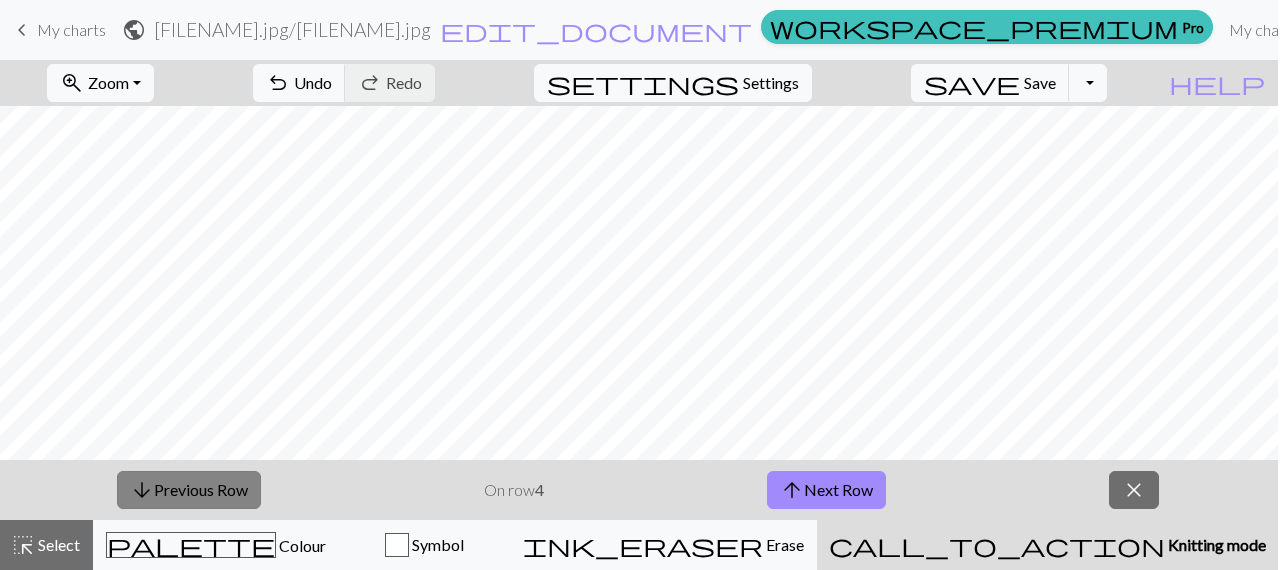 click on "arrow_downward Previous Row" at bounding box center (189, 490) 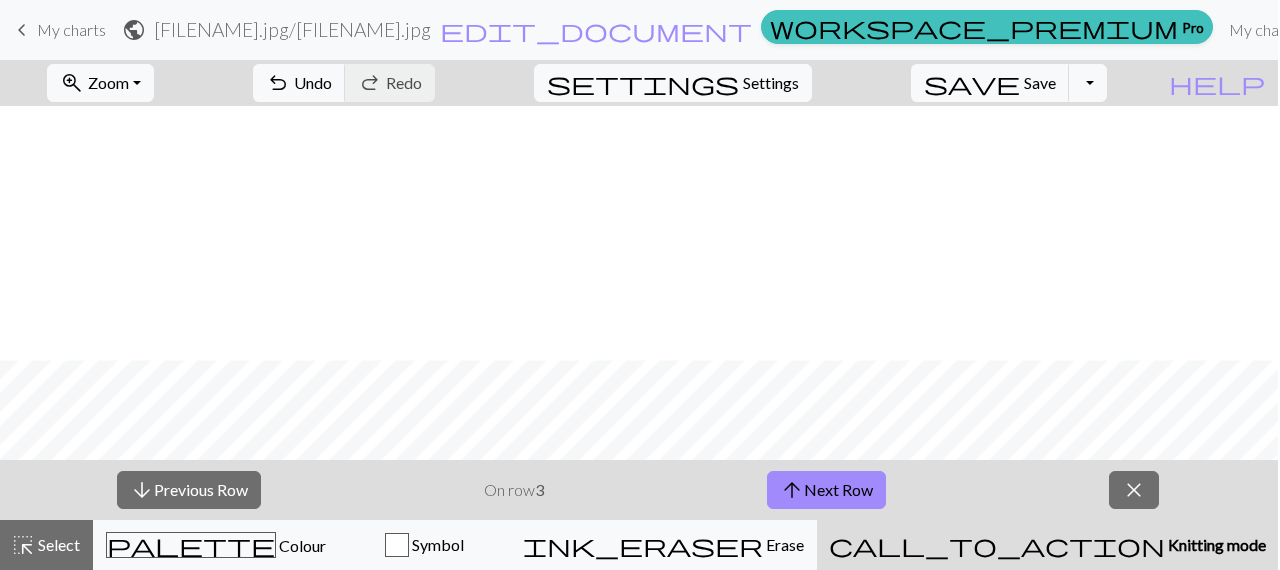 scroll, scrollTop: 254, scrollLeft: 1, axis: both 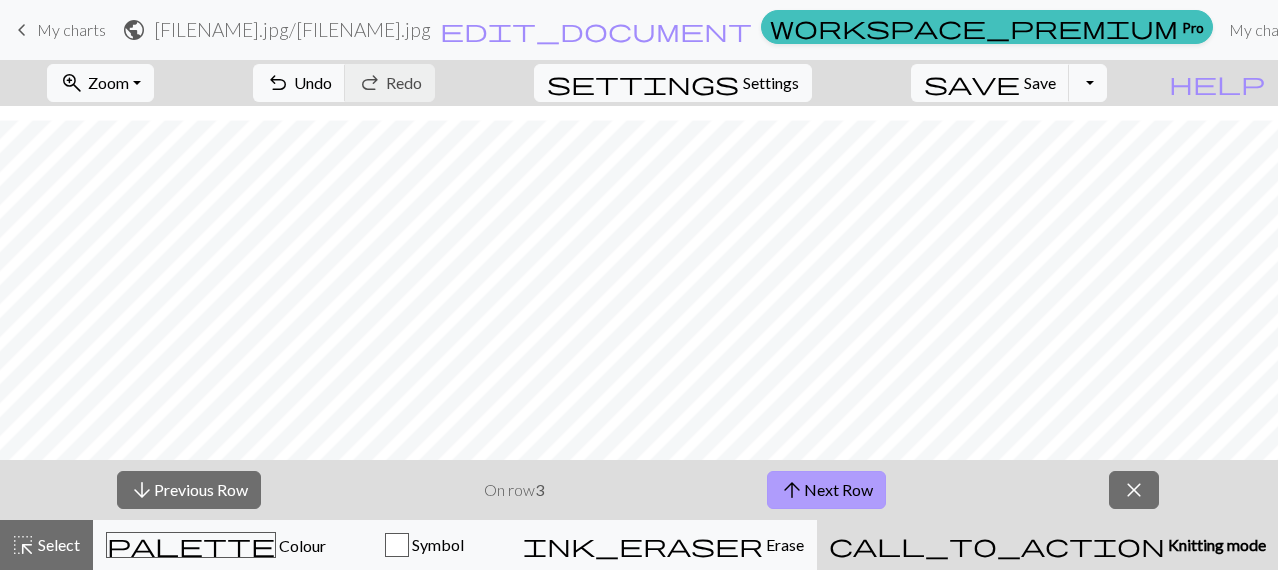 click on "arrow_upward  Next Row" at bounding box center [826, 490] 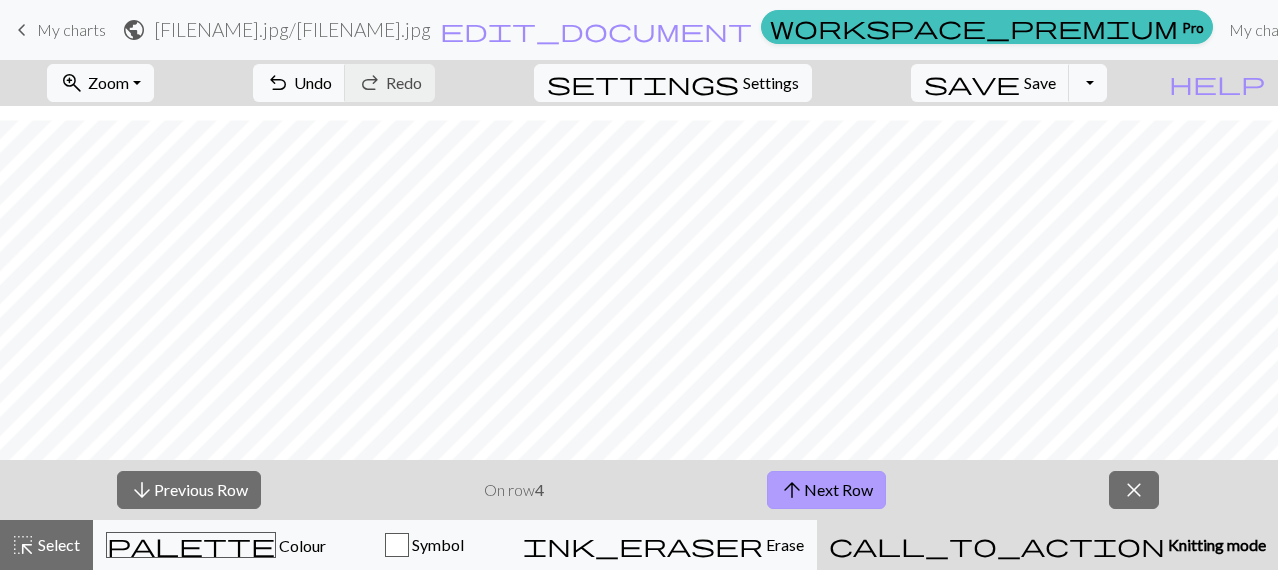 click on "arrow_upward  Next Row" at bounding box center (826, 490) 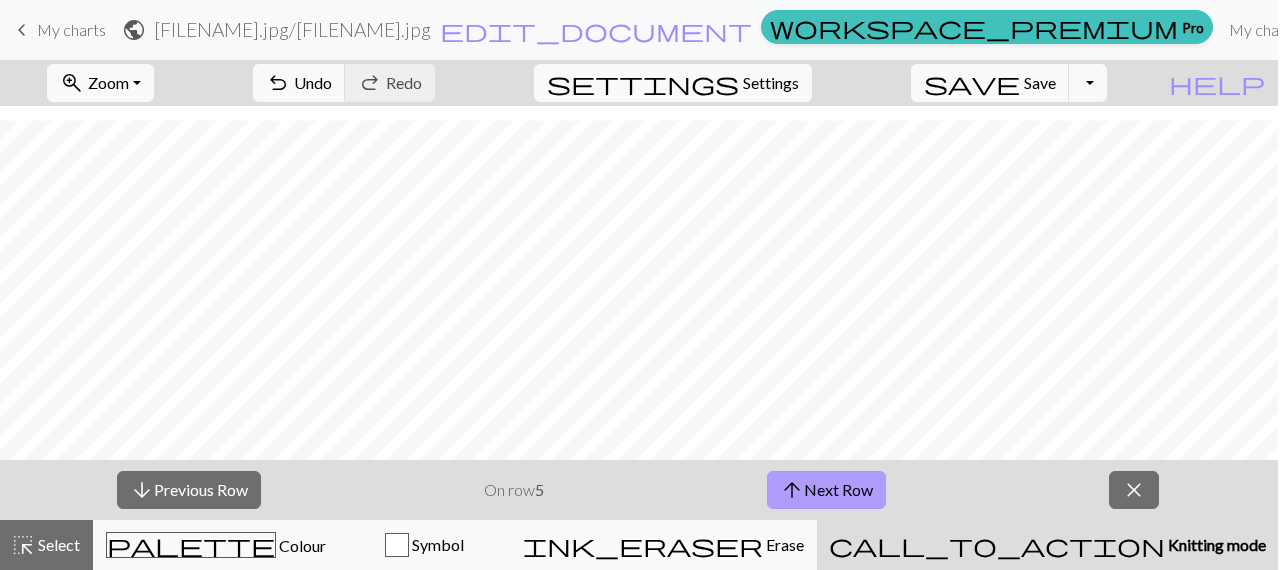 click on "arrow_upward  Next Row" at bounding box center (826, 490) 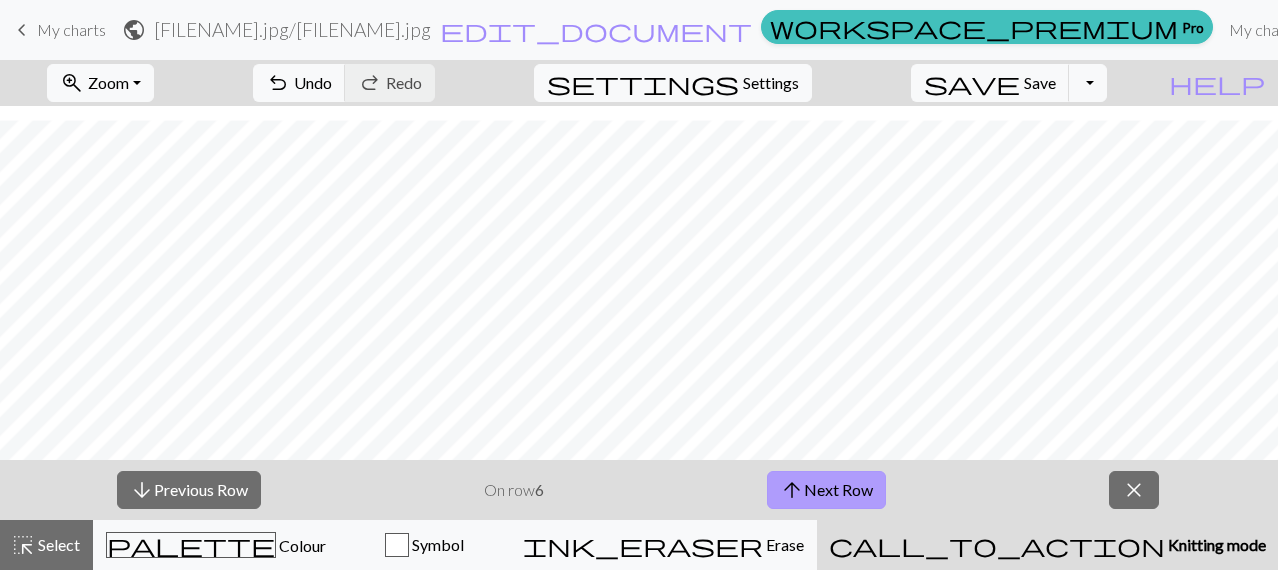 click on "arrow_upward  Next Row" at bounding box center (826, 490) 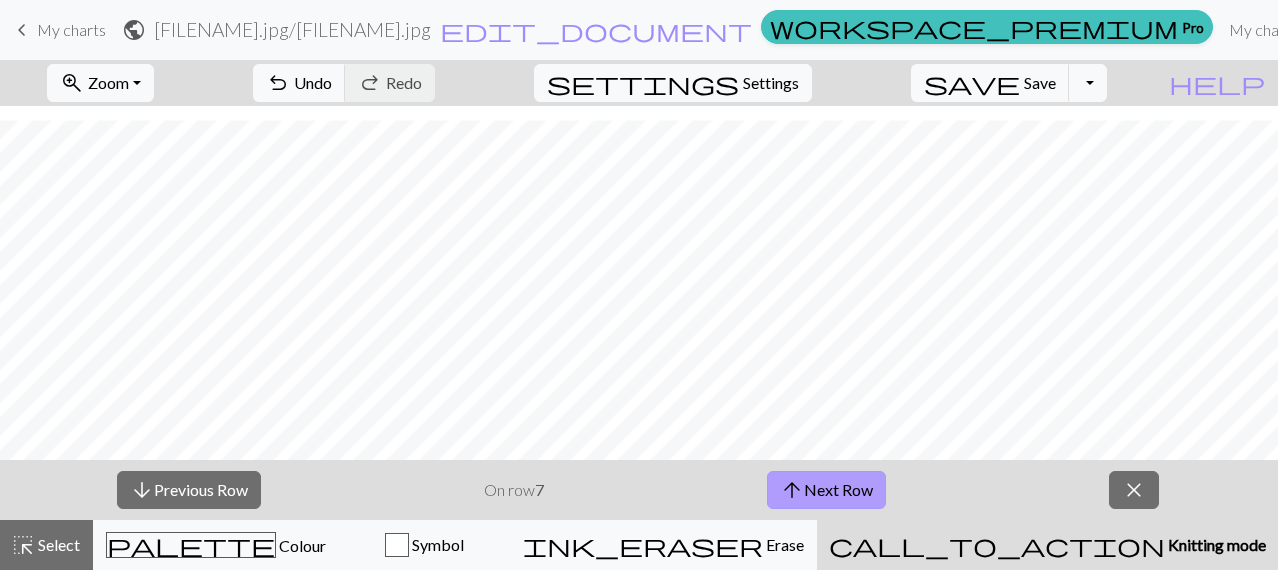 click on "arrow_upward  Next Row" at bounding box center [826, 490] 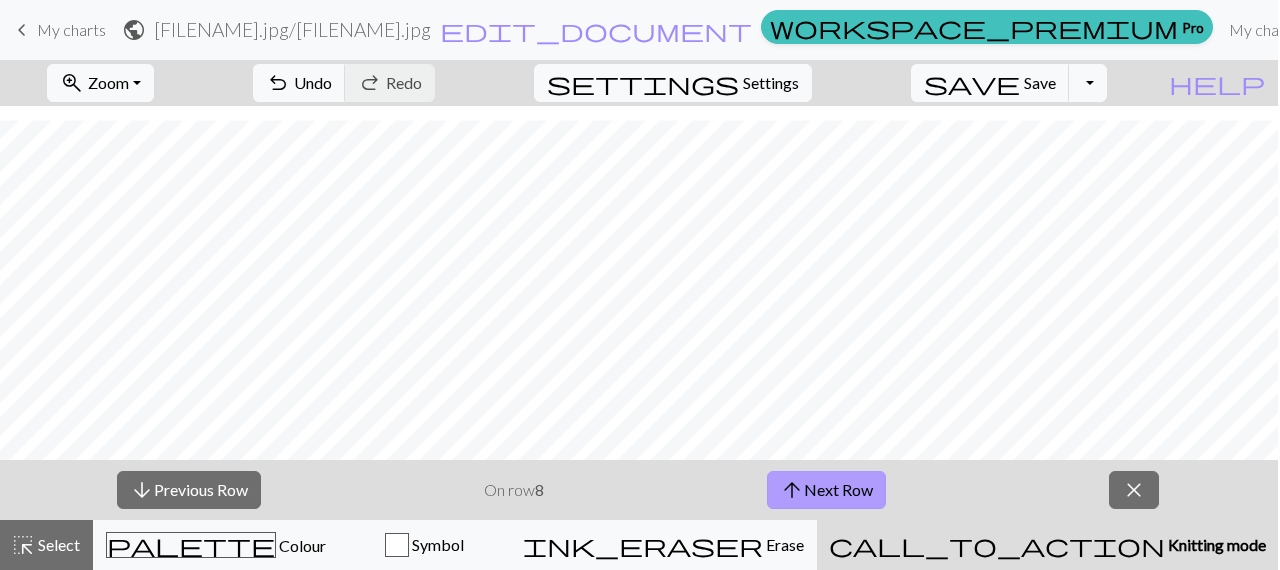 click on "arrow_upward  Next Row" at bounding box center (826, 490) 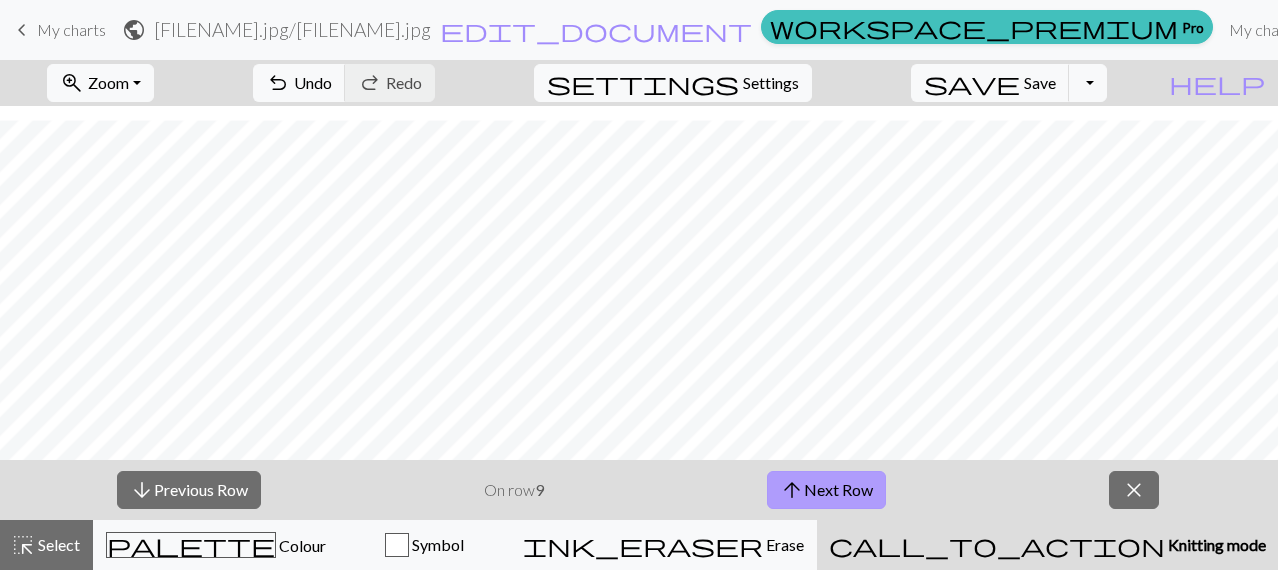 click on "arrow_upward  Next Row" at bounding box center (826, 490) 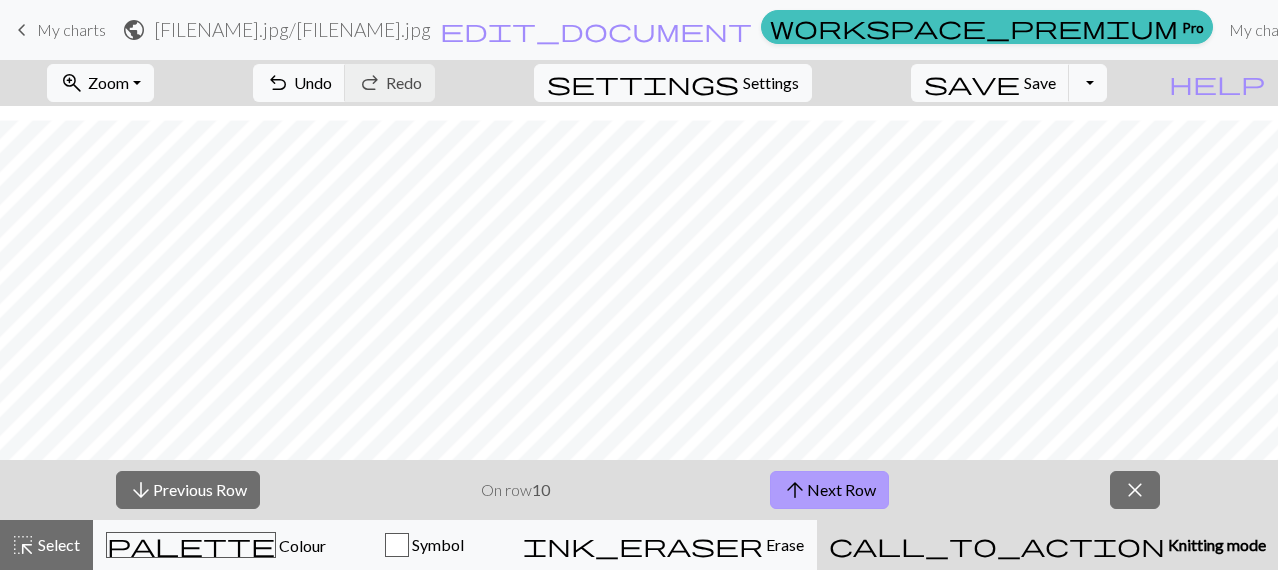 click on "arrow_upward  Next Row" at bounding box center (829, 490) 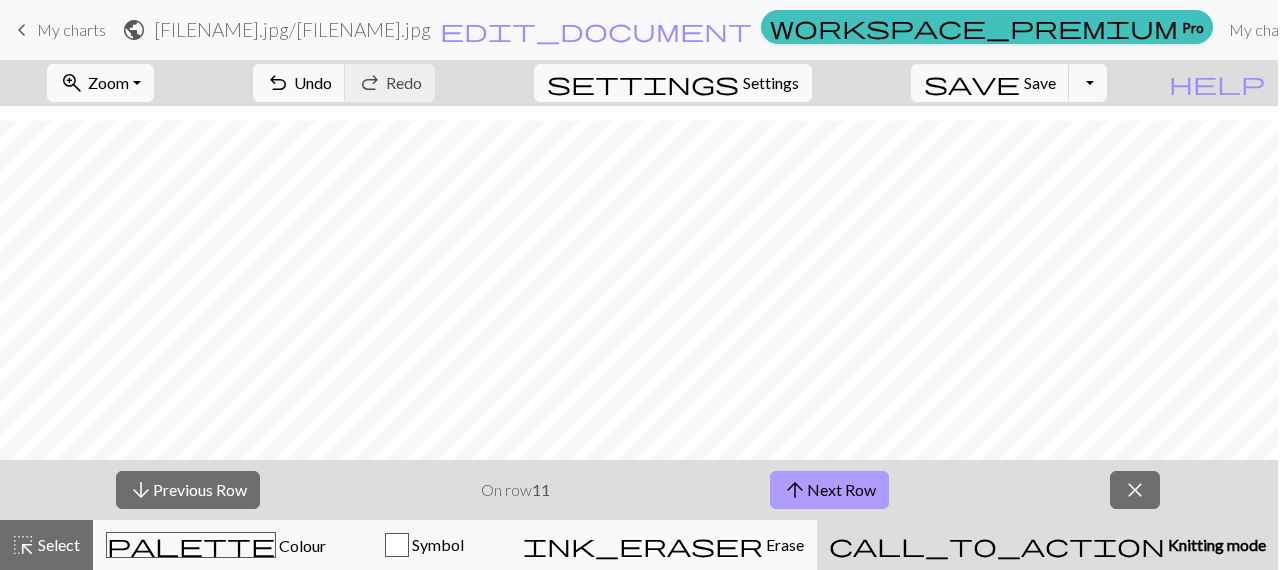 click on "arrow_upward  Next Row" at bounding box center [829, 490] 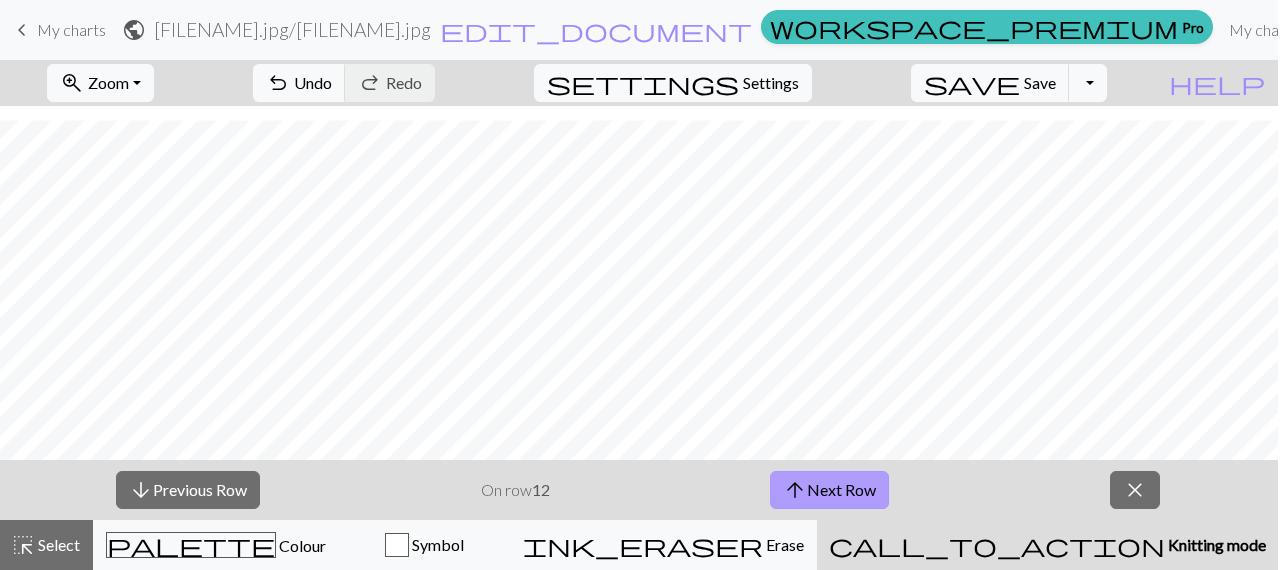 click on "arrow_upward  Next Row" at bounding box center (829, 490) 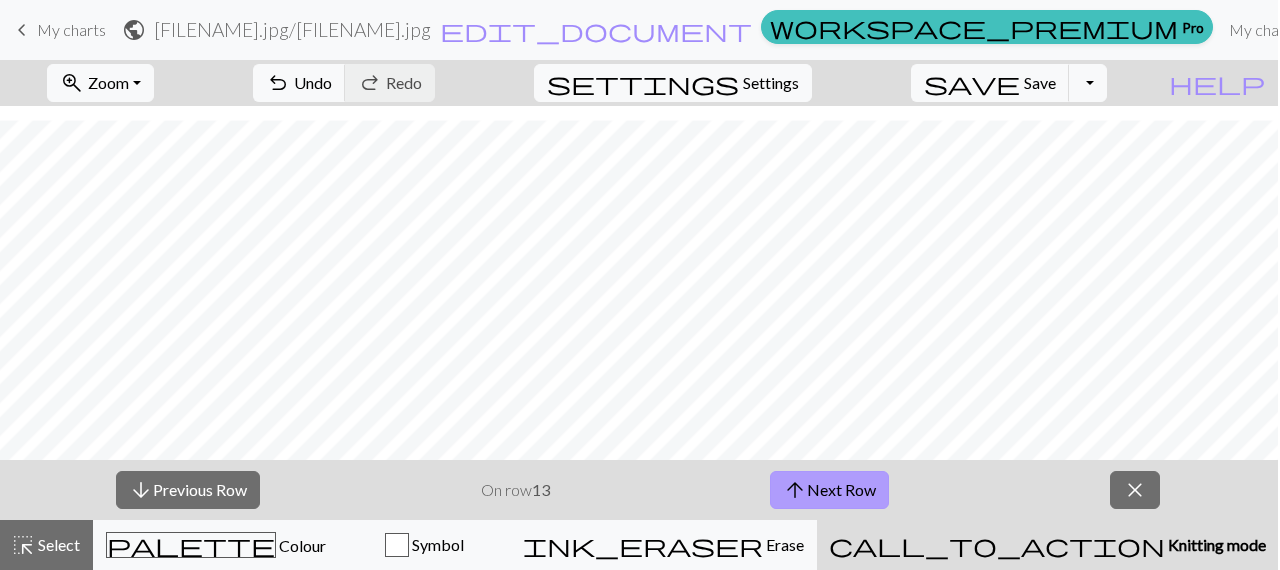click on "arrow_upward  Next Row" at bounding box center (829, 490) 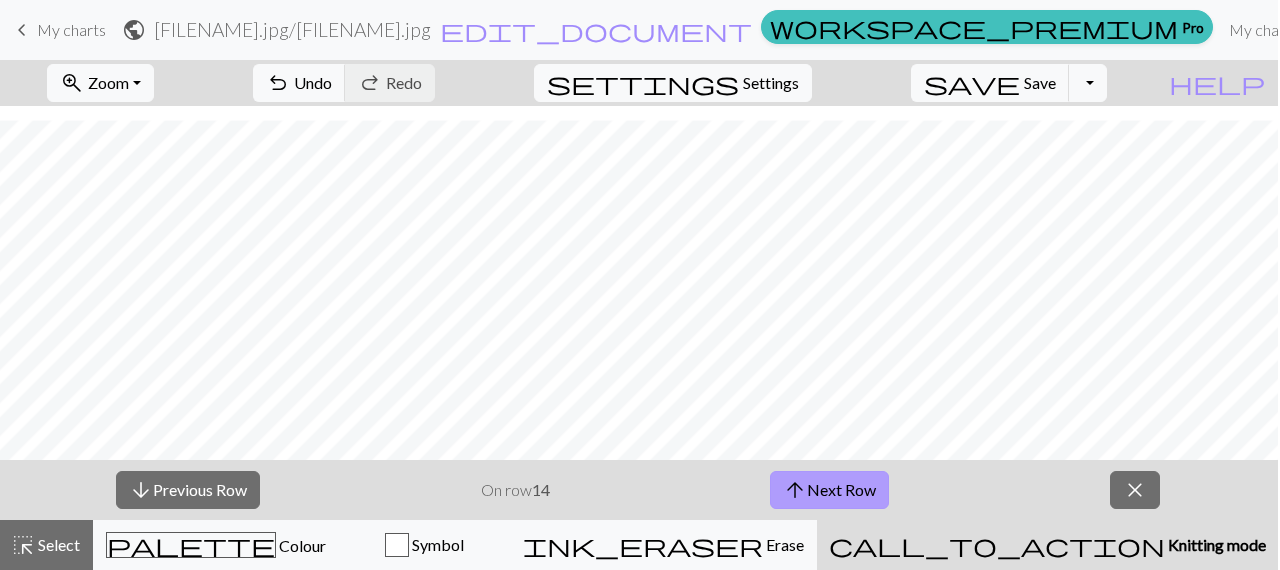 click on "arrow_upward  Next Row" at bounding box center [829, 490] 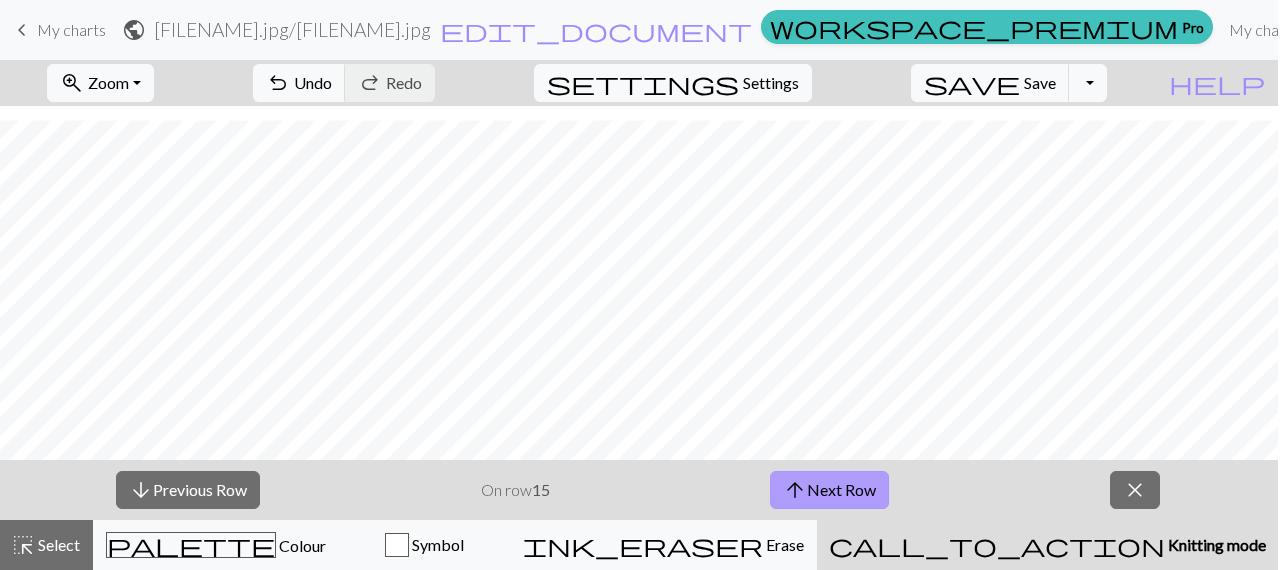 click on "arrow_upward  Next Row" at bounding box center (829, 490) 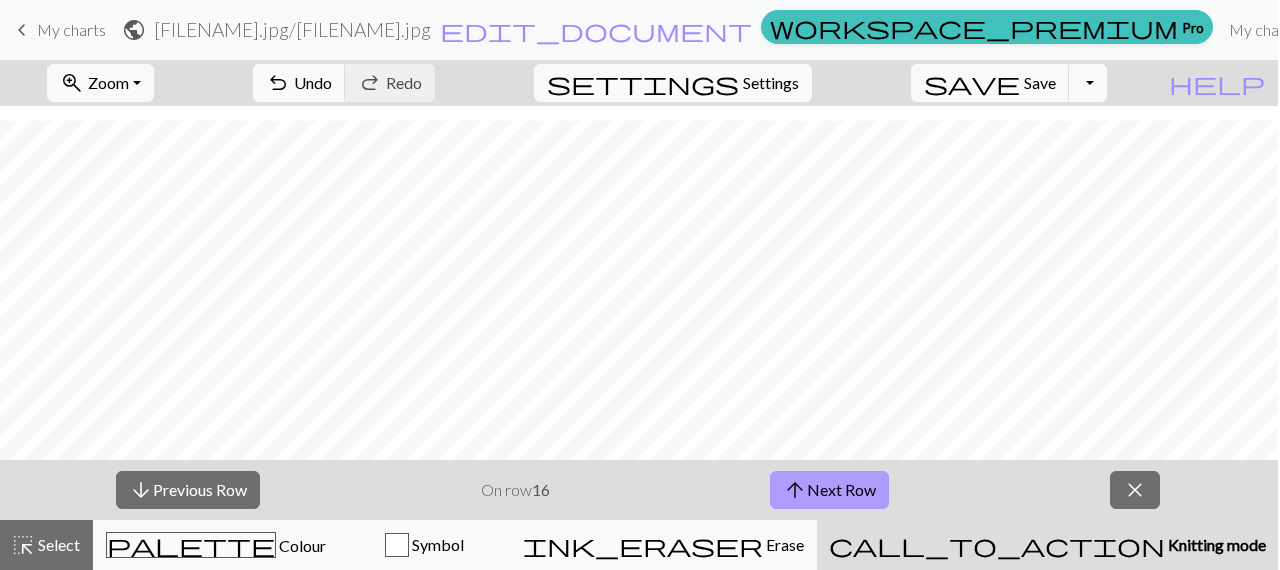 click on "arrow_upward  Next Row" at bounding box center (829, 490) 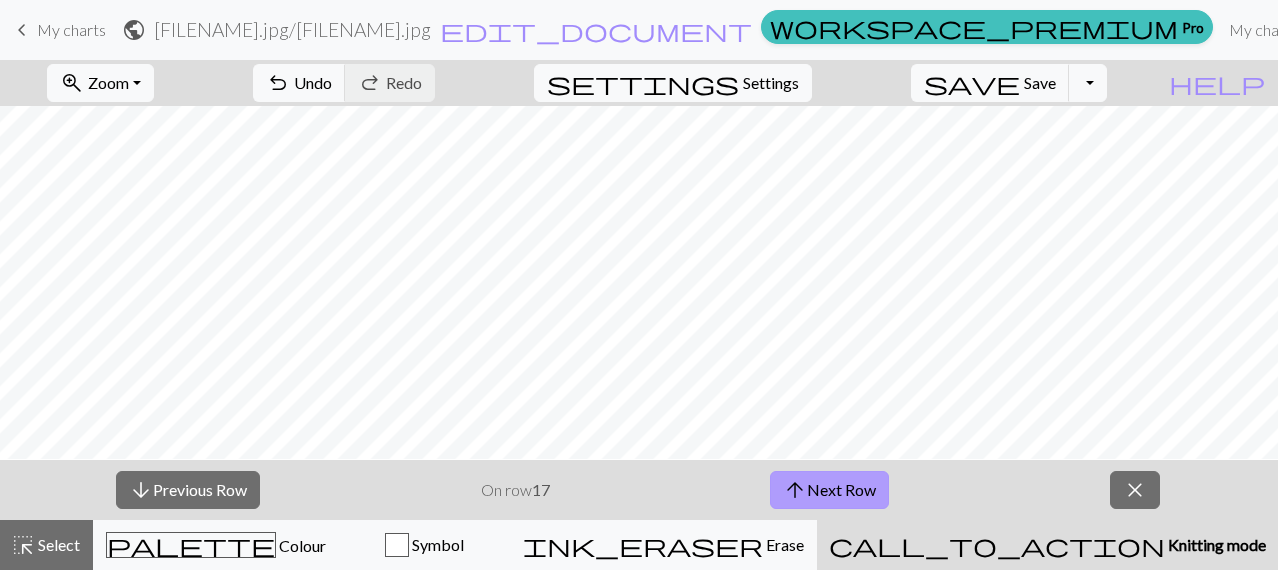 scroll, scrollTop: 0, scrollLeft: 1, axis: horizontal 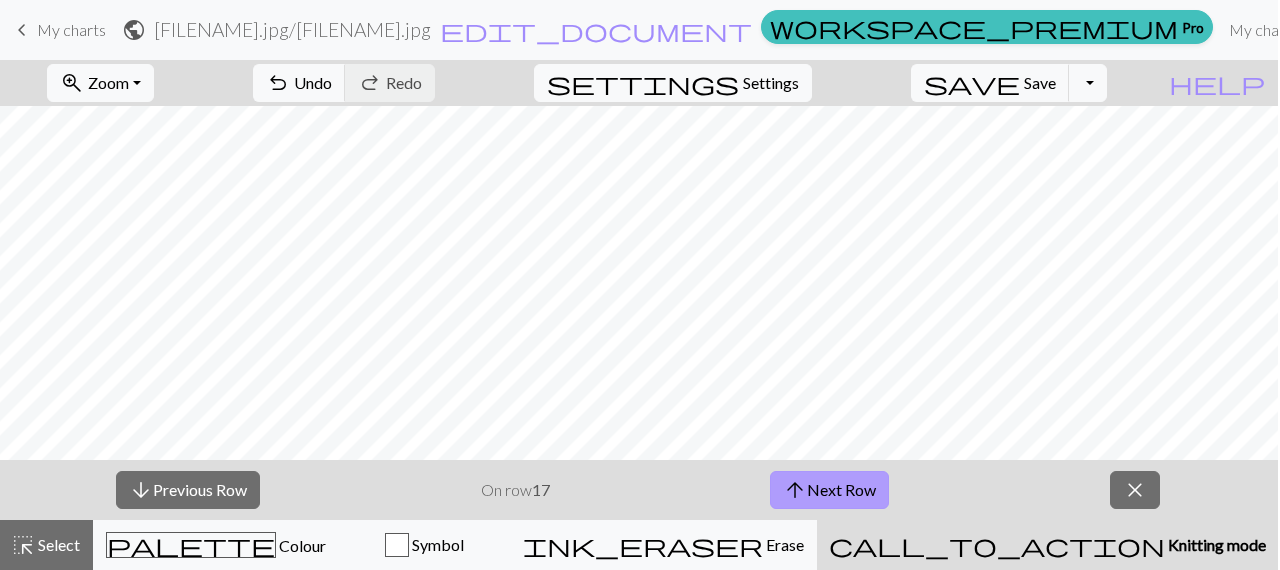 click on "arrow_upward  Next Row" at bounding box center [829, 490] 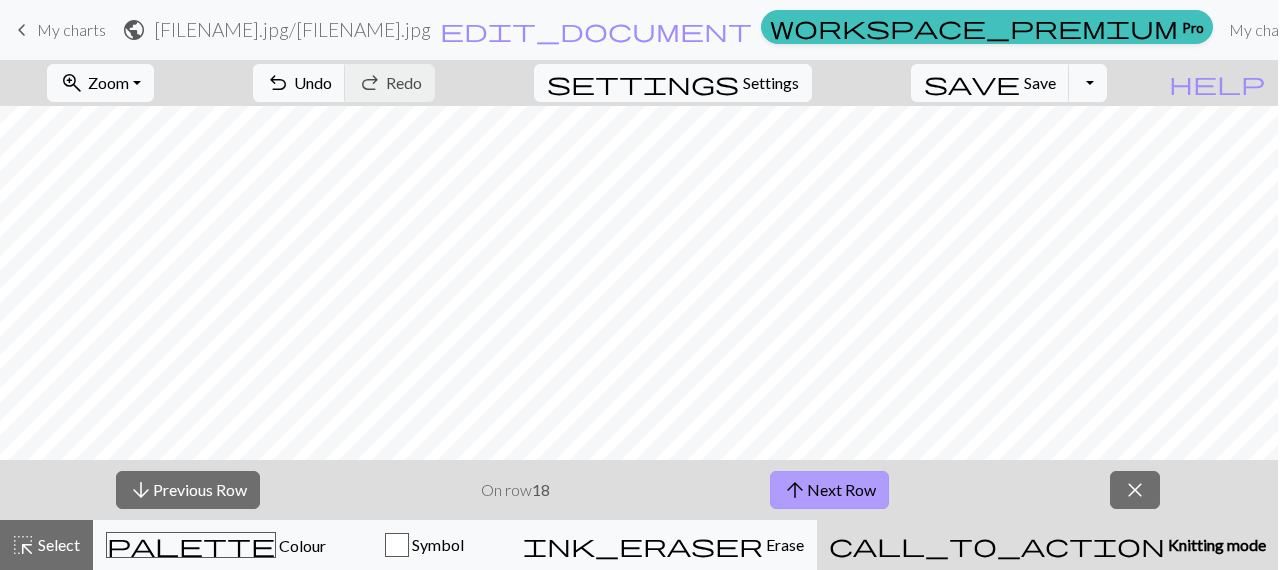 click on "arrow_upward  Next Row" at bounding box center (829, 490) 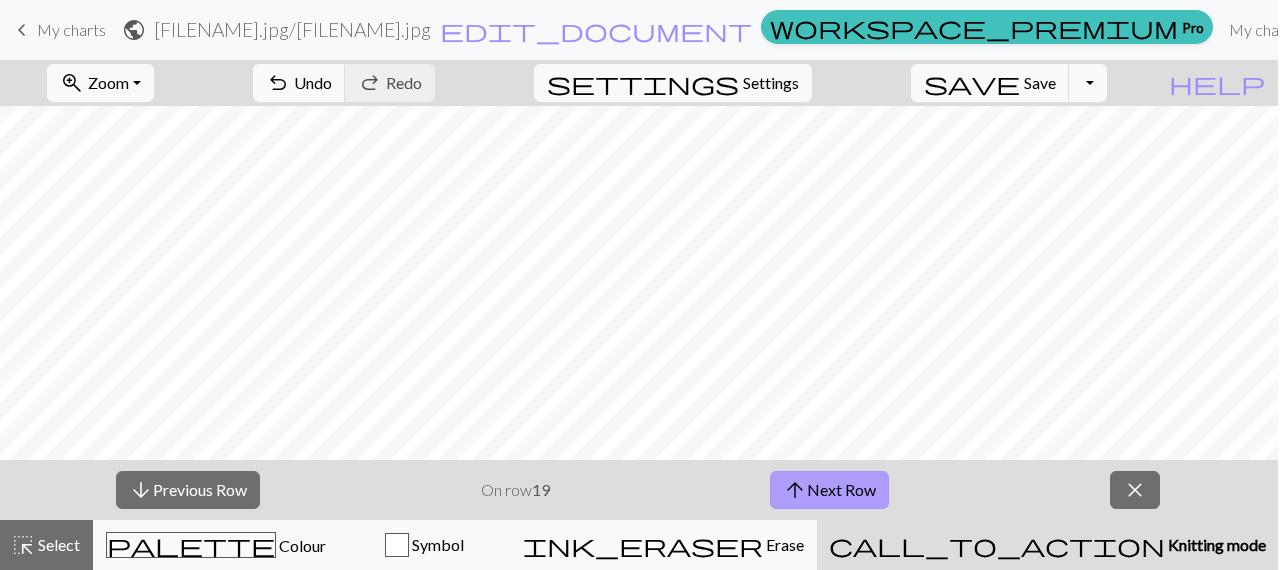 click on "arrow_upward  Next Row" at bounding box center [829, 490] 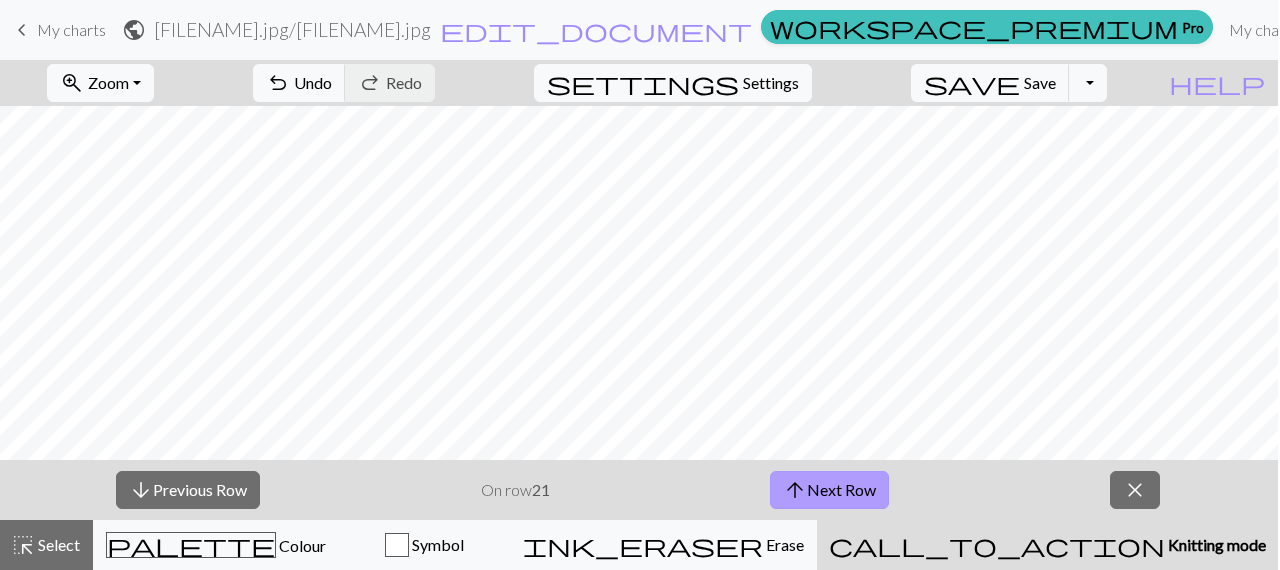 click on "arrow_upward  Next Row" at bounding box center (829, 490) 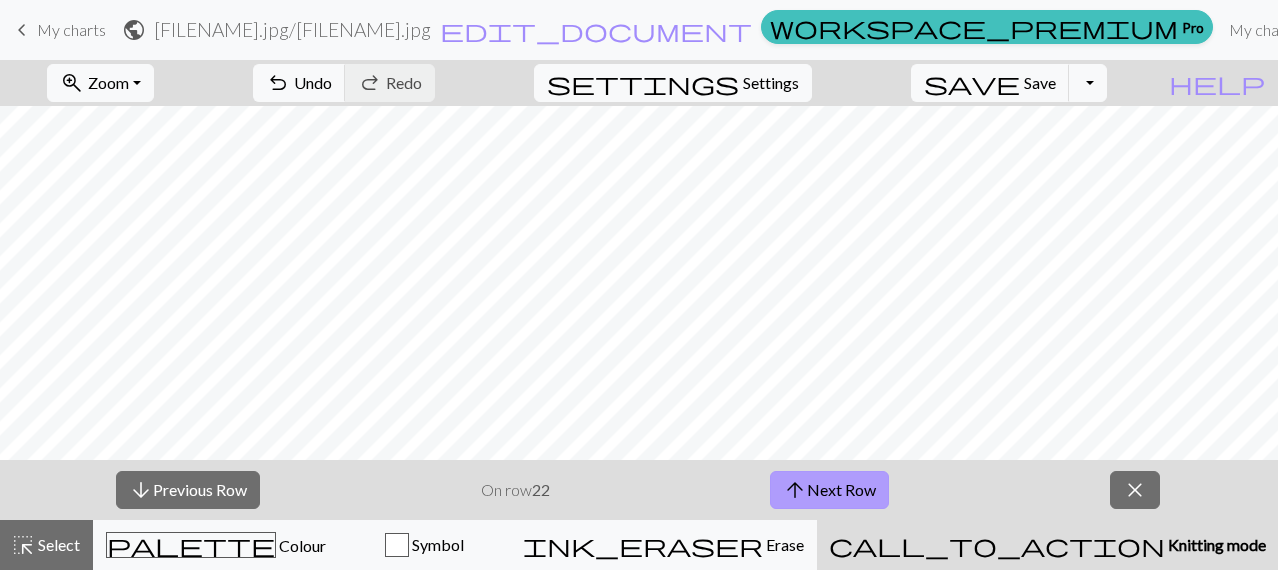 click on "arrow_upward  Next Row" at bounding box center (829, 490) 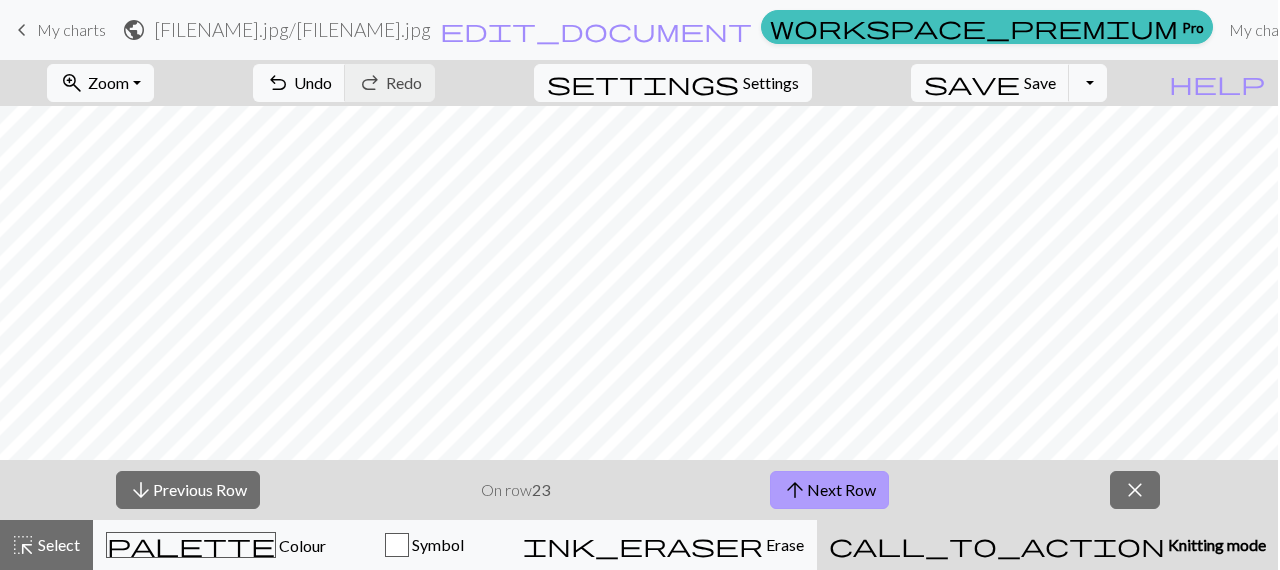 click on "arrow_upward  Next Row" at bounding box center (829, 490) 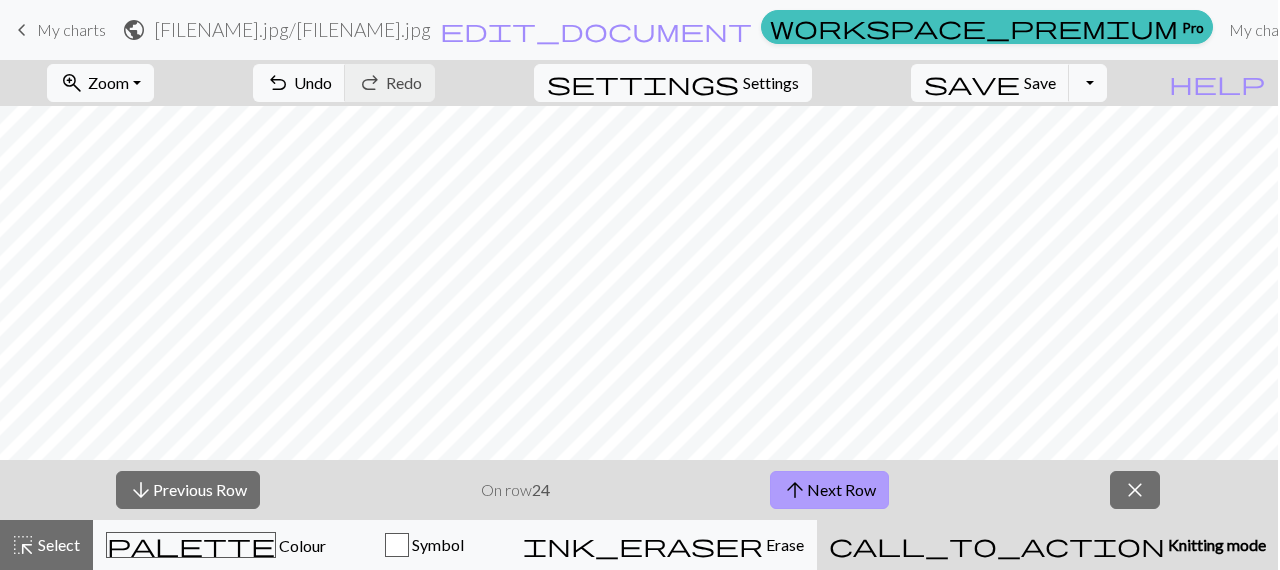 click on "arrow_upward  Next Row" at bounding box center (829, 490) 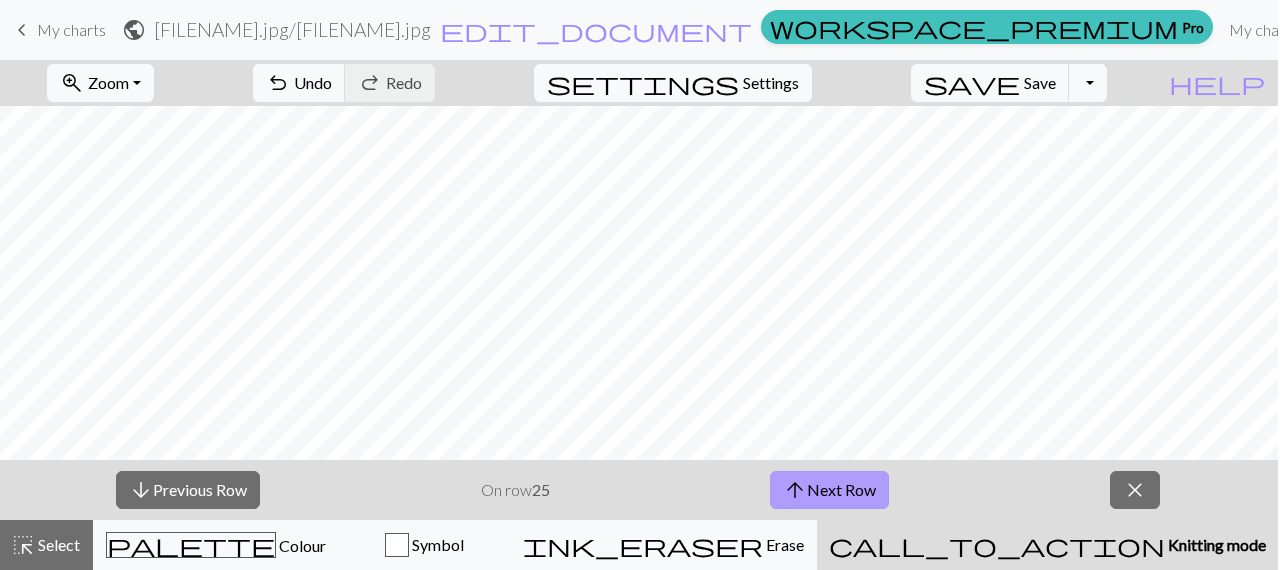 click on "arrow_upward  Next Row" at bounding box center (829, 490) 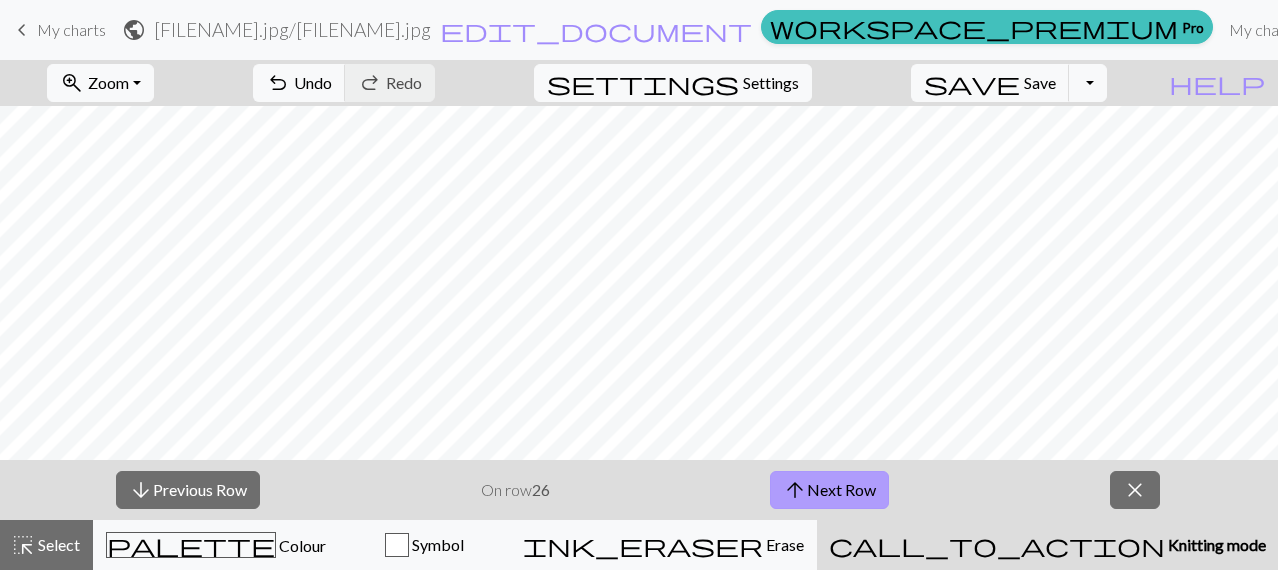 click on "arrow_upward  Next Row" at bounding box center [829, 490] 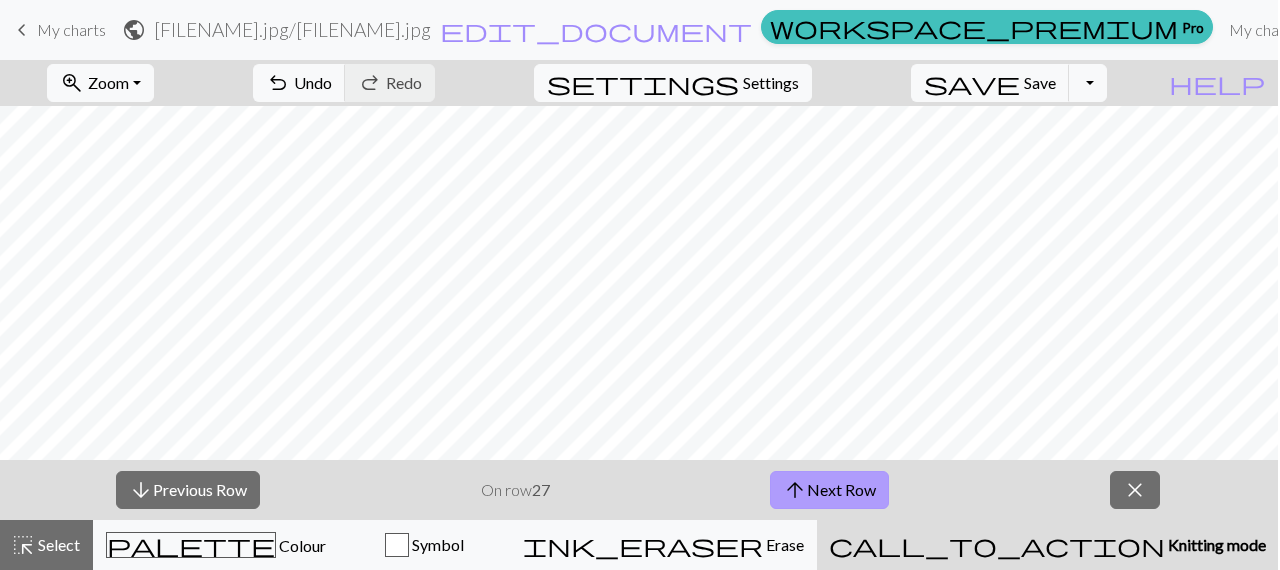 click on "arrow_upward  Next Row" at bounding box center [829, 490] 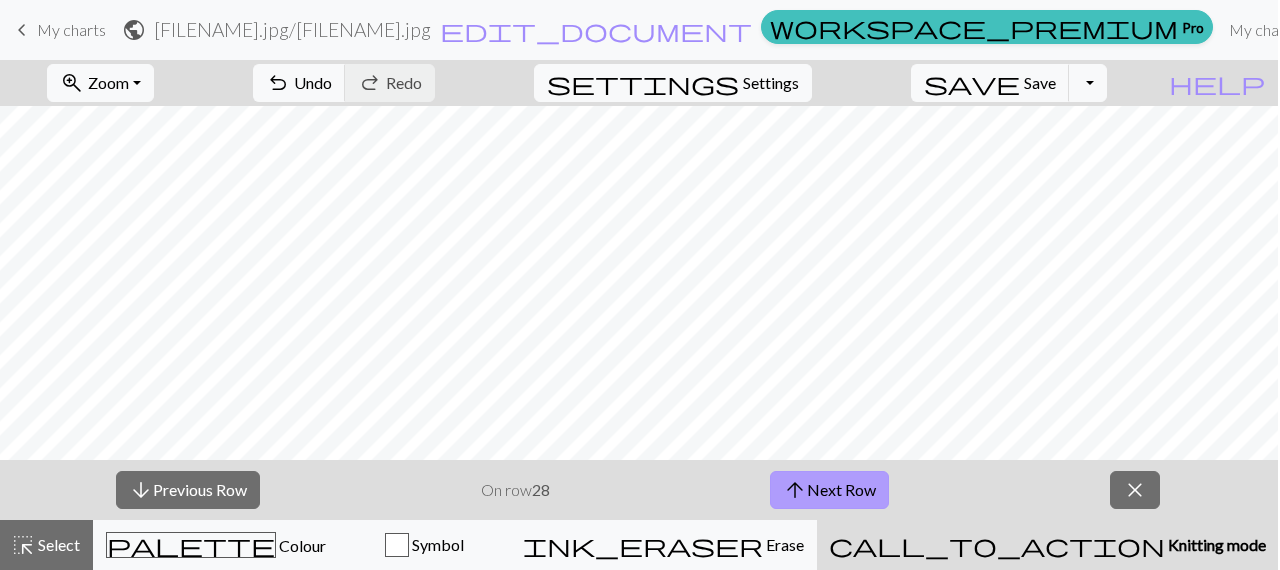 click on "arrow_upward  Next Row" at bounding box center [829, 490] 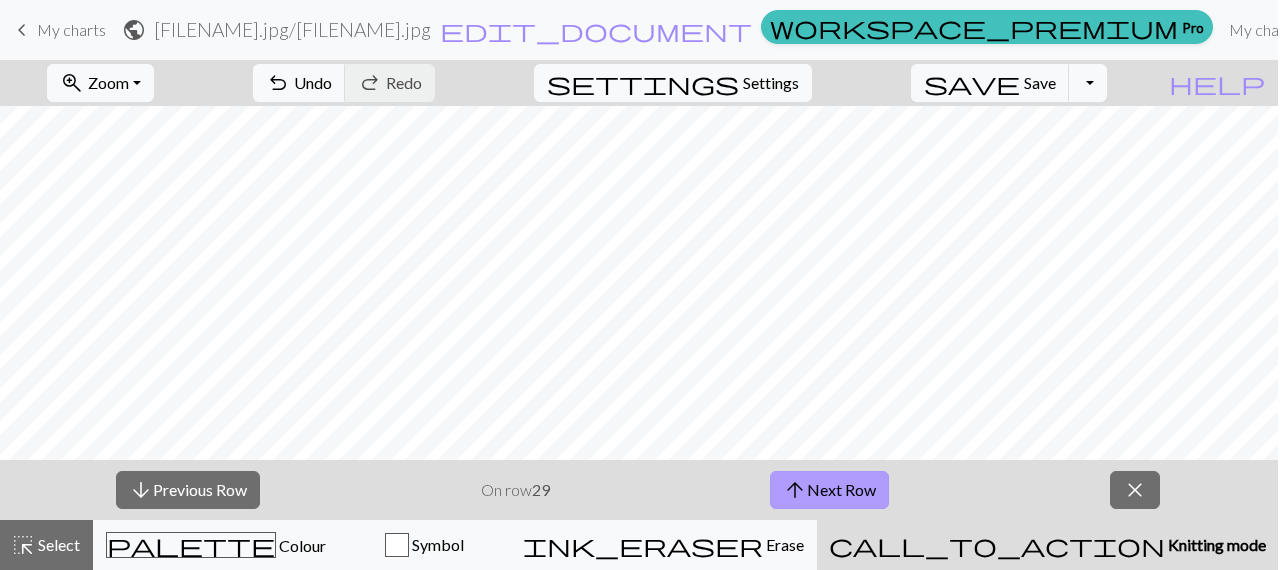 click on "arrow_upward  Next Row" at bounding box center (829, 490) 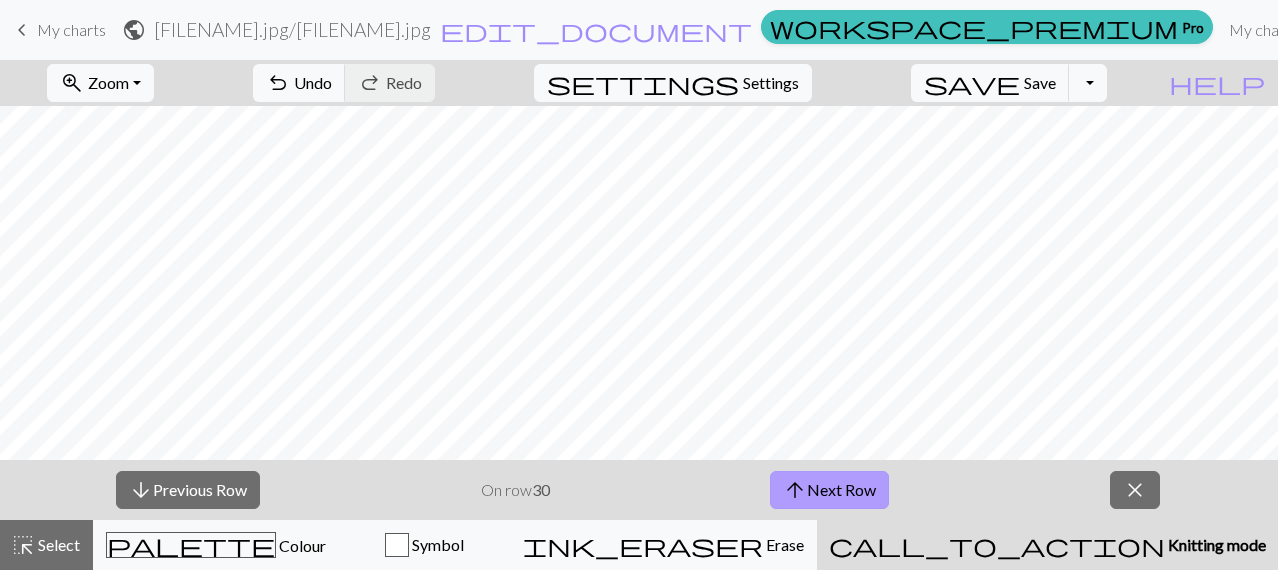 click on "arrow_upward  Next Row" at bounding box center [829, 490] 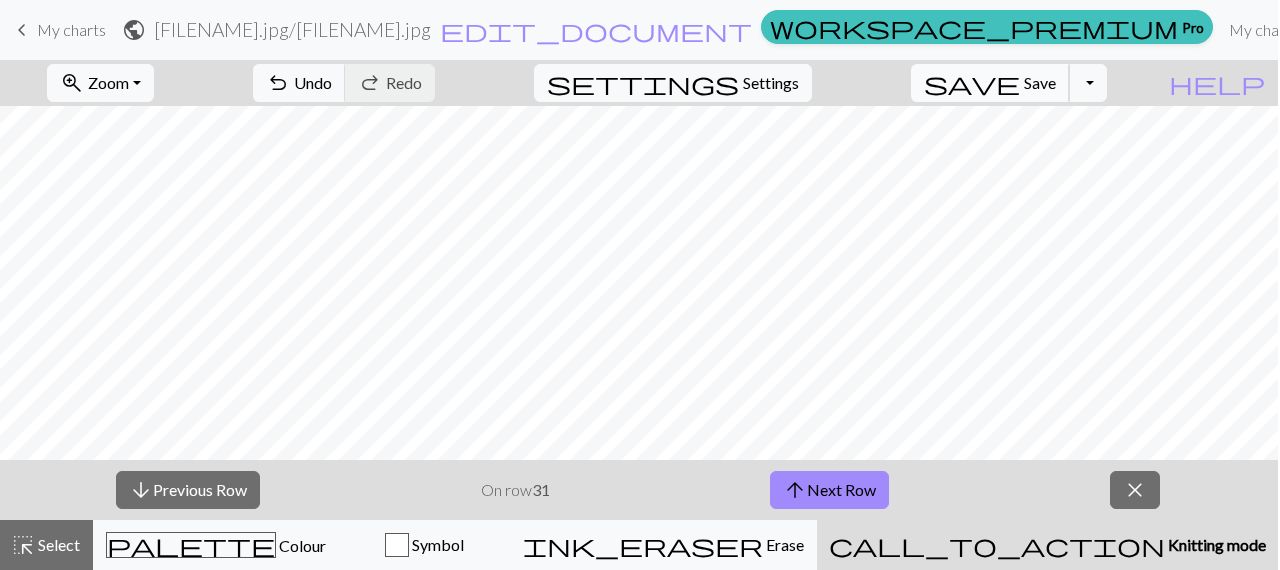 click on "Save" at bounding box center (1040, 82) 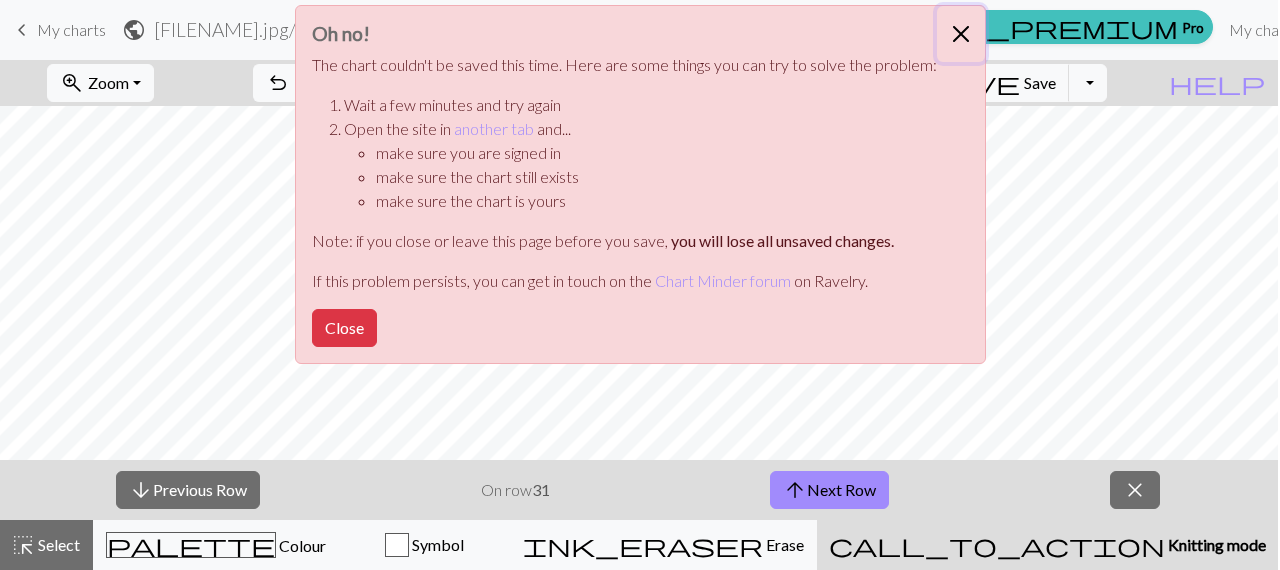 click at bounding box center [961, 34] 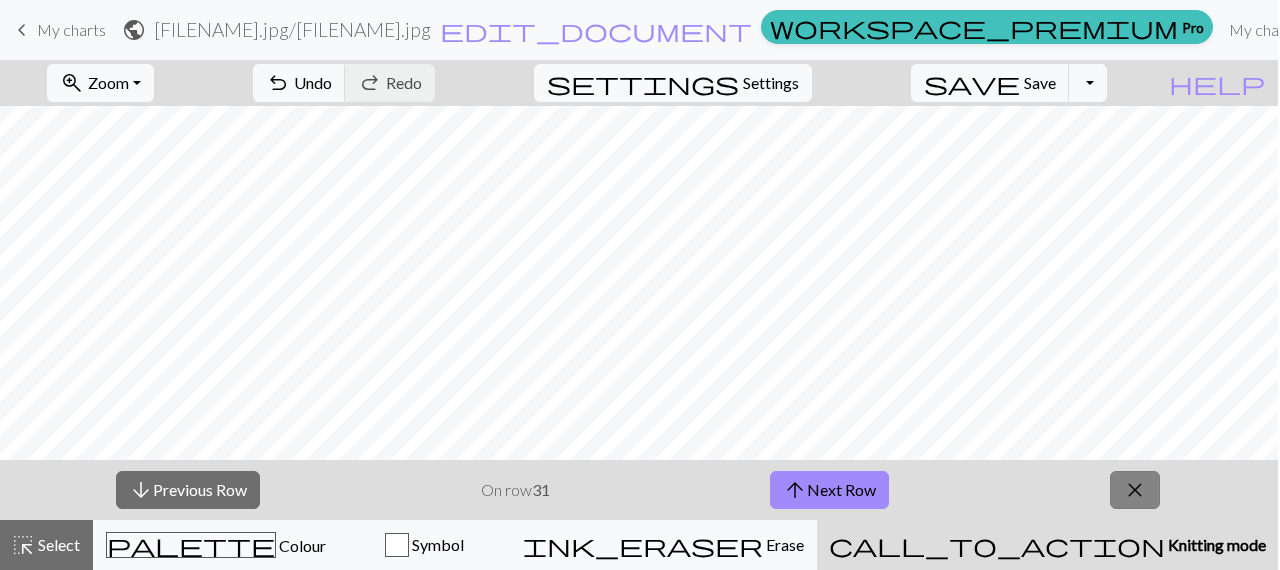 click on "close" at bounding box center (1135, 490) 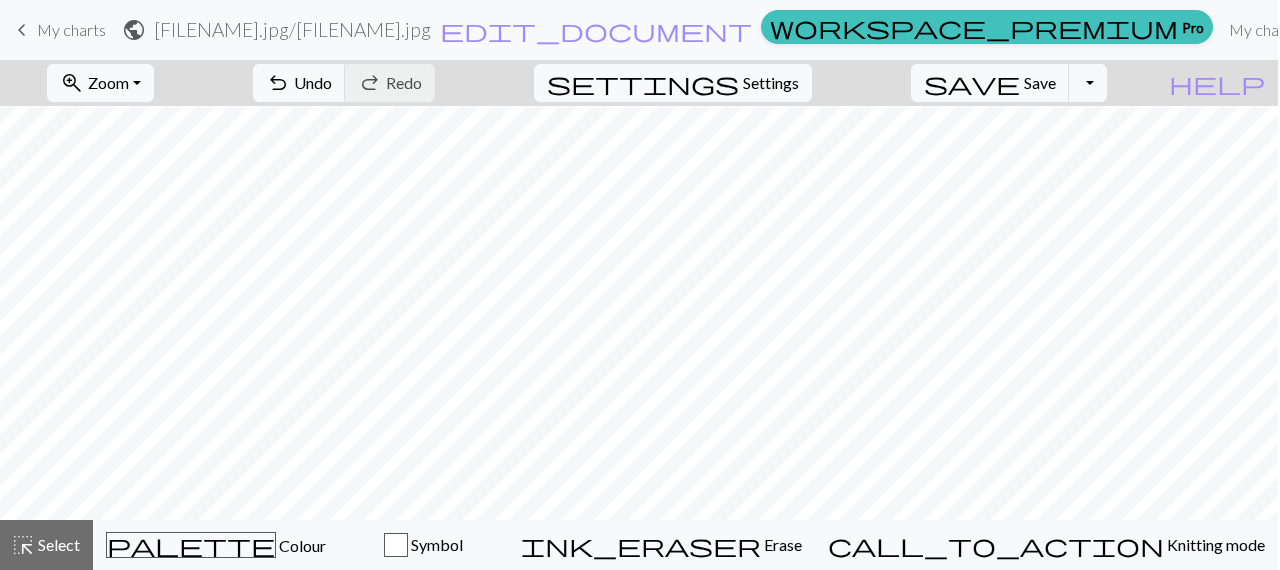 scroll, scrollTop: 0, scrollLeft: 0, axis: both 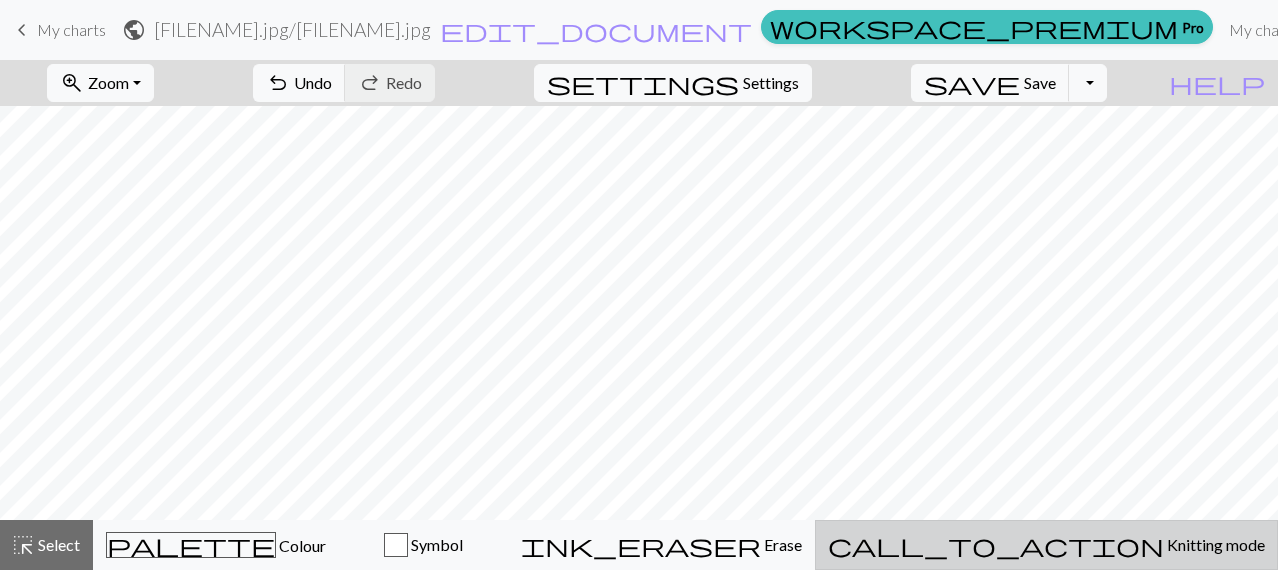 click on "Knitting mode" at bounding box center (1214, 544) 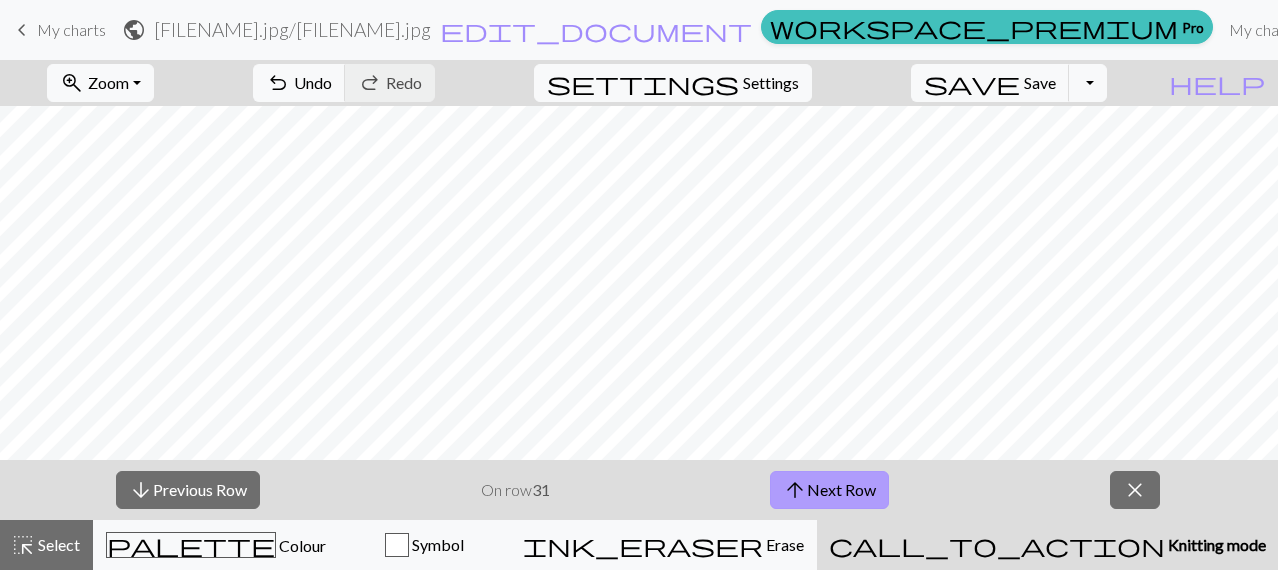 click on "arrow_upward  Next Row" at bounding box center (829, 490) 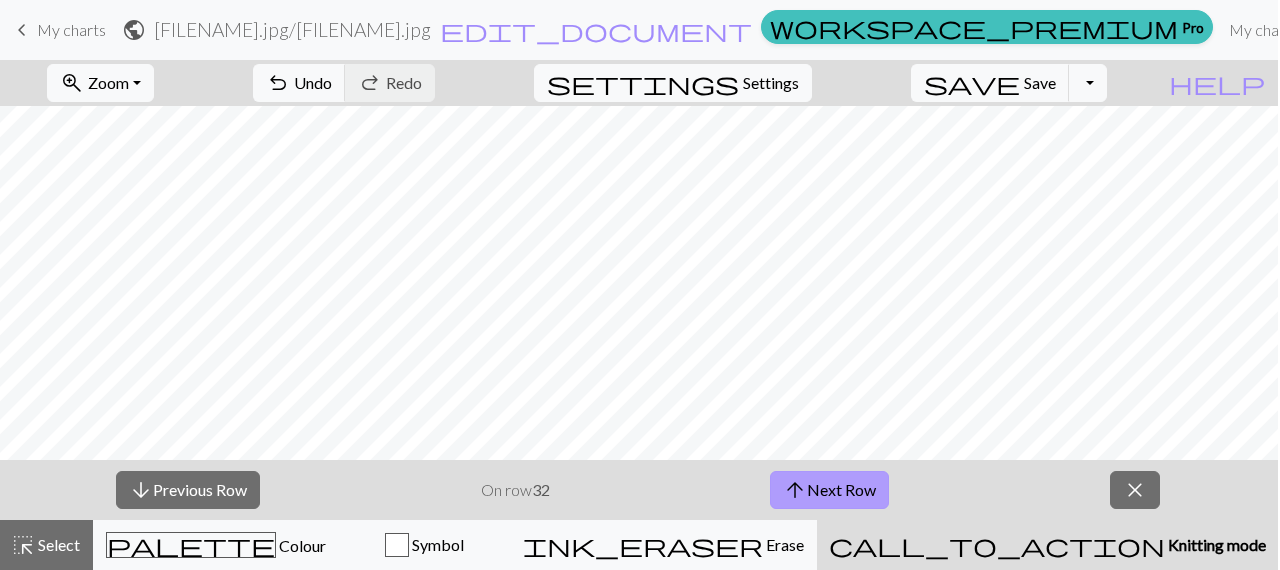 click on "arrow_upward" at bounding box center [795, 490] 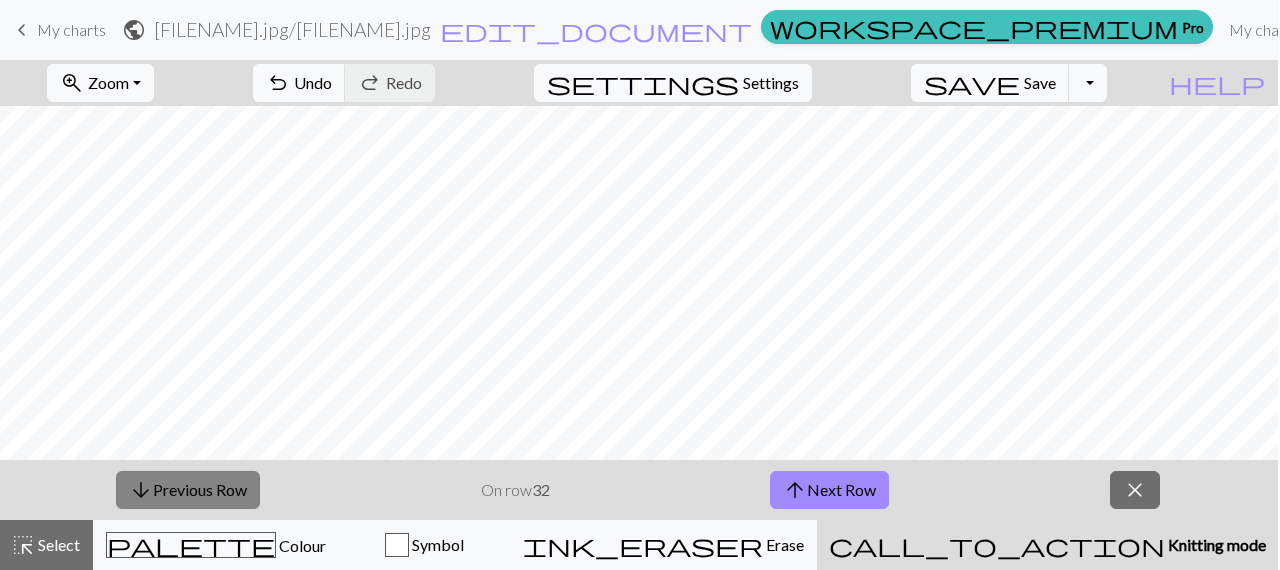 click on "arrow_downward Previous Row" at bounding box center [188, 490] 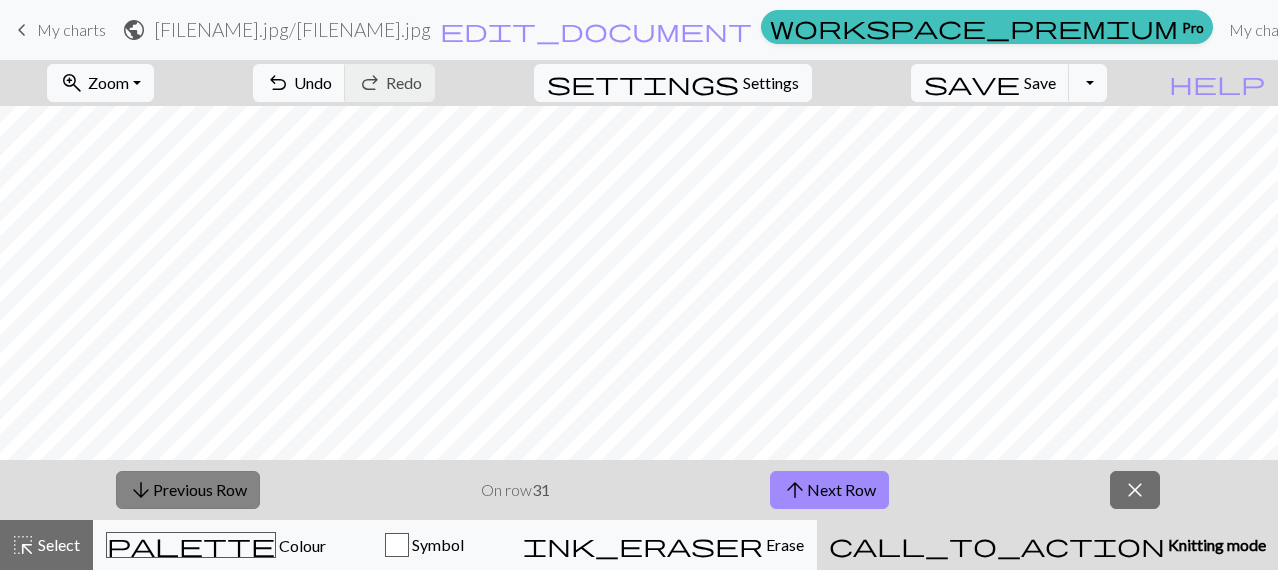 click on "arrow_downward Previous Row" at bounding box center [188, 490] 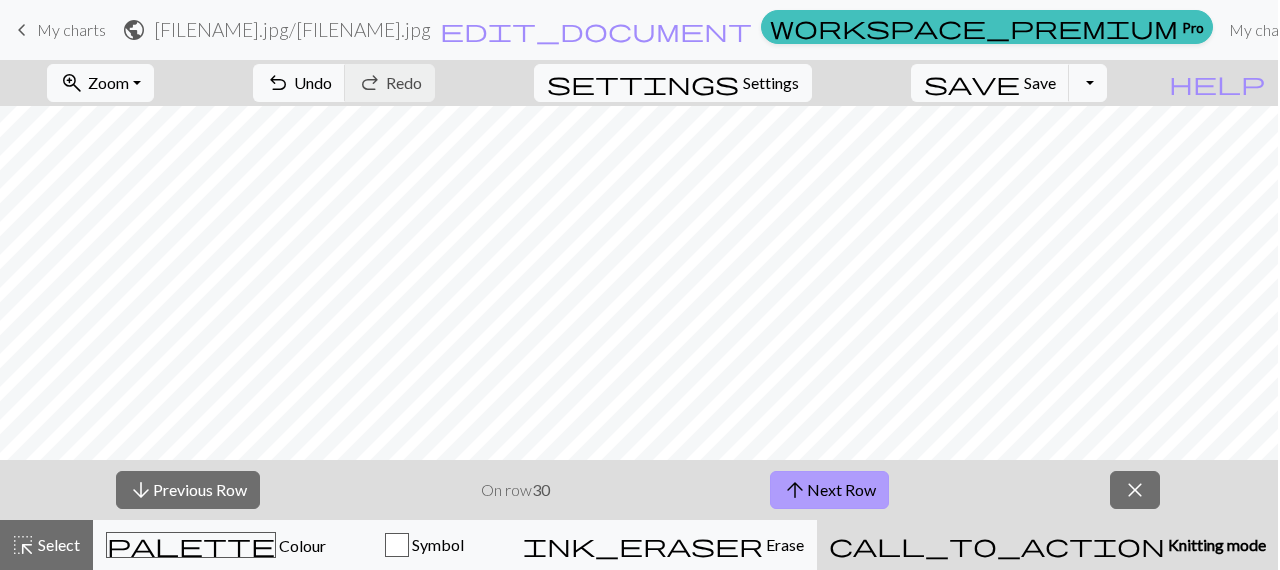 click on "arrow_upward  Next Row" at bounding box center [829, 490] 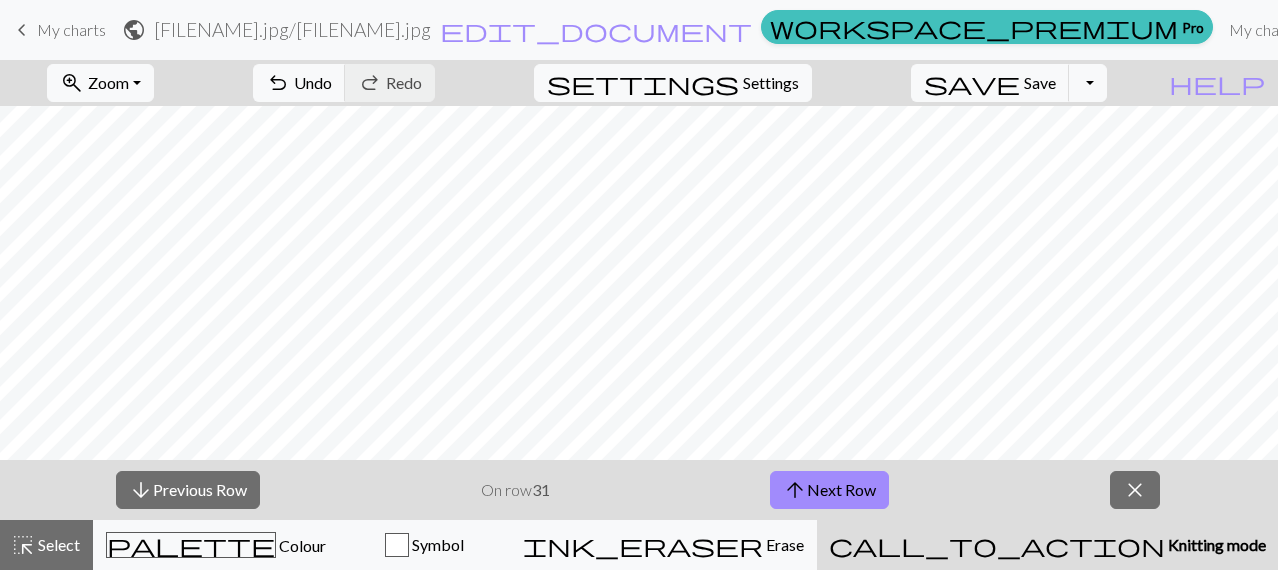 type 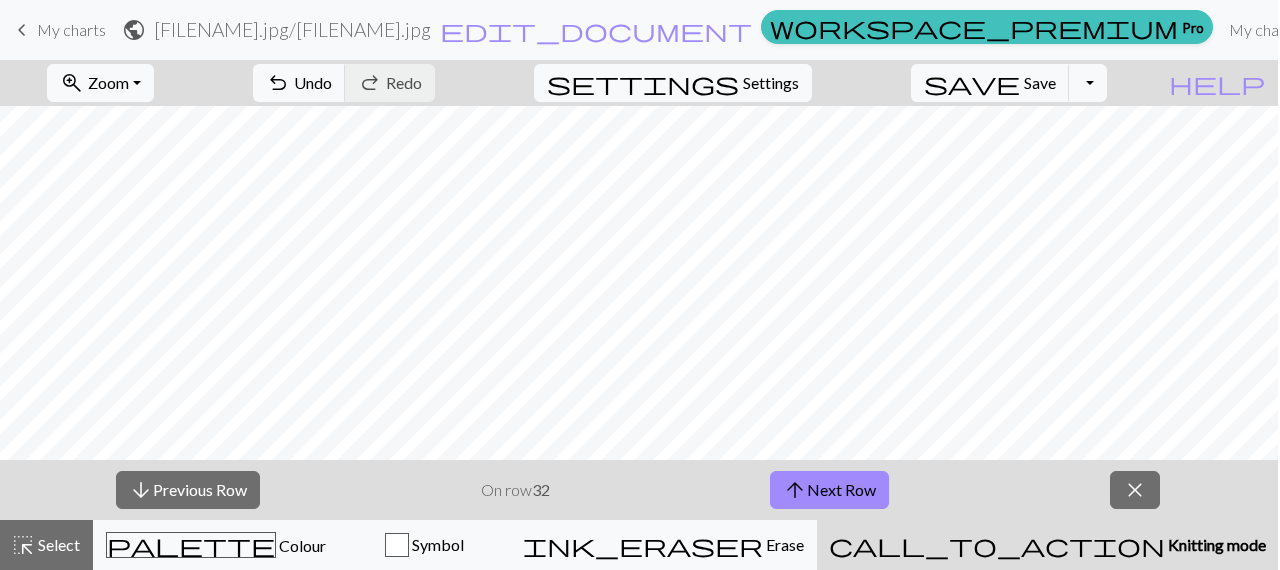 scroll, scrollTop: 0, scrollLeft: 0, axis: both 